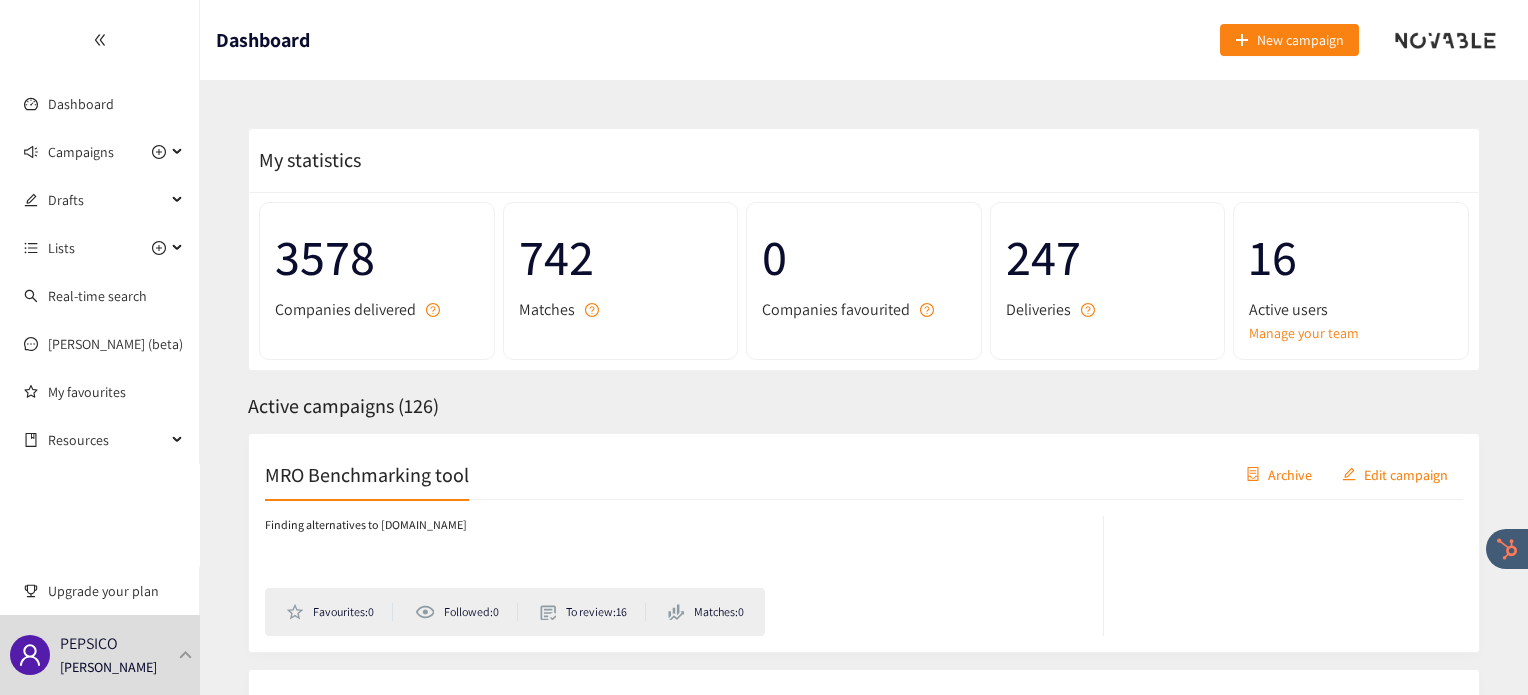 scroll, scrollTop: 596, scrollLeft: 0, axis: vertical 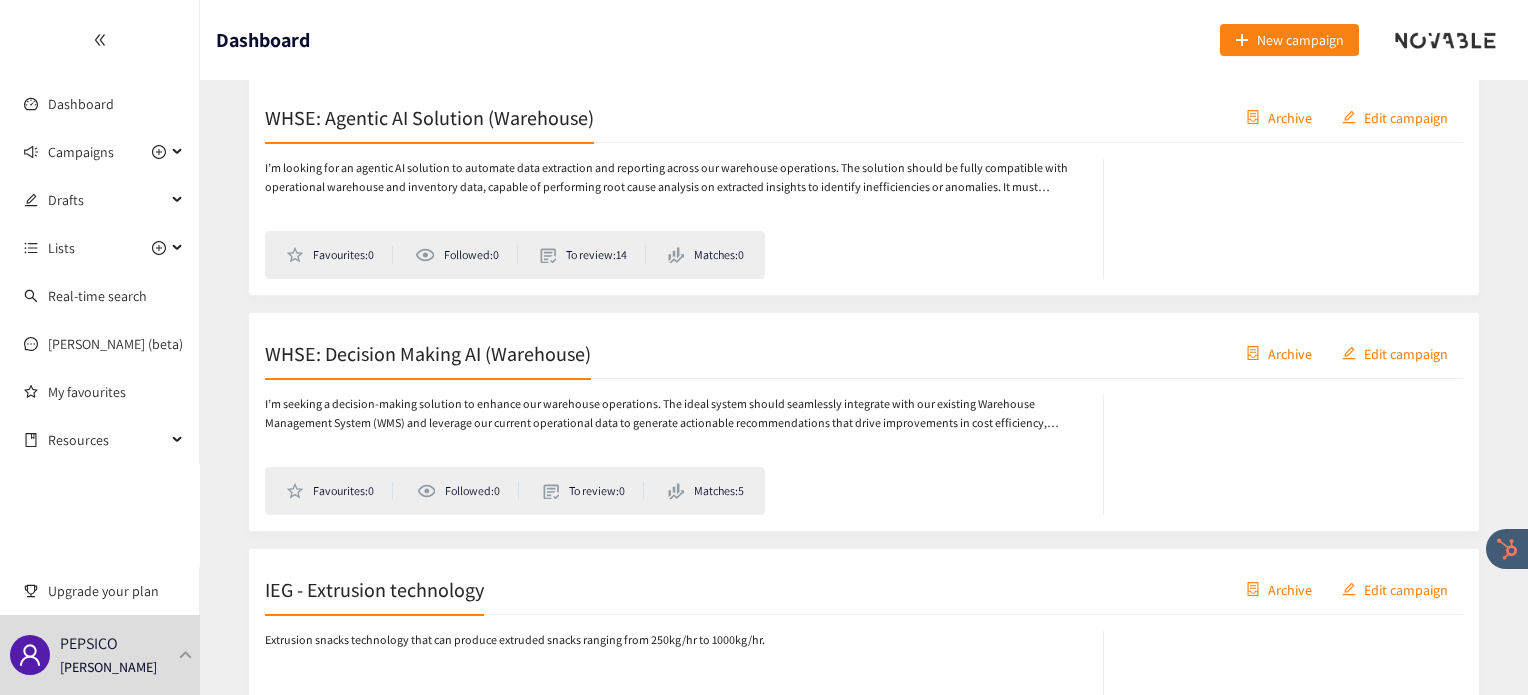 click on "I’m seeking a decision-making solution to enhance our warehouse operations. The ideal system should seamlessly integrate with our existing Warehouse Management System (WMS) and leverage our current operational data to generate actionable recommendations that drive improvements in cost efficiency, operational productivity, and time savings. Additionally, the solution should be capable of simulating various operational scenarios, providing clear justifications and projected outcomes for each recommended action. The solution should support strategic planning and decision making for warehouse operations, with existing use cases/case studies already conducted in the field. Favourites:  0 Followed:  0 To review:  0 Matches:  5" at bounding box center [864, 447] 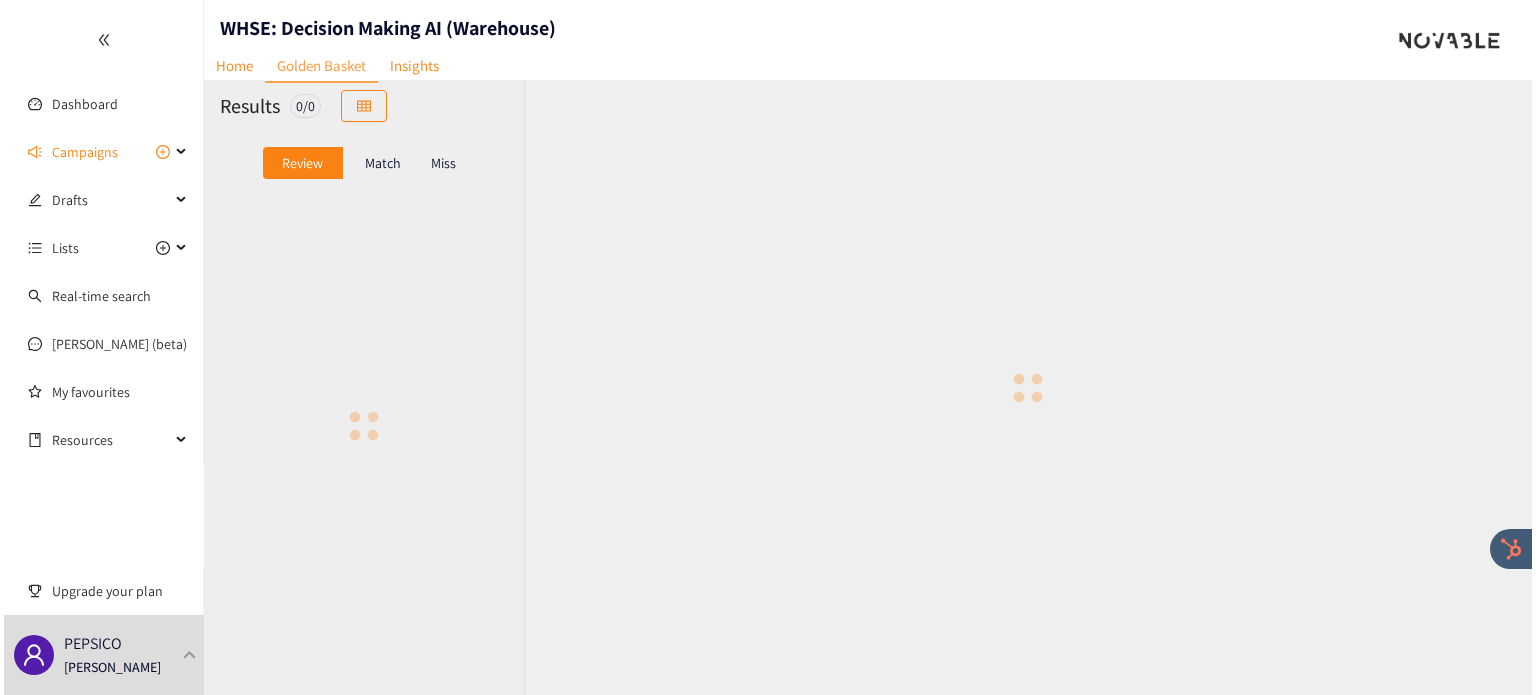 scroll, scrollTop: 0, scrollLeft: 0, axis: both 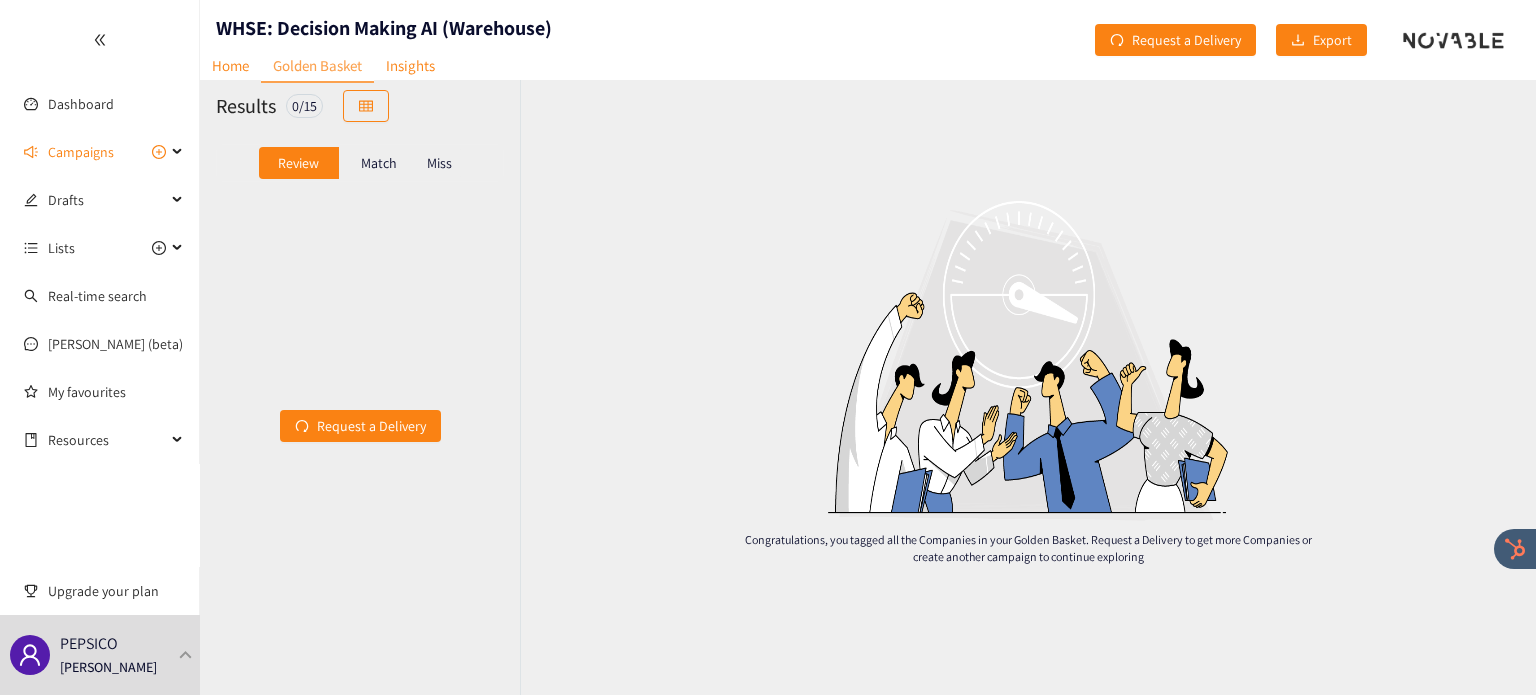 click on "Match" at bounding box center (379, 163) 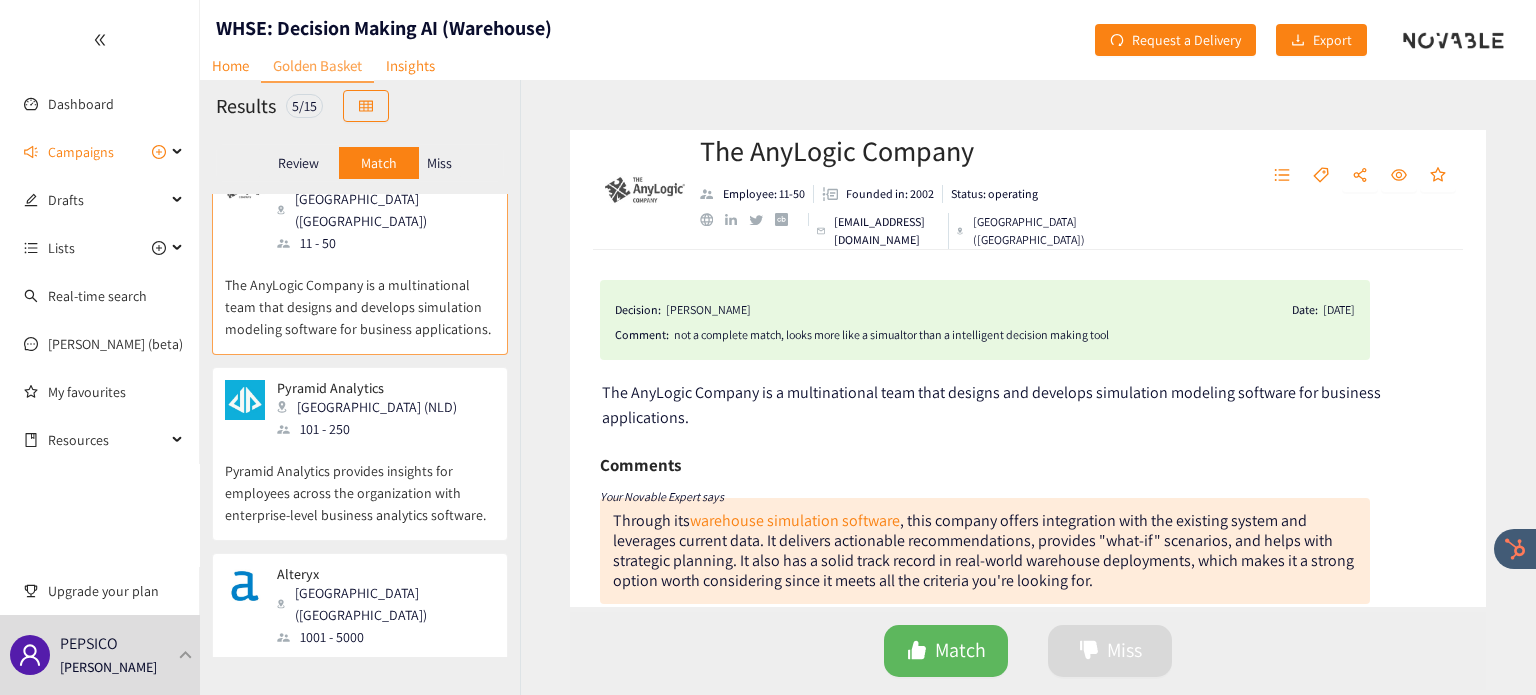 scroll, scrollTop: 36, scrollLeft: 0, axis: vertical 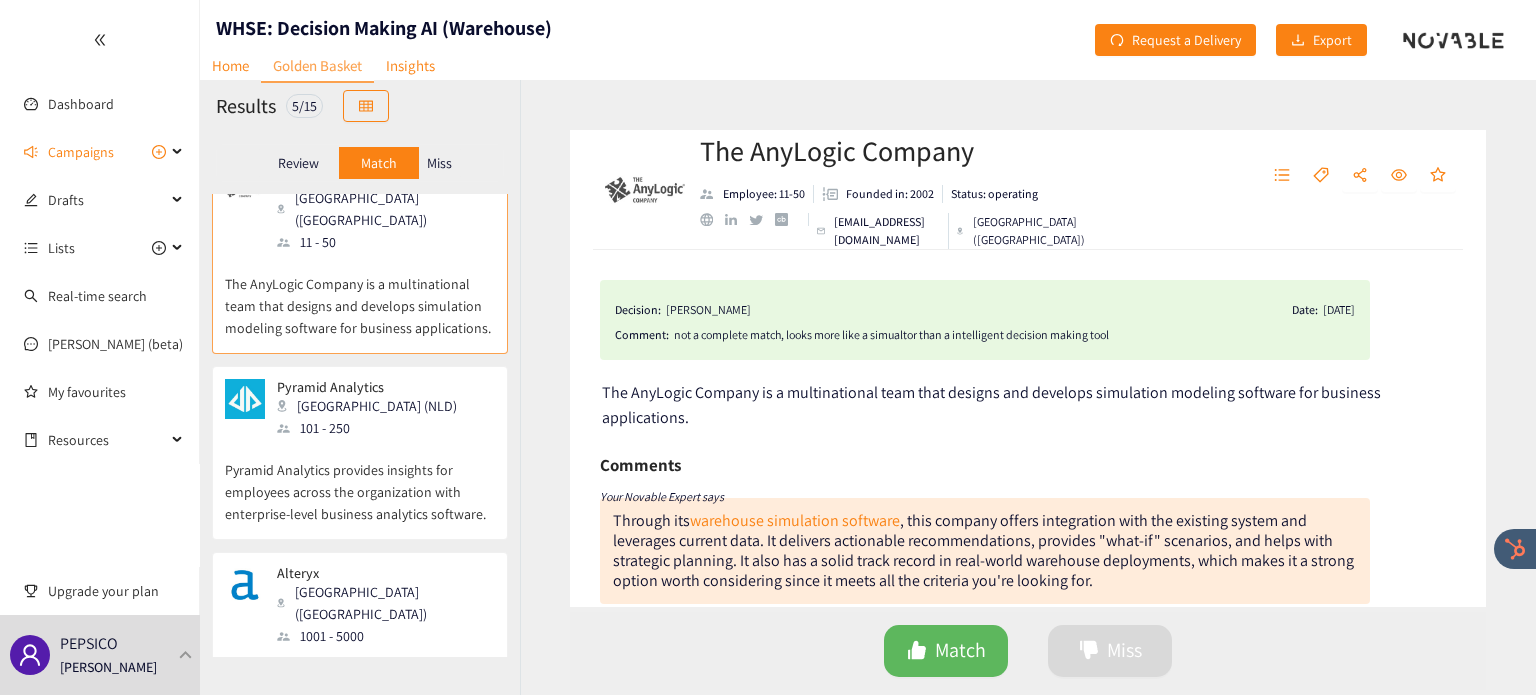 click on "101 - 250" at bounding box center [373, 428] 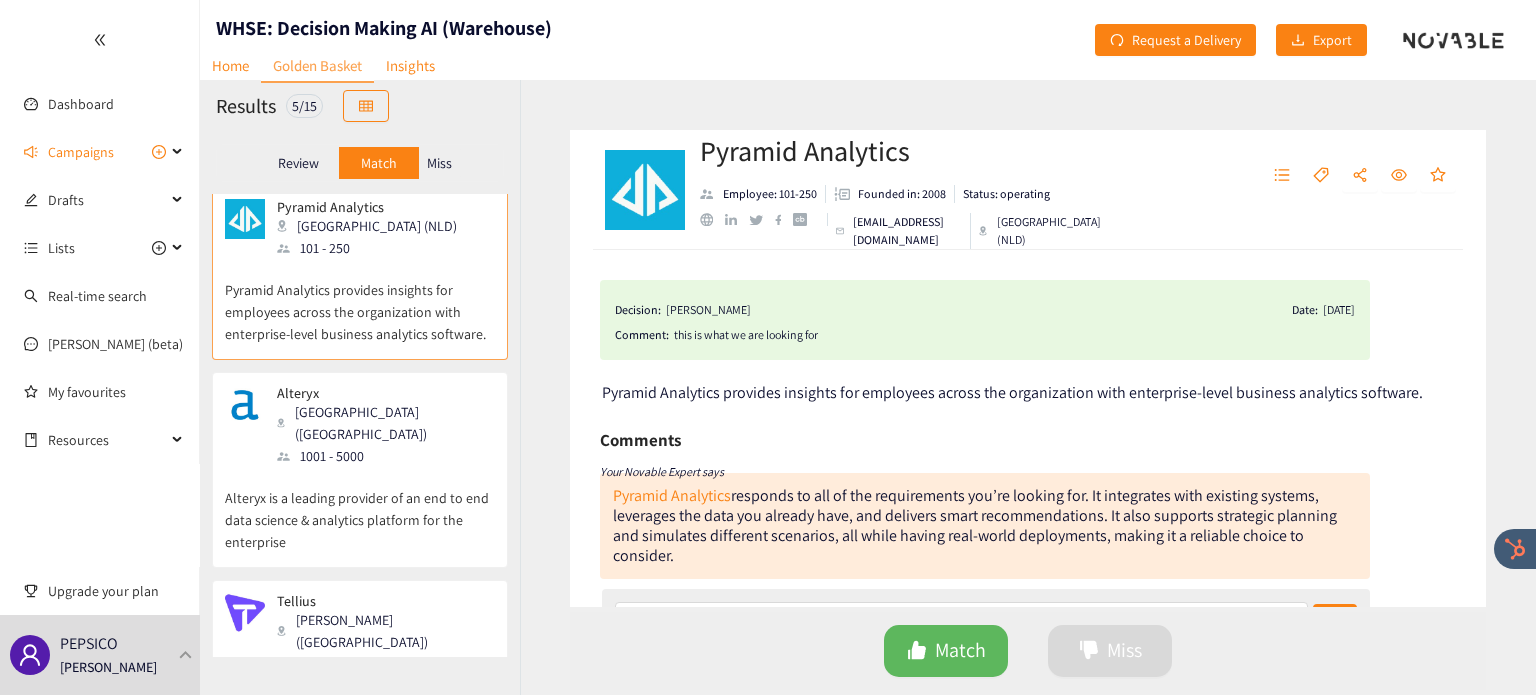 scroll, scrollTop: 218, scrollLeft: 0, axis: vertical 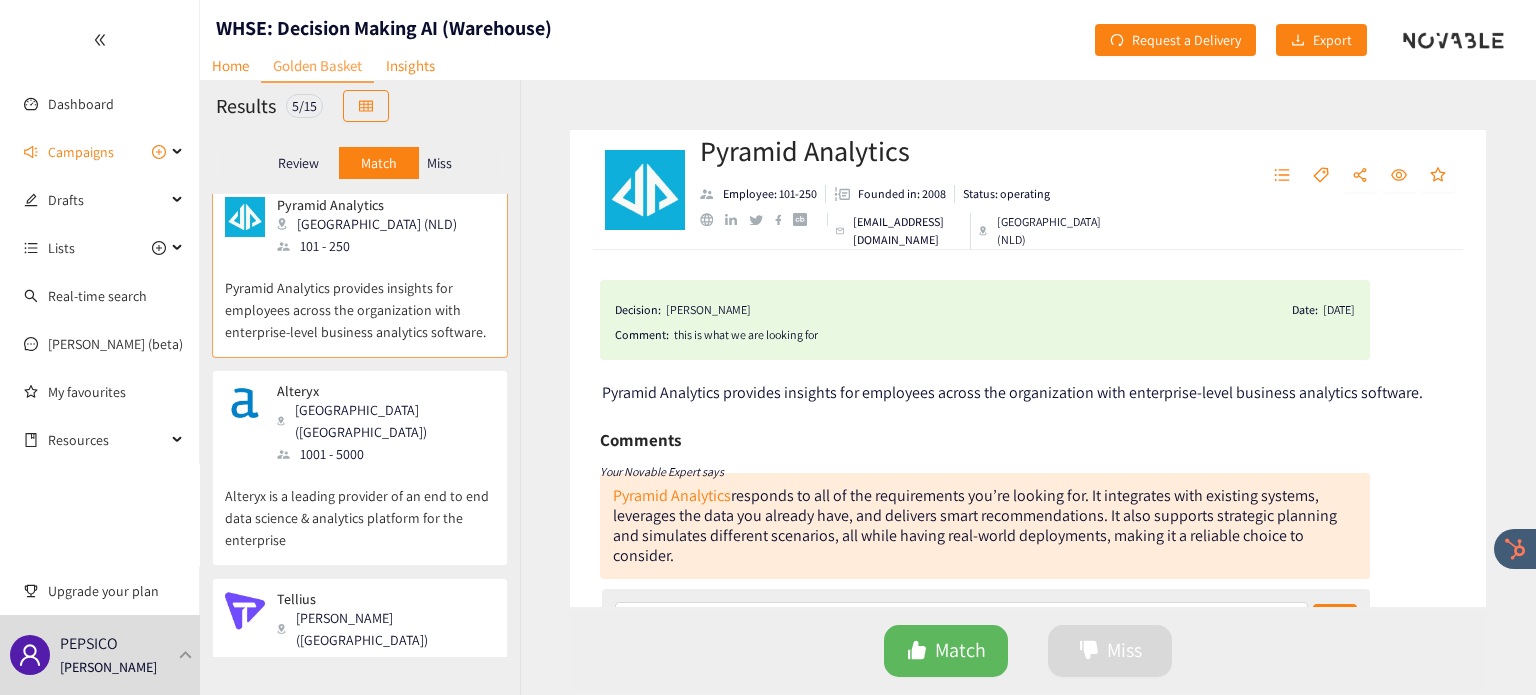 click on "Alteryx is a leading provider of an end to end data science & analytics platform for the enterprise" at bounding box center [360, 508] 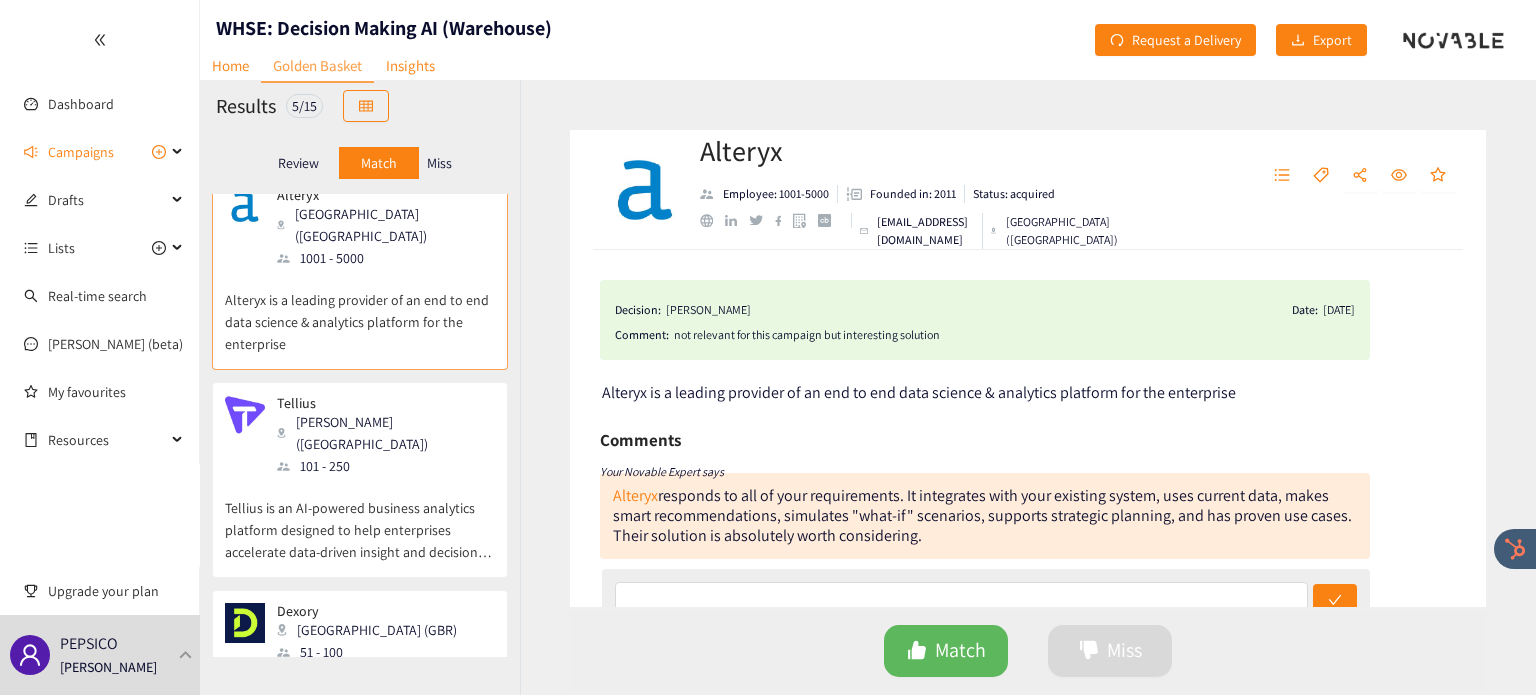 scroll, scrollTop: 416, scrollLeft: 0, axis: vertical 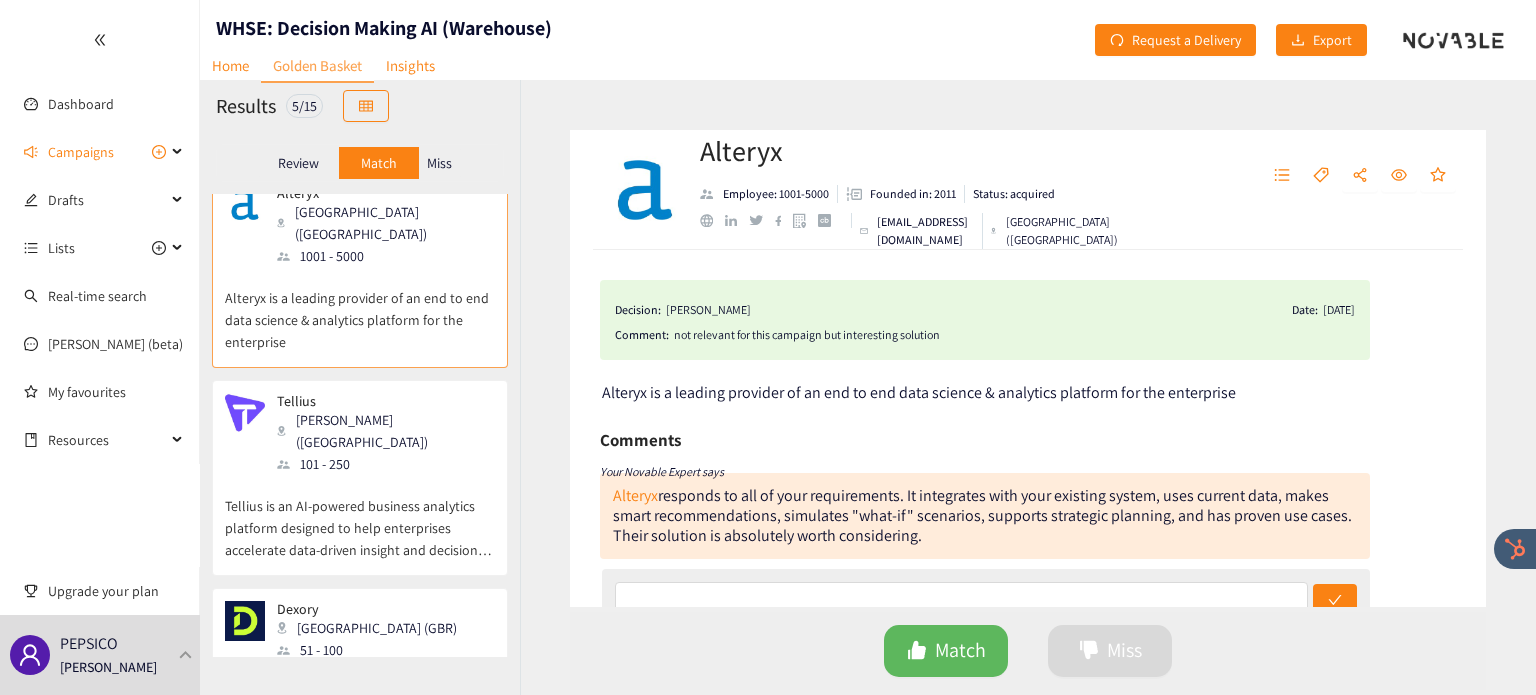 click on "Tellius is an AI-powered business analytics platform designed to help enterprises accelerate data-driven insight and decision-making." at bounding box center (360, 518) 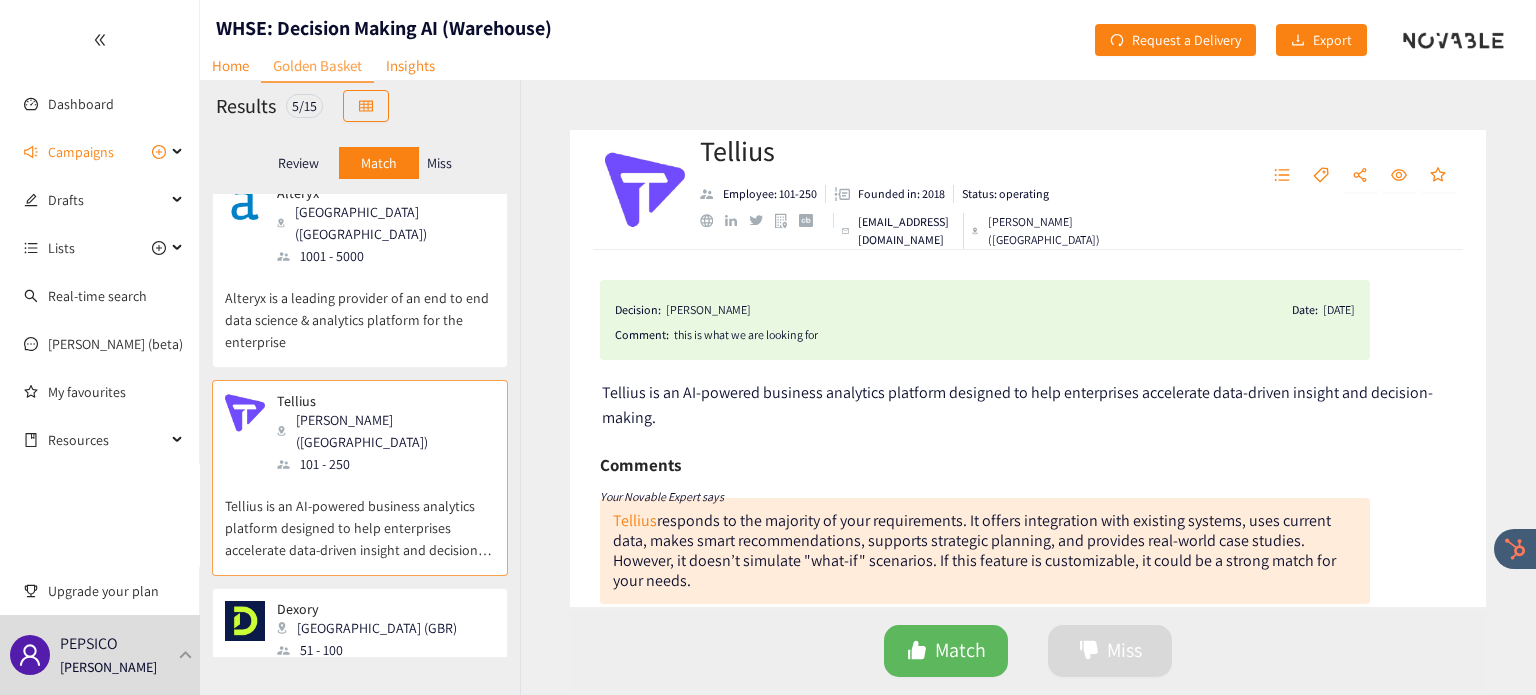 scroll, scrollTop: 464, scrollLeft: 0, axis: vertical 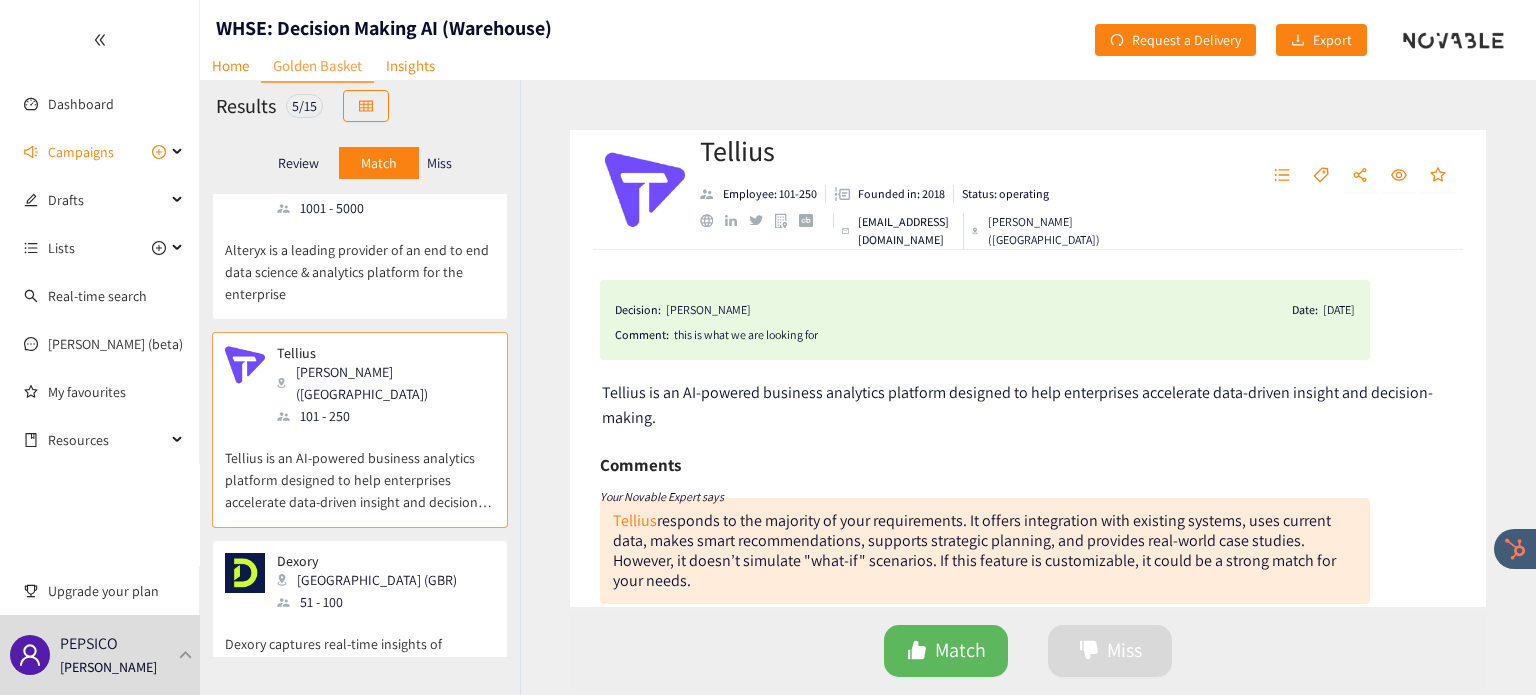 click on "Dexory captures real-time insights of warehouse operations using fully autonomous robots and Artificial Intelligence." at bounding box center (360, 656) 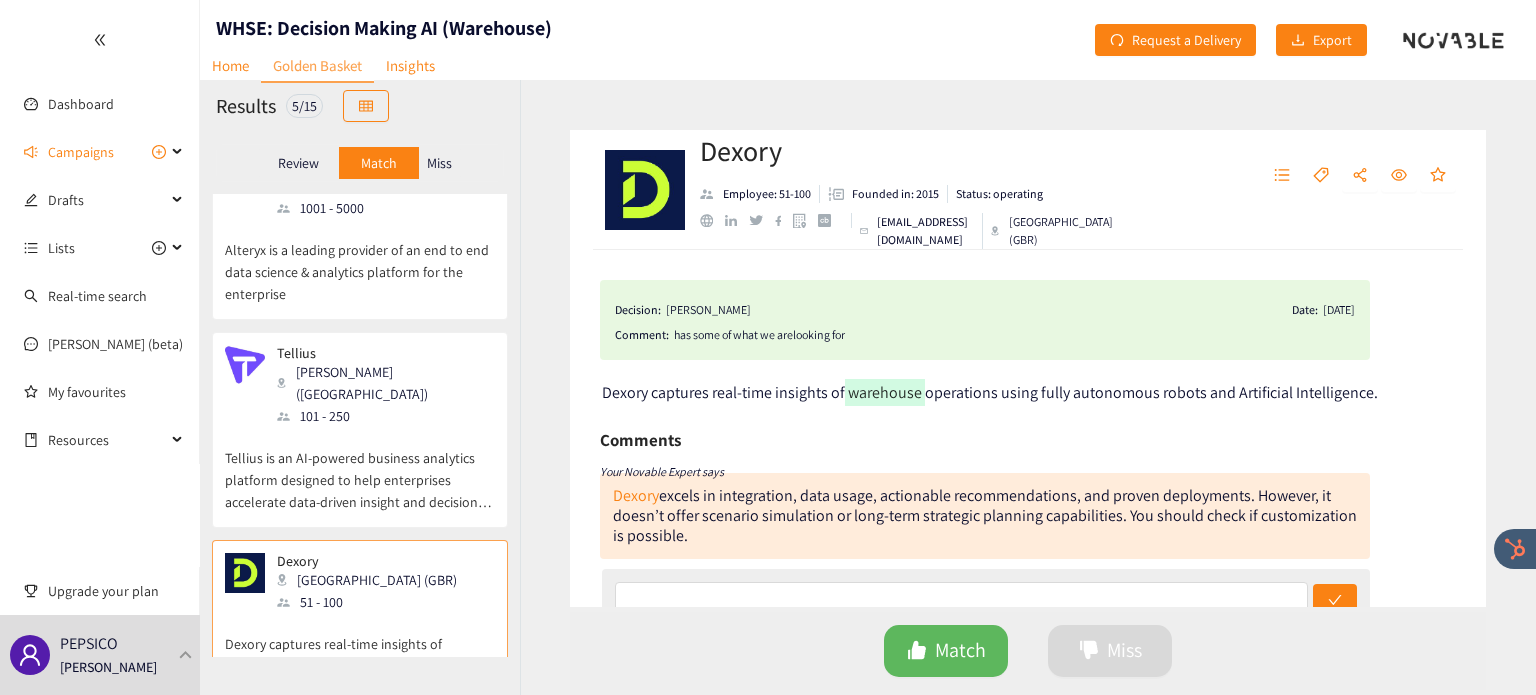click on "Miss" at bounding box center [439, 163] 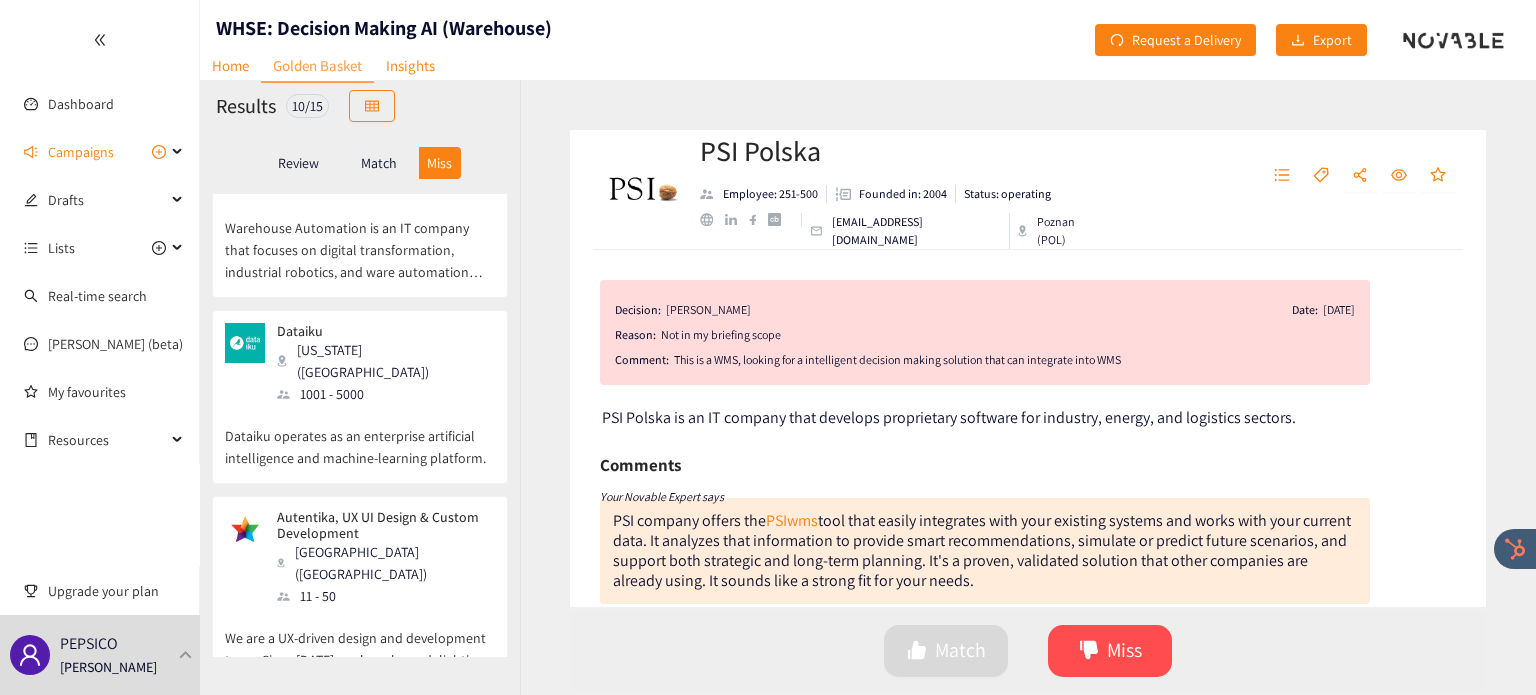 scroll, scrollTop: 0, scrollLeft: 0, axis: both 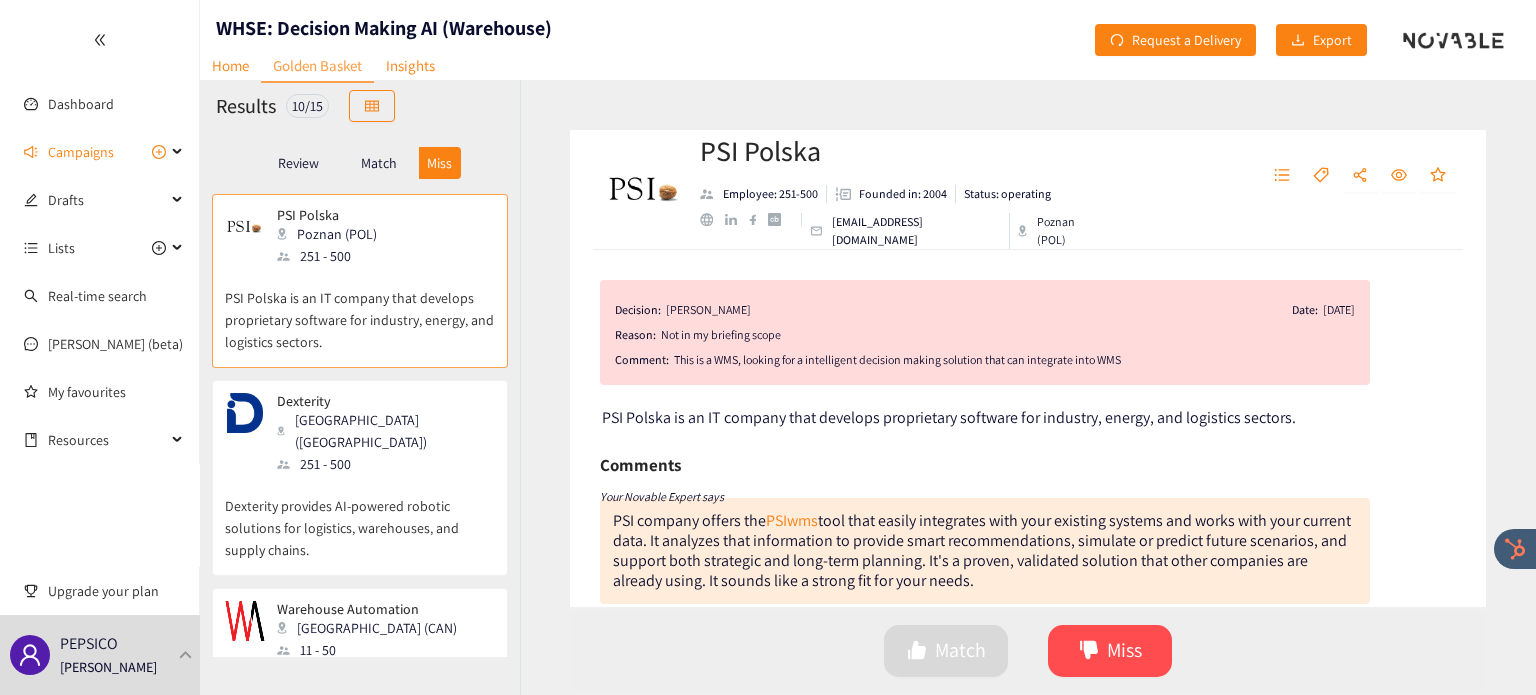 click on "251 - 500" at bounding box center [385, 464] 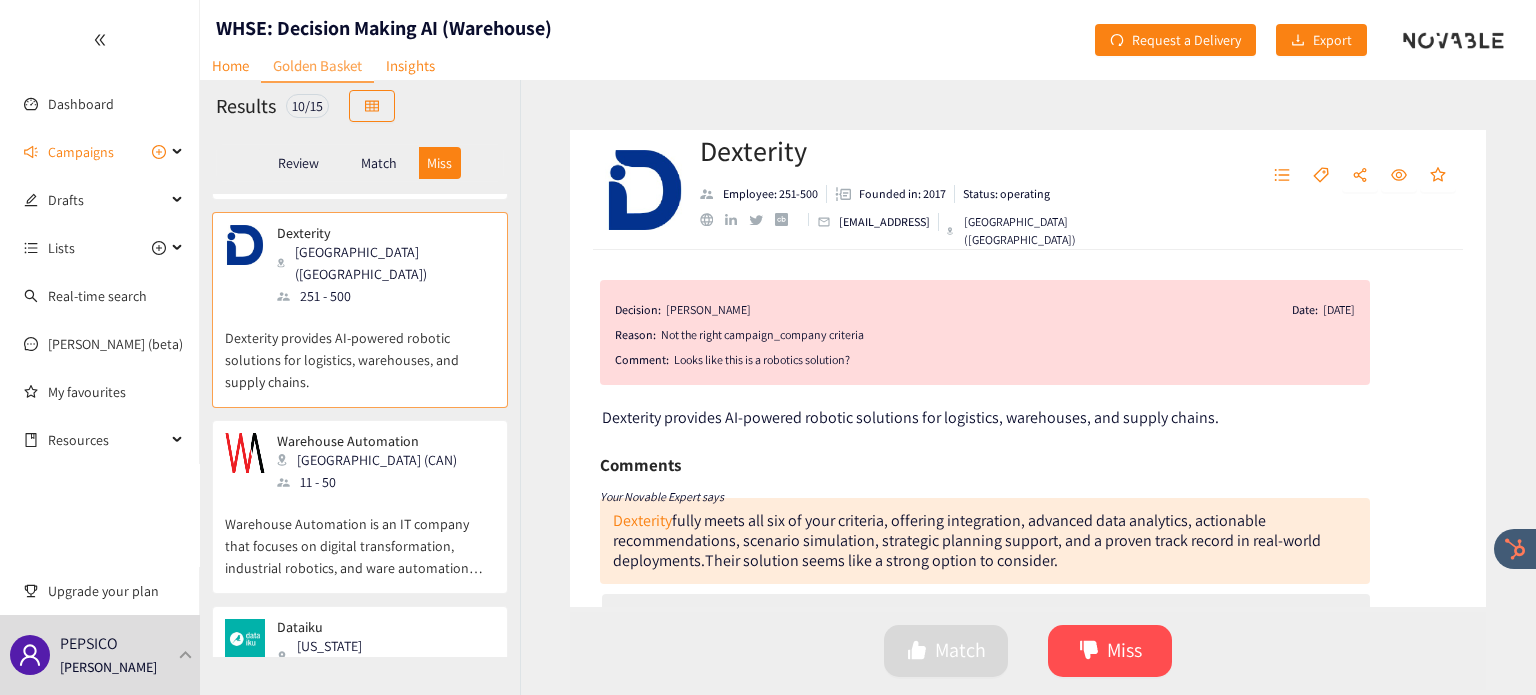 scroll, scrollTop: 188, scrollLeft: 0, axis: vertical 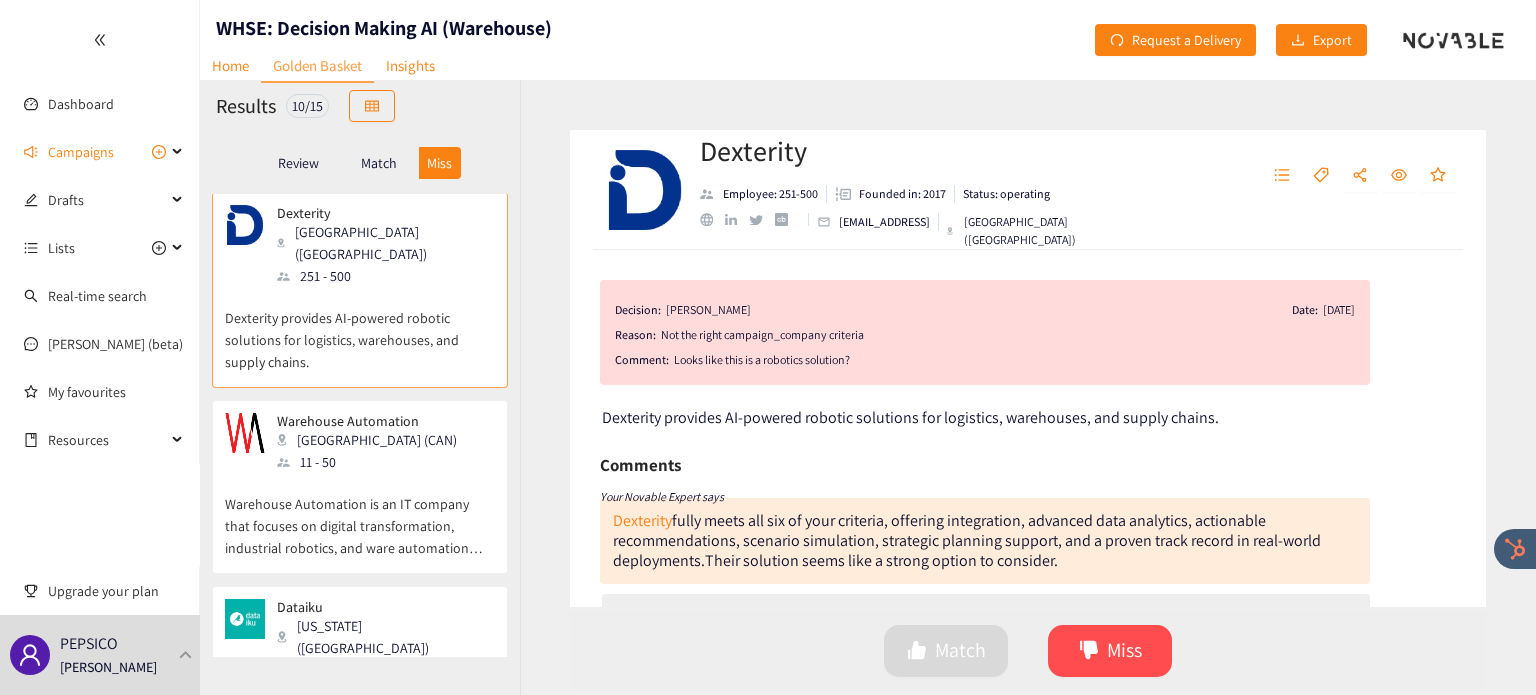 click on "Warehouse Automation is an IT company that focuses on digital transformation, industrial robotics, and ware automation systems." at bounding box center (360, 516) 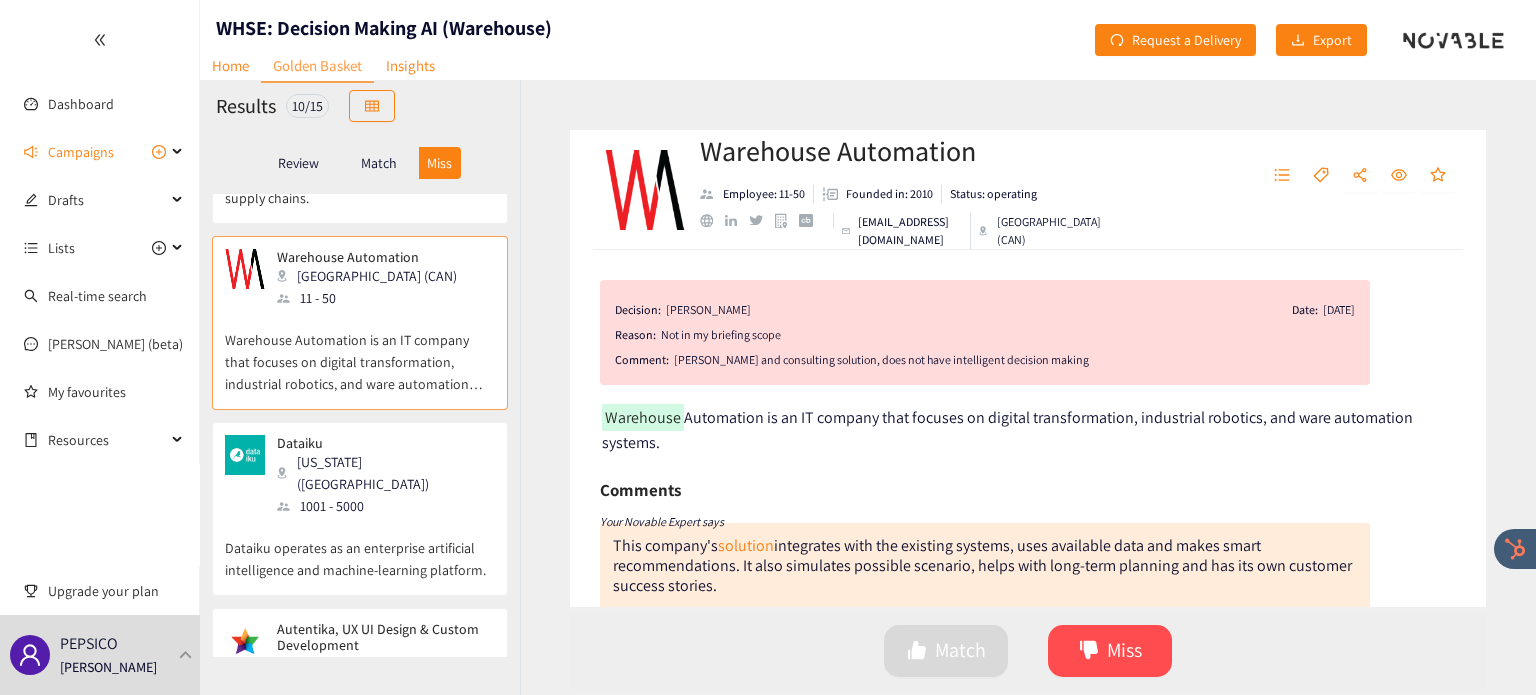 scroll, scrollTop: 126, scrollLeft: 0, axis: vertical 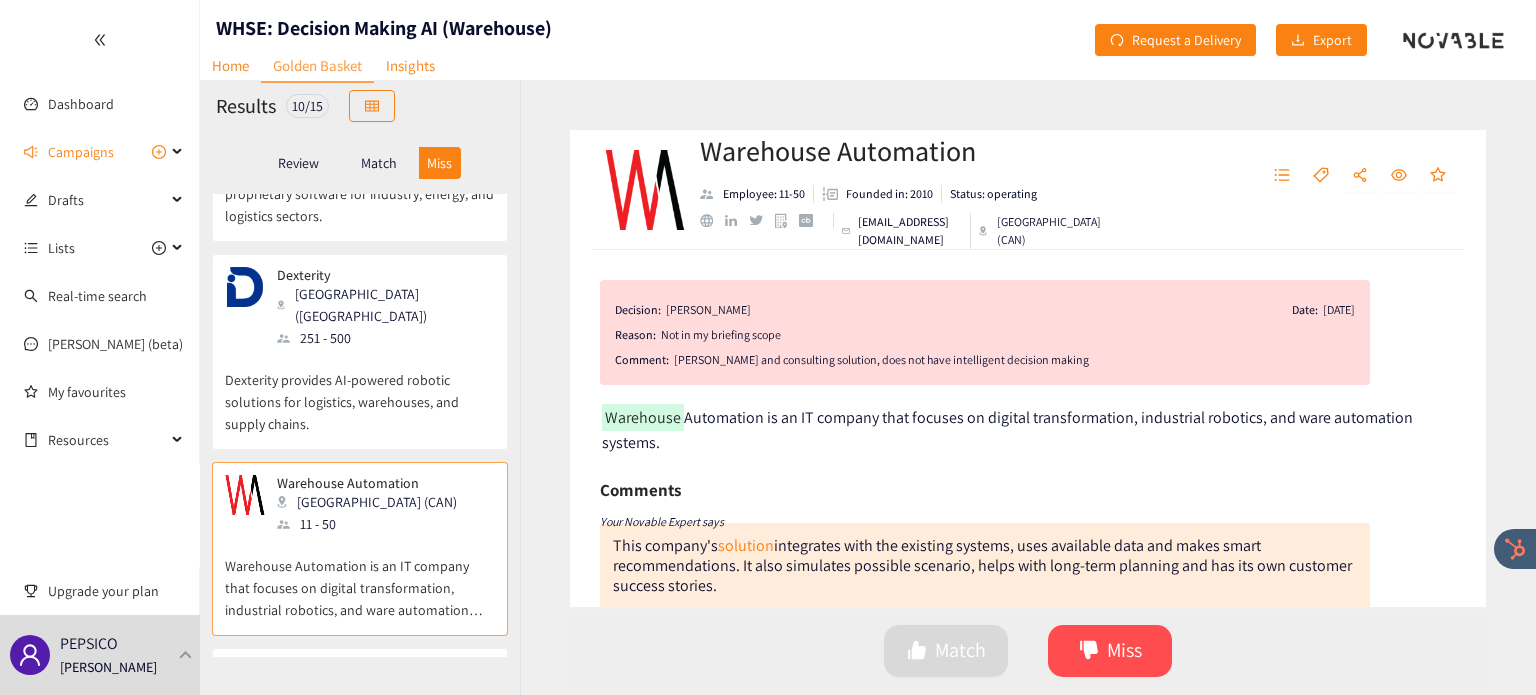 click on "Dexterity provides AI-powered robotic solutions for logistics, warehouses, and supply chains." at bounding box center (360, 392) 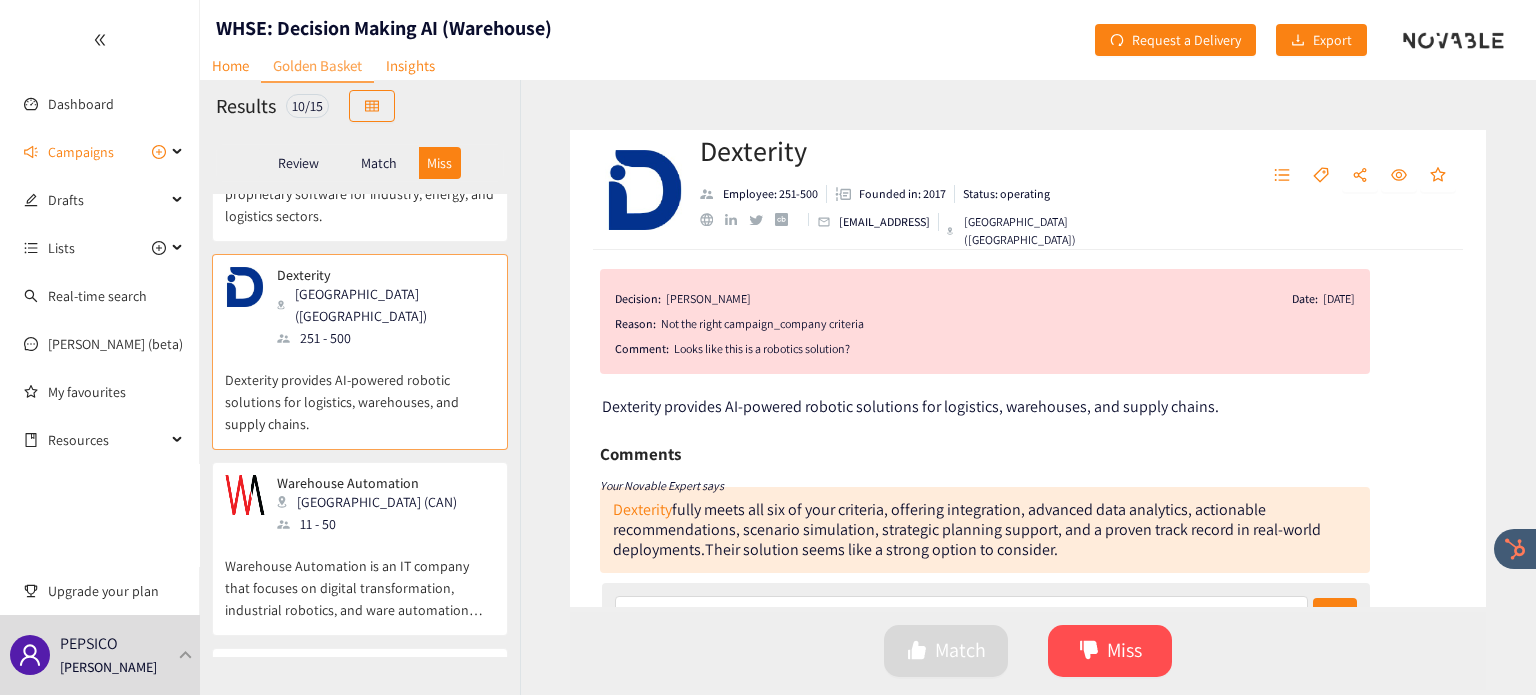 scroll, scrollTop: 4, scrollLeft: 0, axis: vertical 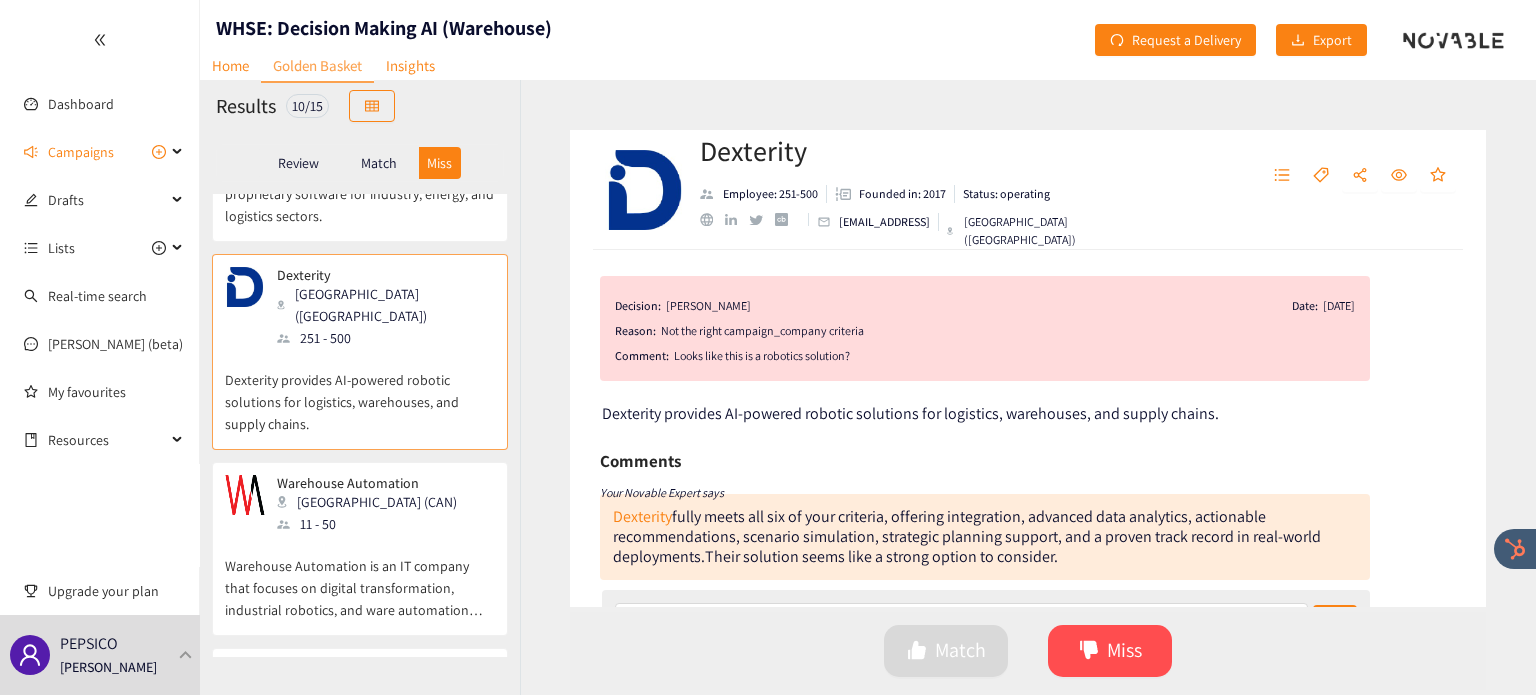 click on "Warehouse Automation is an IT company that focuses on digital transformation, industrial robotics, and ware automation systems." at bounding box center [360, 578] 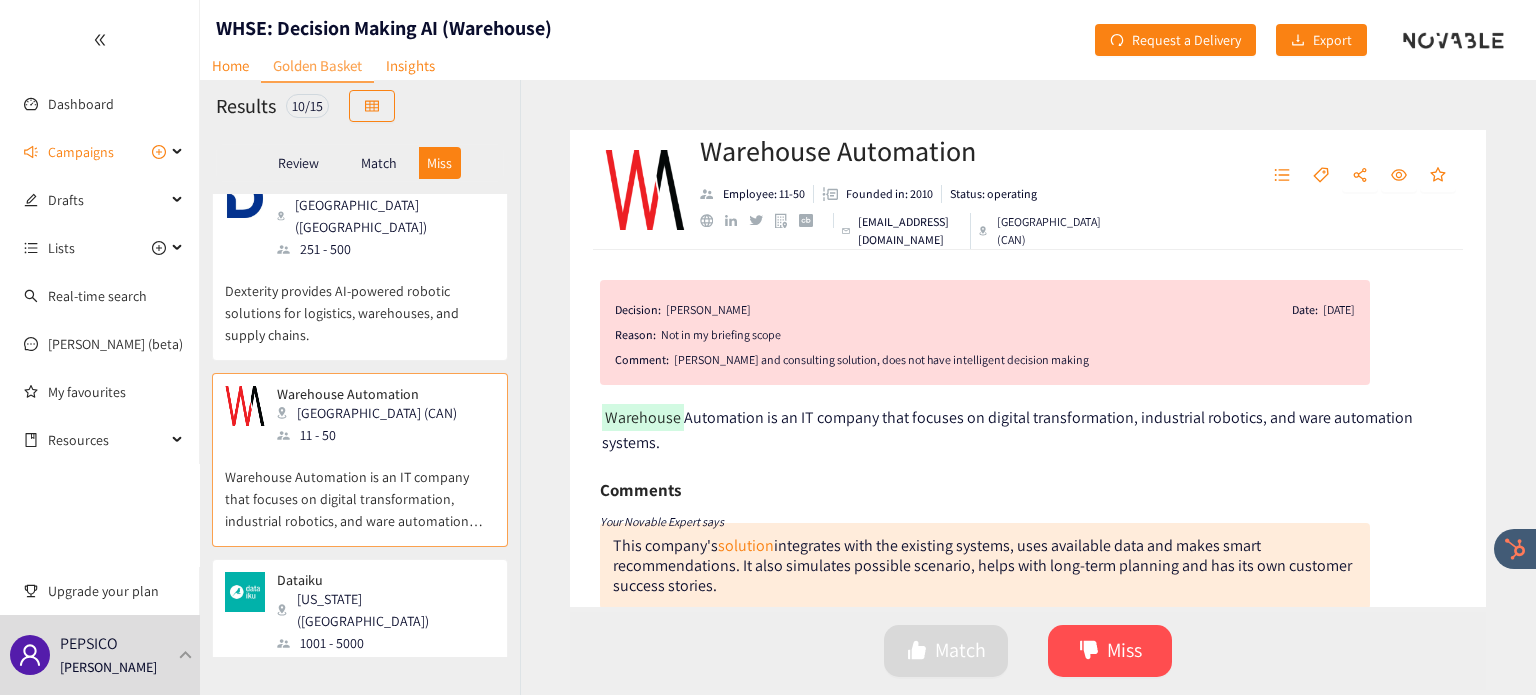 scroll, scrollTop: 234, scrollLeft: 0, axis: vertical 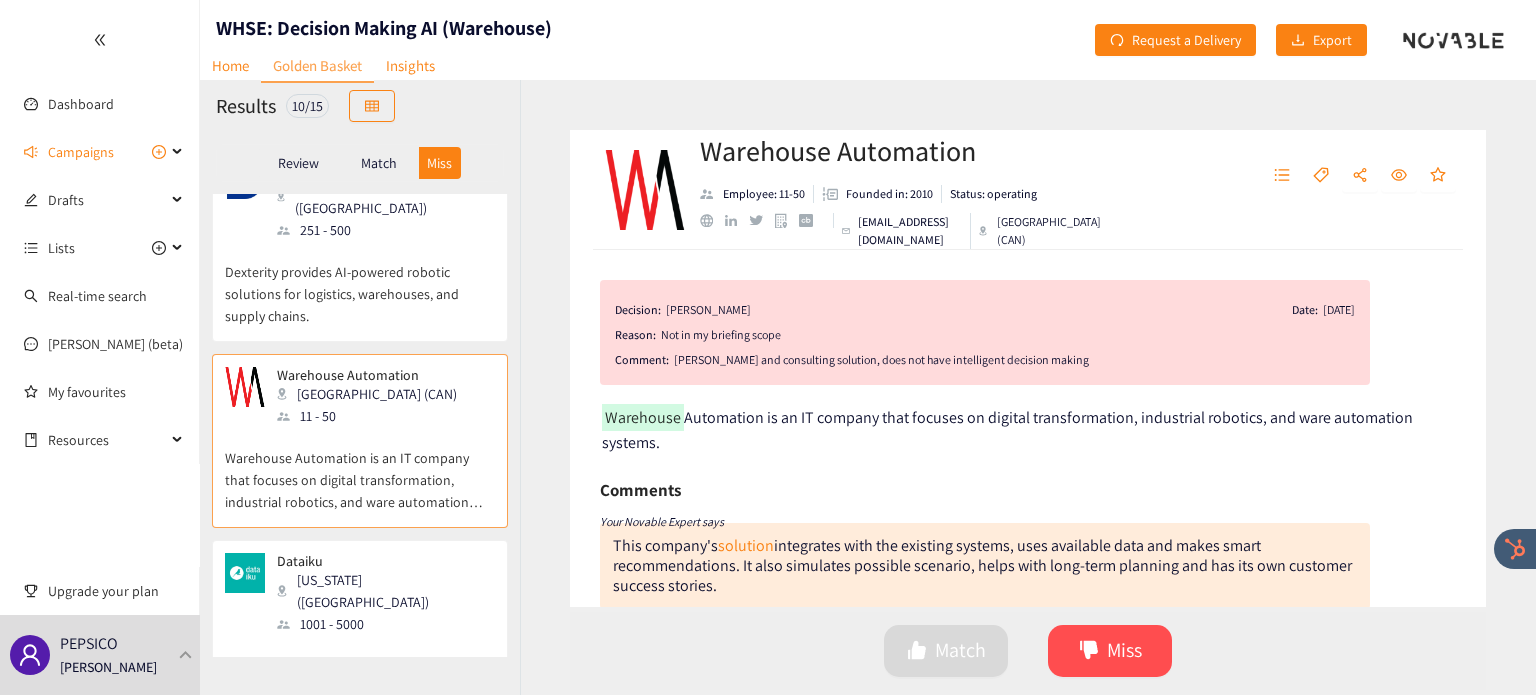 click on "Dataiku   [US_STATE] ([GEOGRAPHIC_DATA])     1001 - 5000 Dataiku operates as an enterprise artificial intelligence and machine-learning platform." at bounding box center (360, 627) 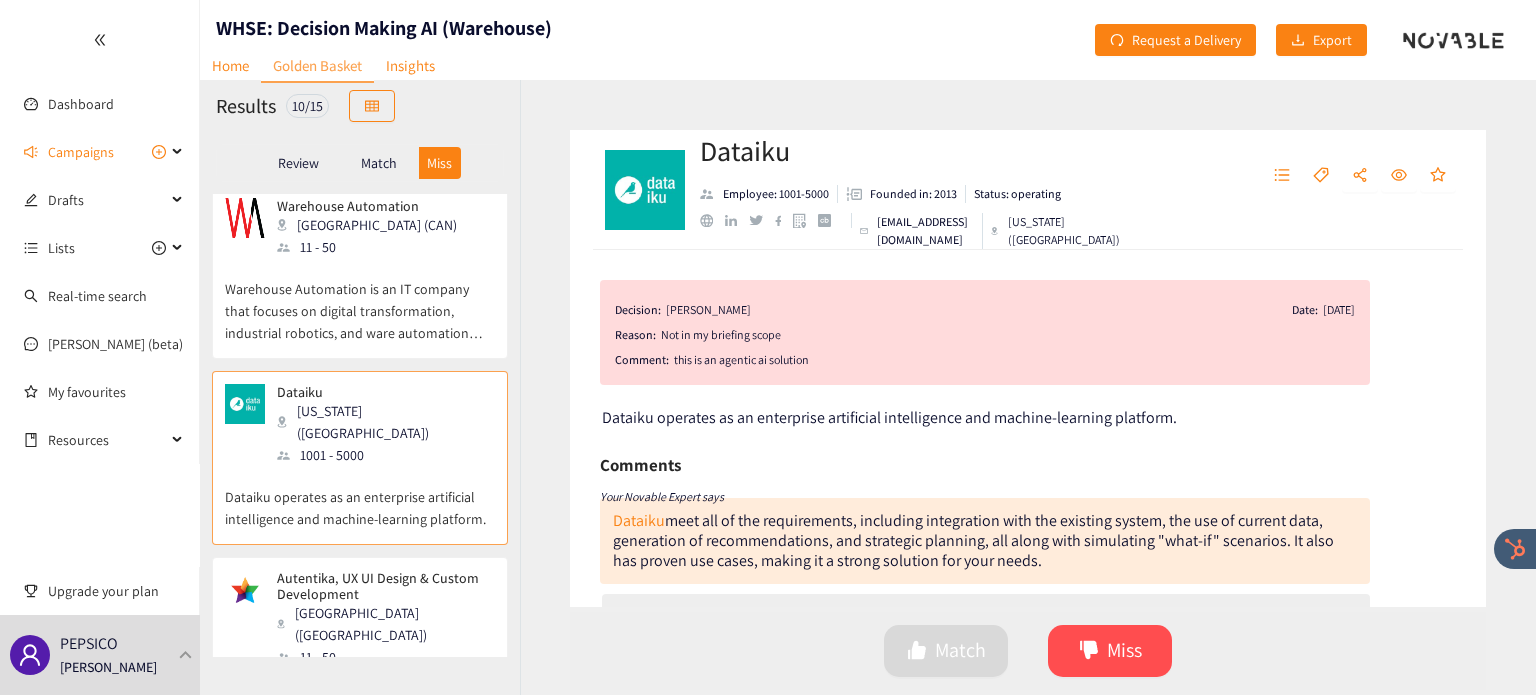 scroll, scrollTop: 412, scrollLeft: 0, axis: vertical 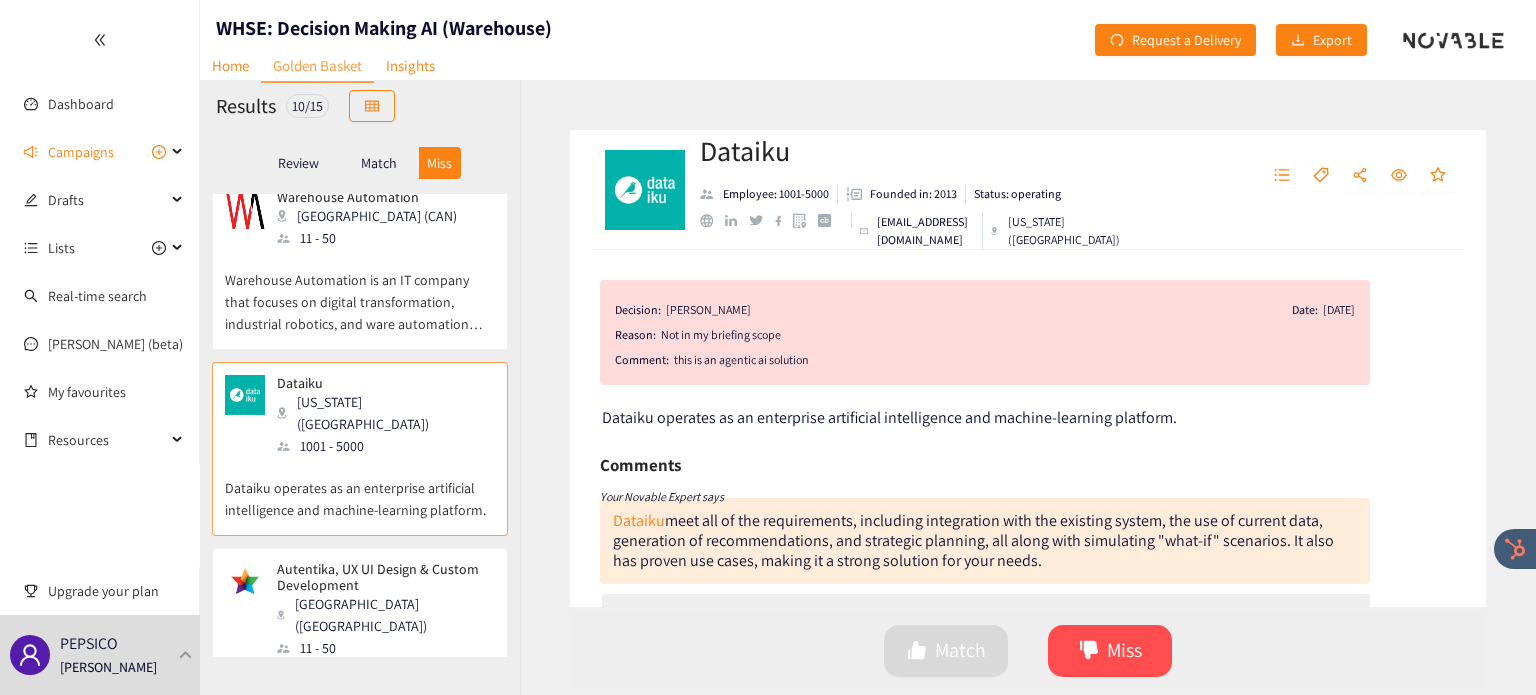 click on "11 - 50" at bounding box center (385, 648) 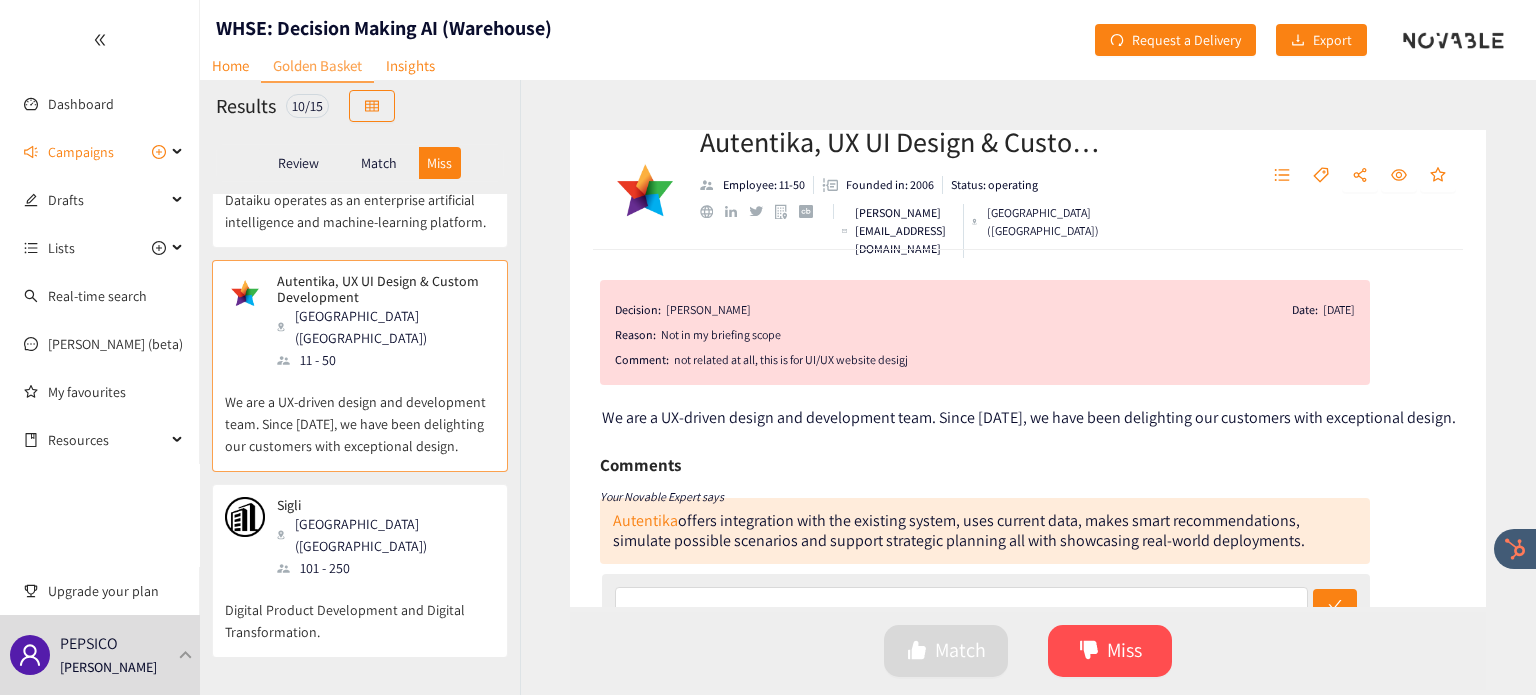 scroll, scrollTop: 702, scrollLeft: 0, axis: vertical 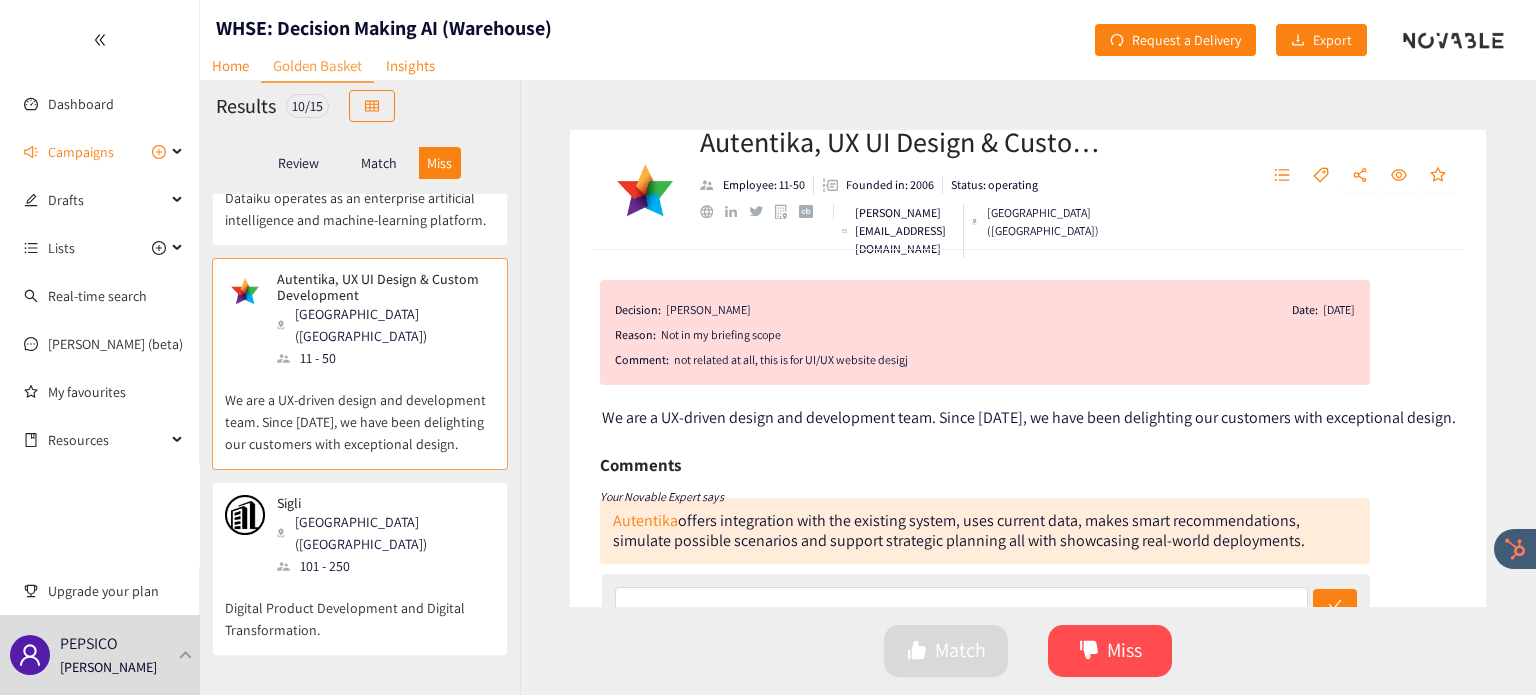 click on "Sigli   Antwerp ([GEOGRAPHIC_DATA])     101 - 250" at bounding box center (360, 536) 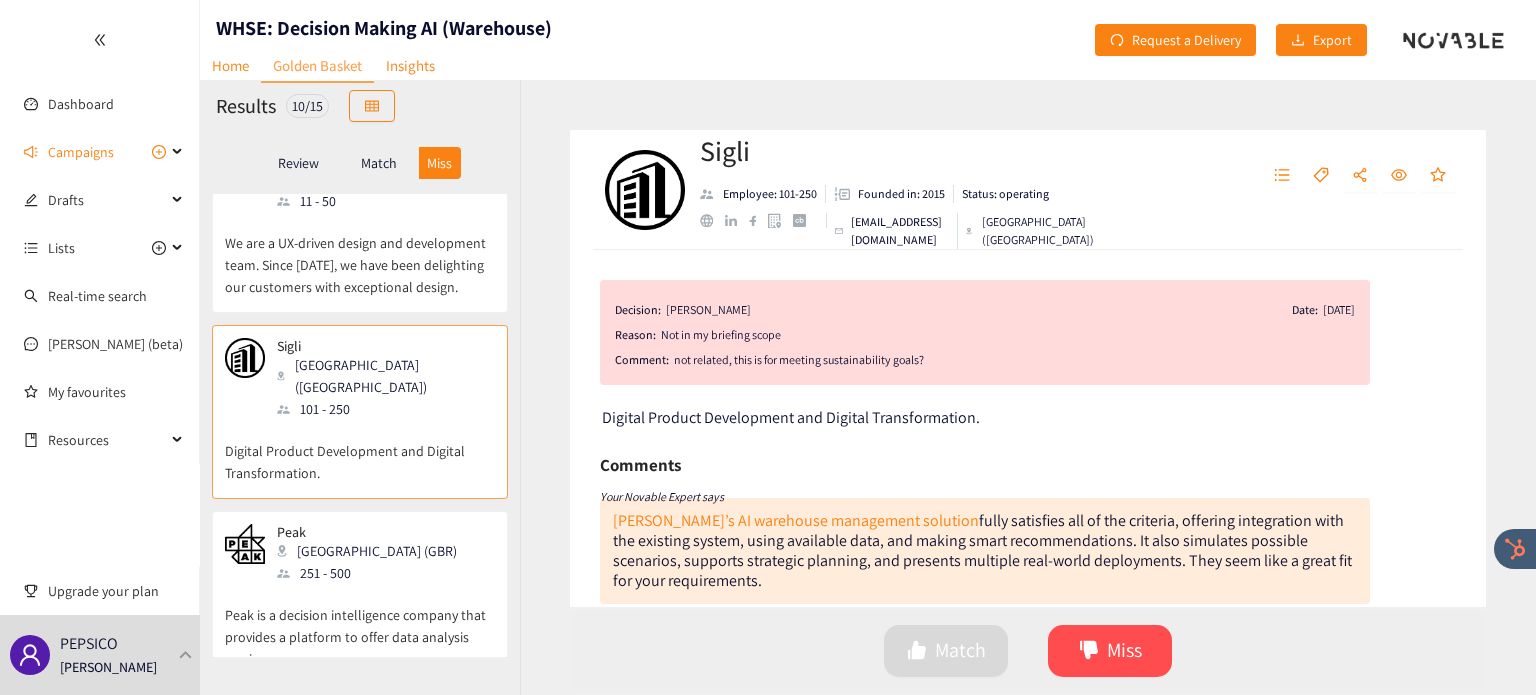 scroll, scrollTop: 870, scrollLeft: 0, axis: vertical 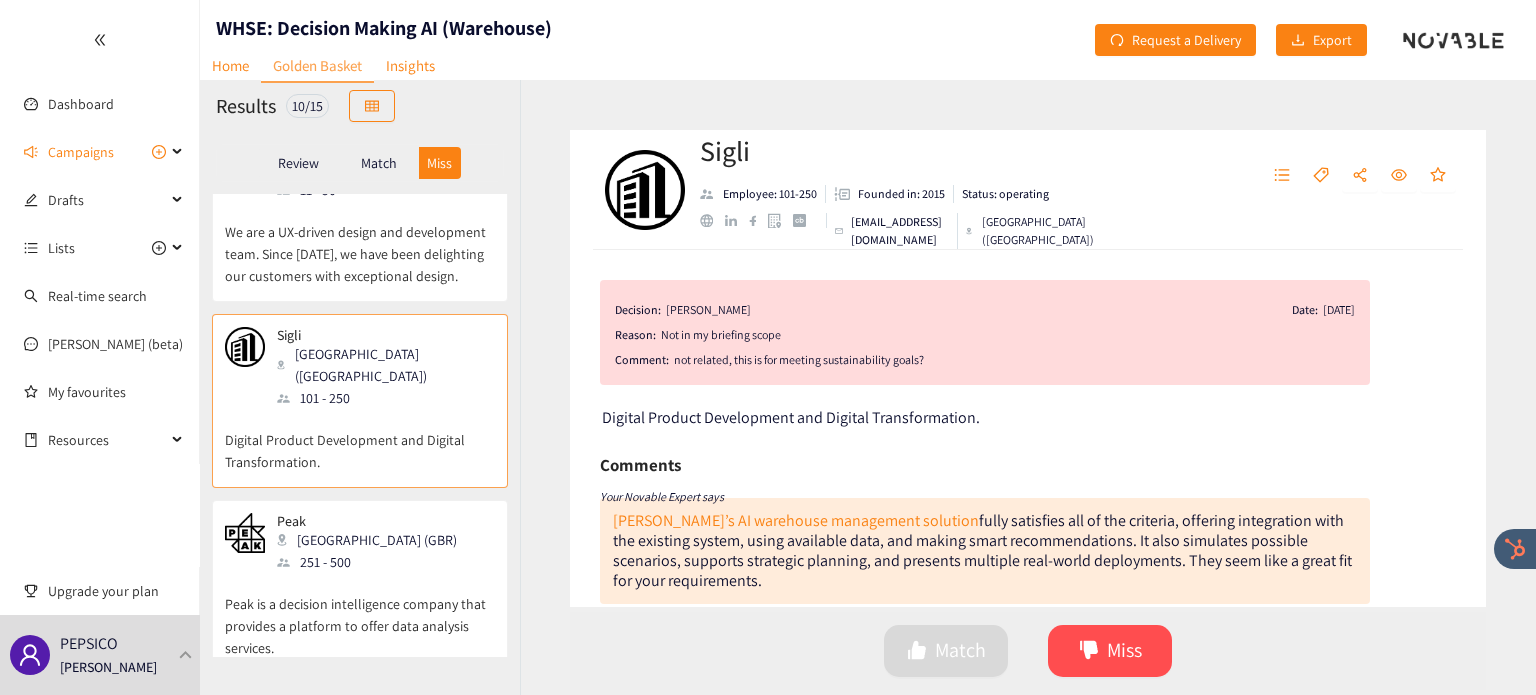 click on "Peak   [GEOGRAPHIC_DATA] (GBR)     251 - 500" at bounding box center (360, 543) 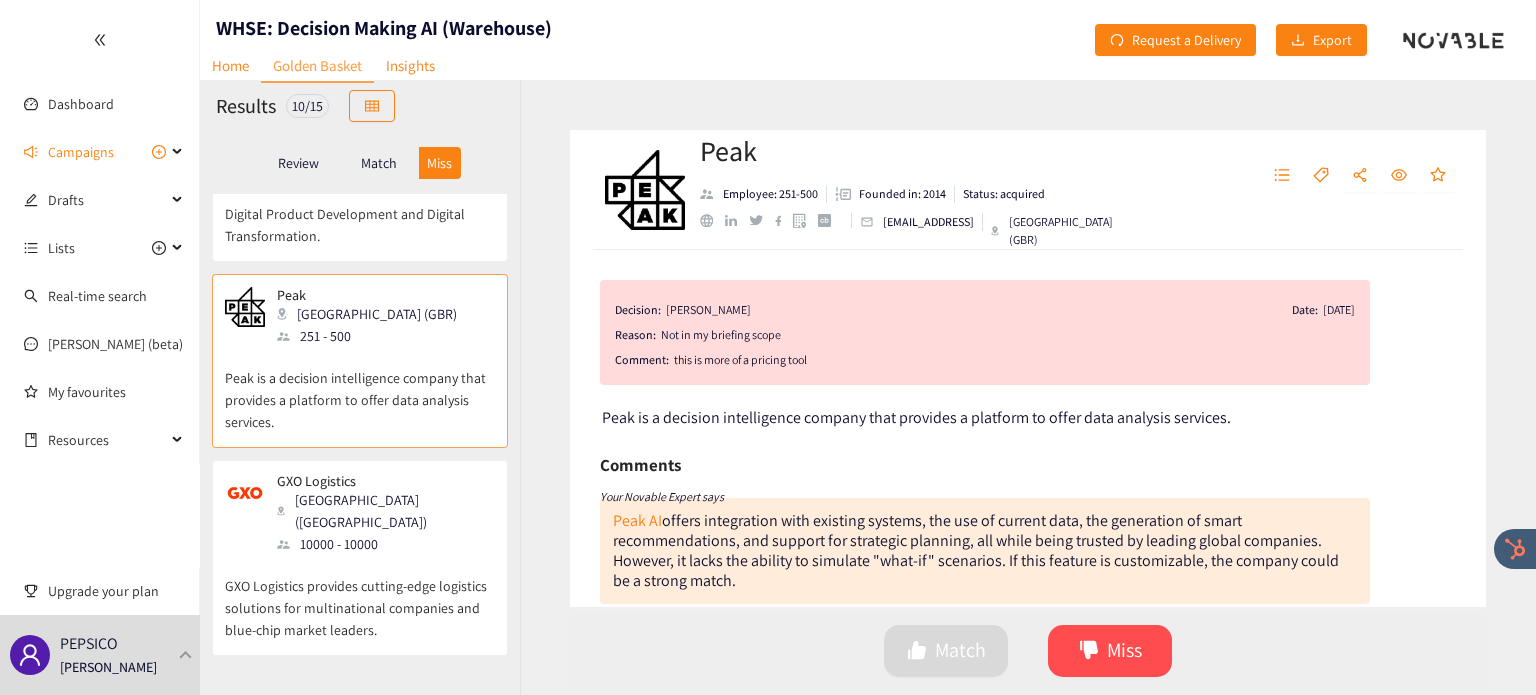 scroll, scrollTop: 1100, scrollLeft: 0, axis: vertical 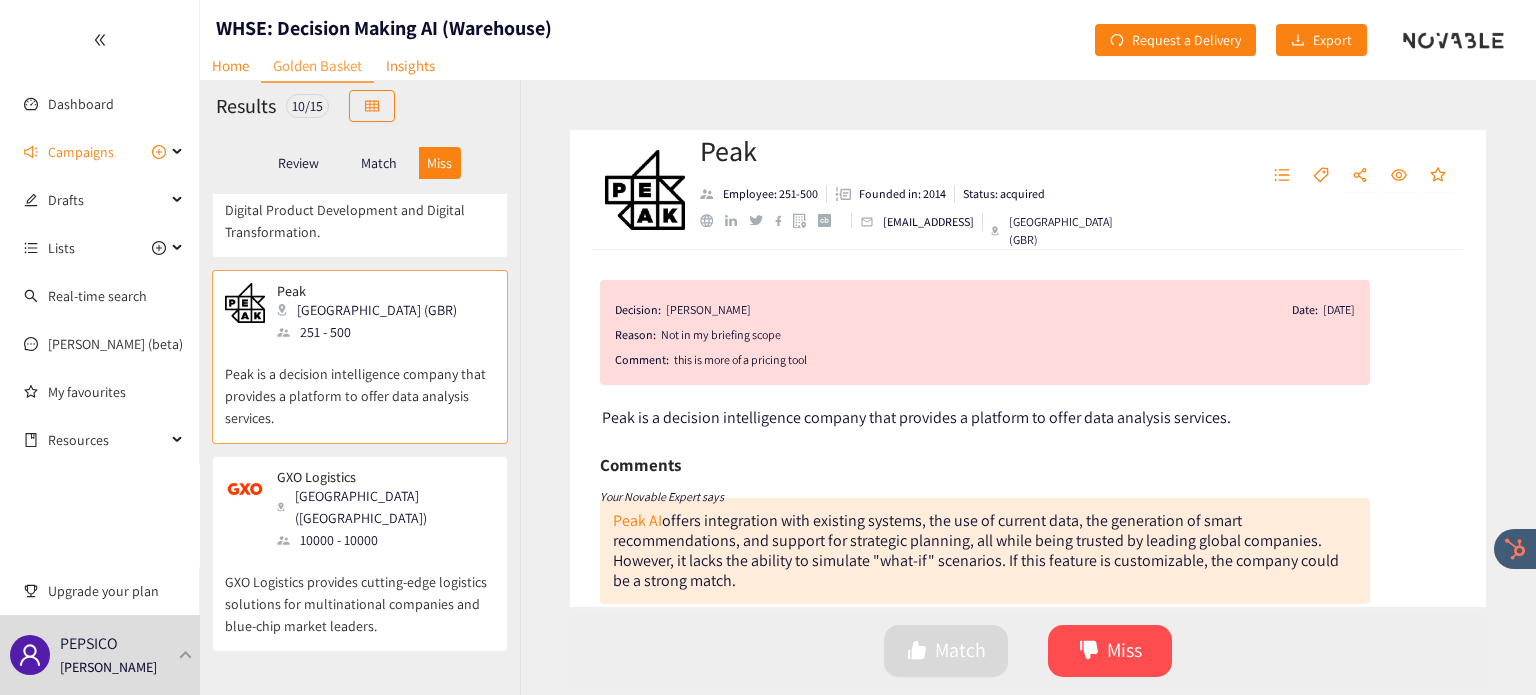 click on "GXO Logistics provides cutting-edge logistics solutions for multinational companies and blue-chip market leaders." at bounding box center (360, 594) 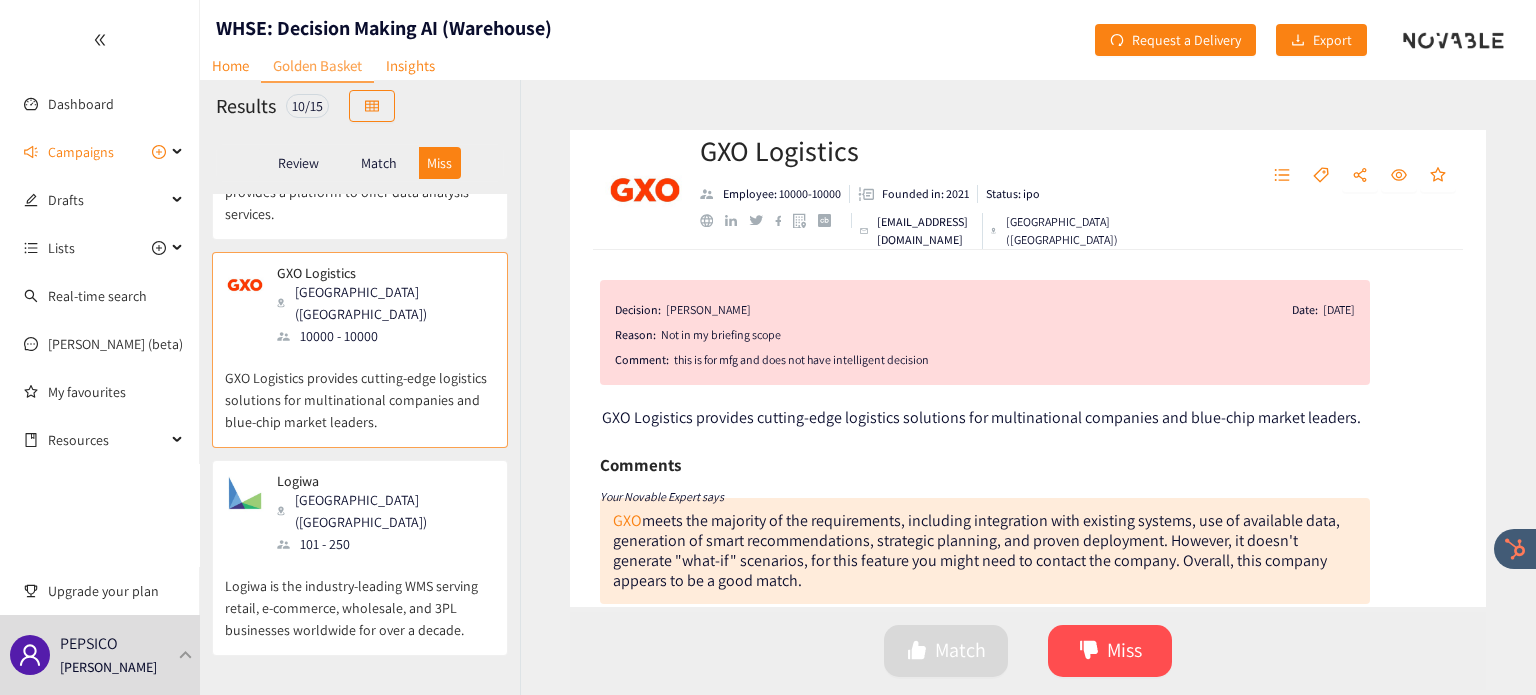 scroll, scrollTop: 1311, scrollLeft: 0, axis: vertical 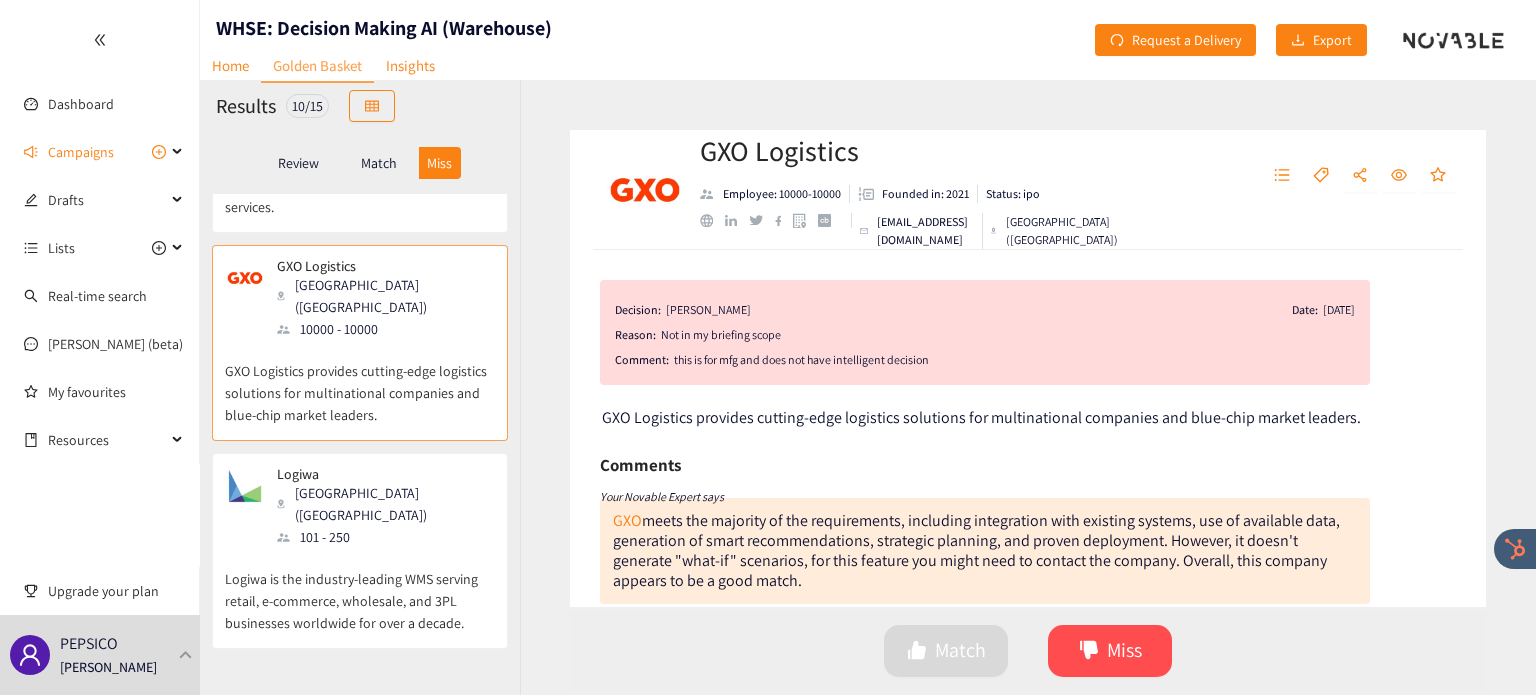click on "Logiwa is the industry-leading WMS serving retail, e-commerce, wholesale, and 3PL businesses worldwide for over a decade." at bounding box center [360, 591] 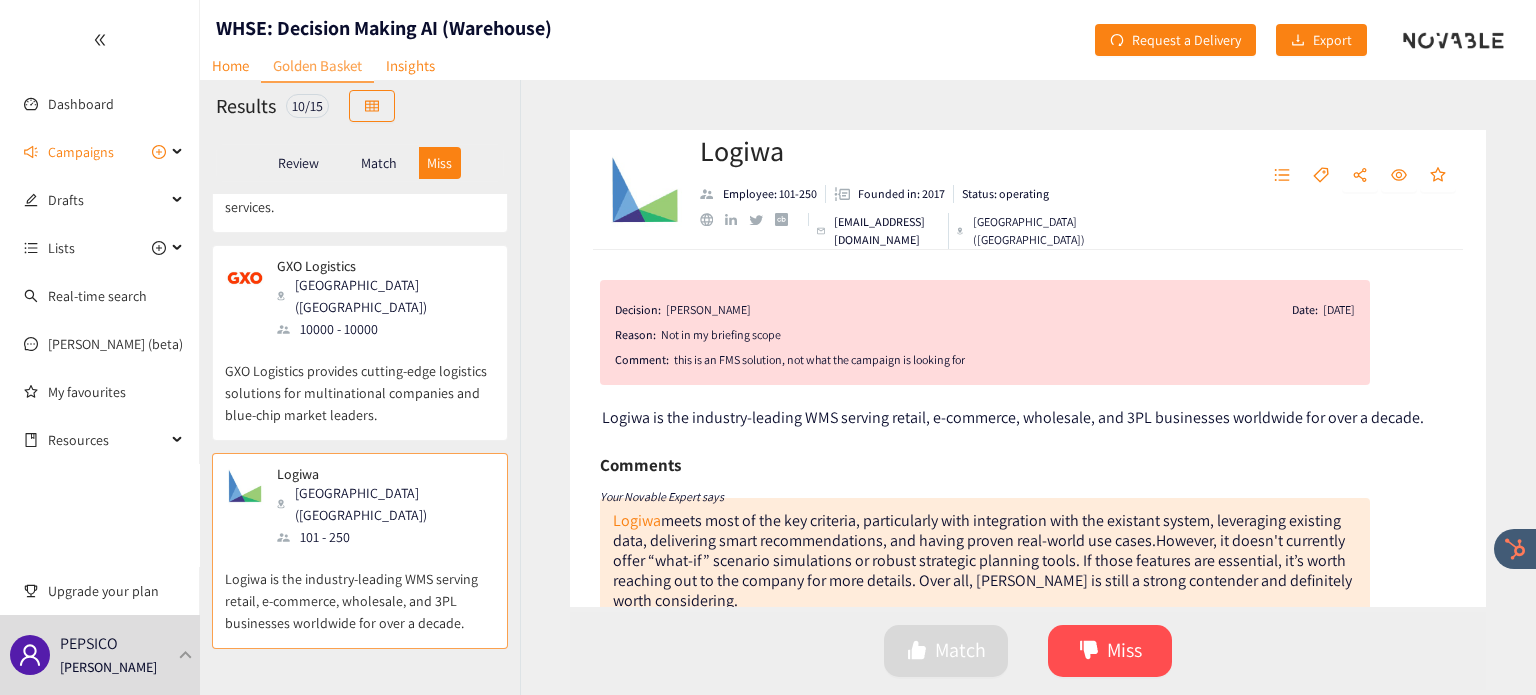 scroll, scrollTop: 1364, scrollLeft: 0, axis: vertical 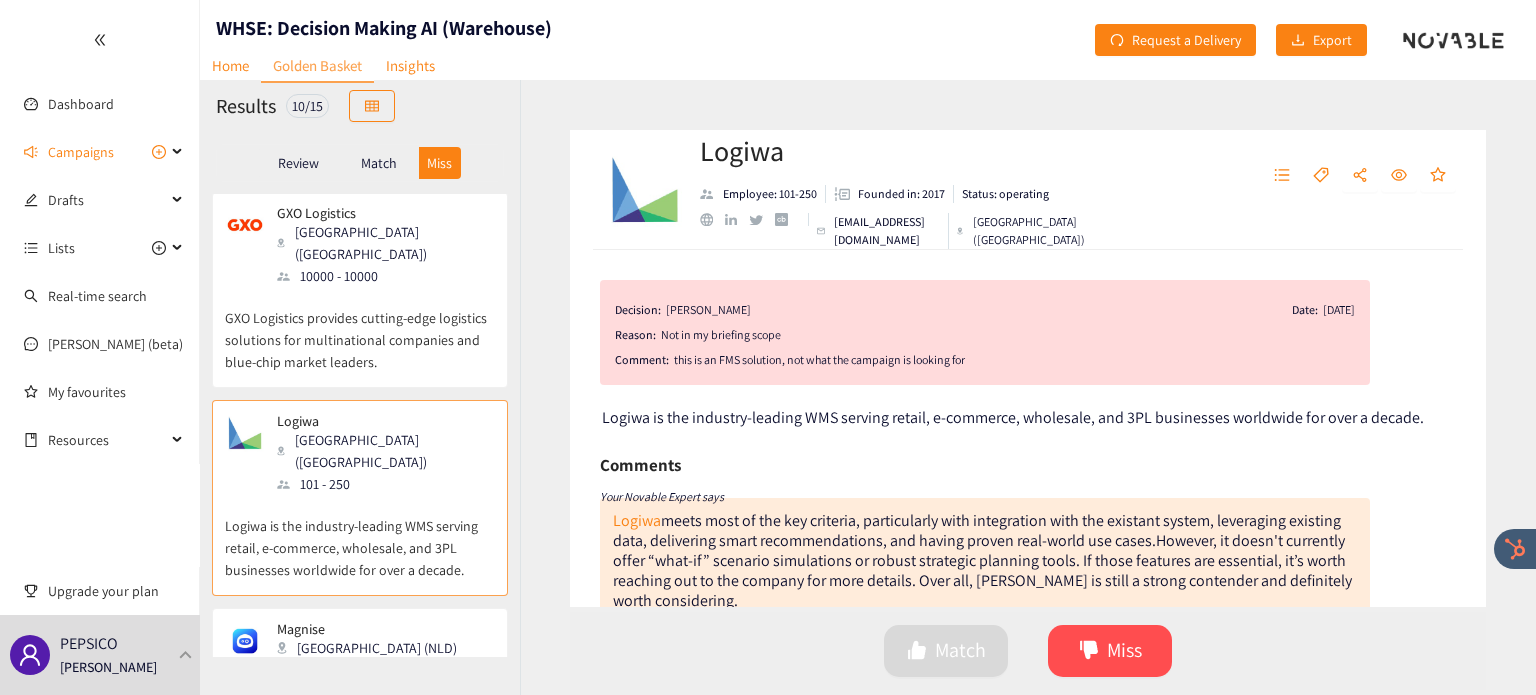 click on "Magnise is an independent software engineering company with more than 15 years of professional experience." at bounding box center (360, 724) 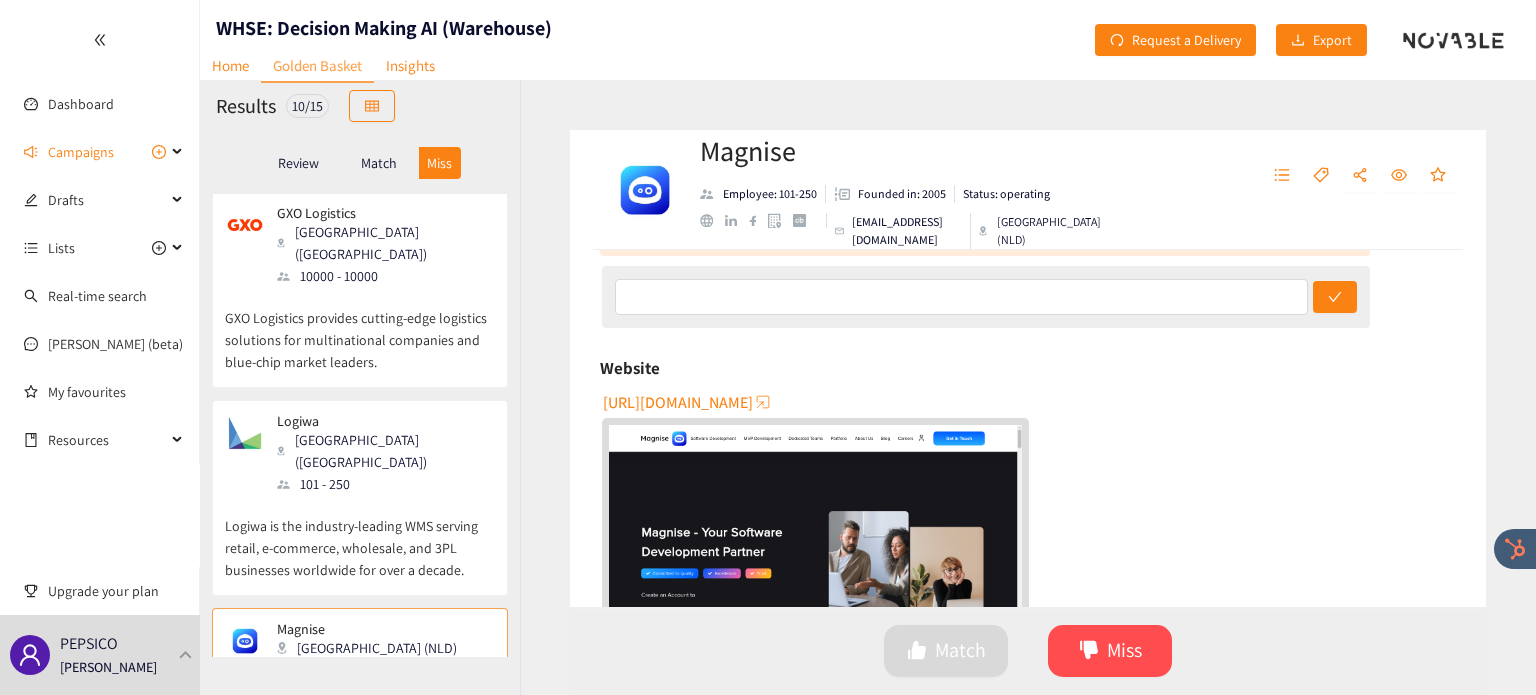 scroll, scrollTop: 0, scrollLeft: 0, axis: both 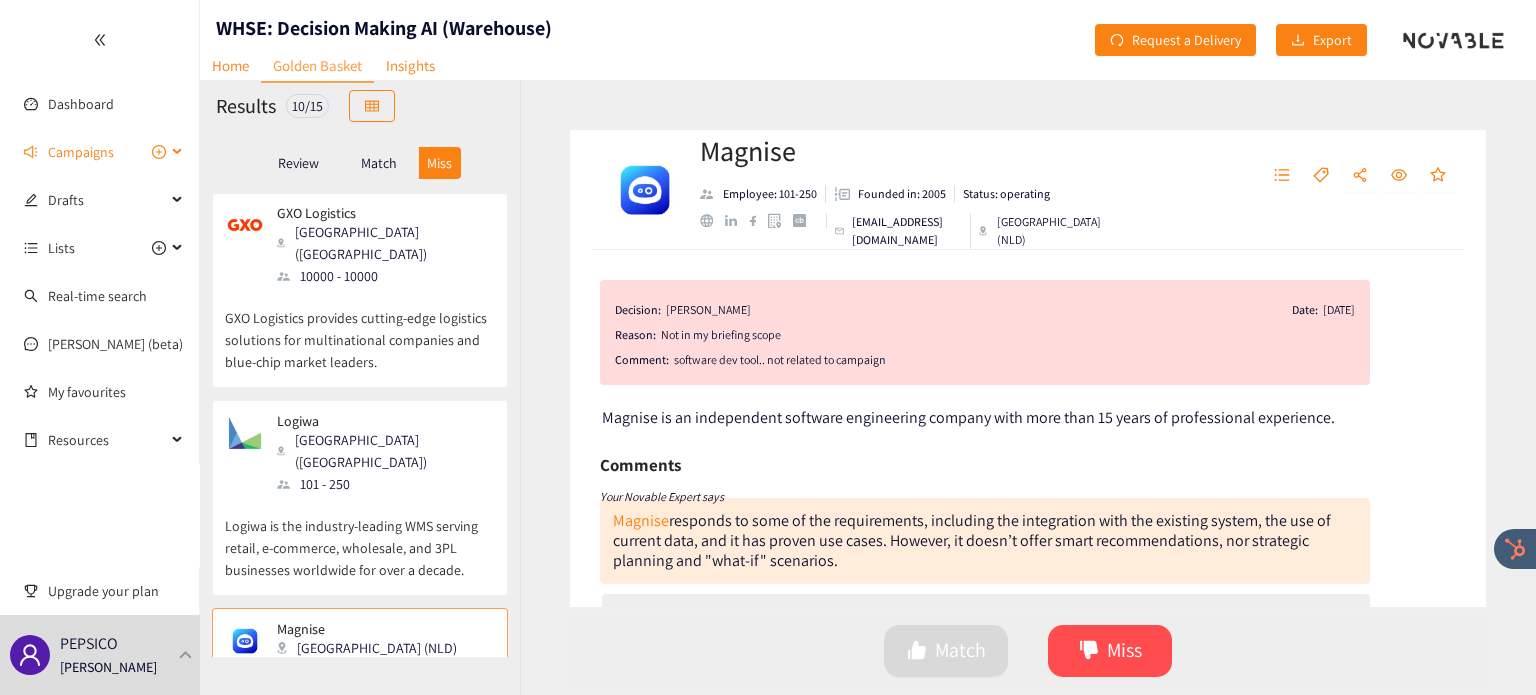 click on "Campaigns" at bounding box center [81, 152] 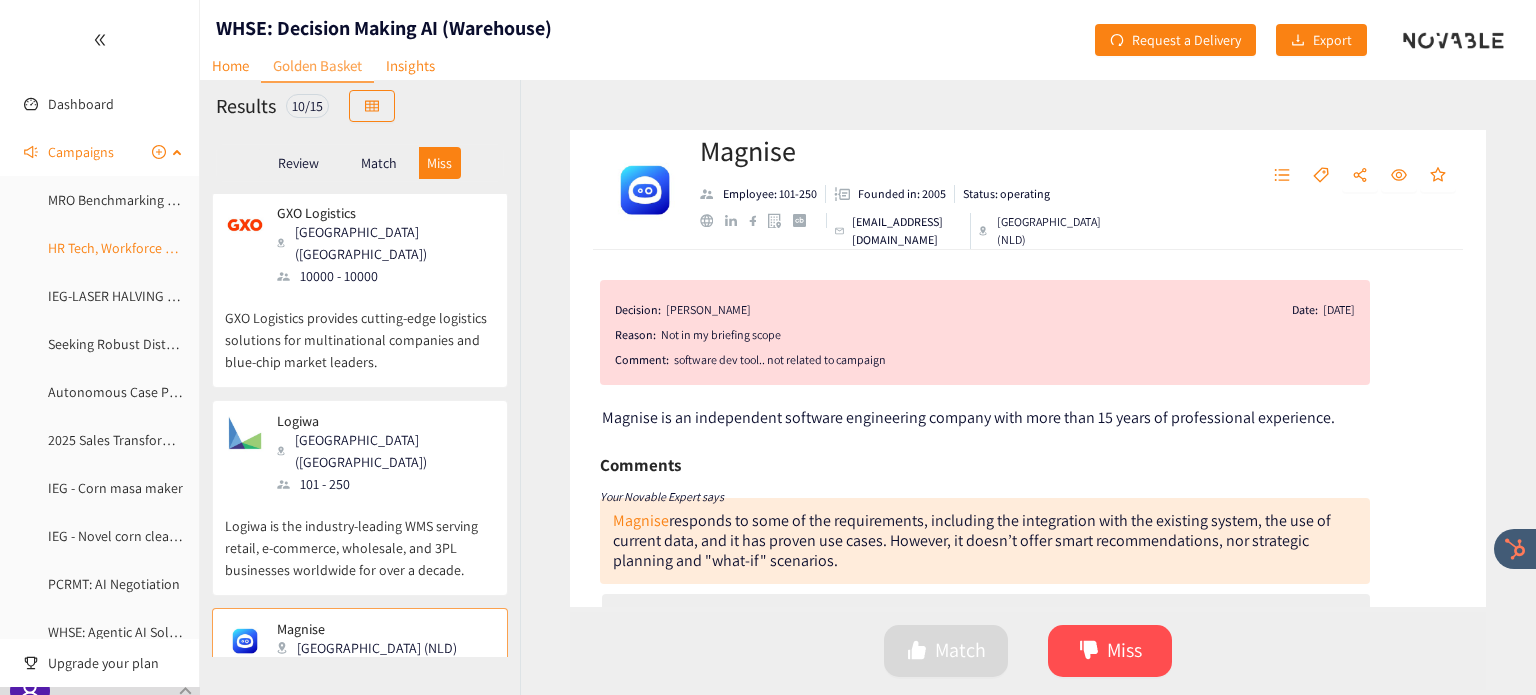 click on "HR Tech, Workforce Planning & Cost Visibility" at bounding box center [179, 248] 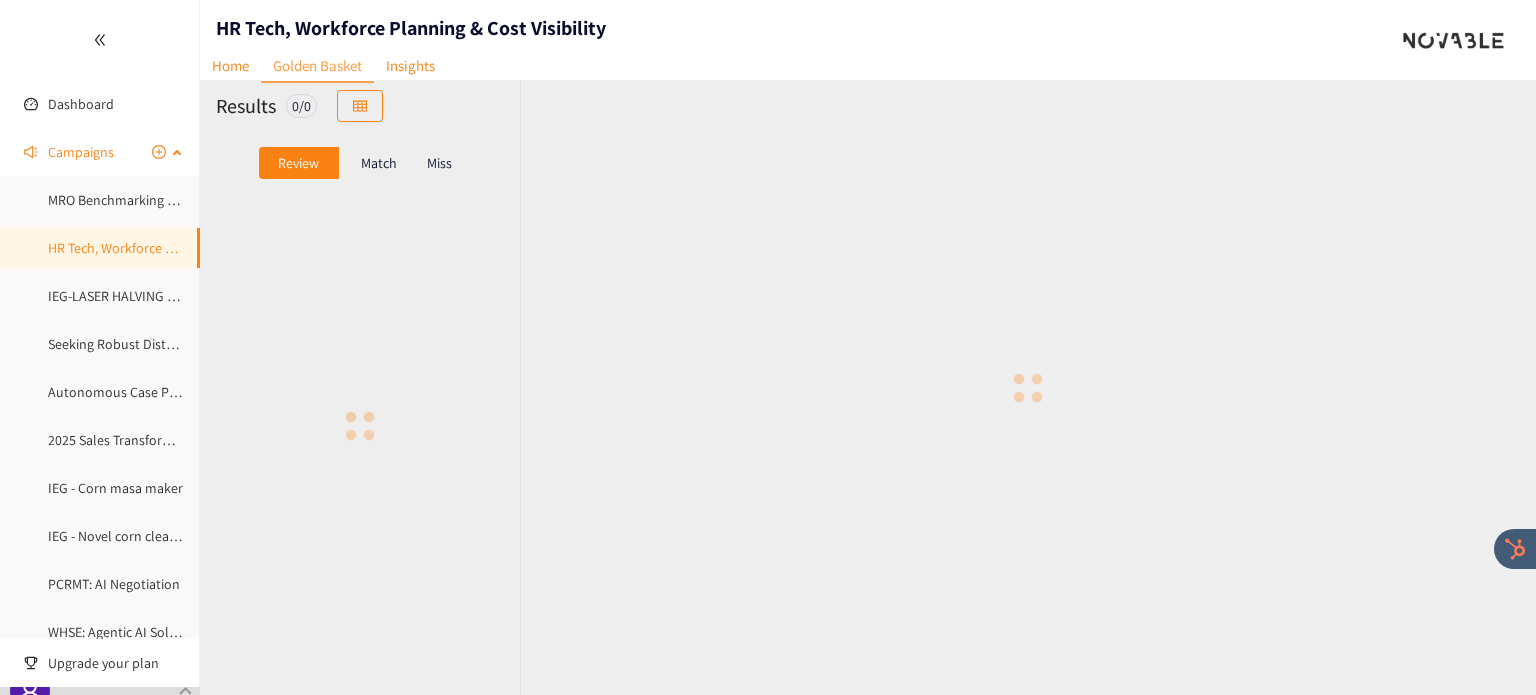 scroll, scrollTop: 0, scrollLeft: 0, axis: both 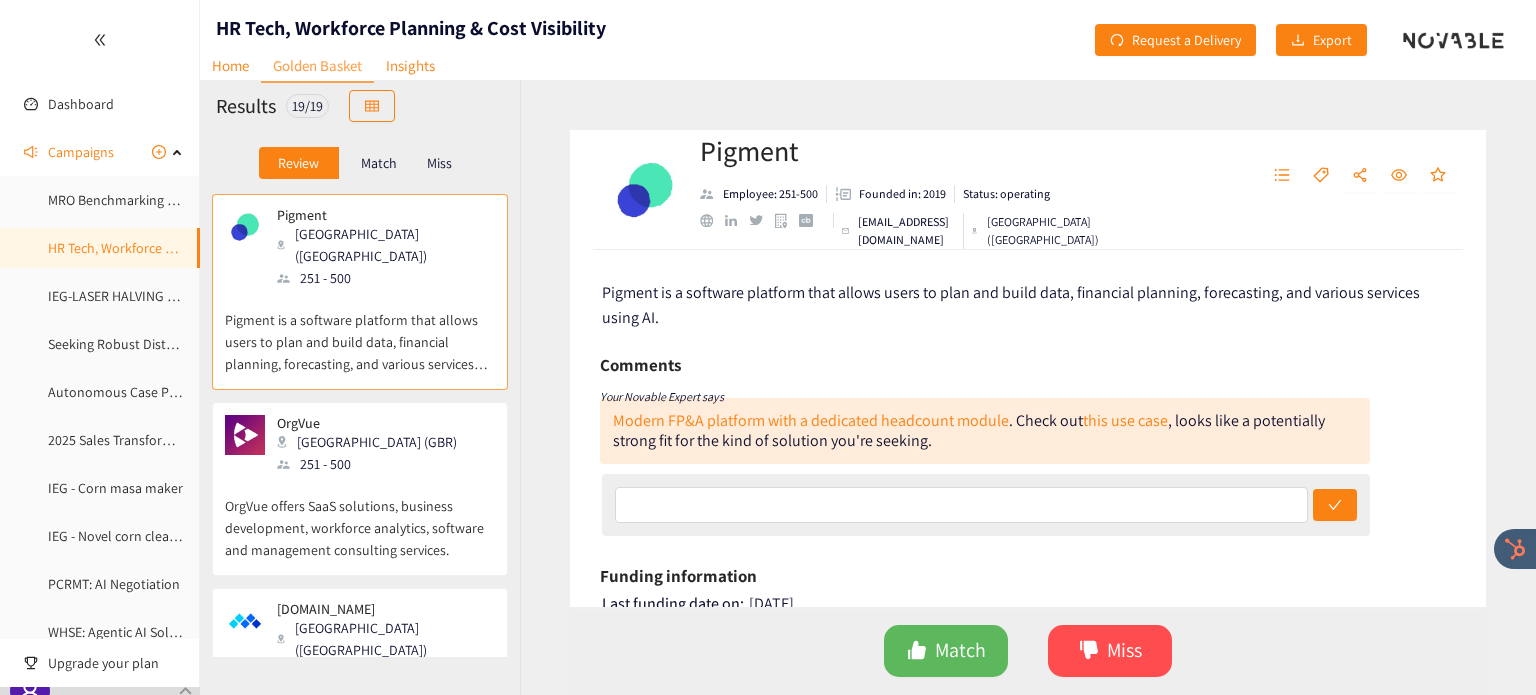 drag, startPoint x: 182, startPoint y: 688, endPoint x: 581, endPoint y: 594, distance: 409.92316 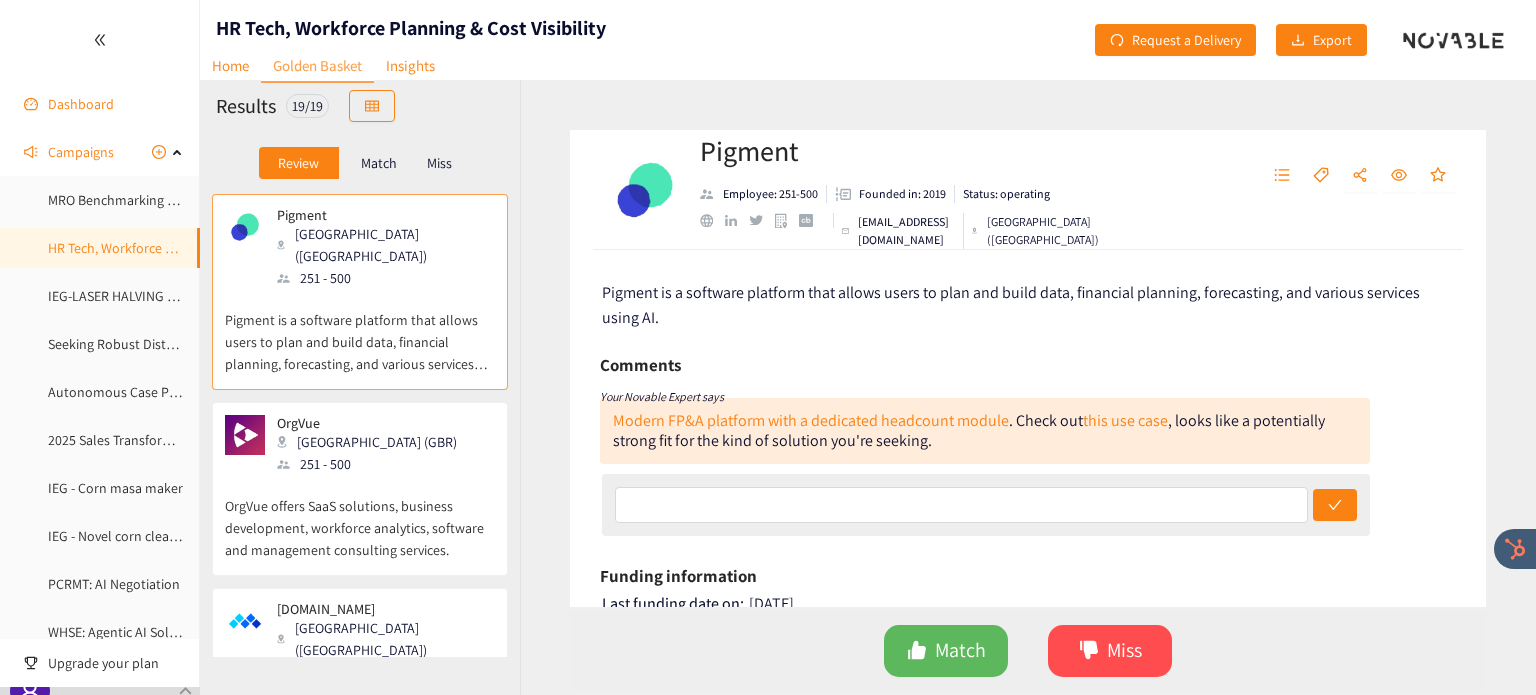 click on "Dashboard" at bounding box center (81, 104) 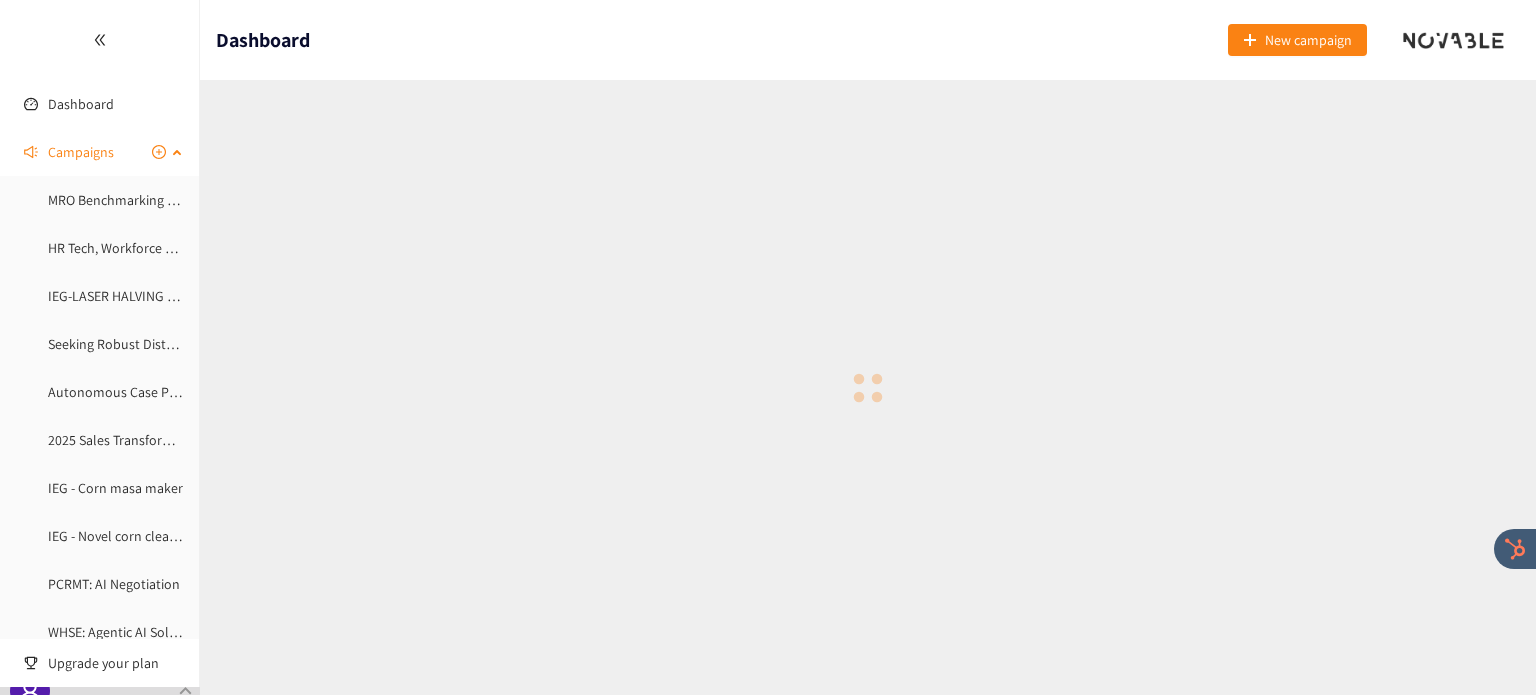 click on "Campaigns" at bounding box center (100, 152) 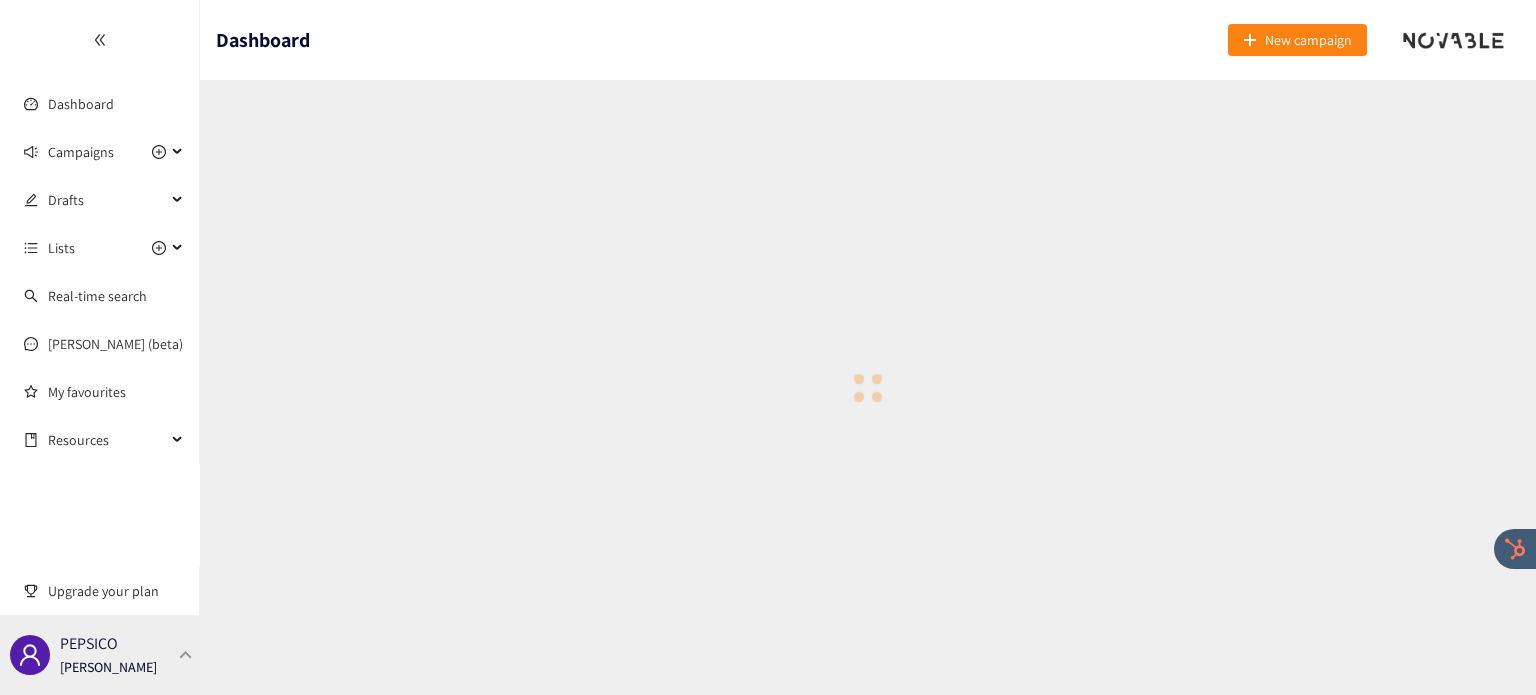 click at bounding box center (186, 654) 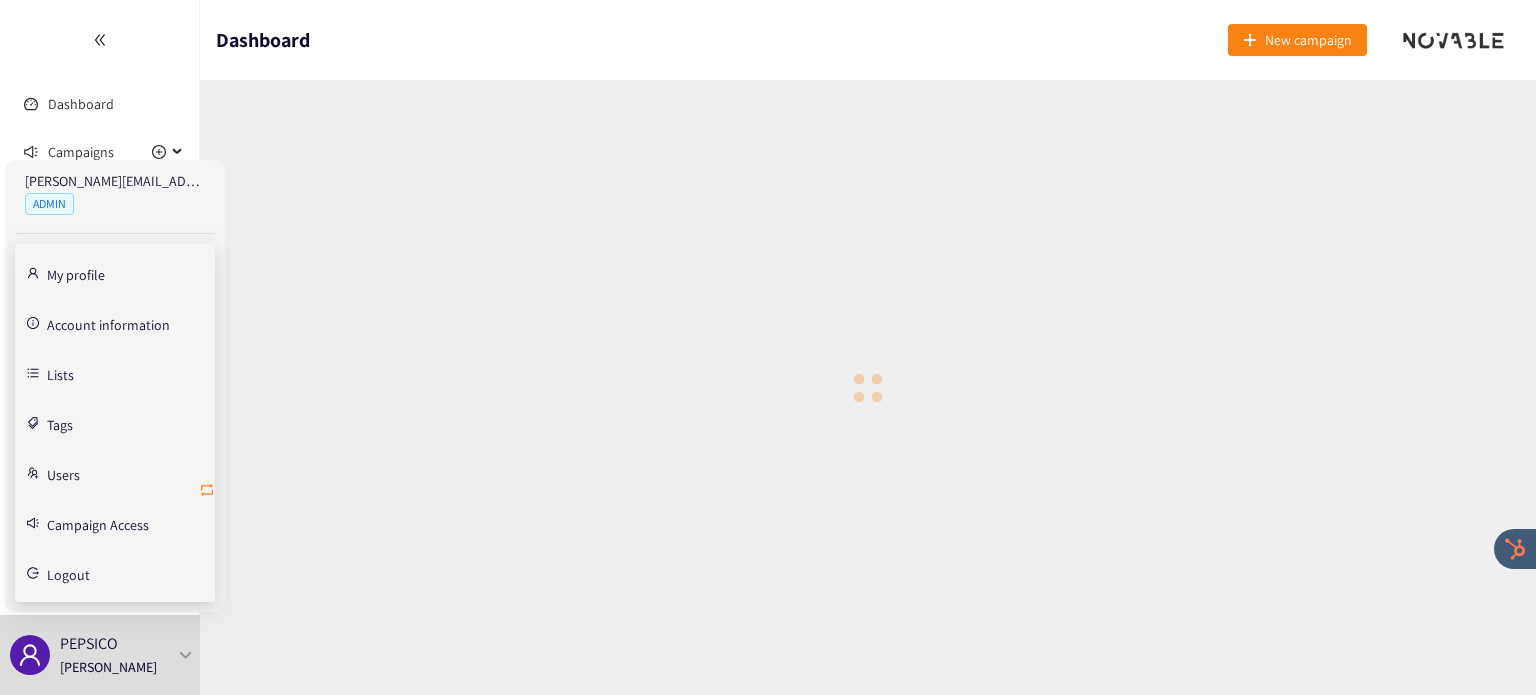 click 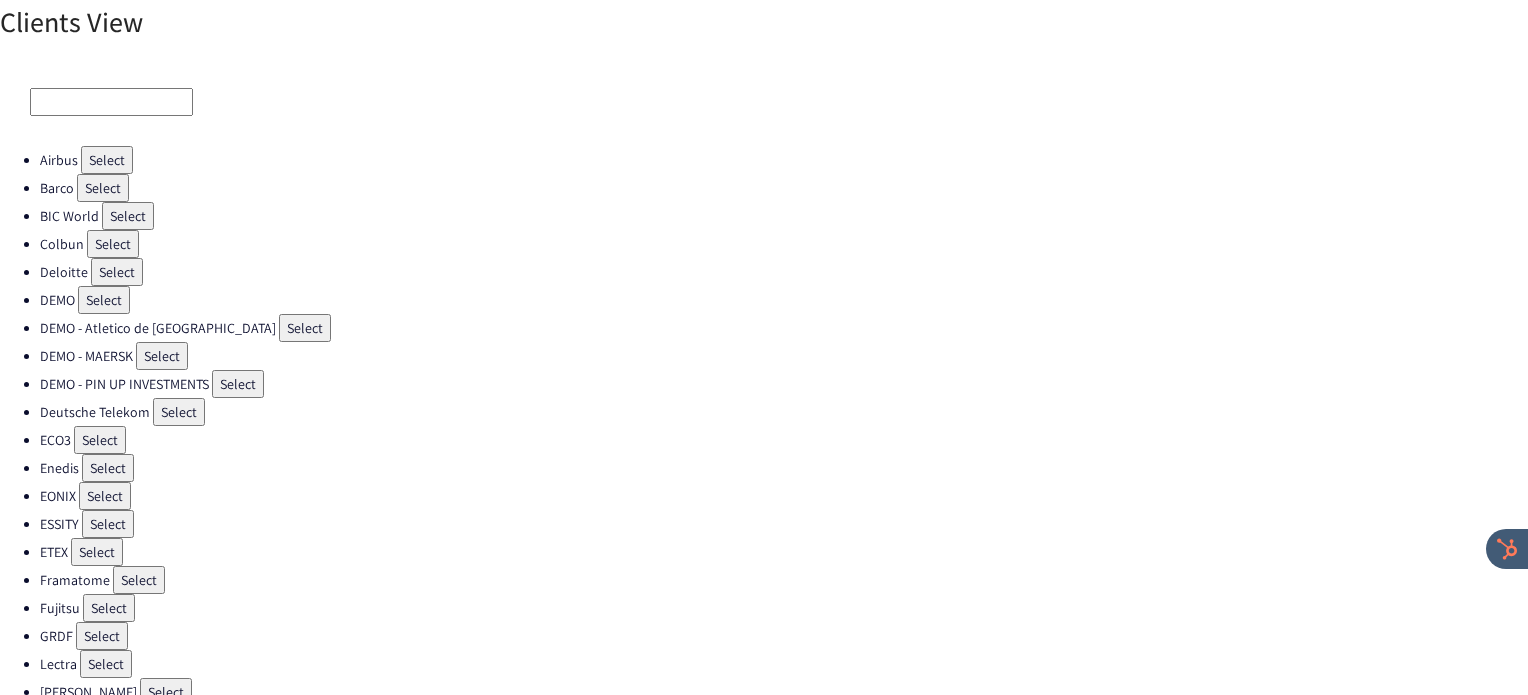 click on "Select" at bounding box center (107, 160) 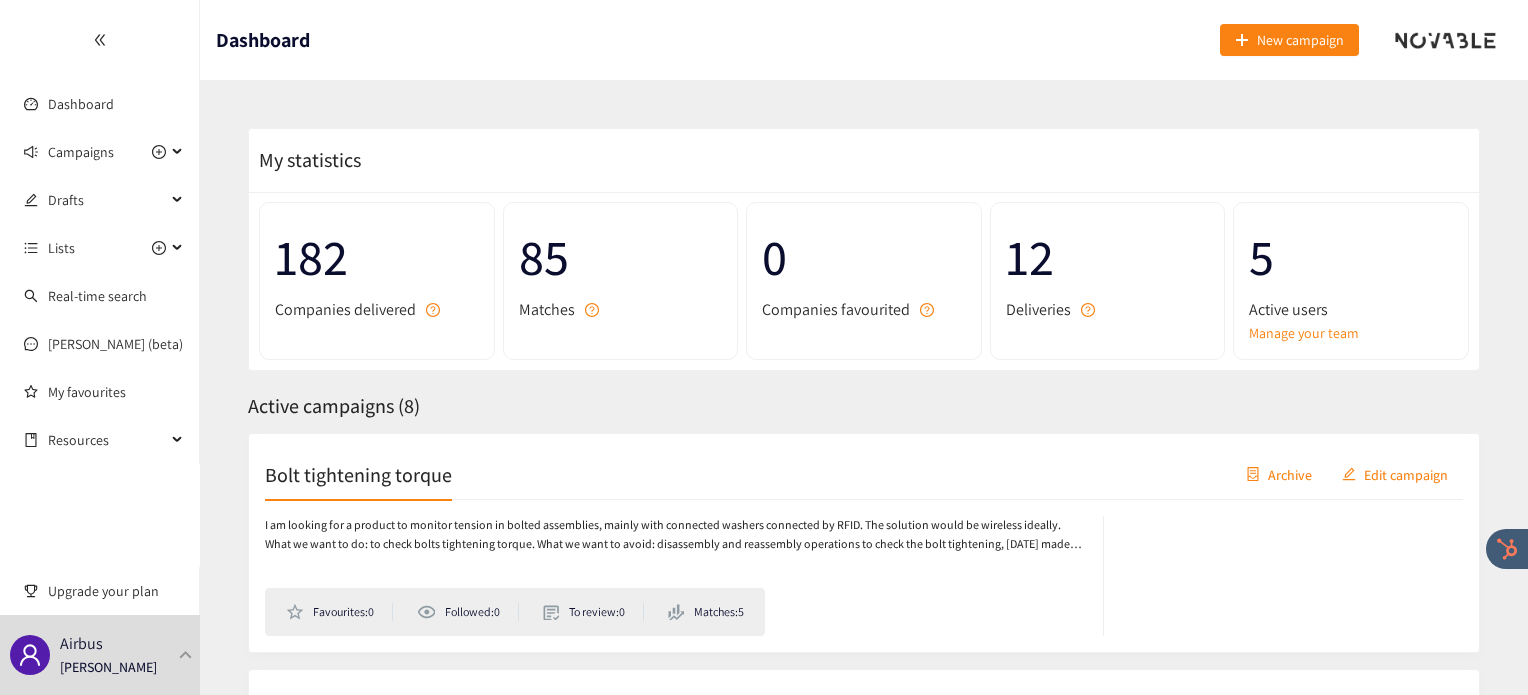 click on "Bolt tightening torque Archive Edit campaign" at bounding box center (864, 475) 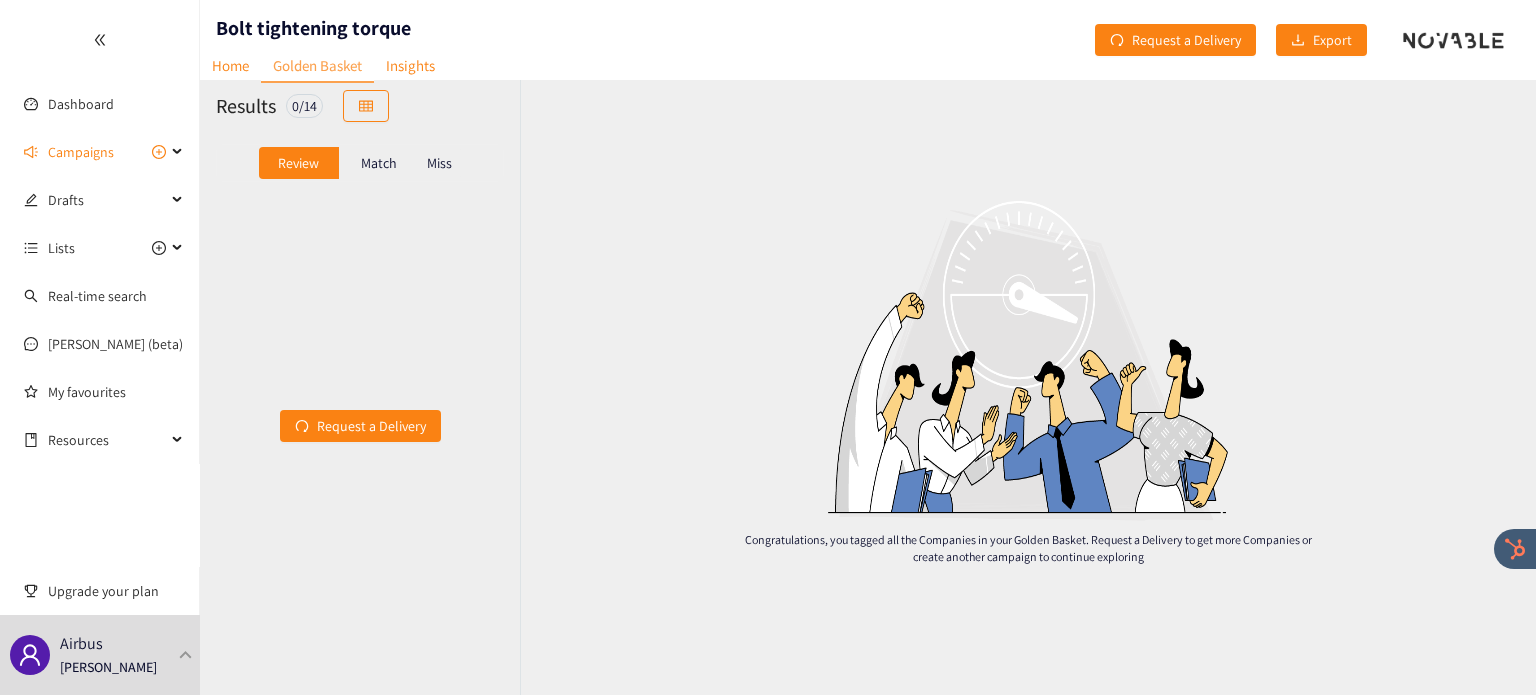 click on "Match" at bounding box center [379, 163] 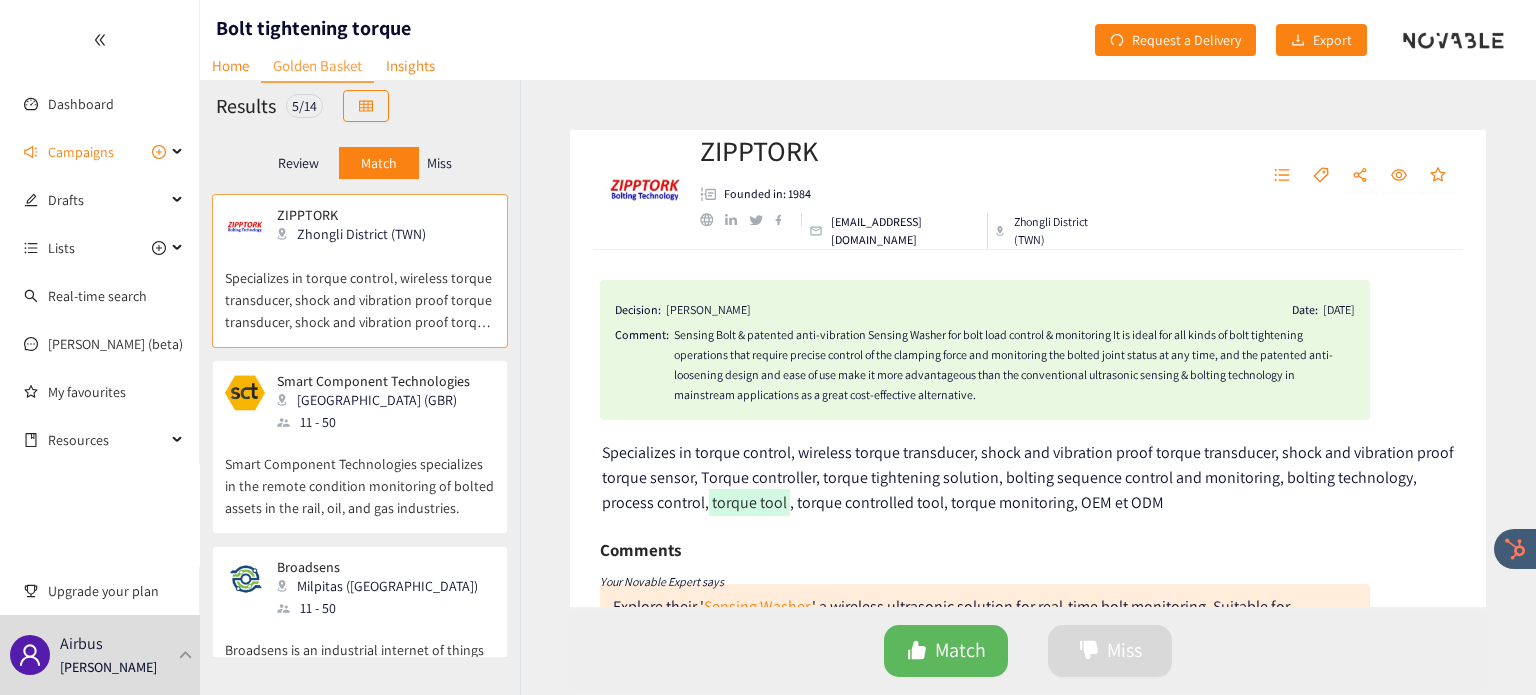 click on "Smart Component Technologies   [GEOGRAPHIC_DATA] (GBR)     11 - 50 Smart Component Technologies specializes in the remote condition monitoring of bolted assets in the rail, oil, and gas industries." at bounding box center (360, 447) 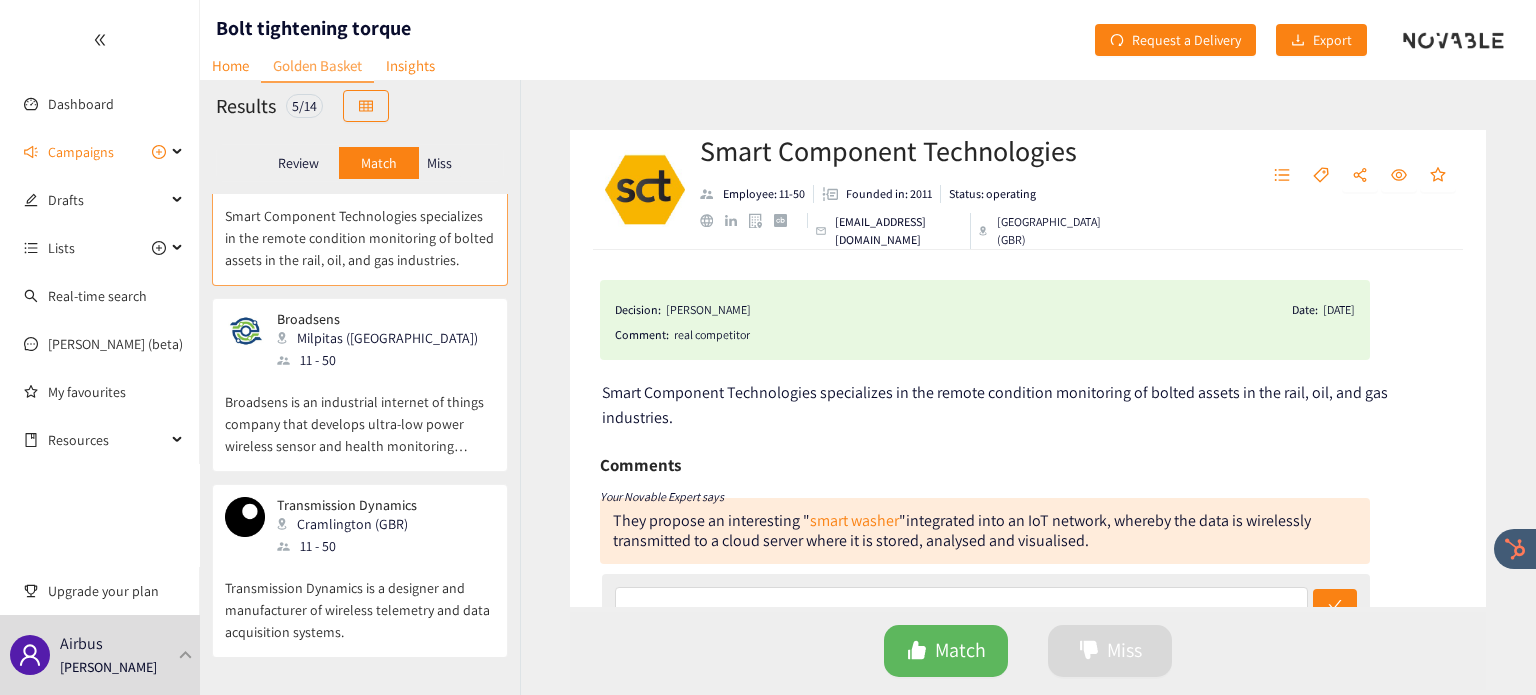 click on "11 - 50" at bounding box center [383, 360] 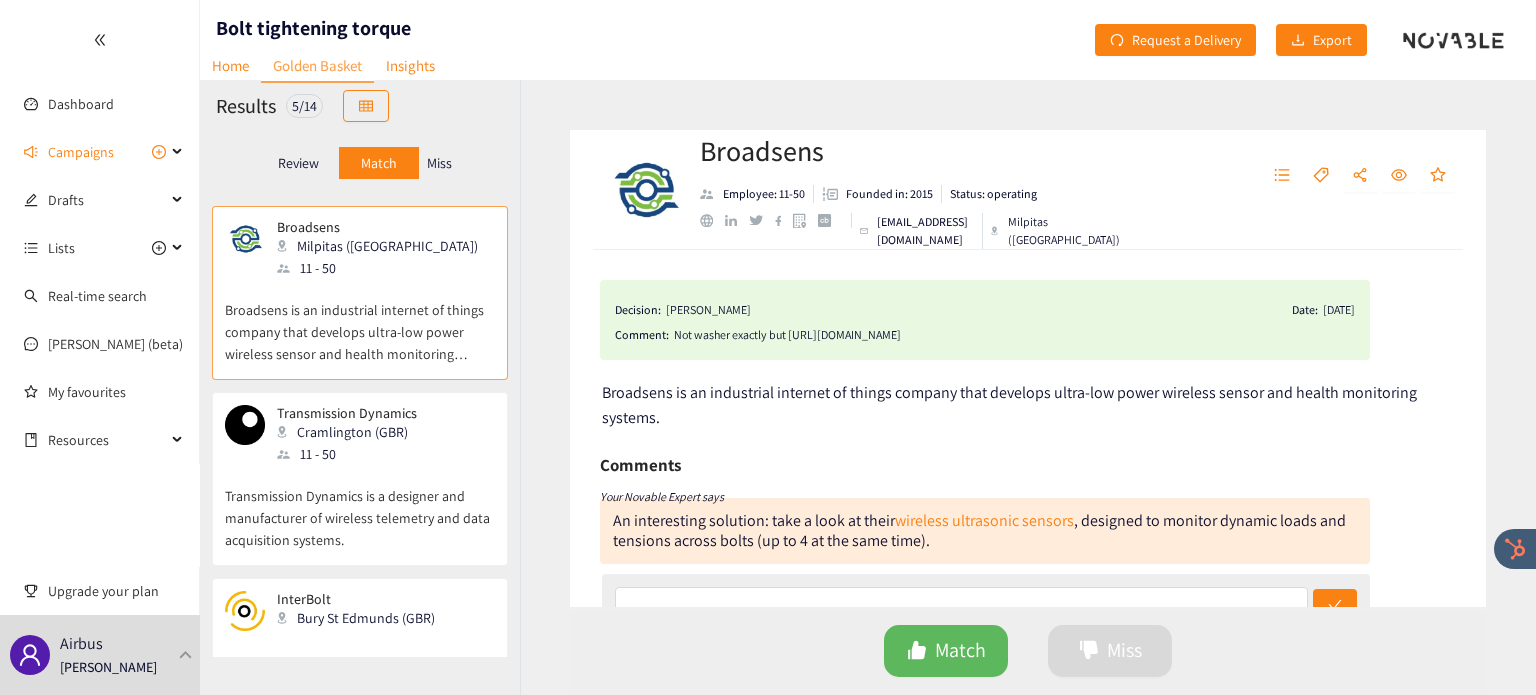 scroll, scrollTop: 424, scrollLeft: 0, axis: vertical 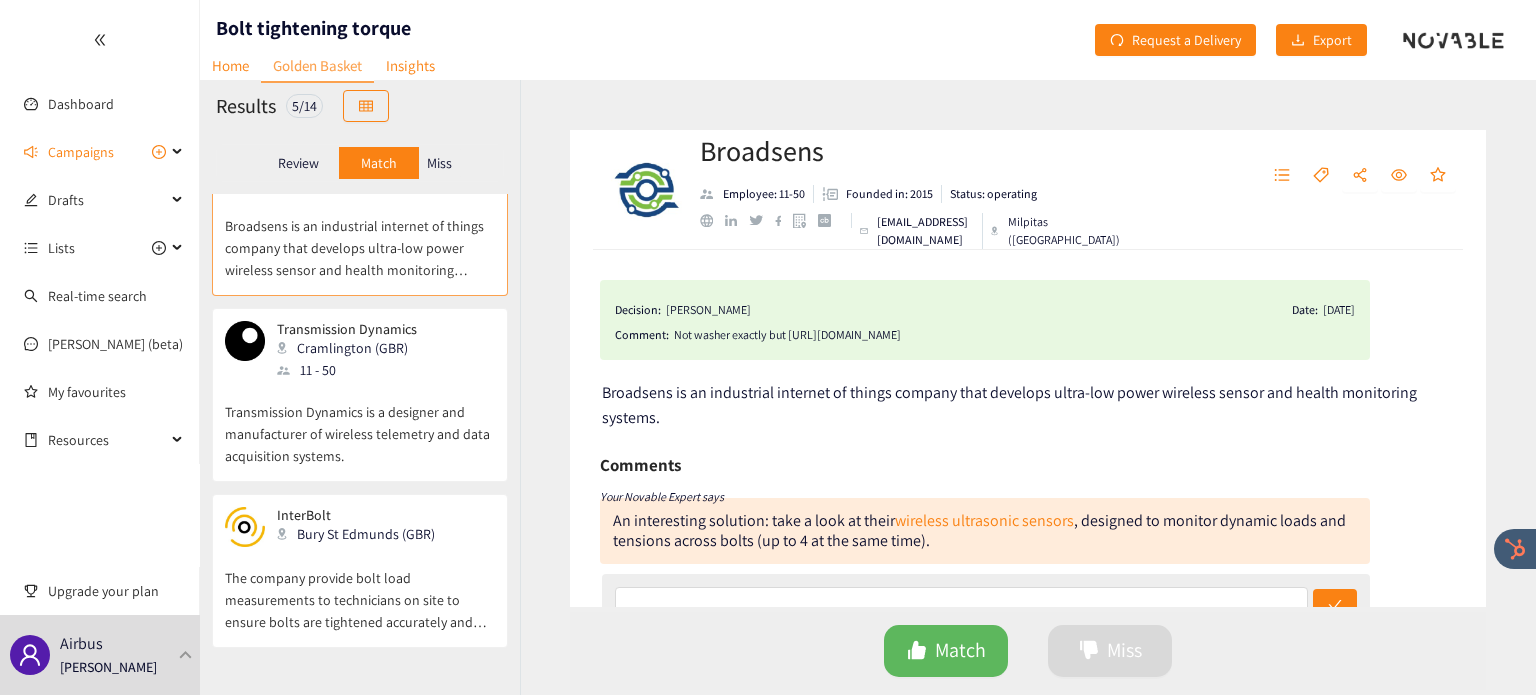 click on "Transmission Dynamics is a designer and manufacturer of wireless telemetry and data acquisition systems." at bounding box center (360, 424) 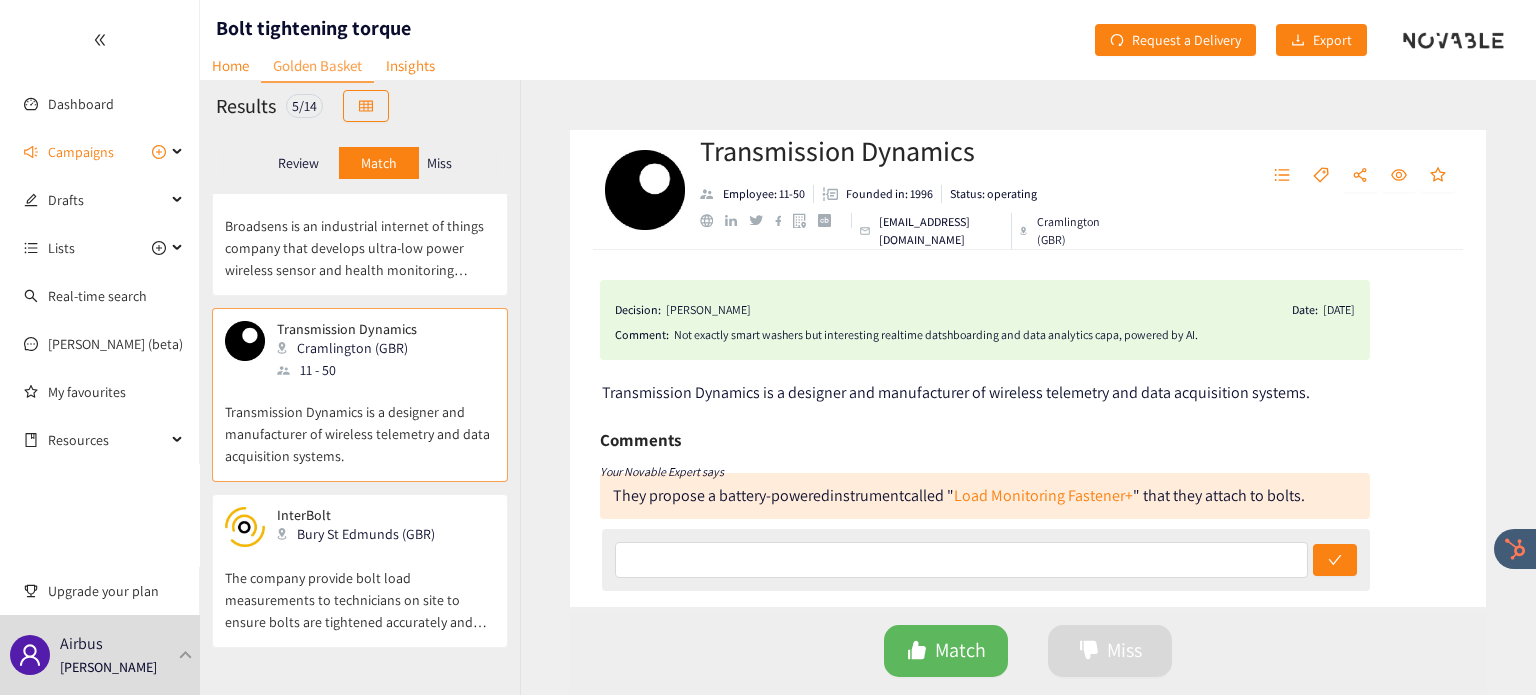 click on "The company provide bolt load measurements to technicians on site to ensure bolts are tightened accurately and efficiently. Through IOT platform, bolt load data is also available to a remote user, eliminating the need for costly, disruptive and inefficient manual bolt inspection." at bounding box center (360, 590) 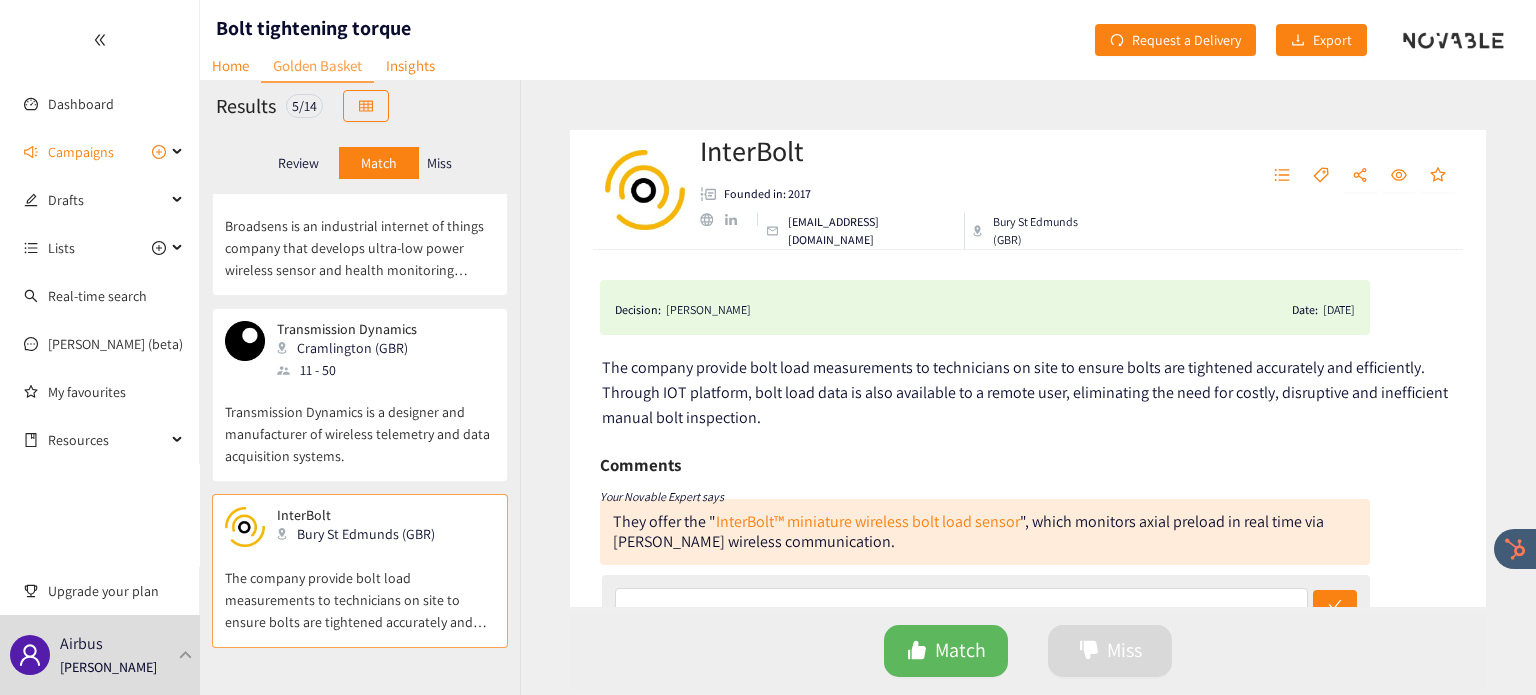 click on "Miss" at bounding box center (440, 163) 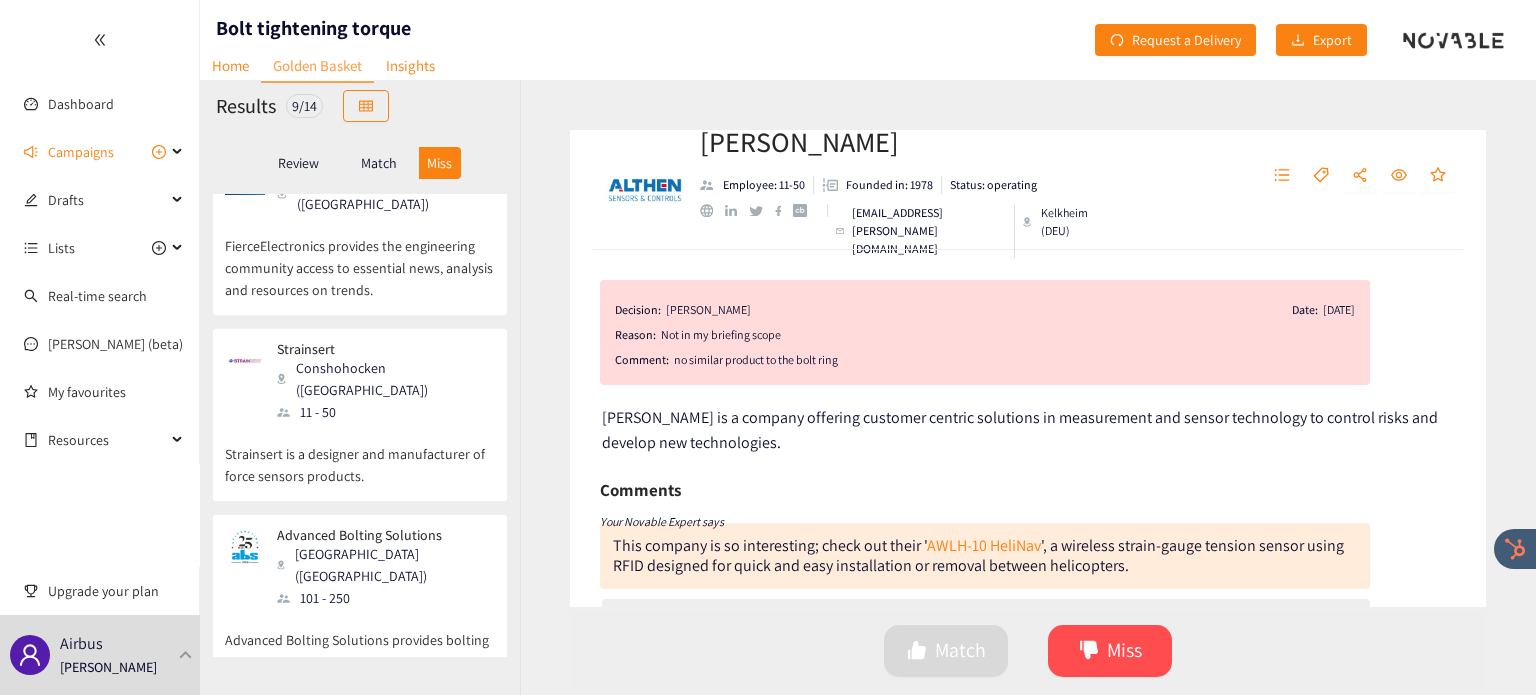 scroll, scrollTop: 0, scrollLeft: 0, axis: both 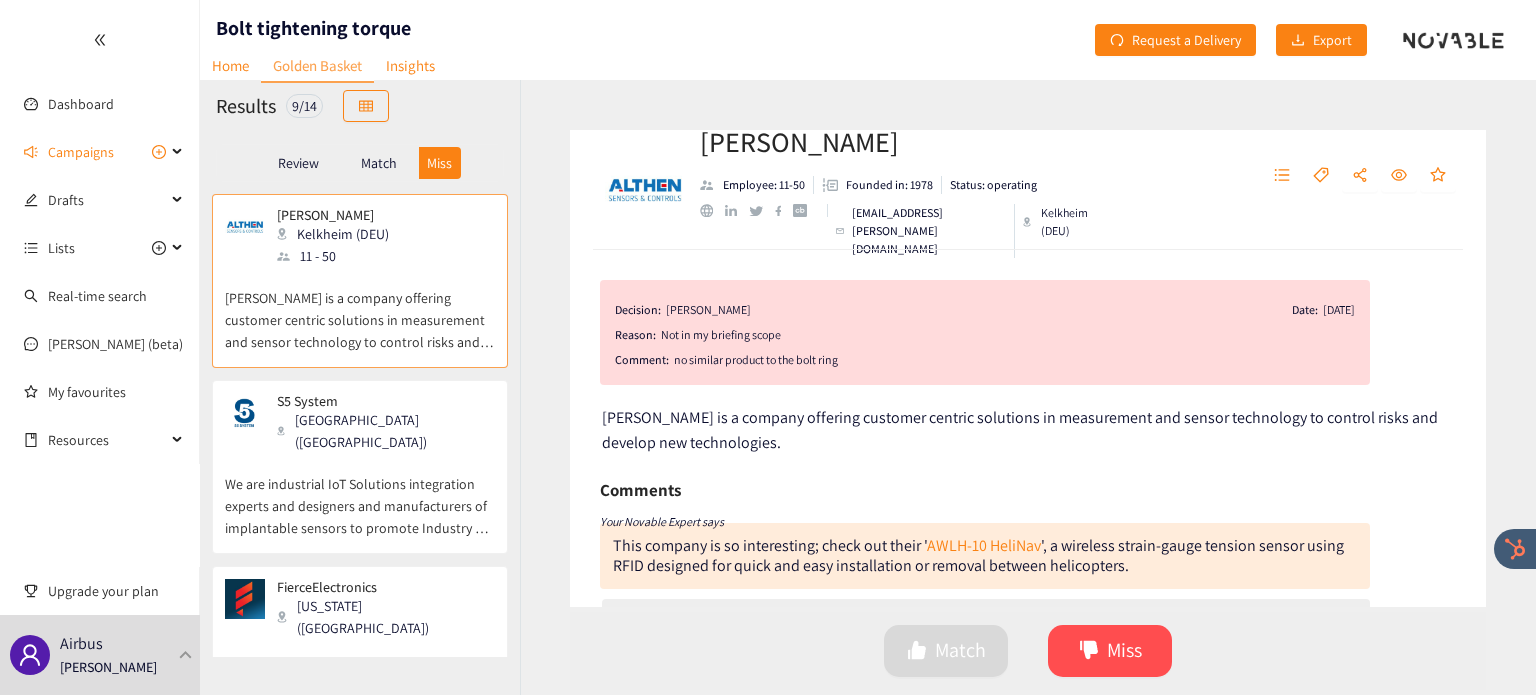 click on "We are industrial IoT Solutions integration experts and designers and manufacturers of implantable sensors to promote Industry 4.0 and provide a wide range of IoT services to the mining industry." at bounding box center (360, 496) 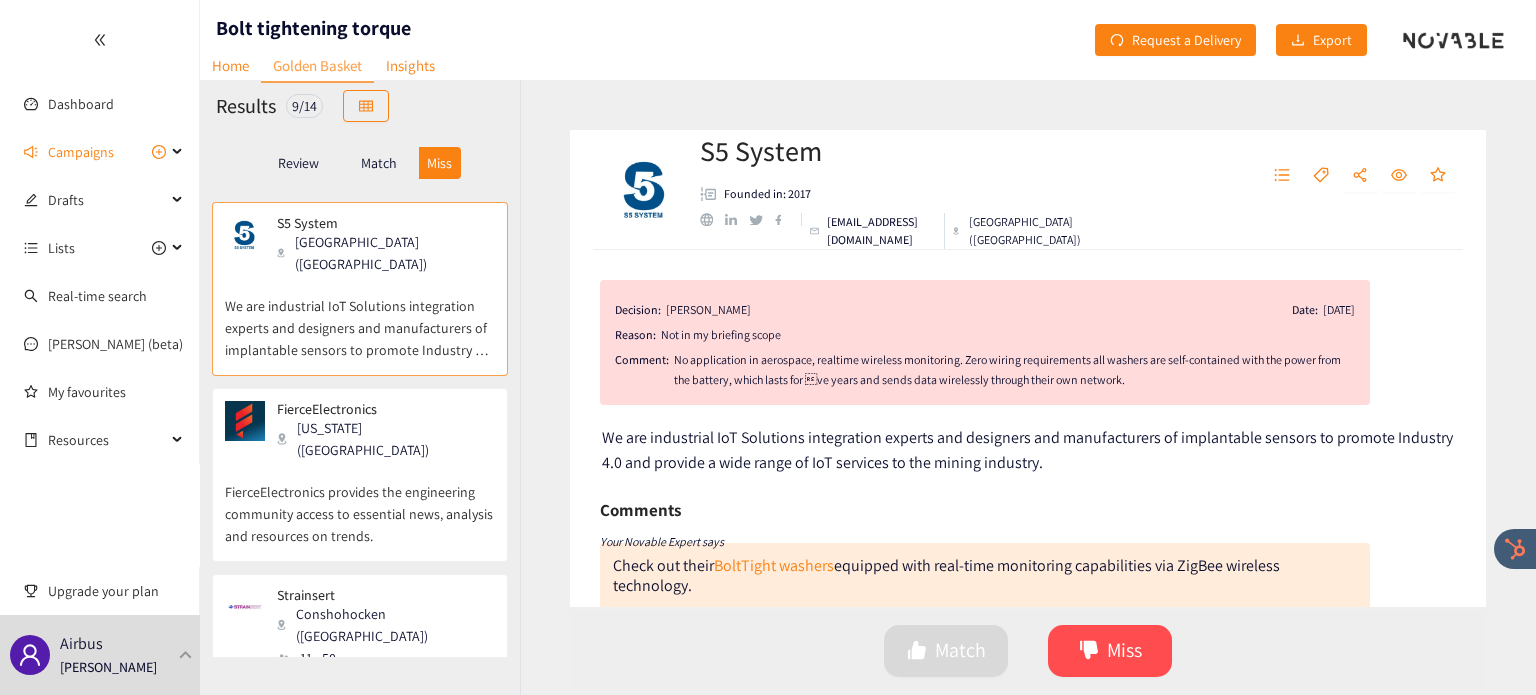 scroll, scrollTop: 196, scrollLeft: 0, axis: vertical 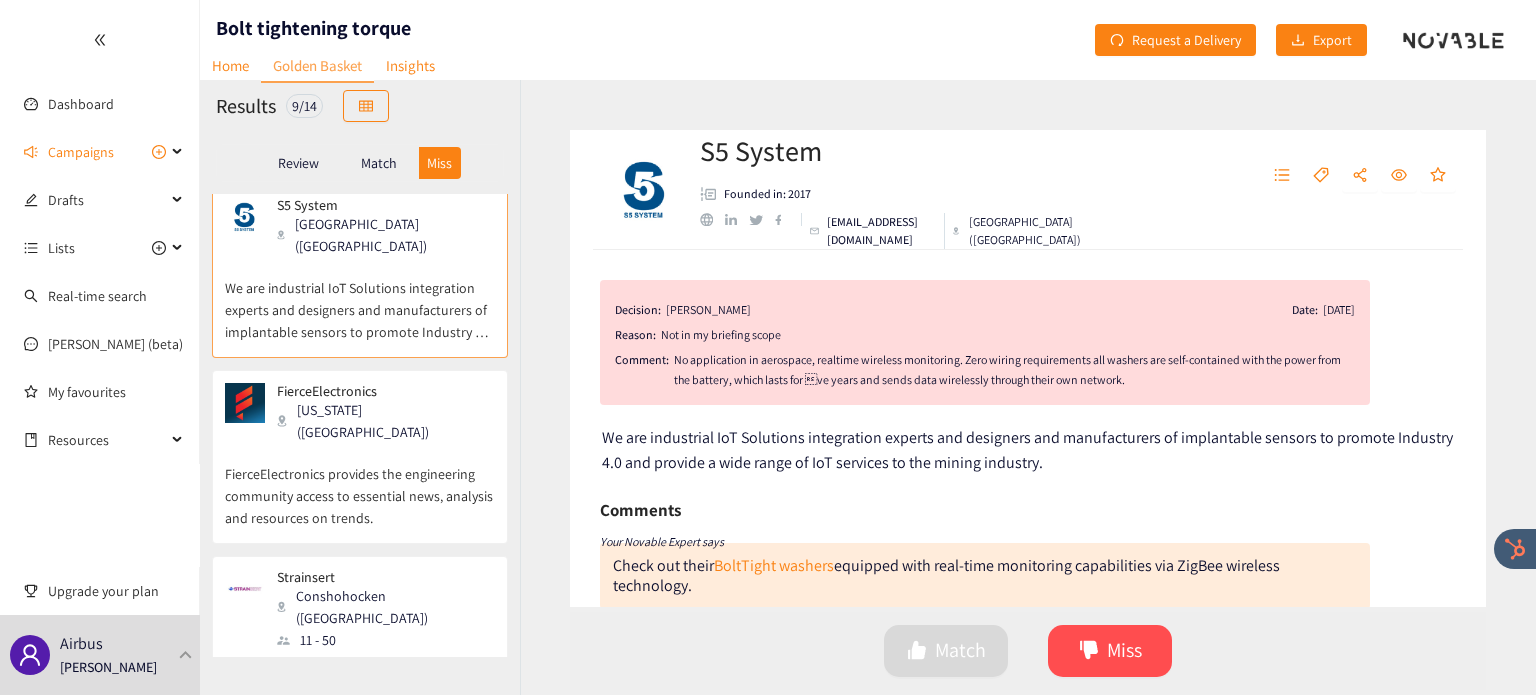 click on "FierceElectronics provides the engineering community access to essential news, analysis and resources on trends." at bounding box center (360, 486) 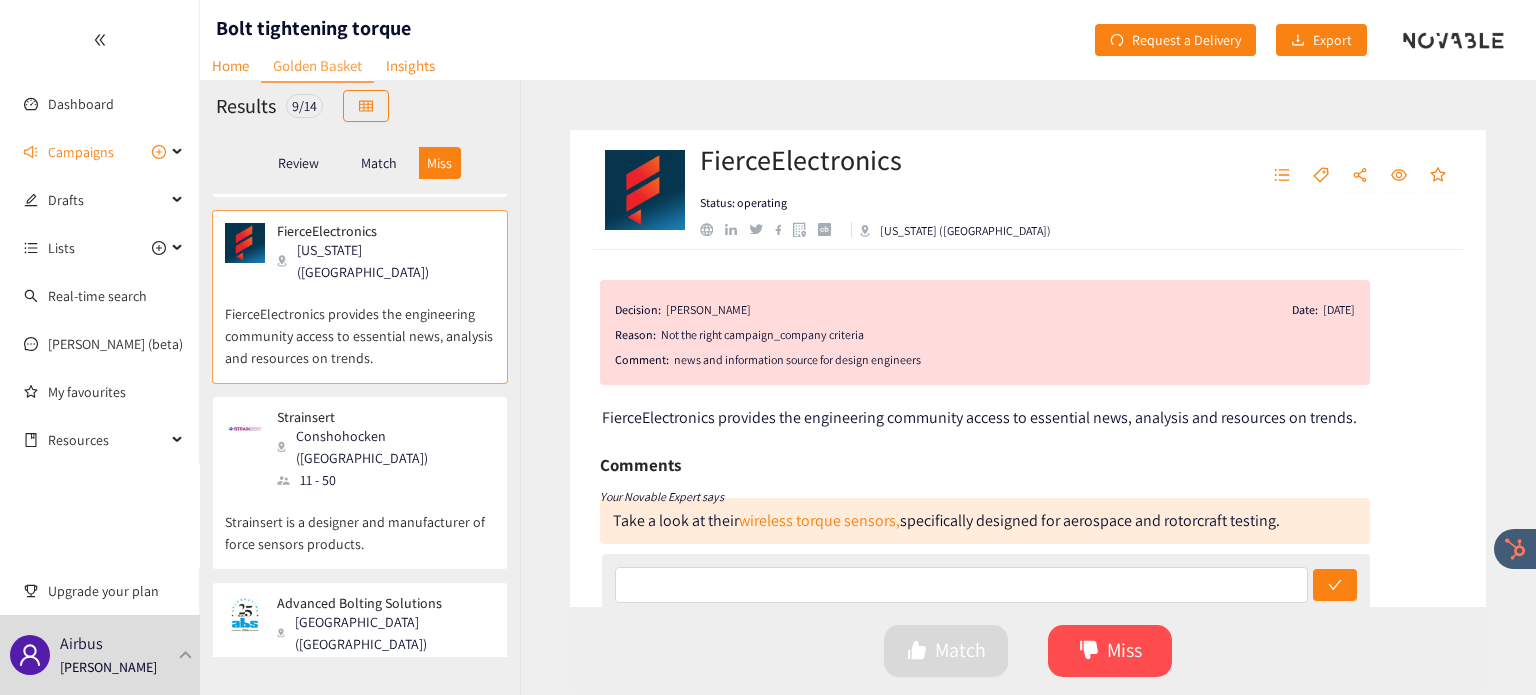 scroll, scrollTop: 420, scrollLeft: 0, axis: vertical 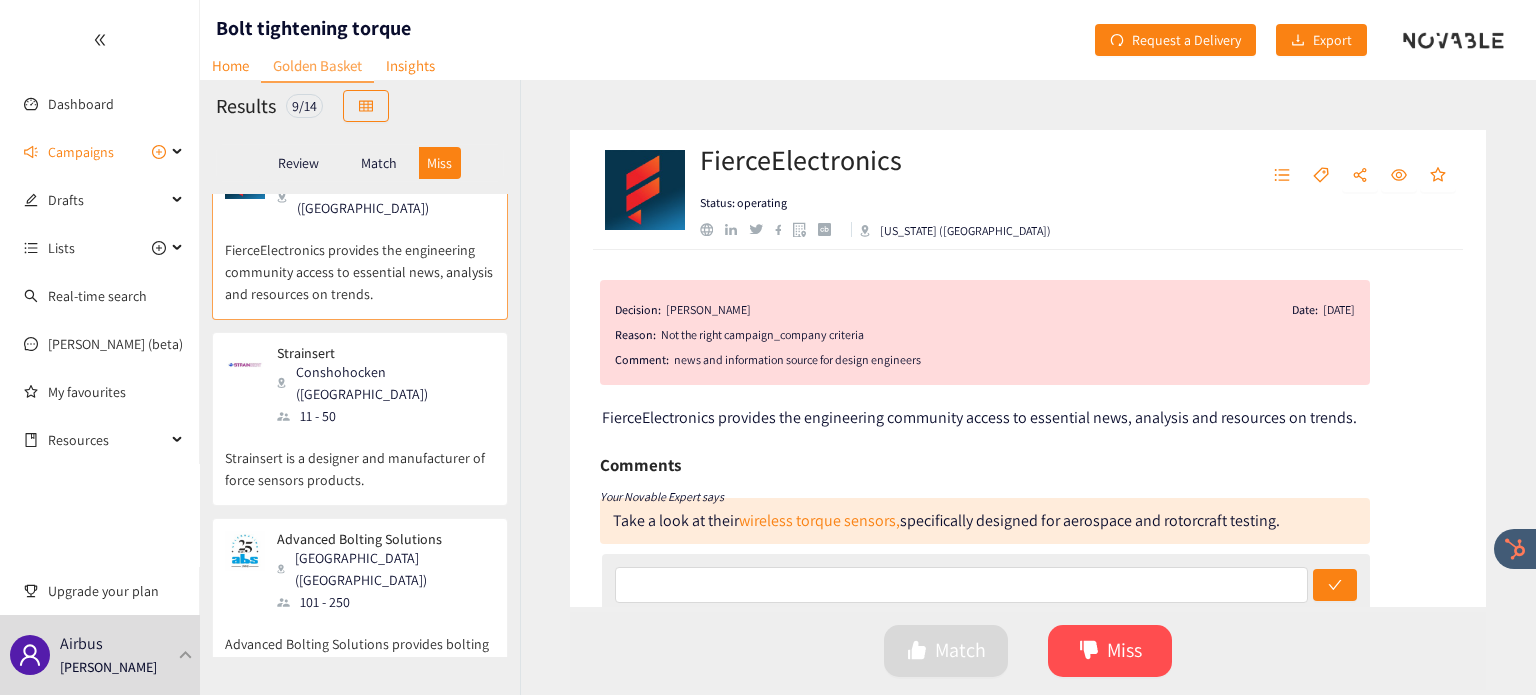 click on "Strainsert   Conshohocken ([GEOGRAPHIC_DATA])     11 - 50 Strainsert is a designer and manufacturer of force sensors products." at bounding box center [360, 425] 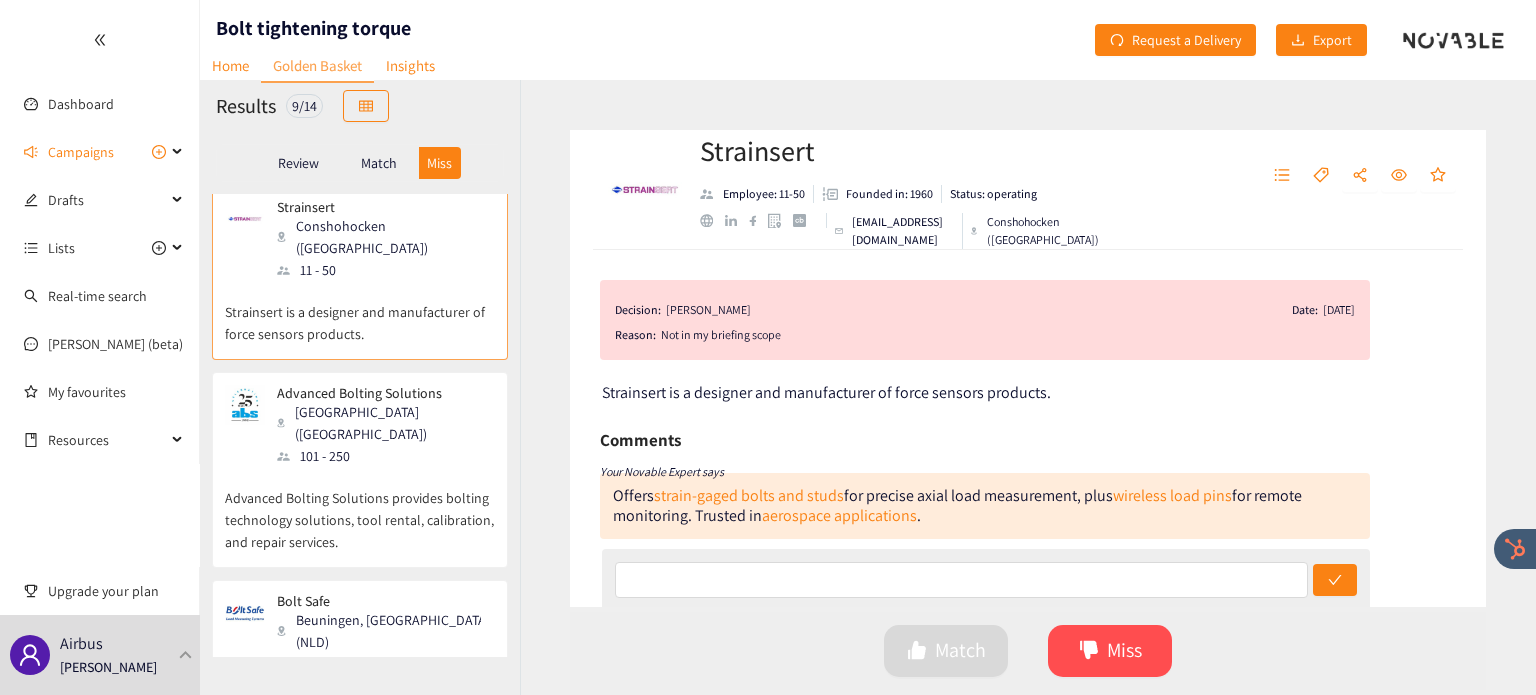 click on "Advanced Bolting Solutions provides bolting technology solutions, tool rental, calibration, and repair services." at bounding box center (360, 510) 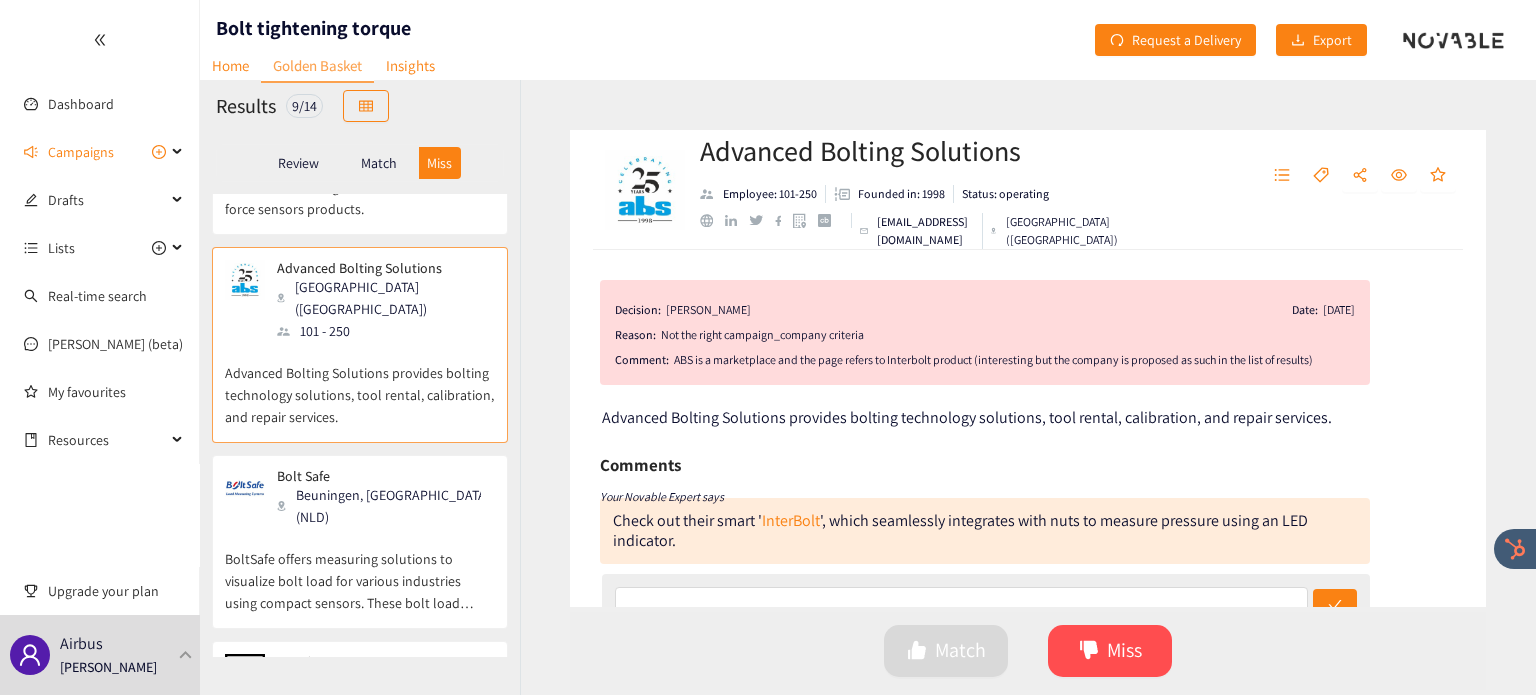scroll, scrollTop: 718, scrollLeft: 0, axis: vertical 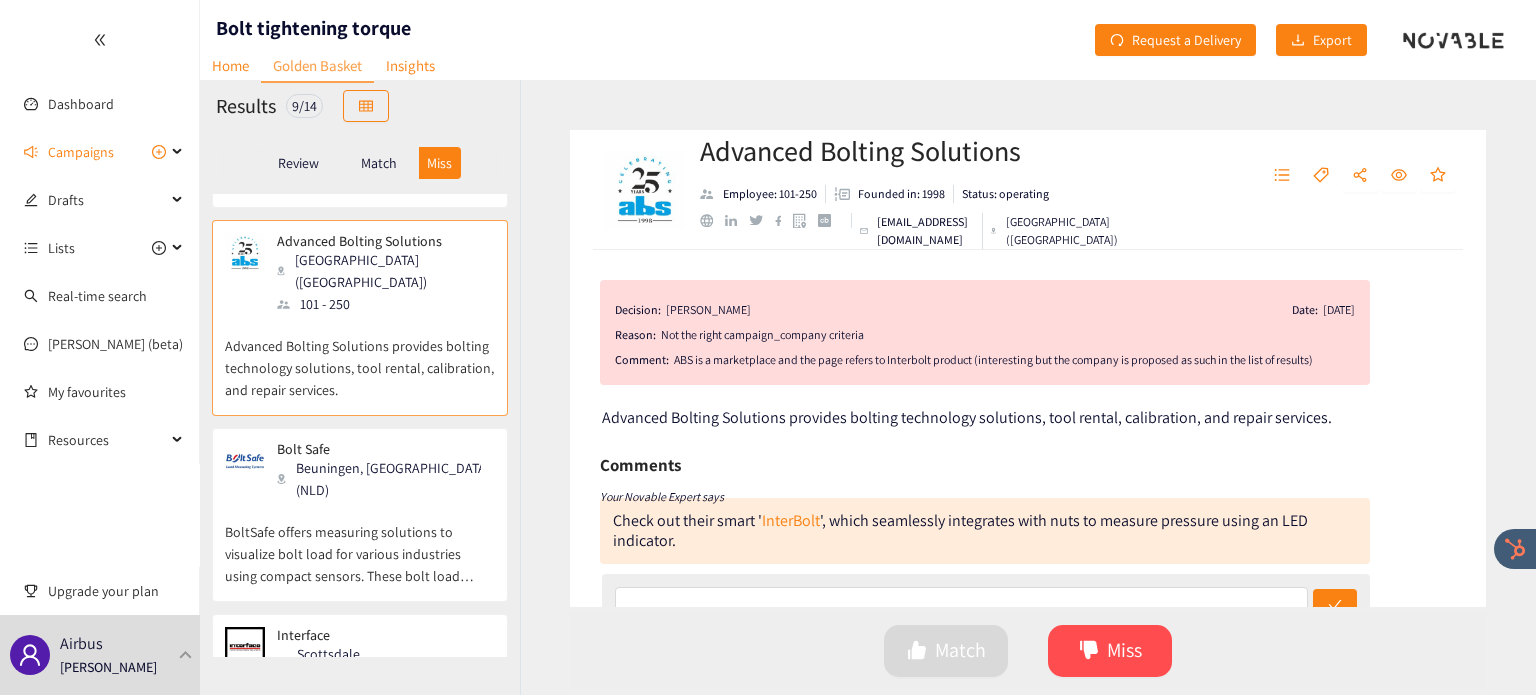 click on "BoltSafe offers measuring solutions to visualize bolt load for various industries using compact sensors. These bolt load sensors have been developed using a unique technology, are easy to use and provide accurate measurements." at bounding box center (360, 544) 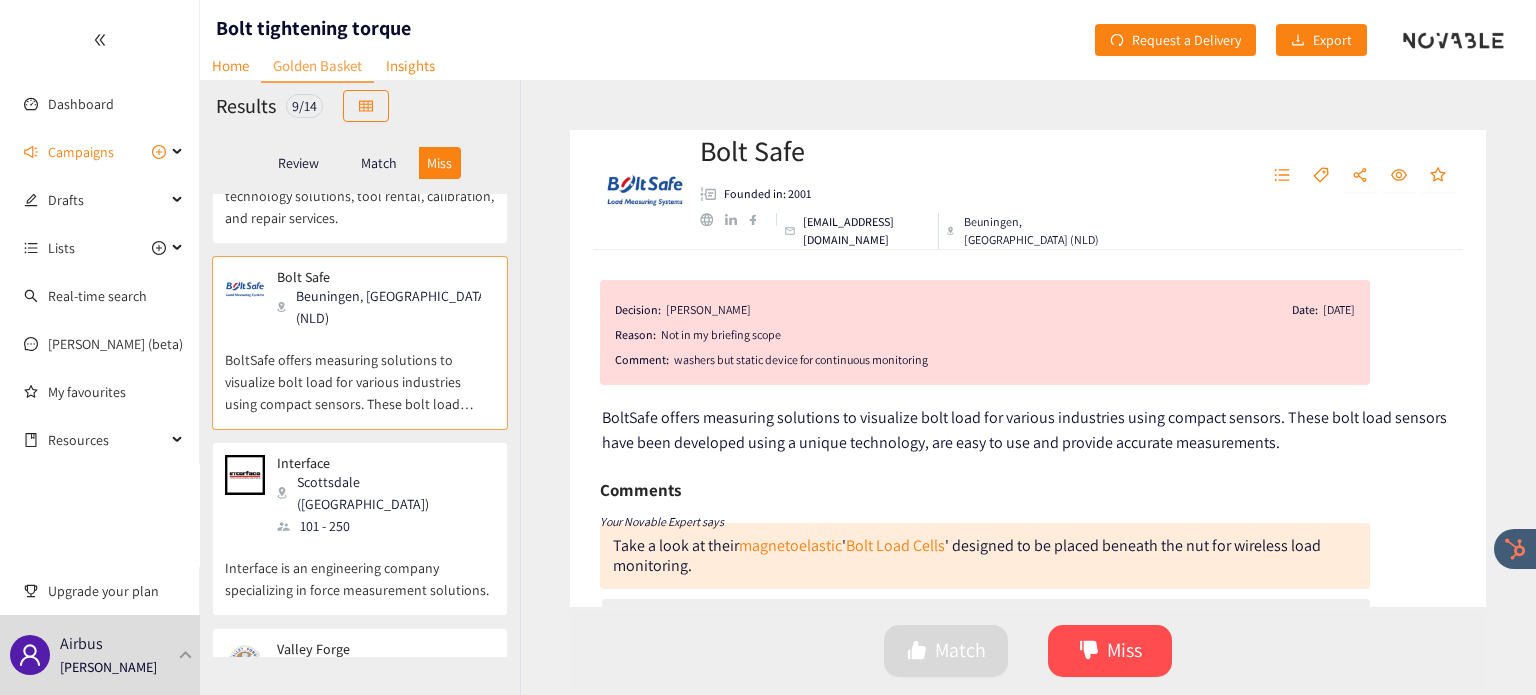 scroll, scrollTop: 914, scrollLeft: 0, axis: vertical 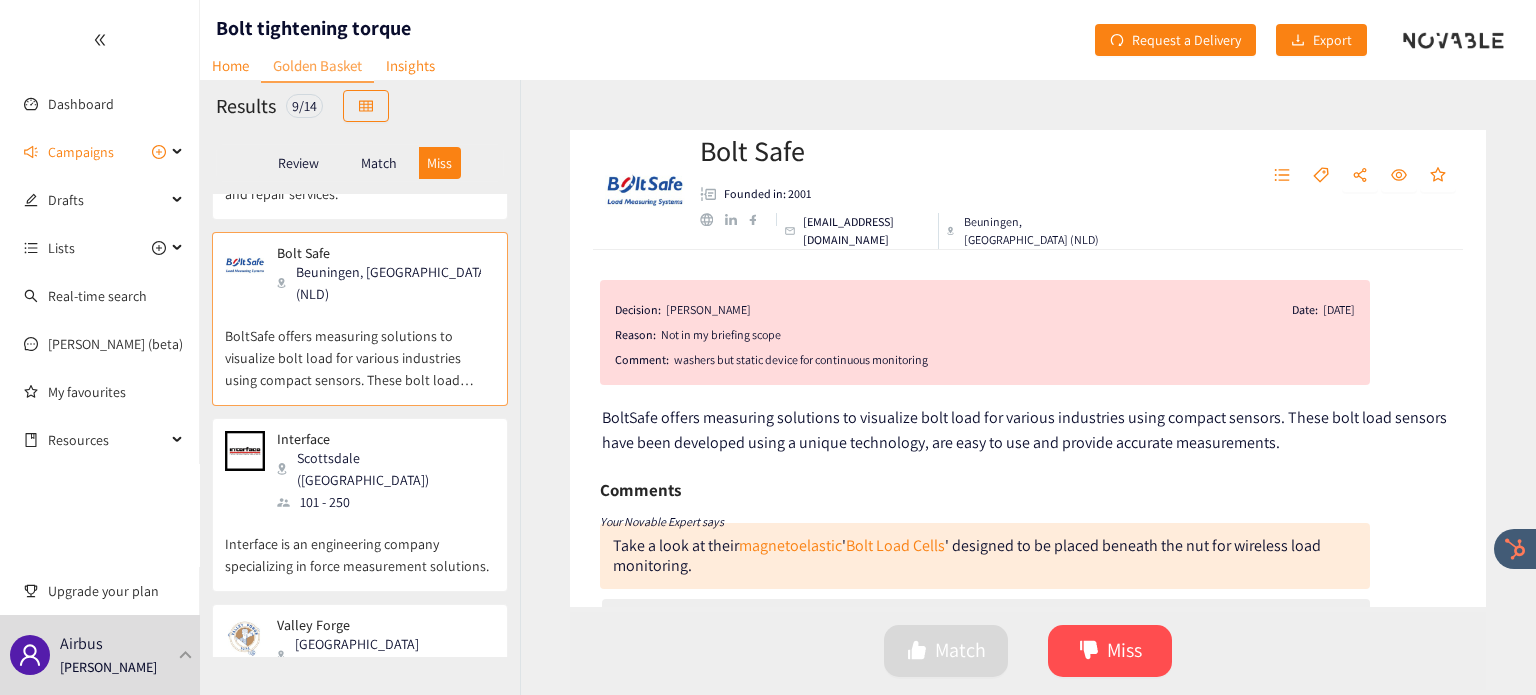 click on "Interface is an engineering company specializing in force measurement solutions." at bounding box center [360, 545] 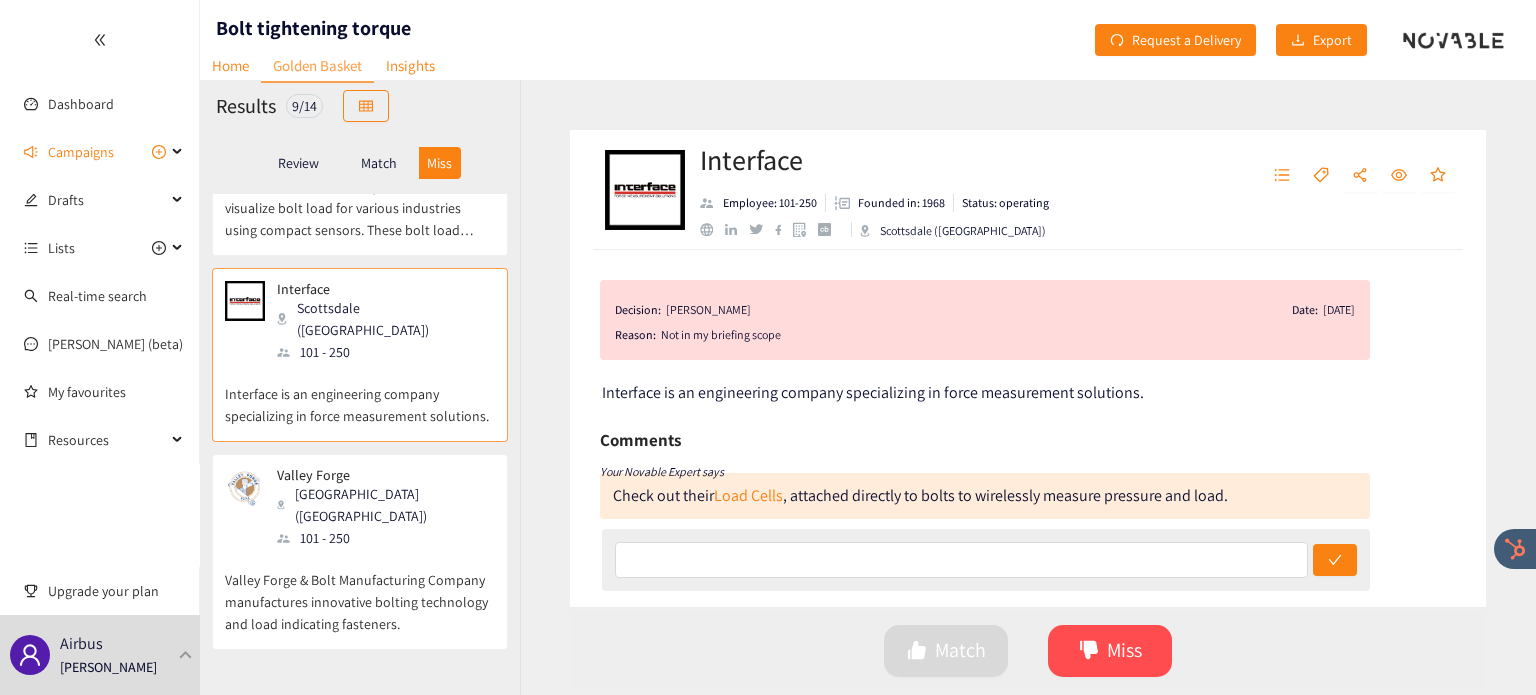 click on "Valley Forge & Bolt Manufacturing Company manufactures innovative bolting technology and load indicating fasteners." at bounding box center [360, 592] 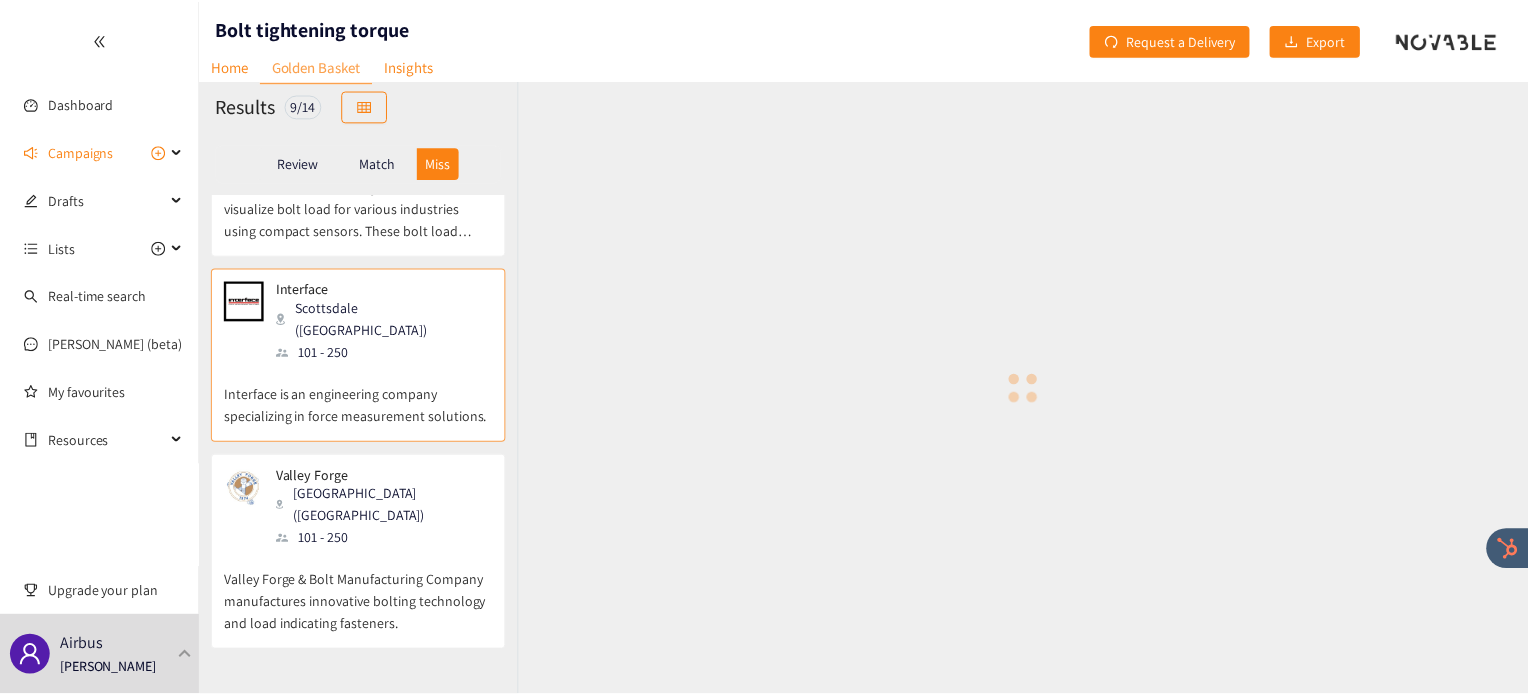 scroll, scrollTop: 1083, scrollLeft: 0, axis: vertical 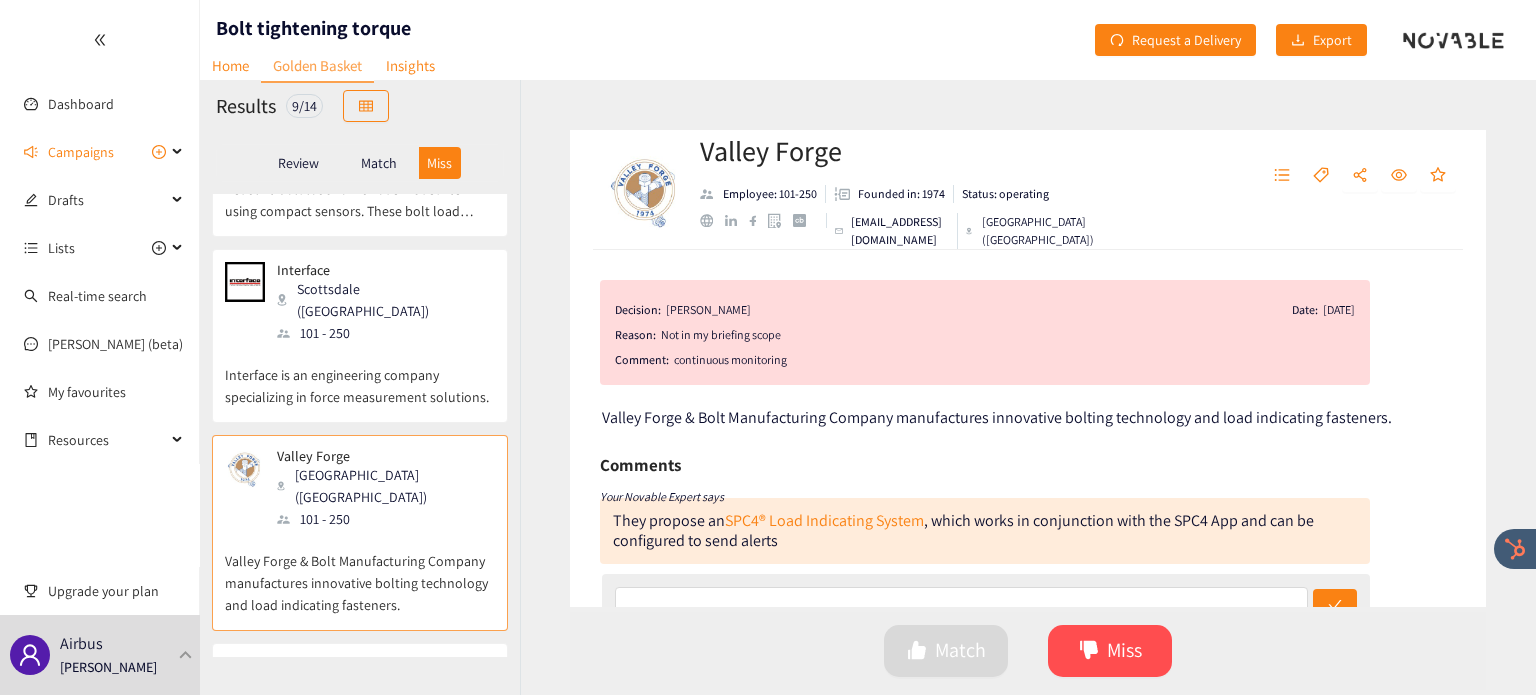 click on "[GEOGRAPHIC_DATA] (CHN)" at bounding box center (373, 683) 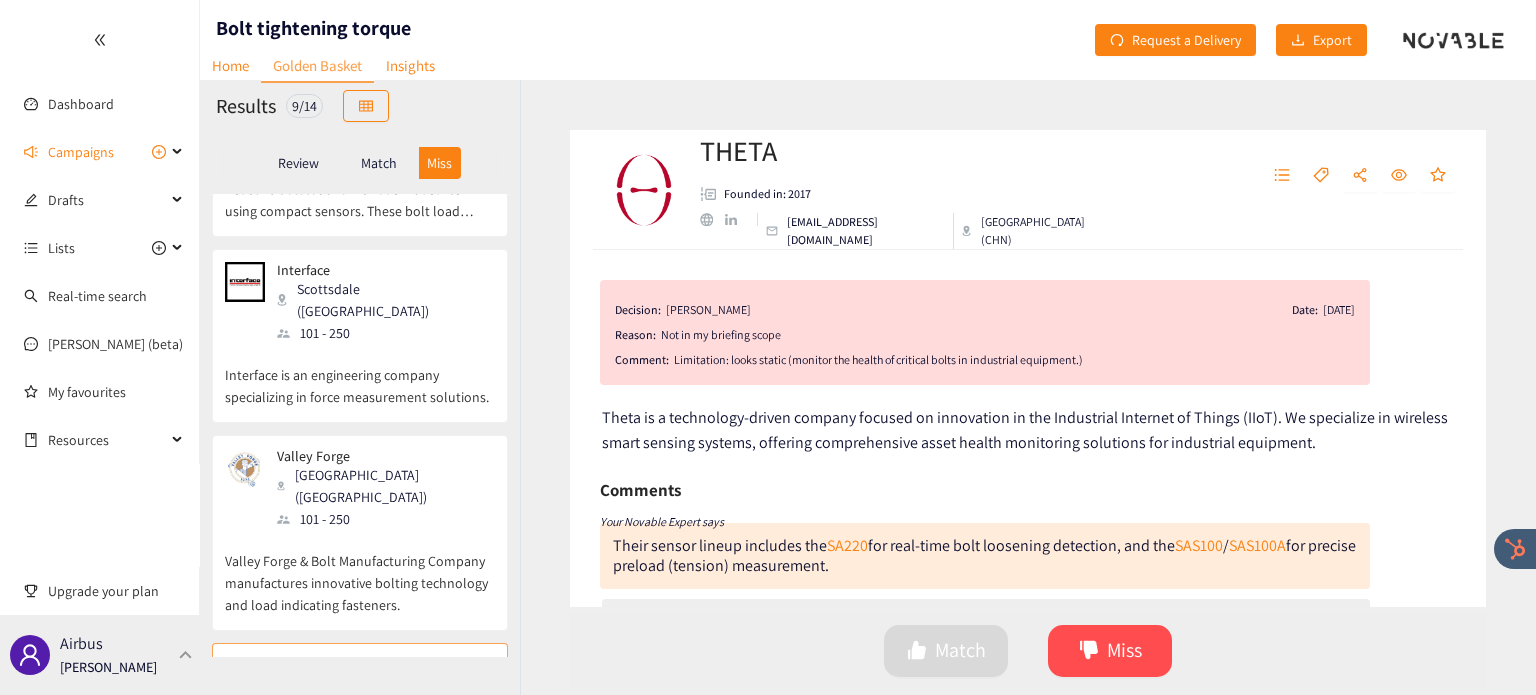 click on "Airbus [PERSON_NAME]" at bounding box center (100, 655) 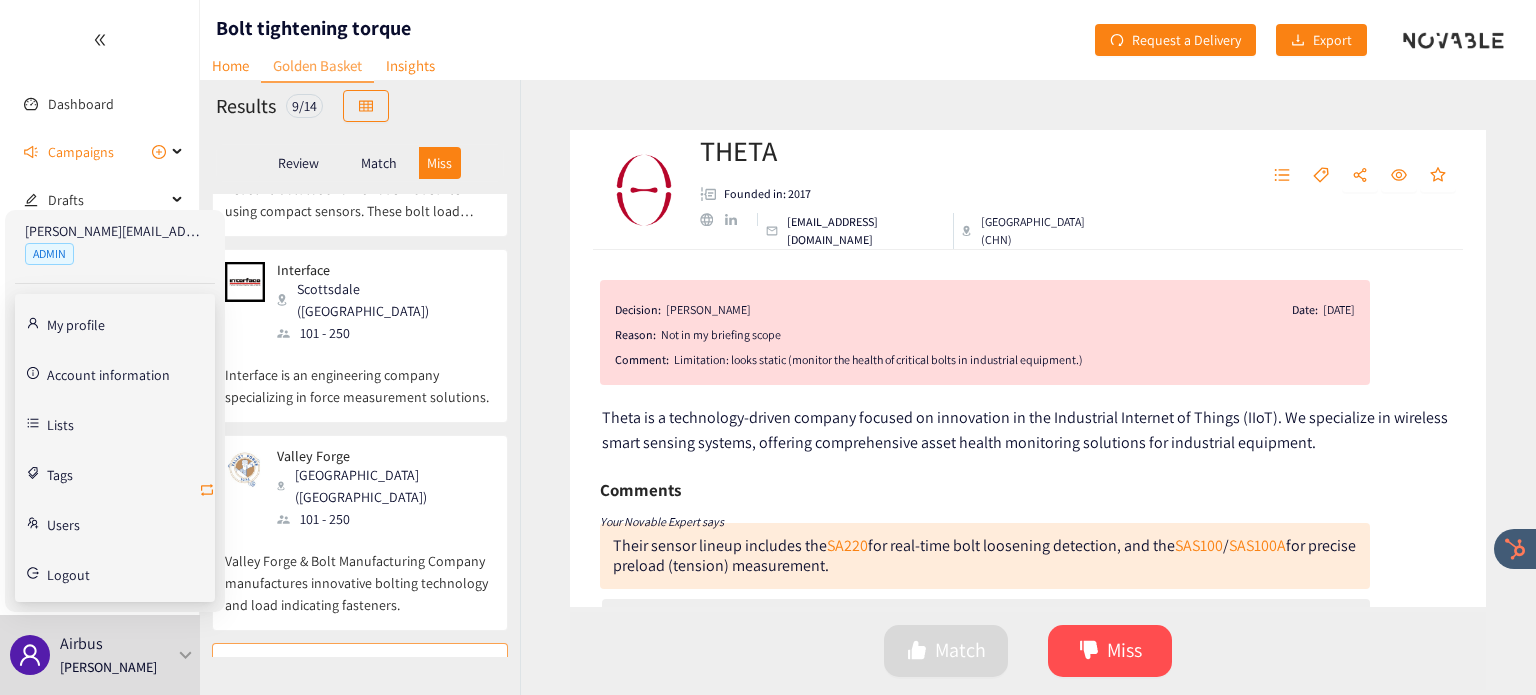 click 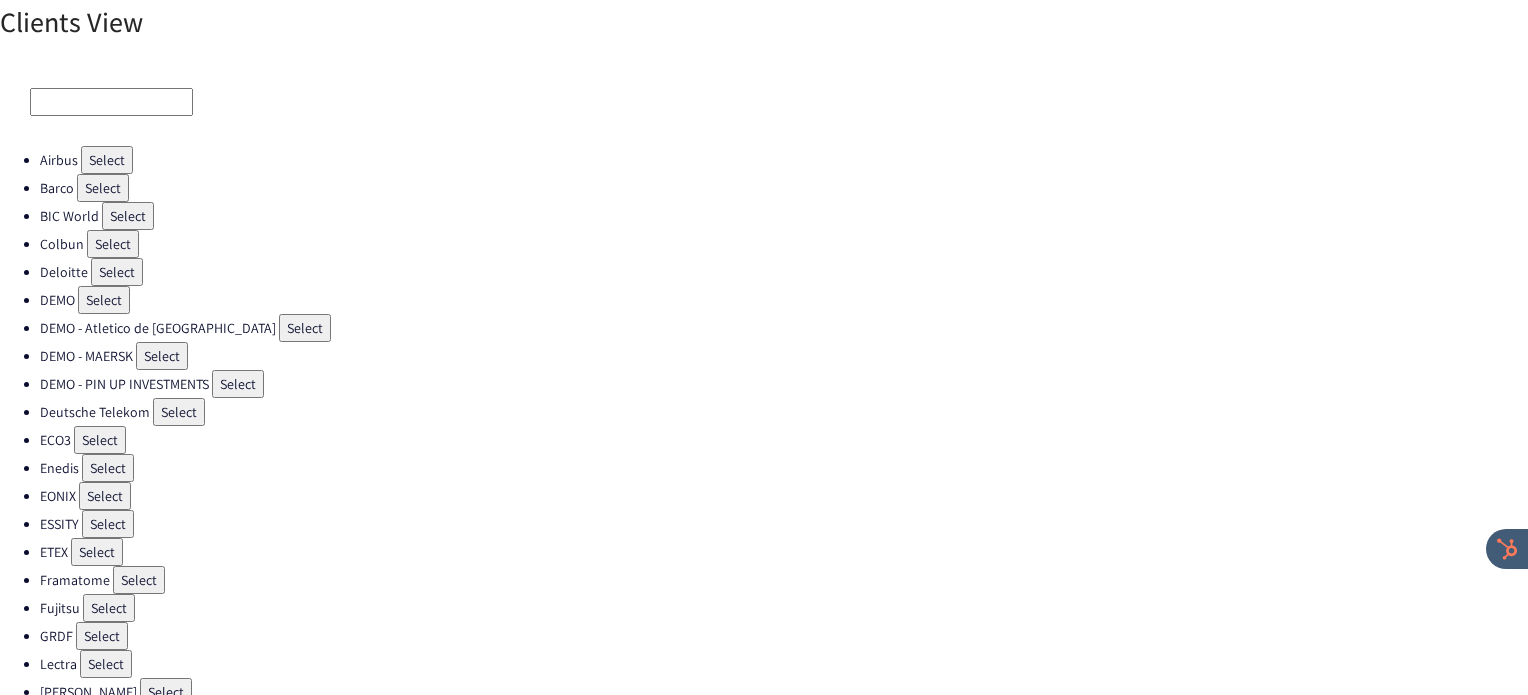 click on "Select" at bounding box center (100, 440) 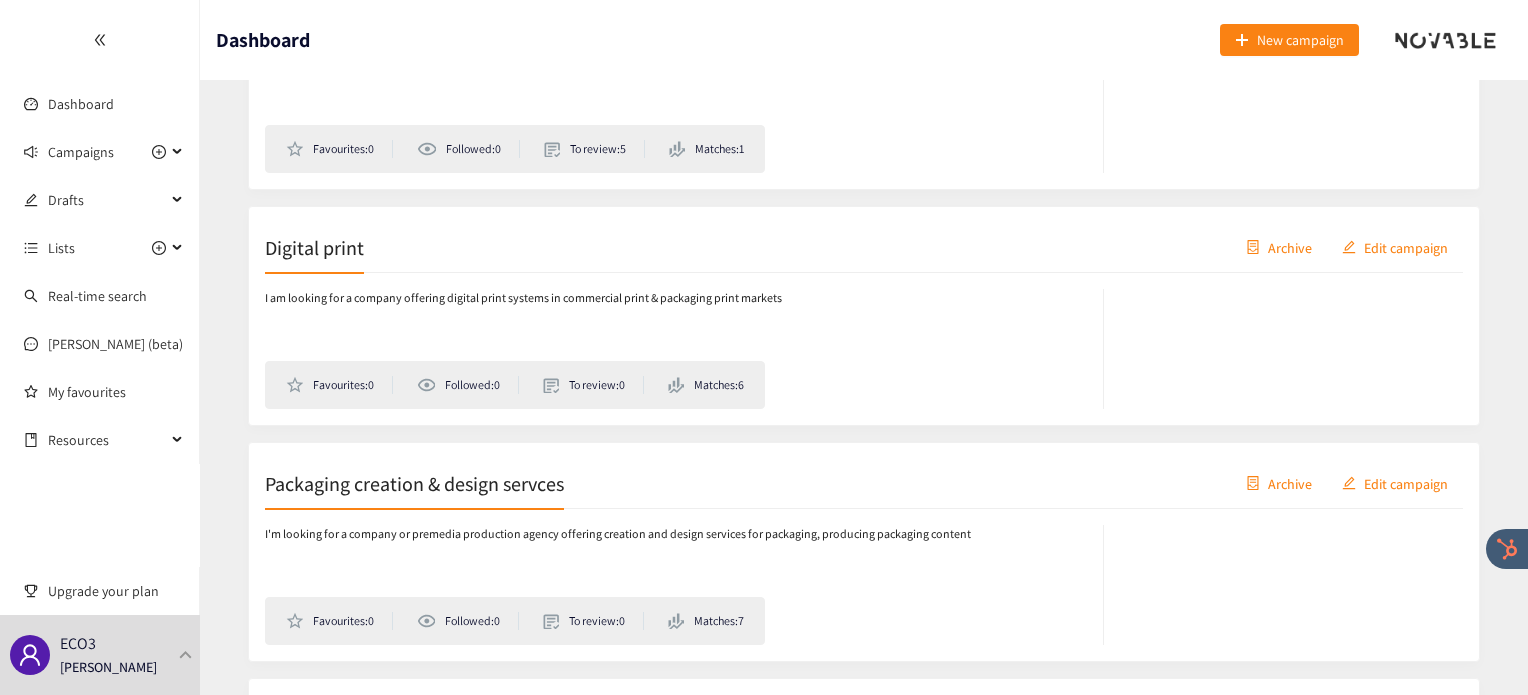 scroll, scrollTop: 774, scrollLeft: 0, axis: vertical 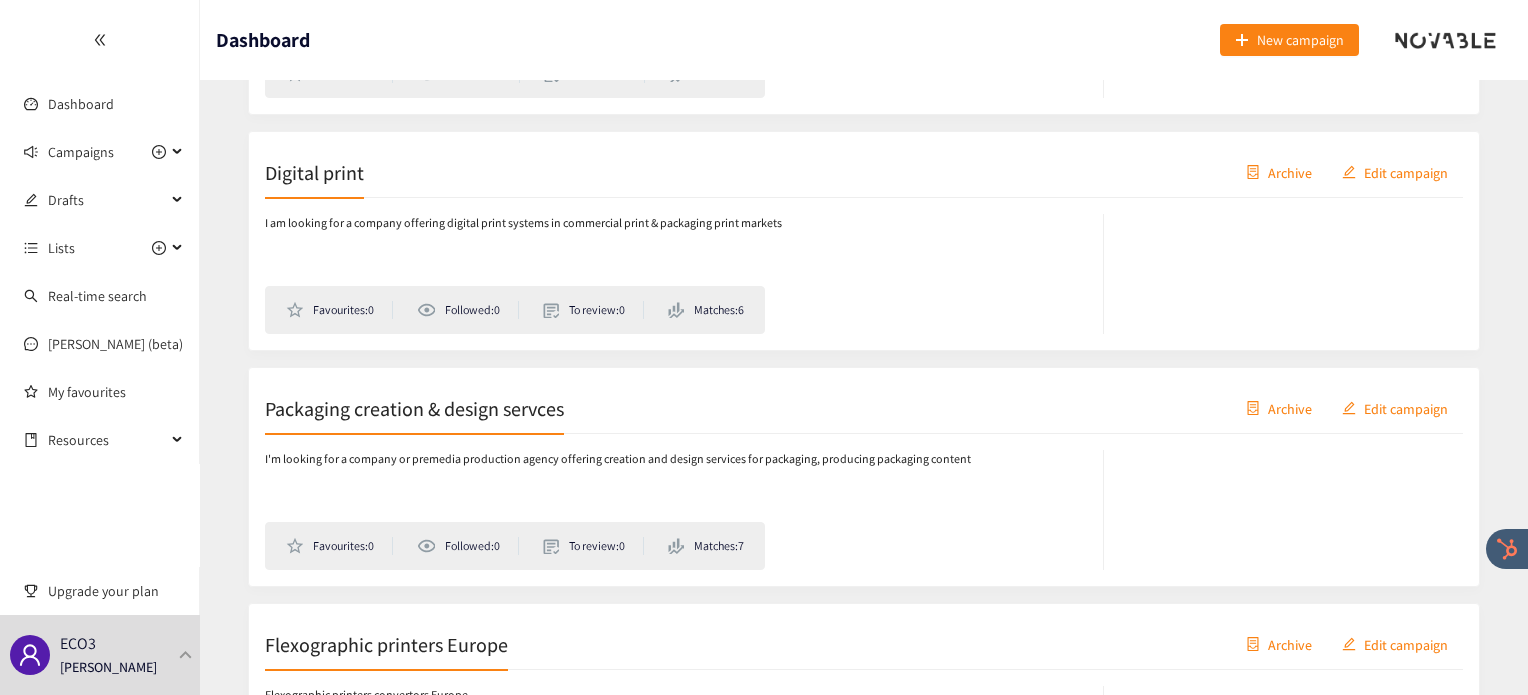 click on "Packaging creation & design servces" at bounding box center [414, 408] 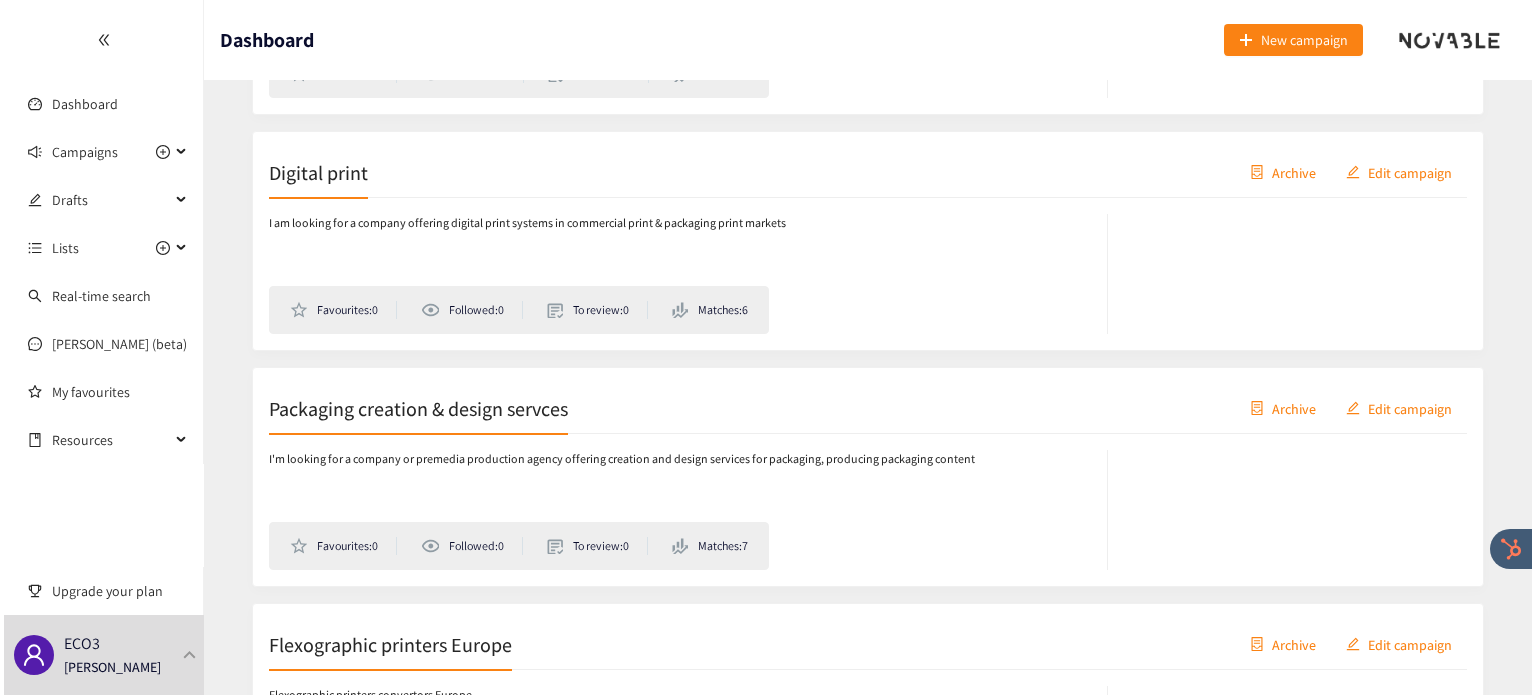 scroll, scrollTop: 0, scrollLeft: 0, axis: both 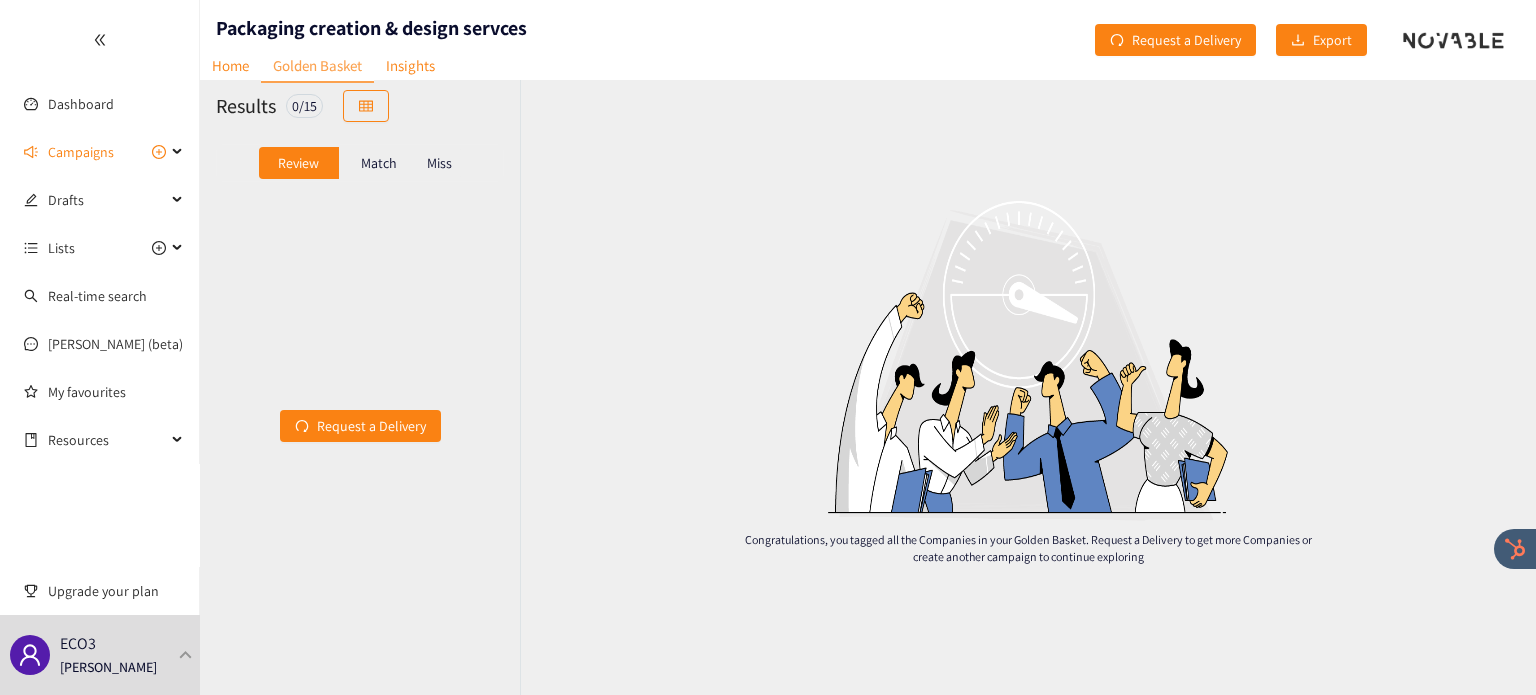 click on "Review Match Miss" at bounding box center (360, 163) 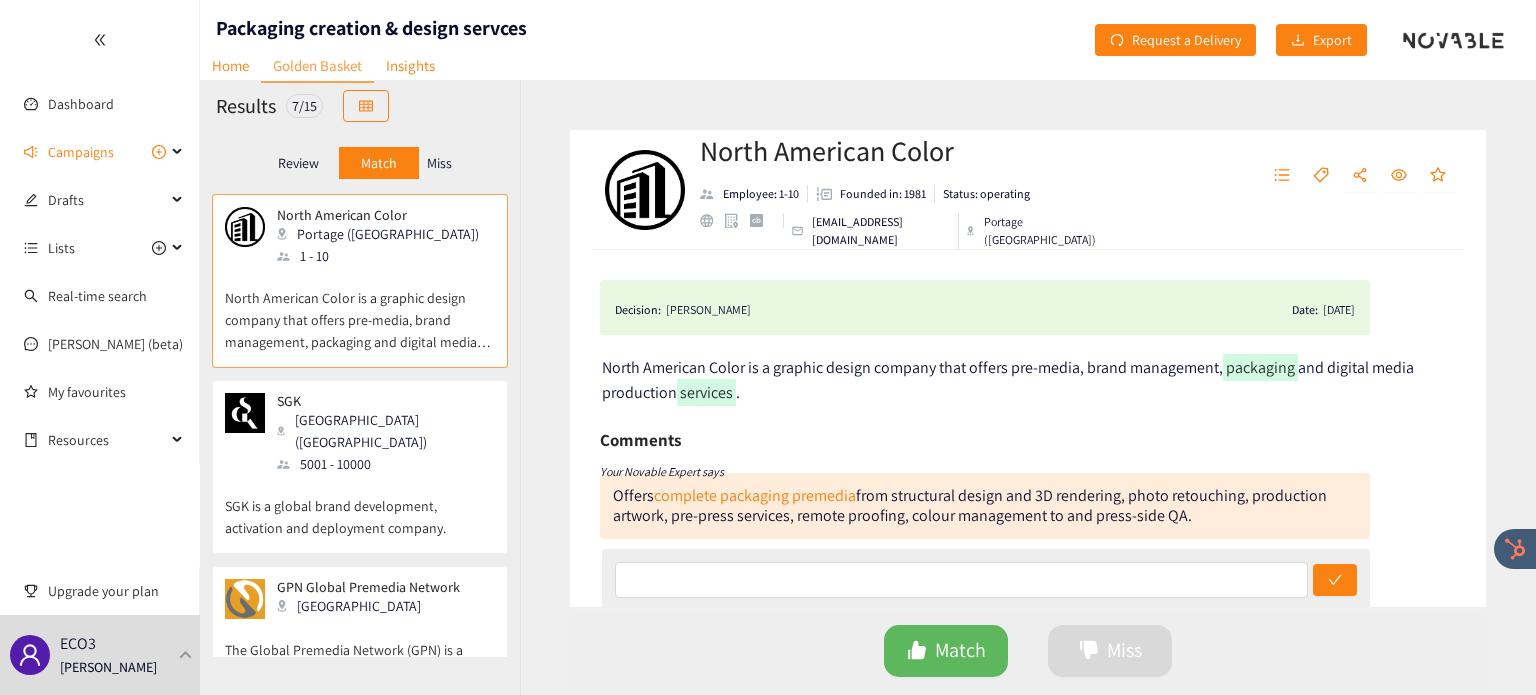 click on "SGK is a global brand development, activation and deployment company." at bounding box center (360, 507) 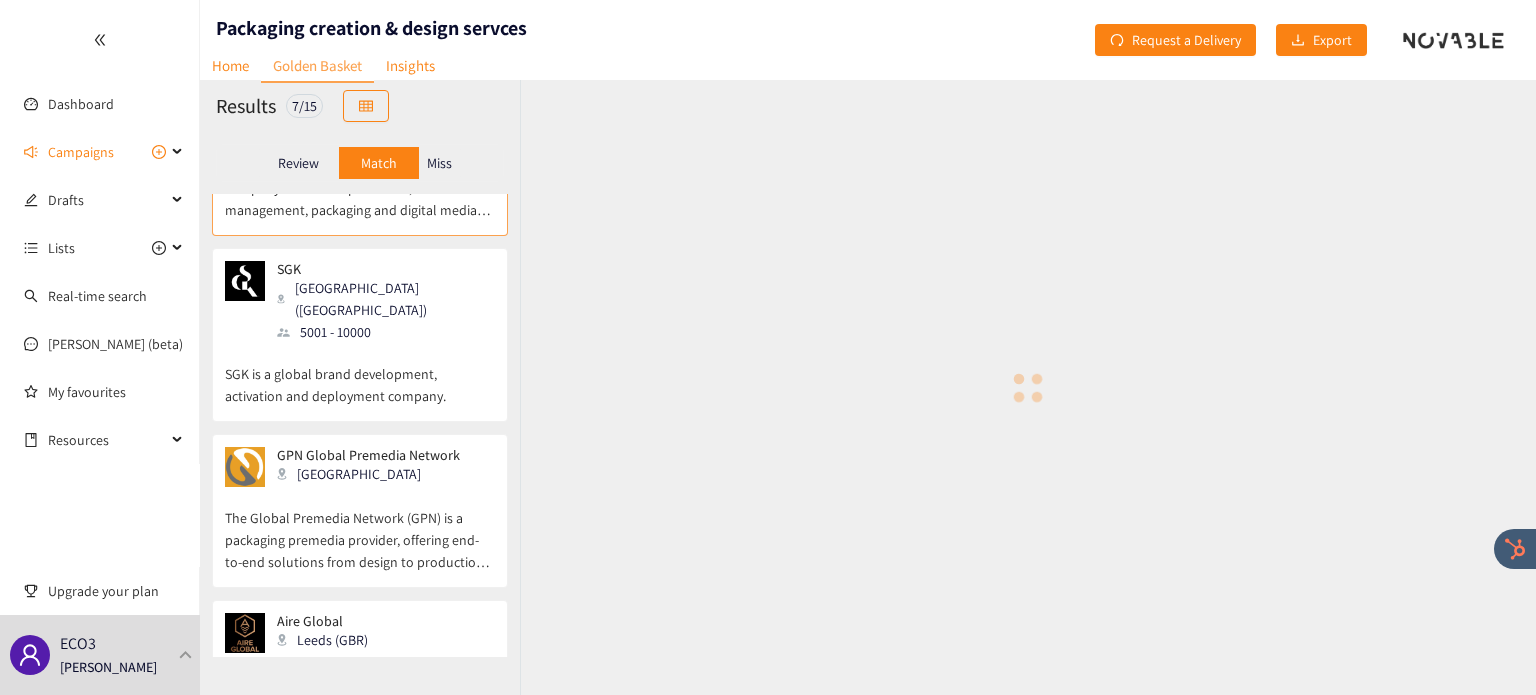 scroll, scrollTop: 164, scrollLeft: 0, axis: vertical 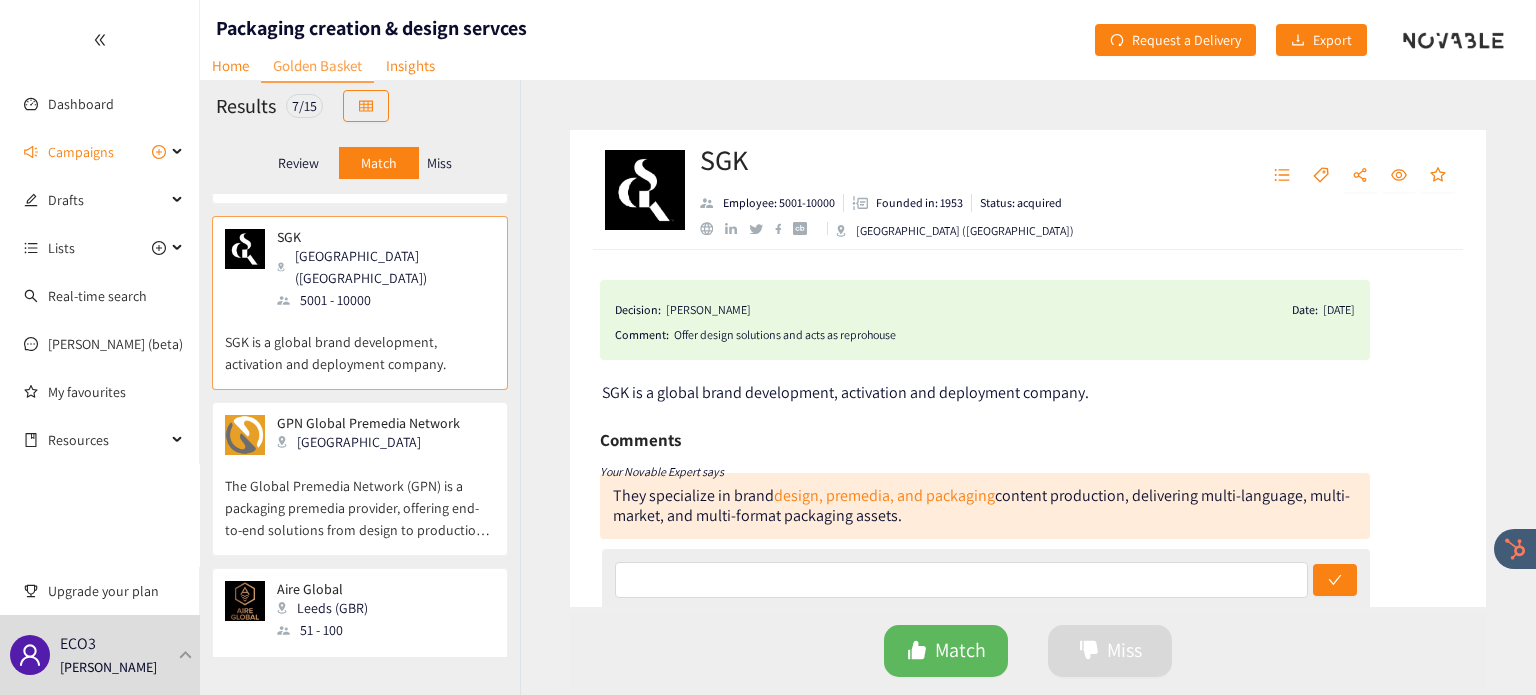 click on "The Global Premedia Network (GPN) is a packaging premedia provider, offering end-to-end solutions from design to production-ready content. With over 30 strategically located facilities across six continents, GPN ensures consistent brand presentation and rapid time-to-market for FMCG companies worldwide." at bounding box center (360, 498) 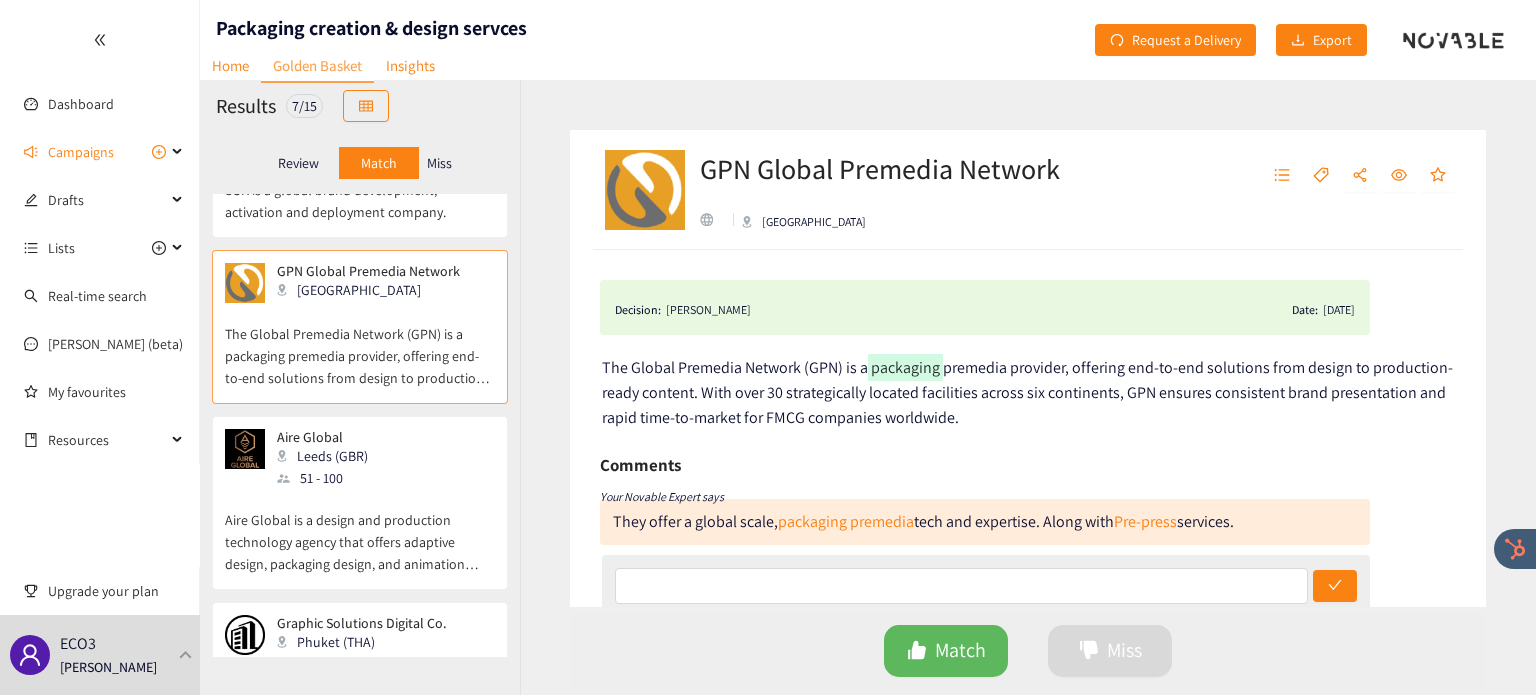 scroll, scrollTop: 316, scrollLeft: 0, axis: vertical 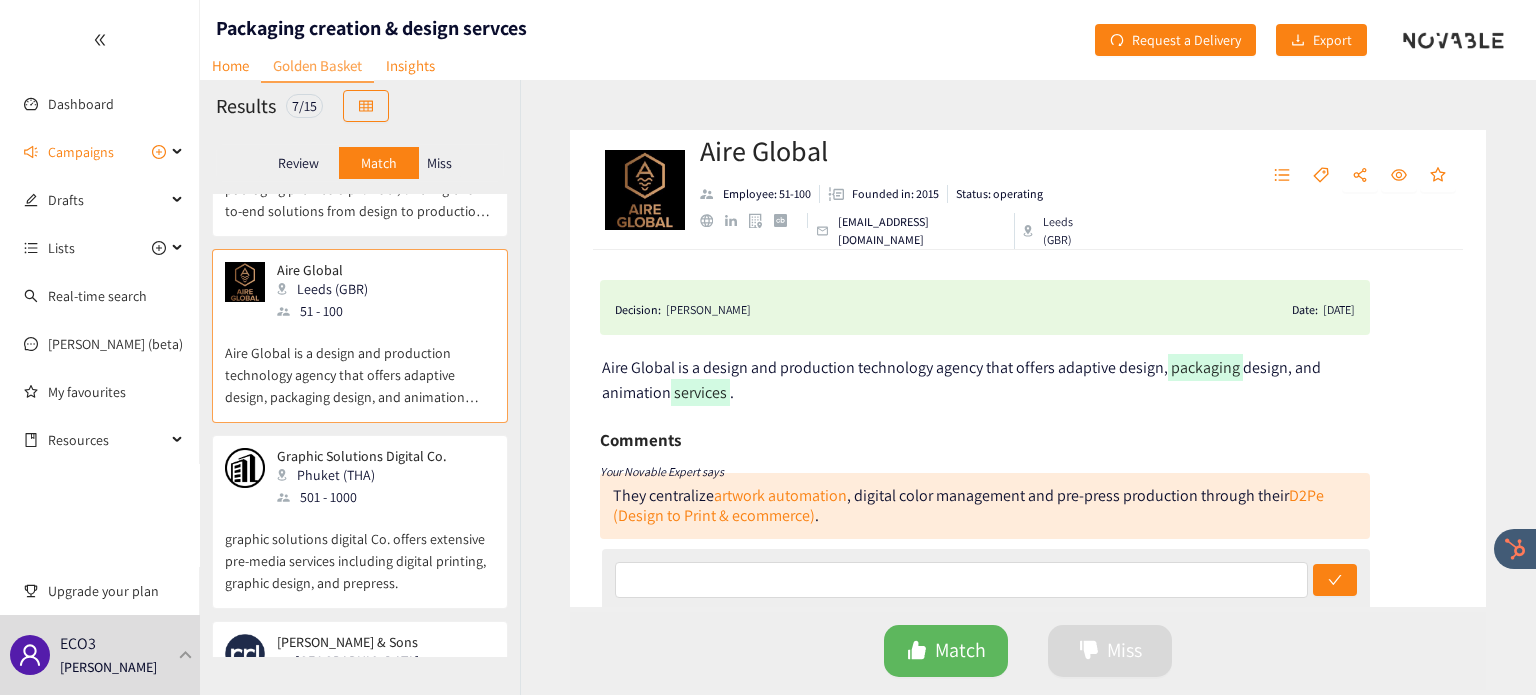 click on "Phuket (THA)" at bounding box center (368, 475) 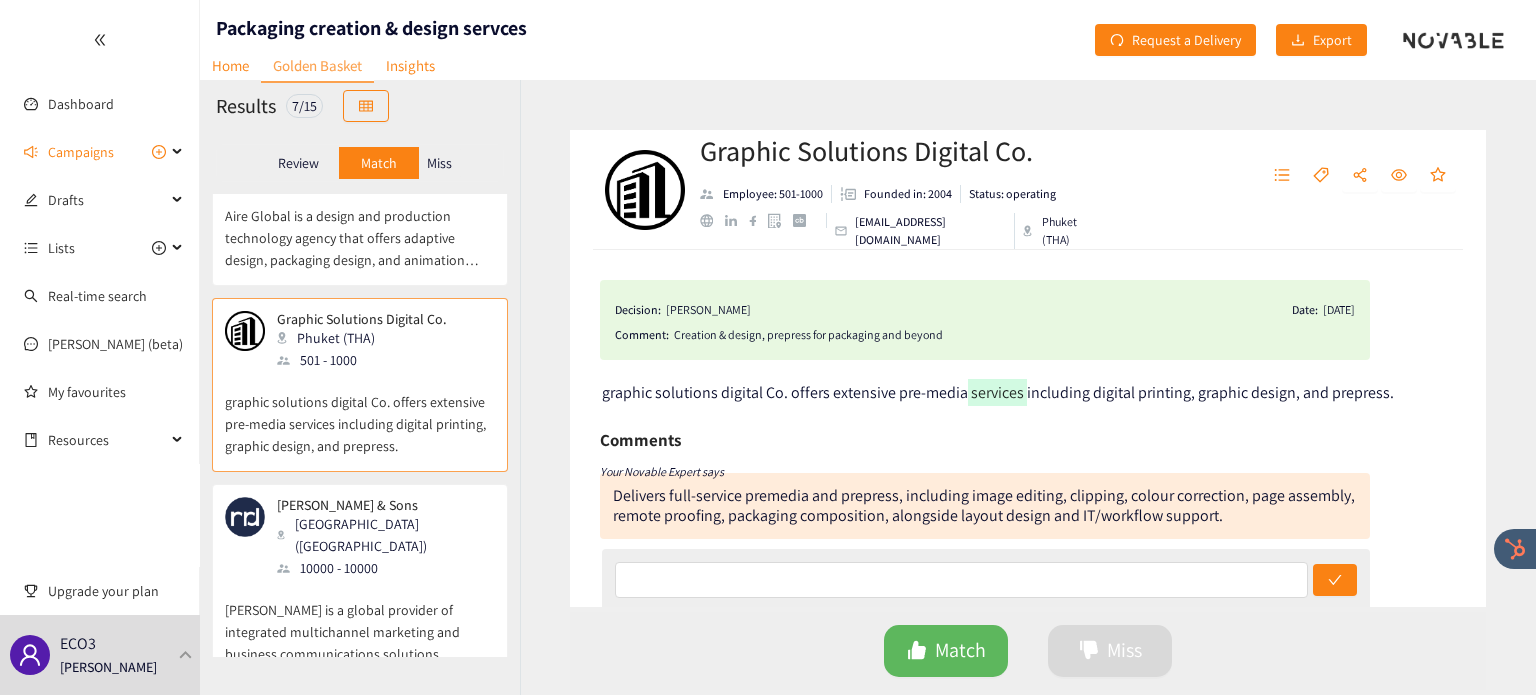 scroll, scrollTop: 680, scrollLeft: 0, axis: vertical 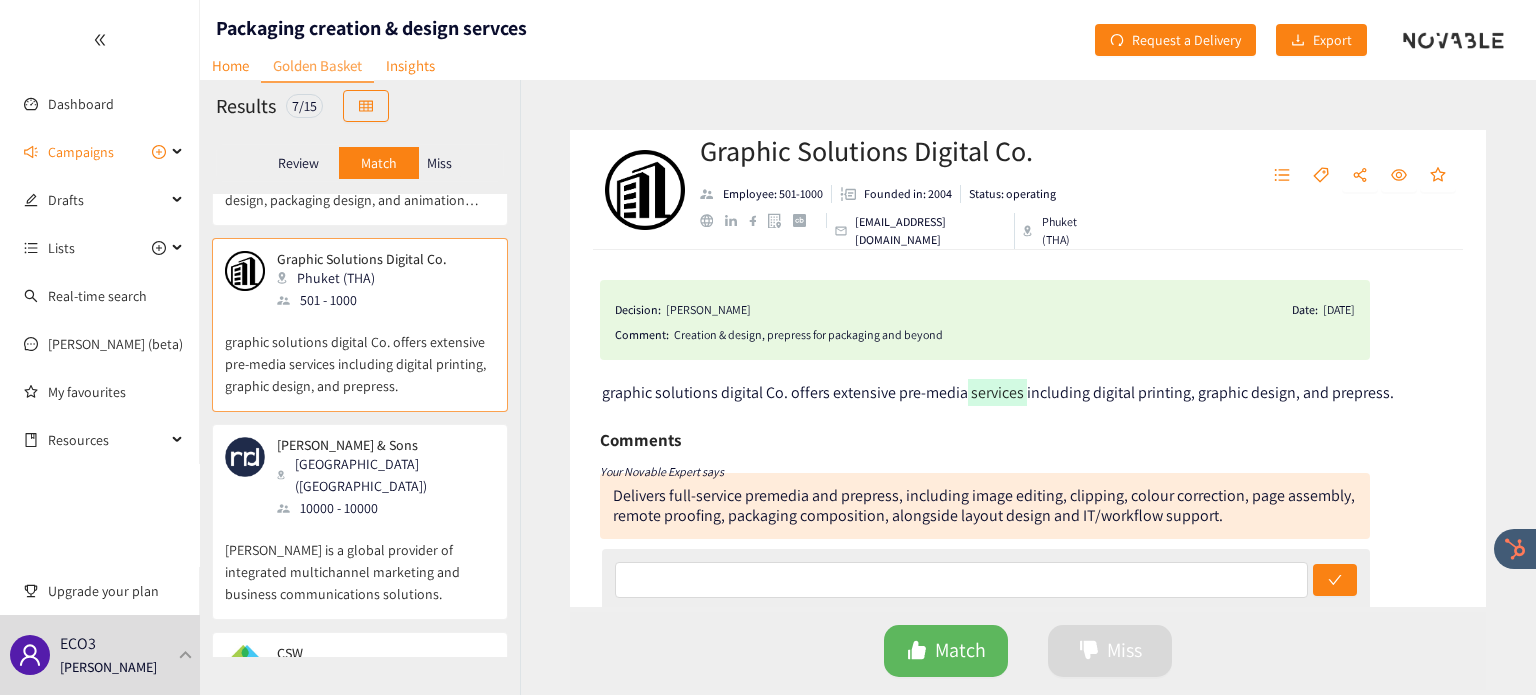 click on "[PERSON_NAME] is a global provider of integrated multichannel marketing and business communications solutions." at bounding box center (360, 562) 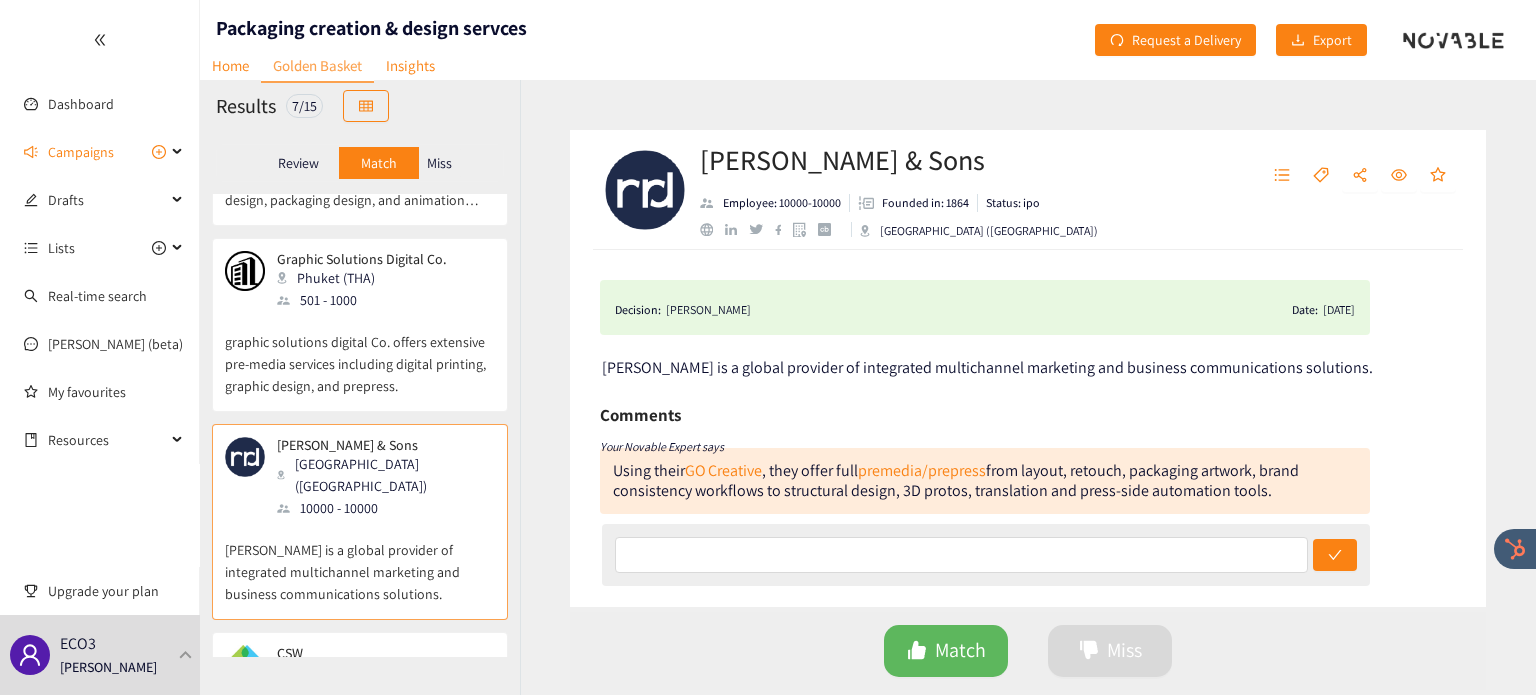 scroll, scrollTop: 772, scrollLeft: 0, axis: vertical 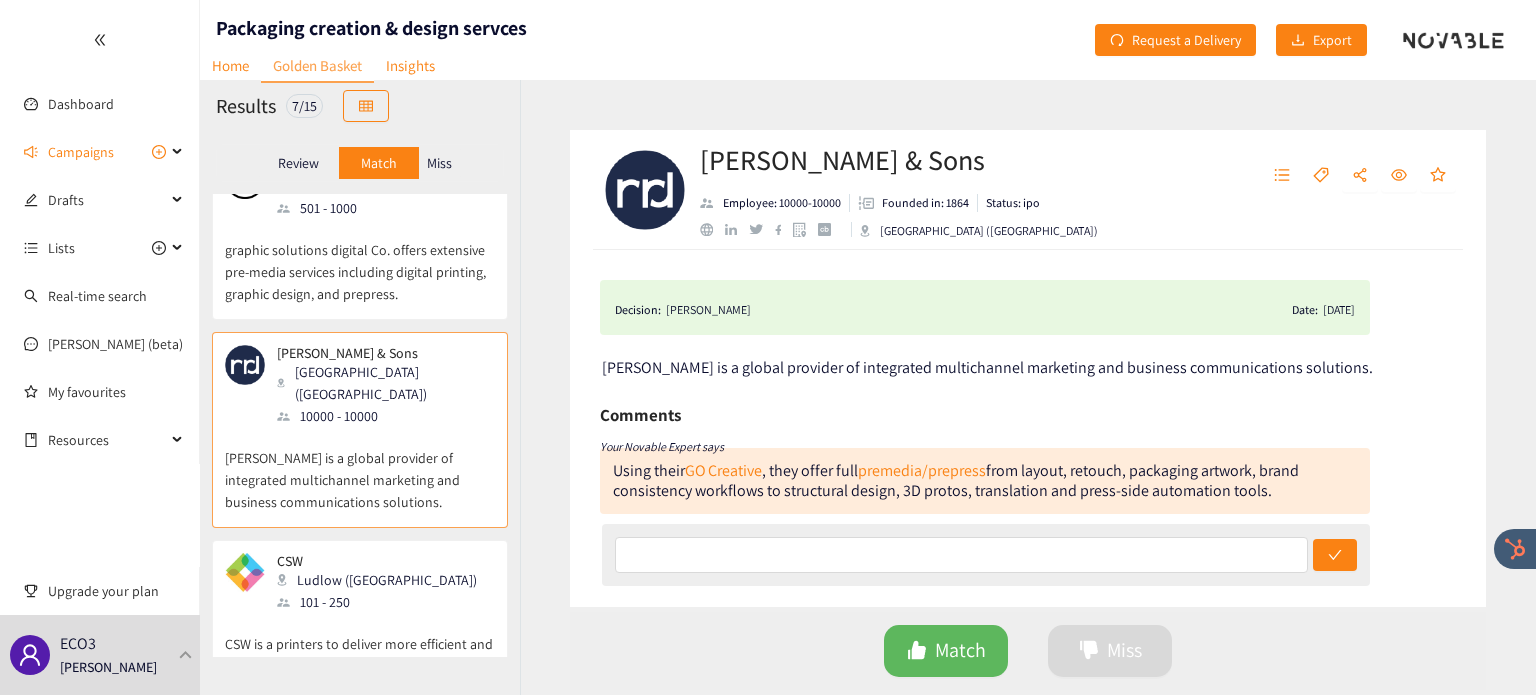 click on "CSW   Ludlow ([GEOGRAPHIC_DATA])     101 - 250 CSW is a  printers to deliver more efficient and impactful brand packaging." at bounding box center [360, 616] 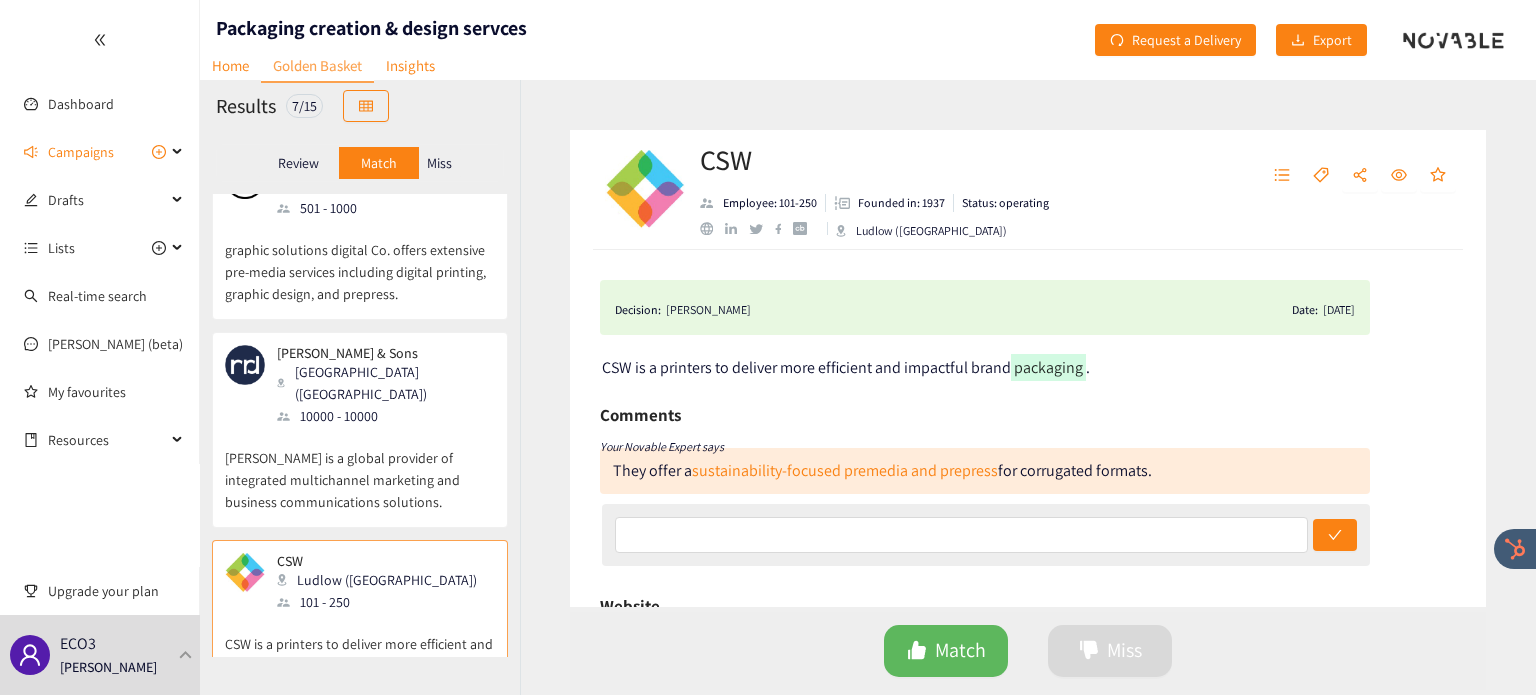 click on "Miss" at bounding box center (440, 163) 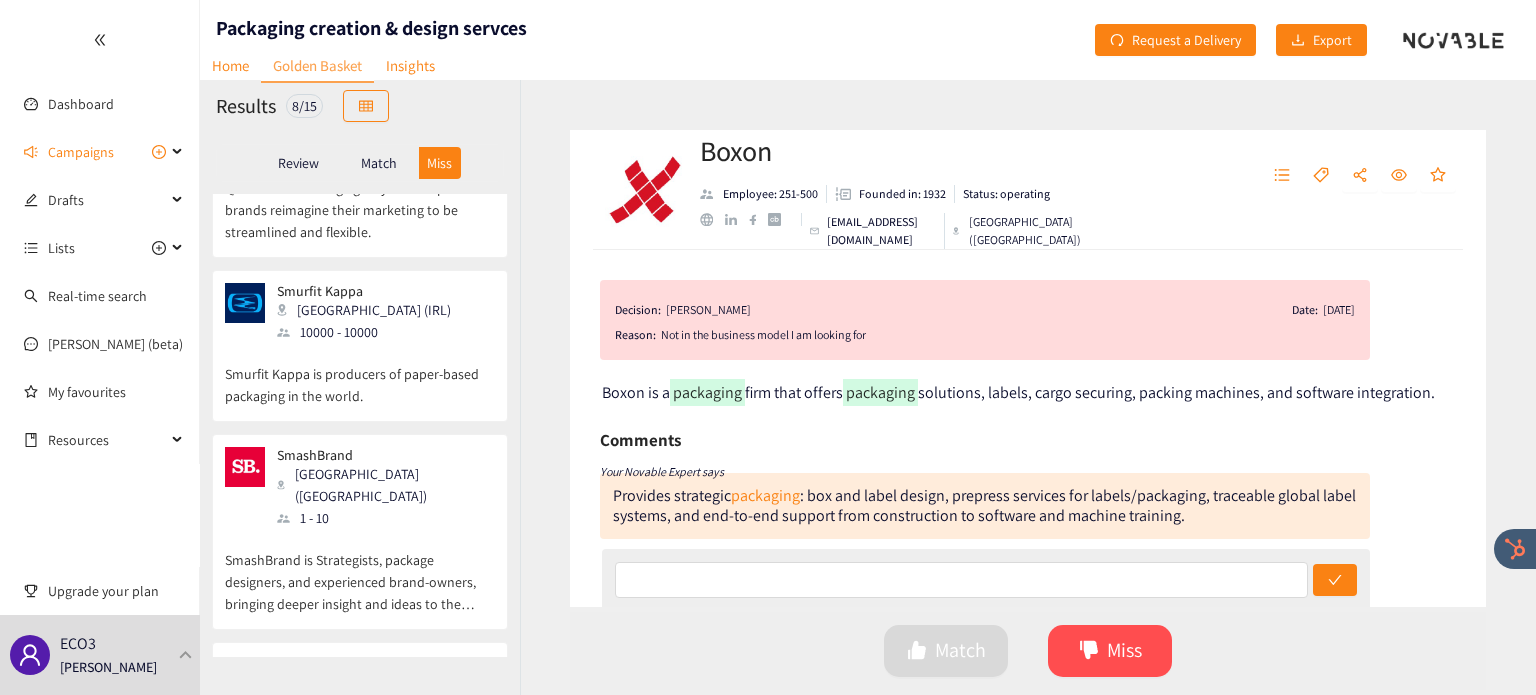 scroll, scrollTop: 0, scrollLeft: 0, axis: both 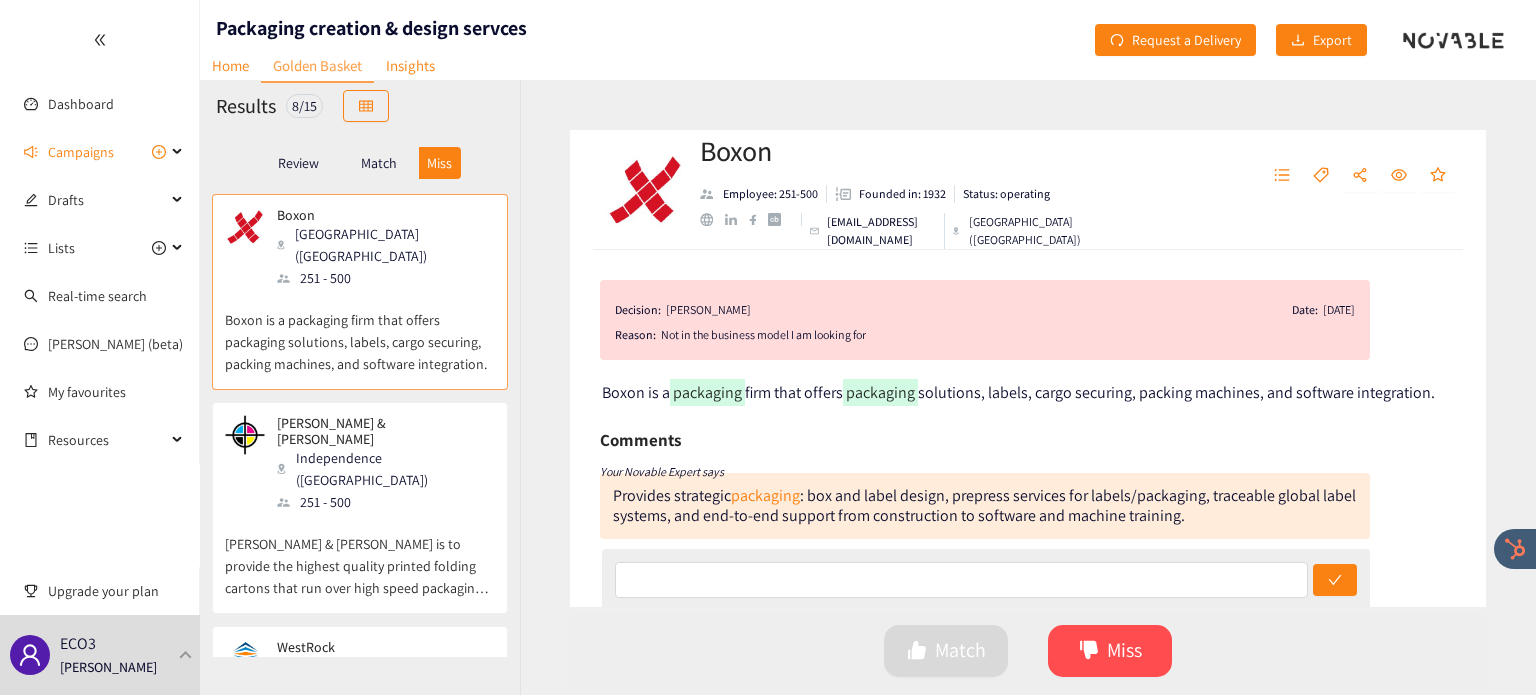 click on "[PERSON_NAME] & [PERSON_NAME] is to provide the highest quality printed folding cartons that run over high speed packaging lines." at bounding box center [360, 556] 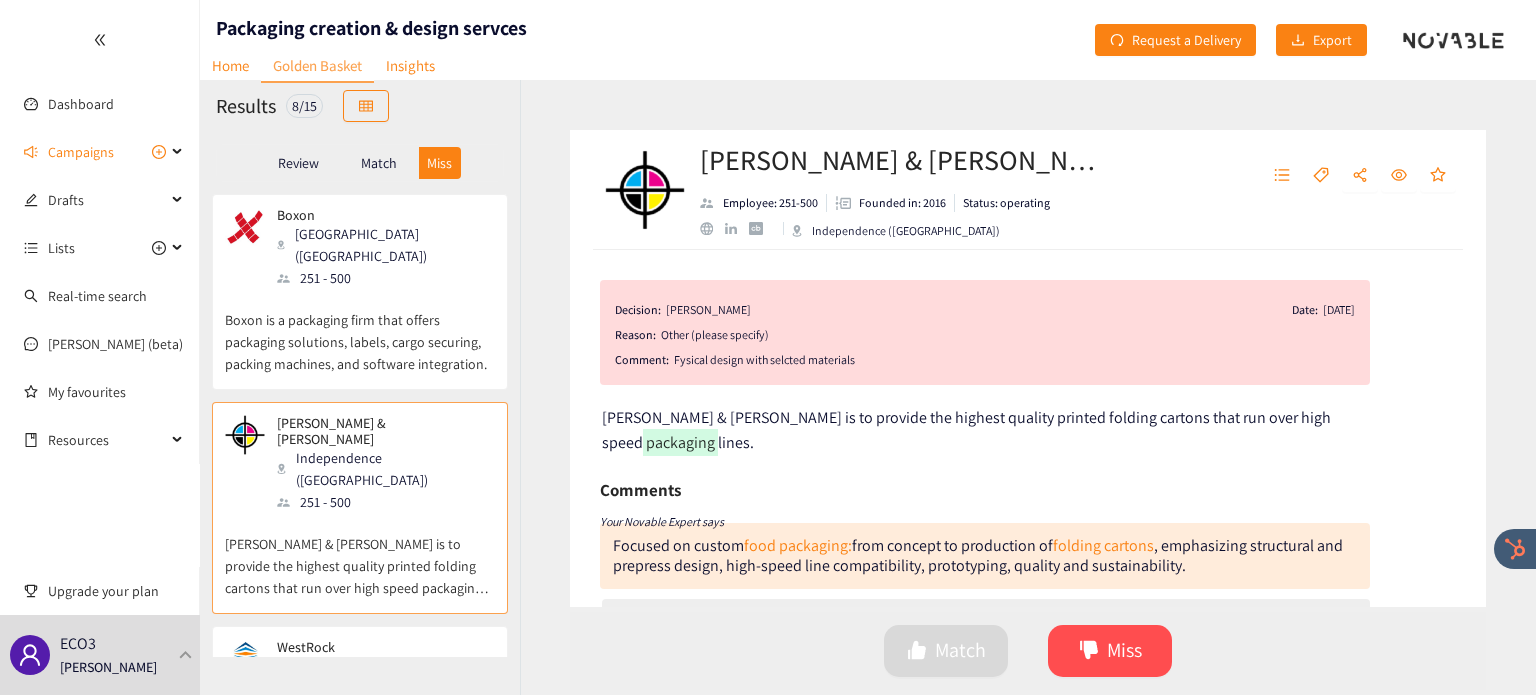 click on "Boxon is a packaging firm that offers packaging solutions, labels, cargo securing, packing machines, and software integration." at bounding box center [360, 332] 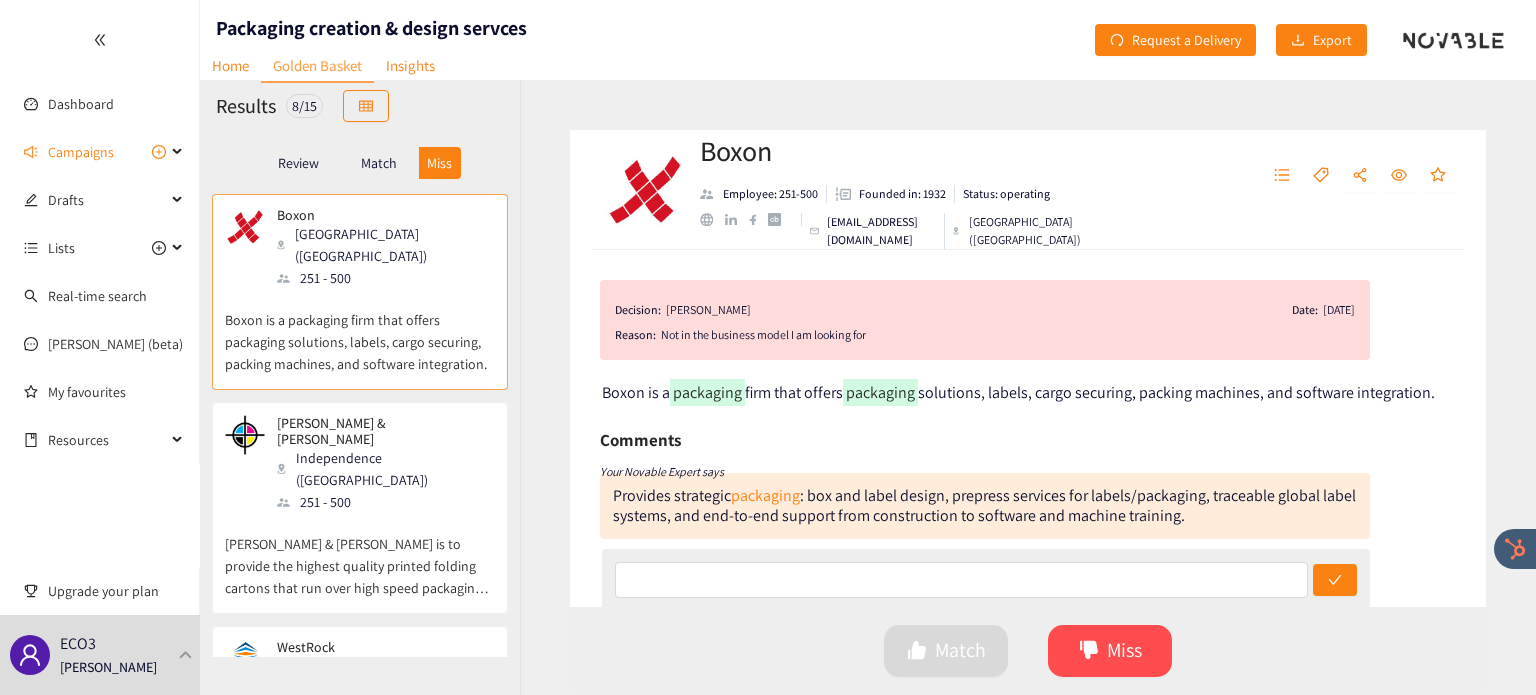 click on "[PERSON_NAME] & [PERSON_NAME] is to provide the highest quality printed folding cartons that run over high speed packaging lines." at bounding box center [360, 556] 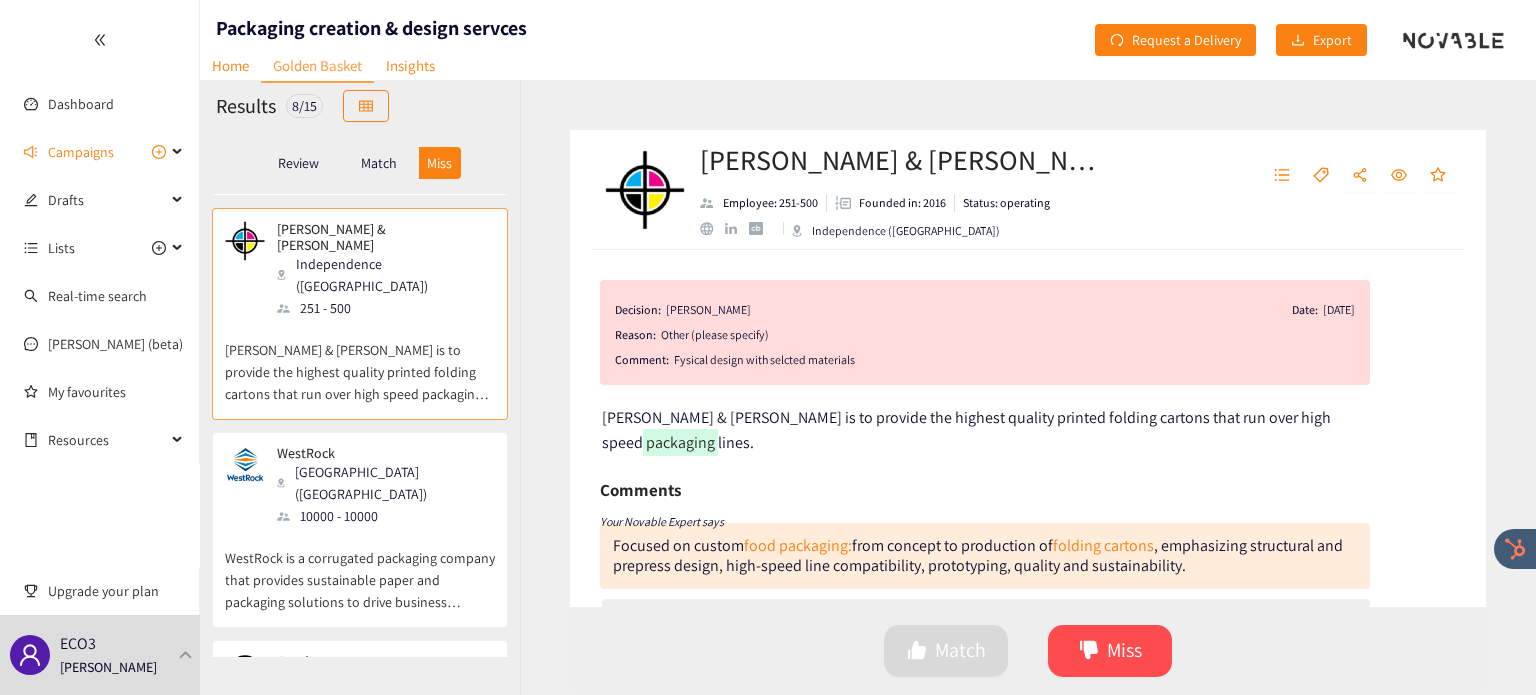 scroll, scrollTop: 195, scrollLeft: 0, axis: vertical 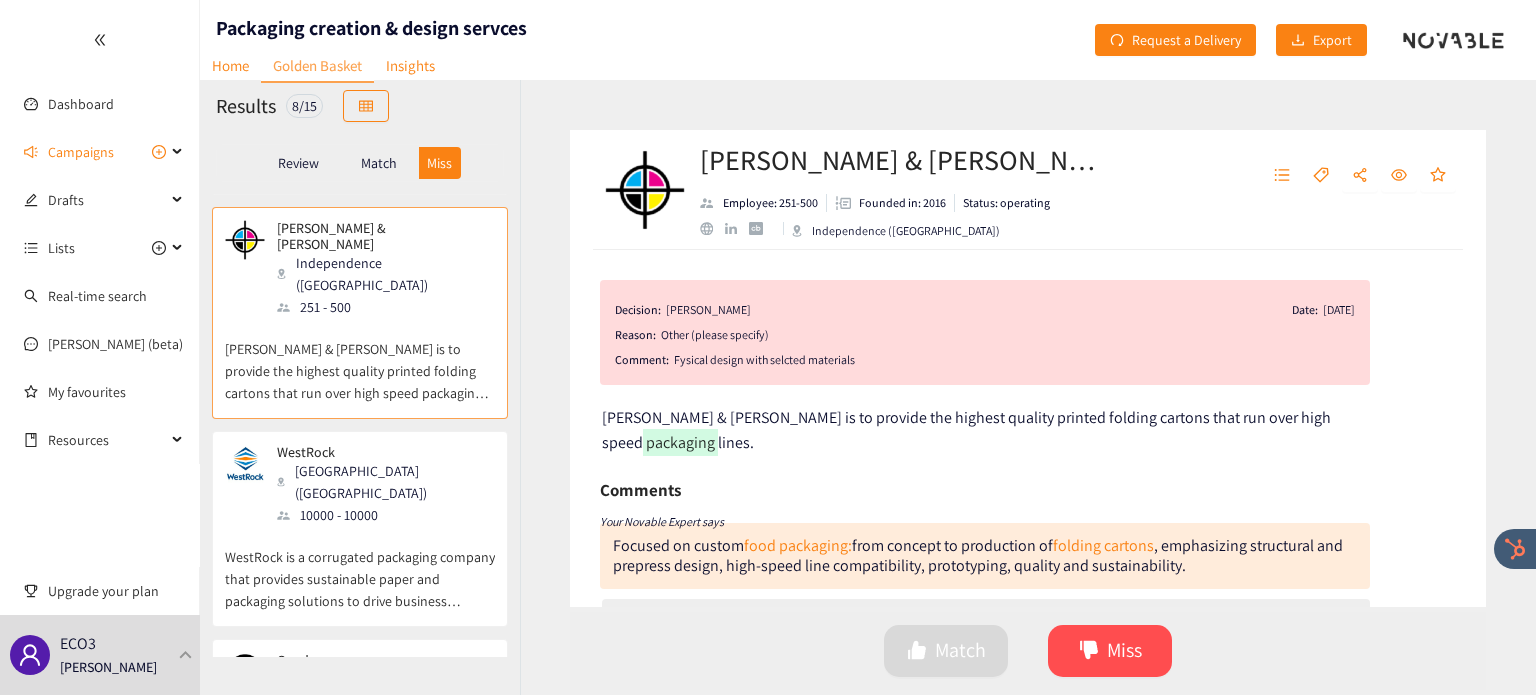 click on "WestRock is a corrugated packaging company that provides sustainable paper and packaging solutions to drive business growth." at bounding box center (360, 569) 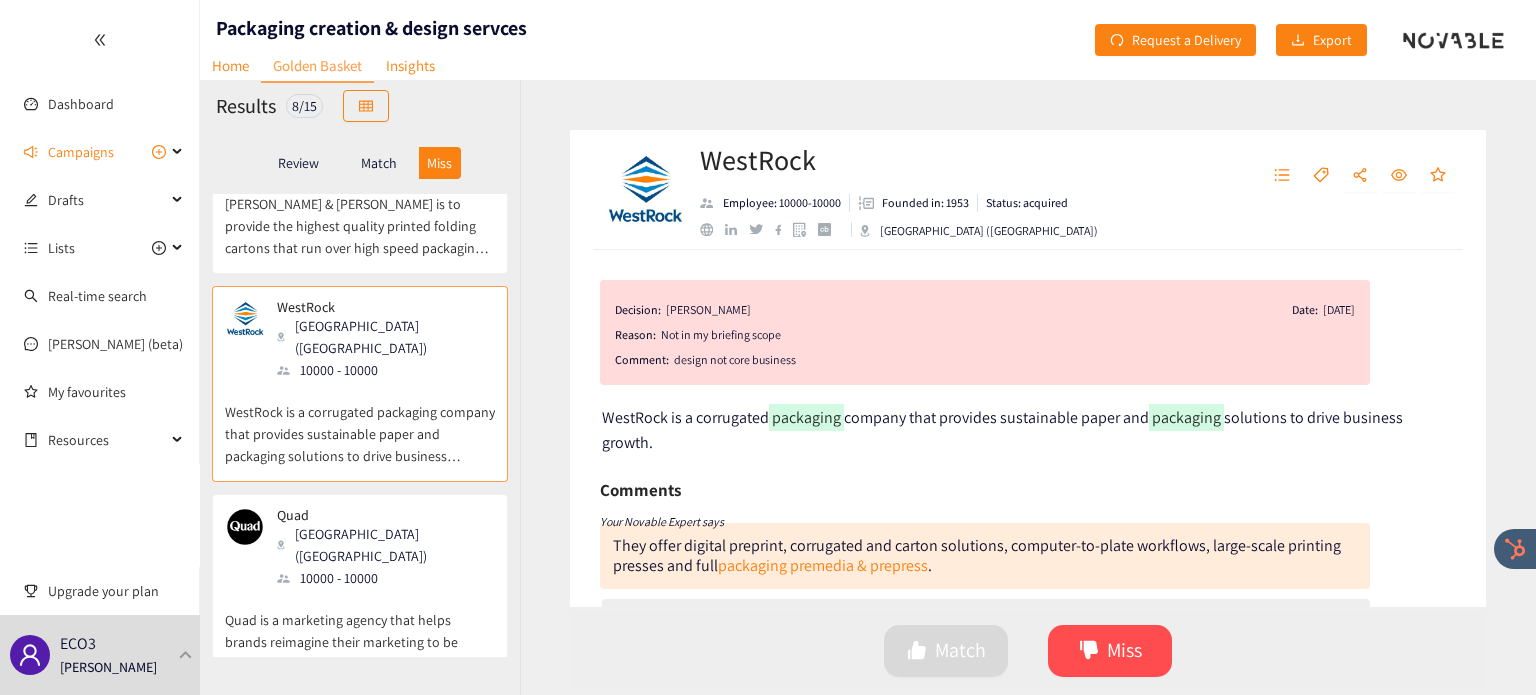 scroll, scrollTop: 392, scrollLeft: 0, axis: vertical 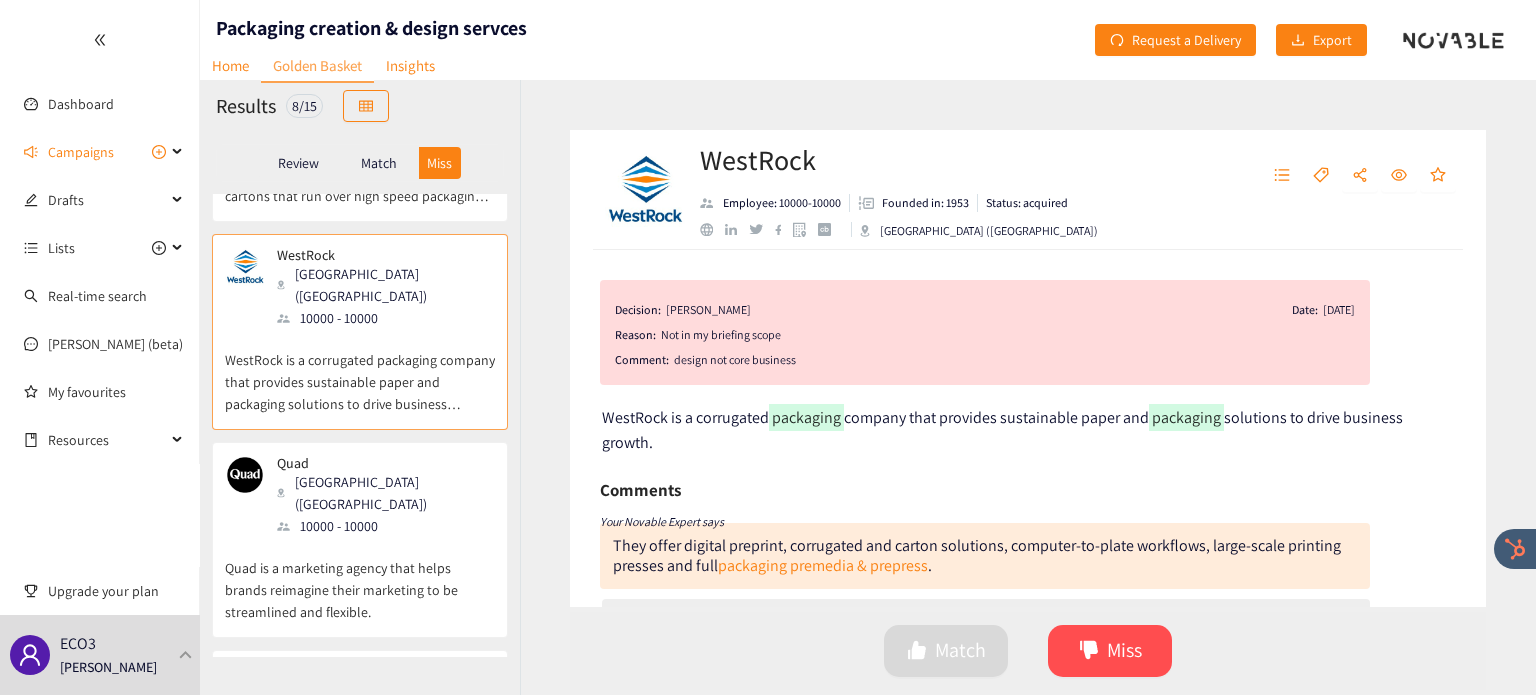 click on "Quad is a marketing agency that helps brands reimagine their marketing to be streamlined and flexible." at bounding box center [360, 580] 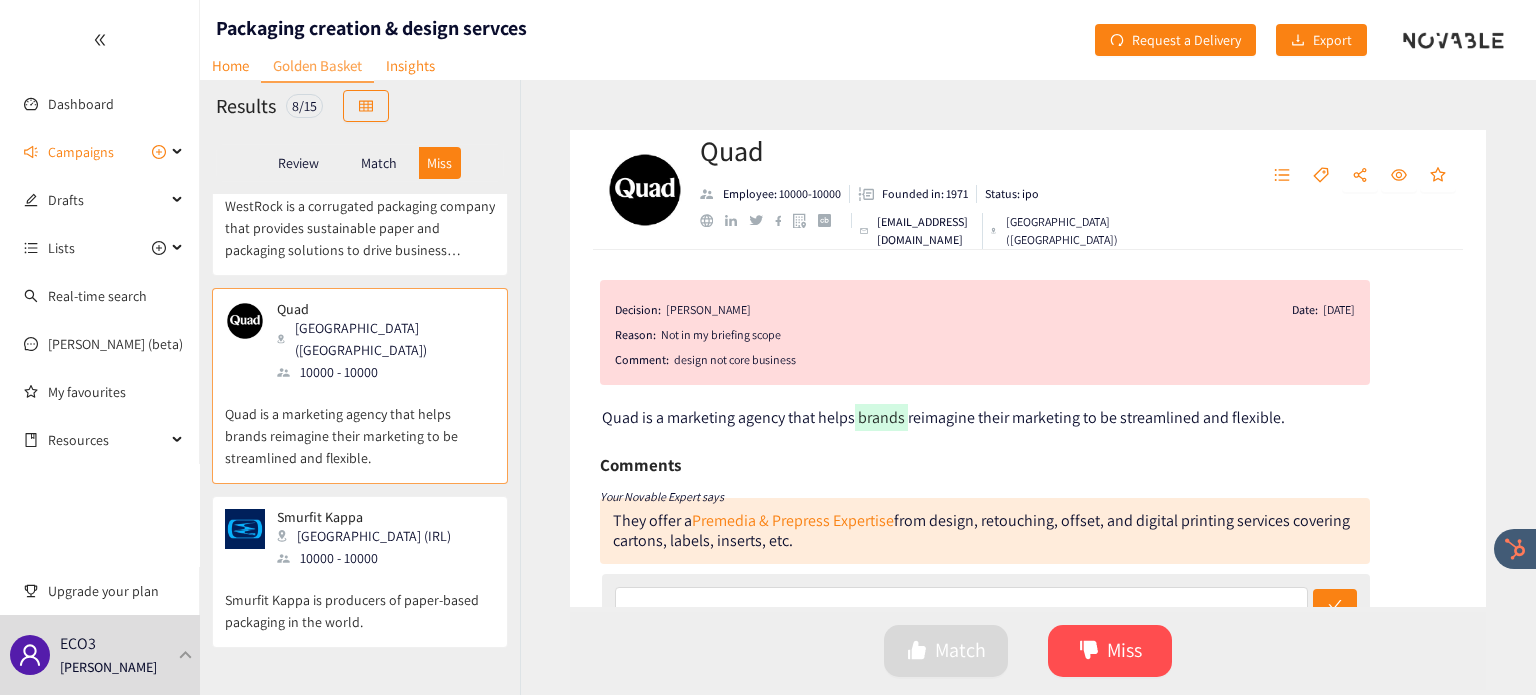 scroll, scrollTop: 582, scrollLeft: 0, axis: vertical 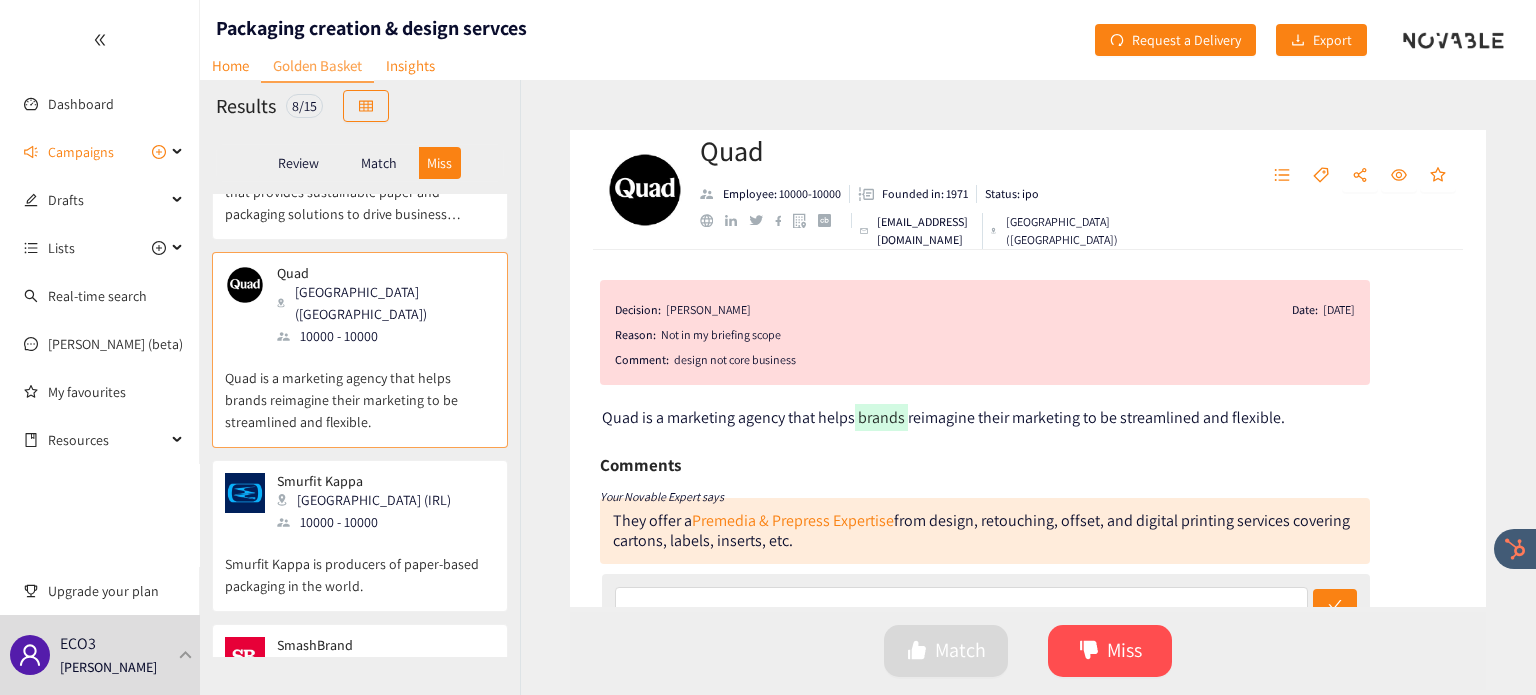 click on "Smurfit Kappa is producers of paper-based packaging in the world." at bounding box center (360, 565) 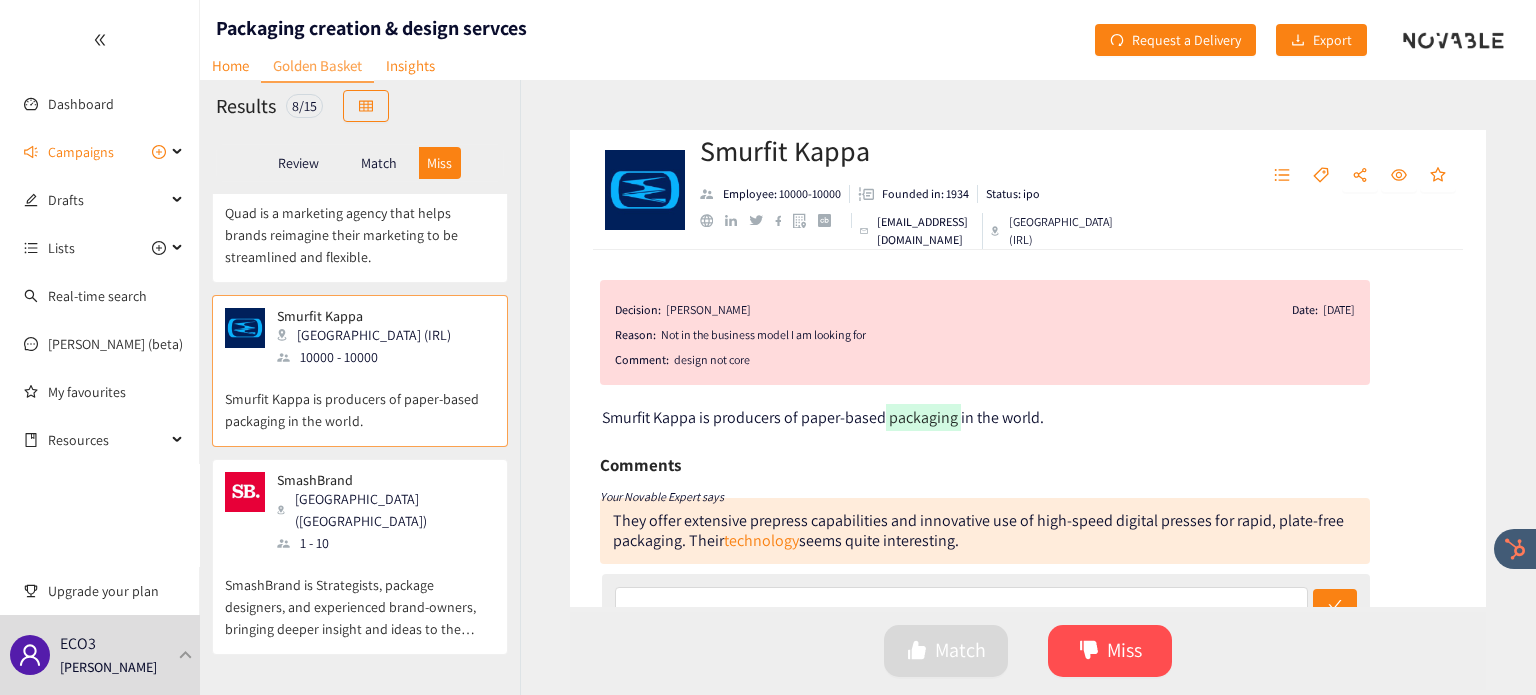 scroll, scrollTop: 770, scrollLeft: 0, axis: vertical 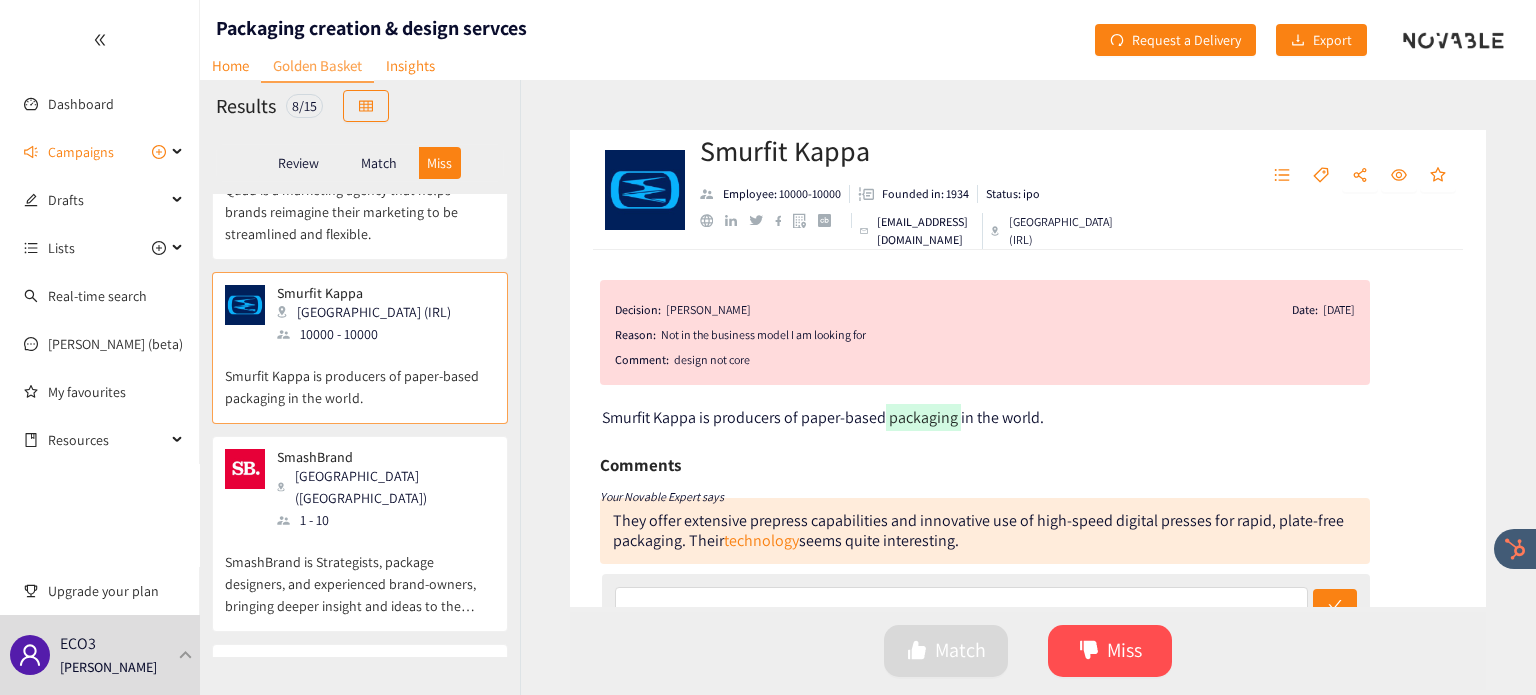 click on "SmashBrand is Strategists, package designers, and experienced brand-owners, bringing deeper insight and ideas to the table." at bounding box center [360, 574] 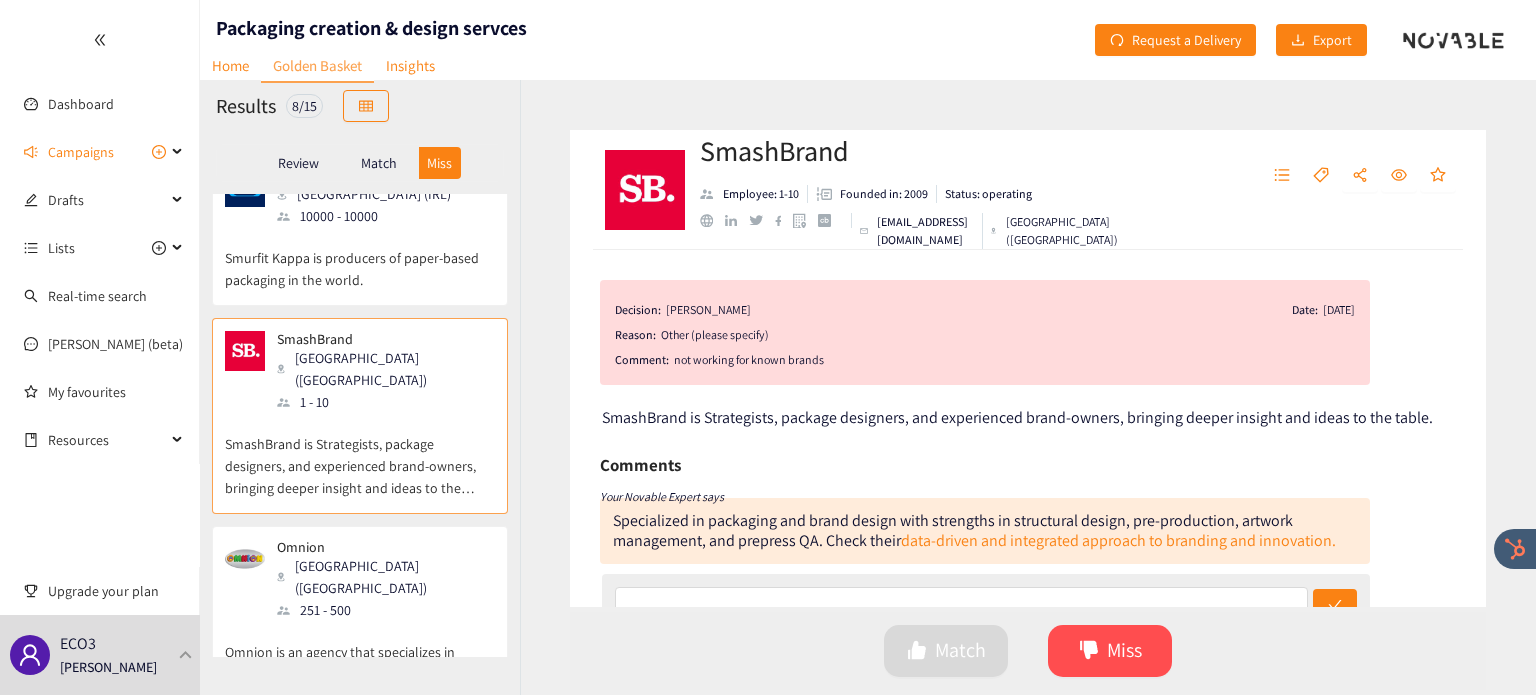 scroll, scrollTop: 908, scrollLeft: 0, axis: vertical 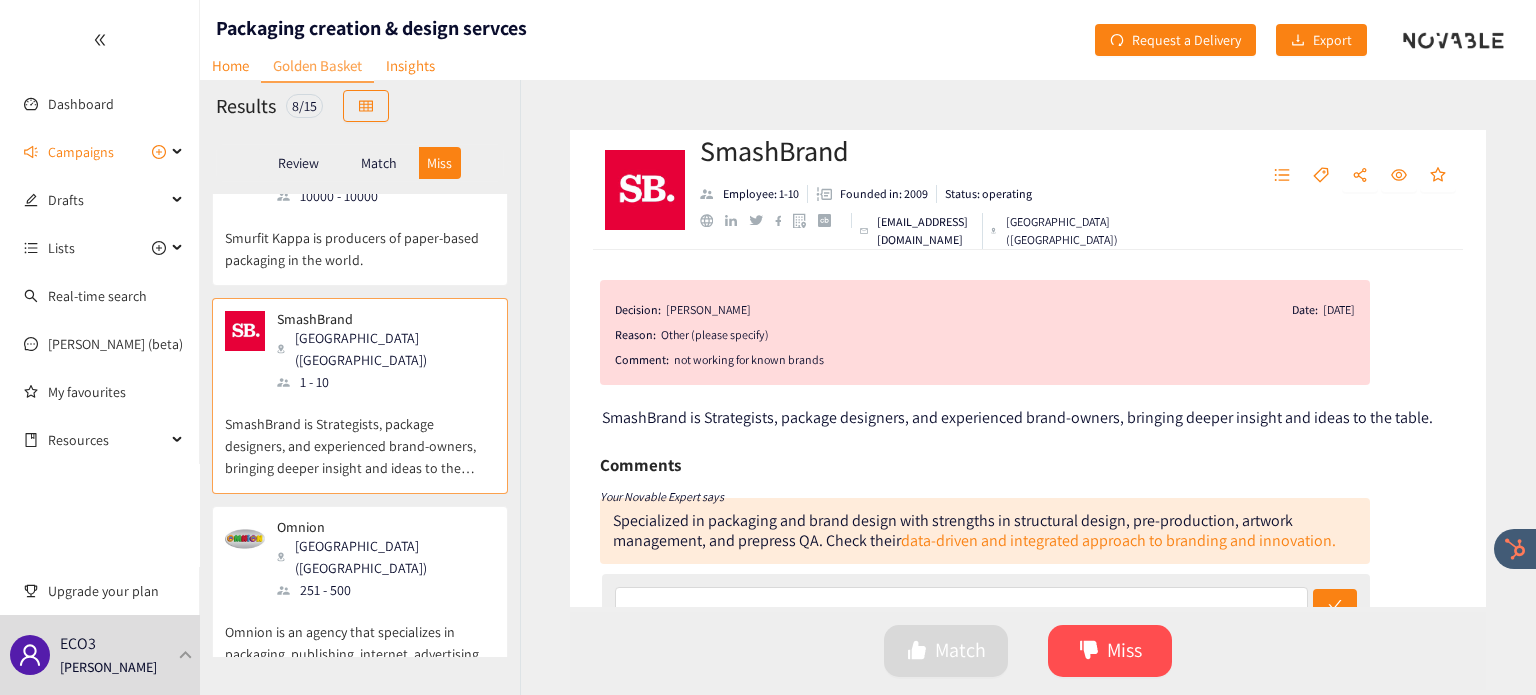 click on "Omnion is an agency that specializes in packaging, publishing, internet, advertising, photography and animation solutions." at bounding box center (360, 644) 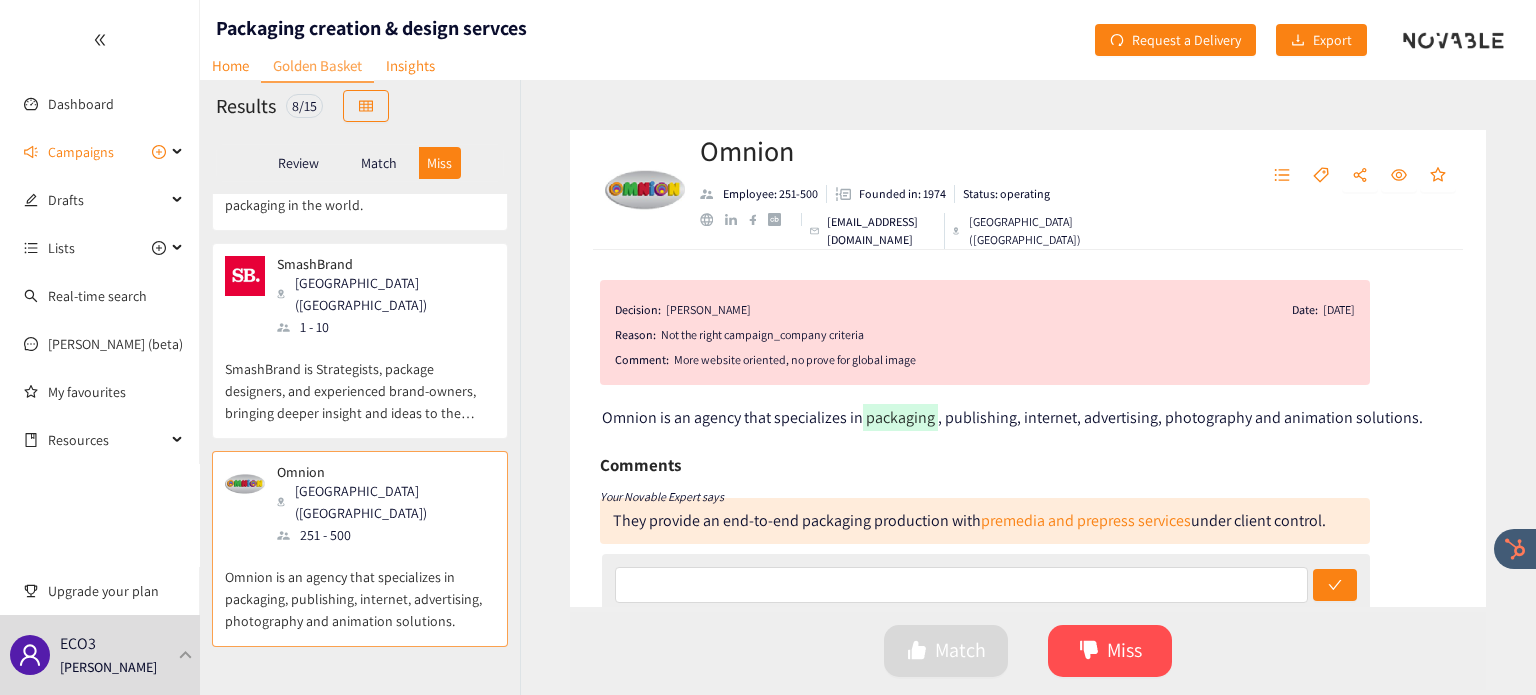 scroll, scrollTop: 999, scrollLeft: 0, axis: vertical 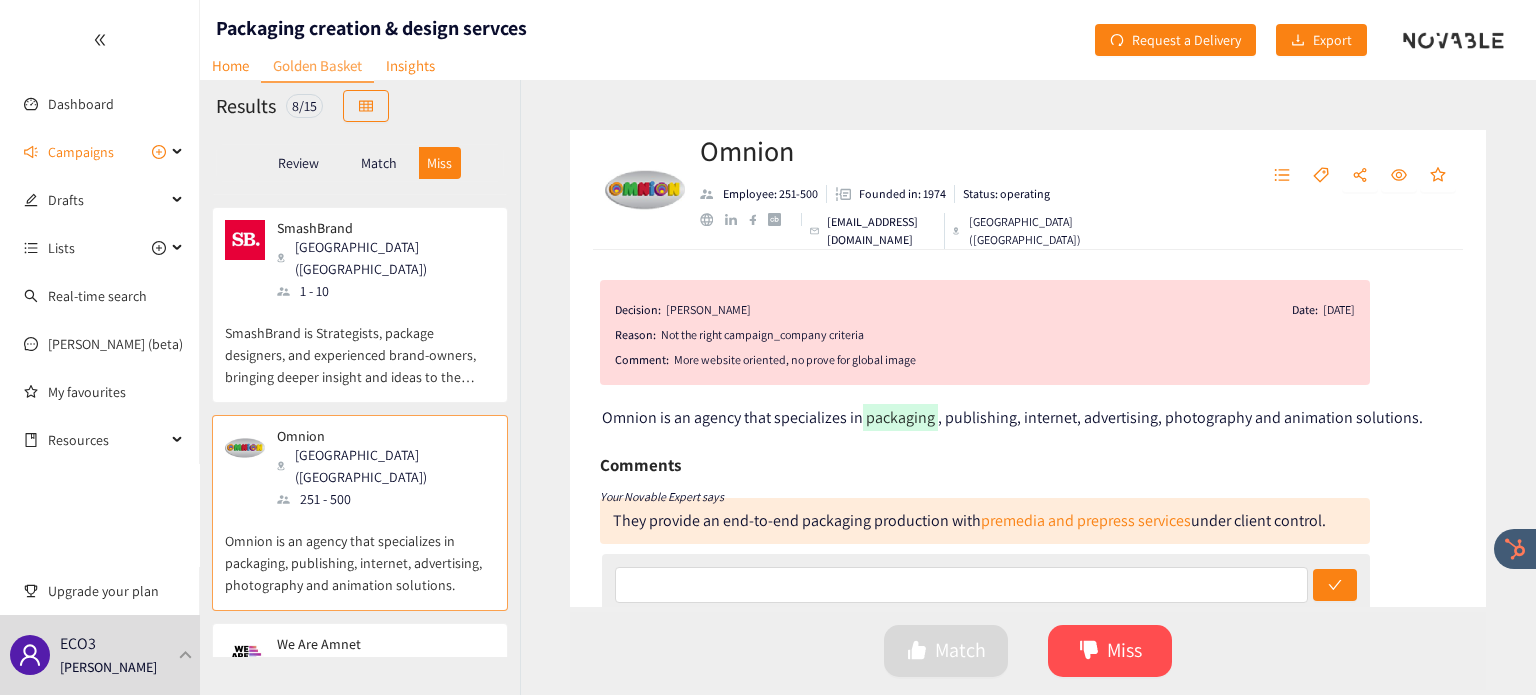 click on "We Are Amnet provides creative production, content management, corporate communications, web, and application development services." at bounding box center [360, 761] 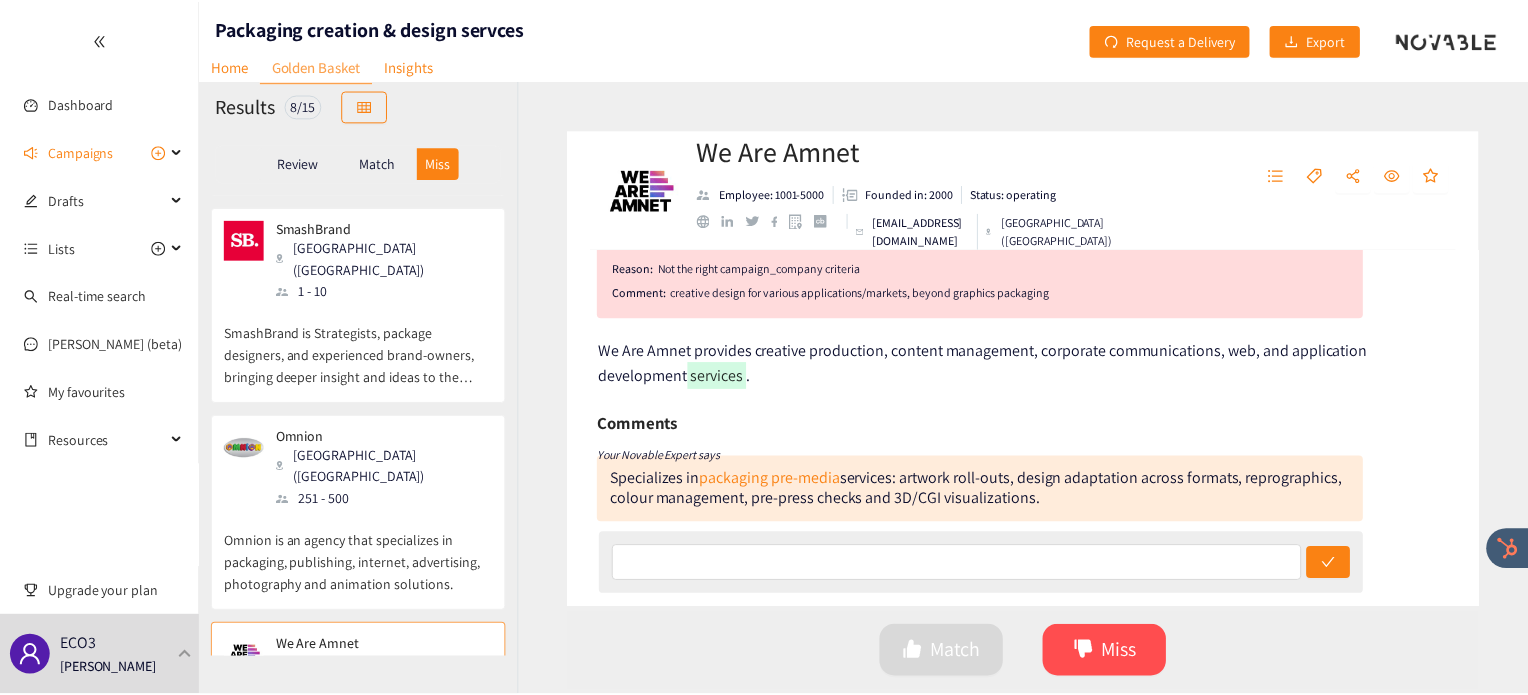 scroll, scrollTop: 0, scrollLeft: 0, axis: both 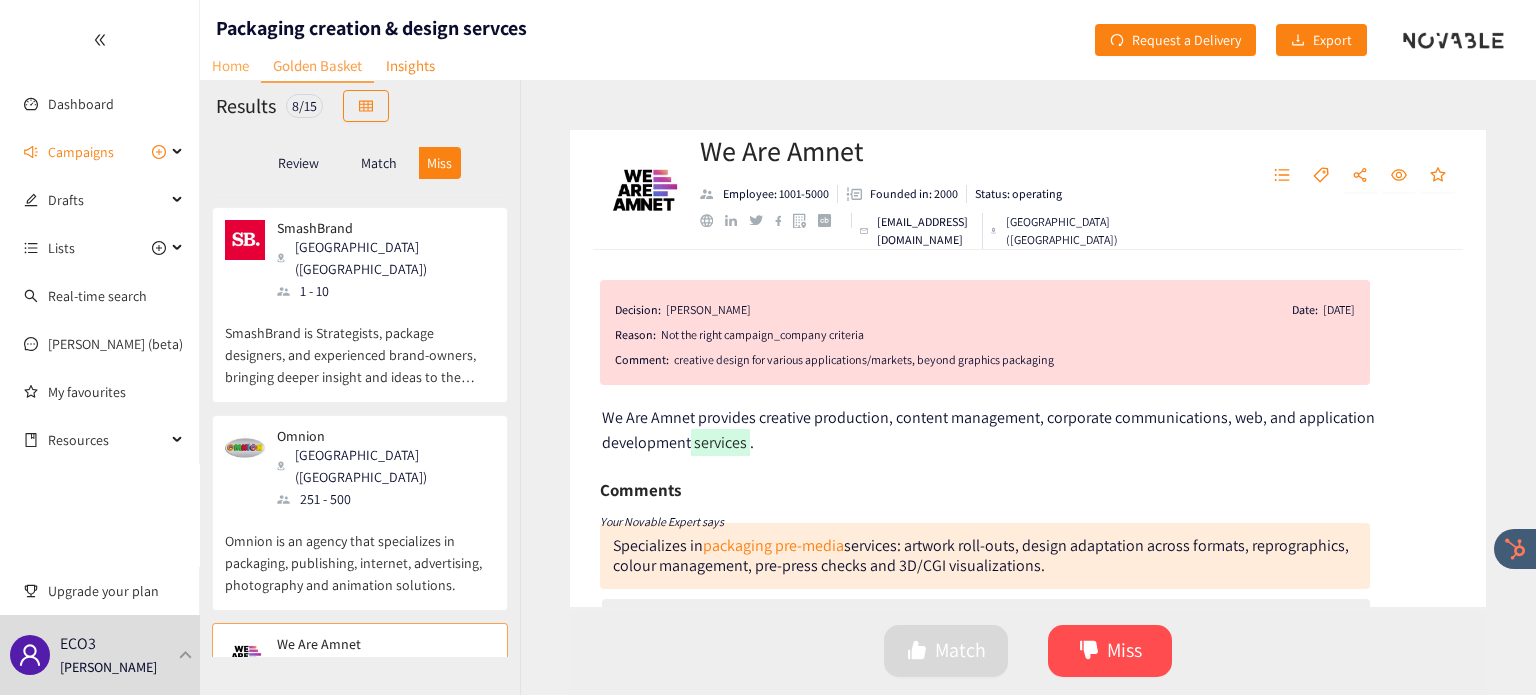 click on "Home" at bounding box center [230, 65] 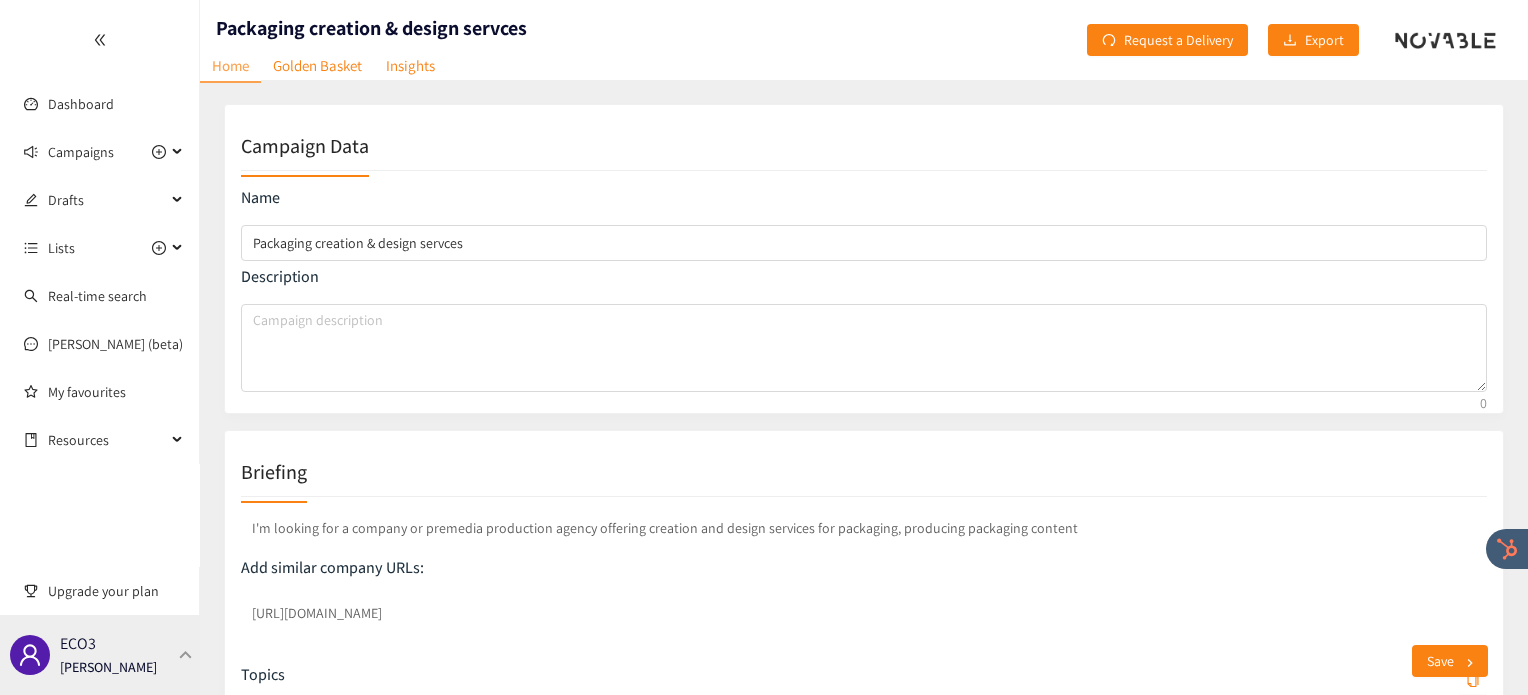click on "ECO3 [PERSON_NAME]" at bounding box center (100, 655) 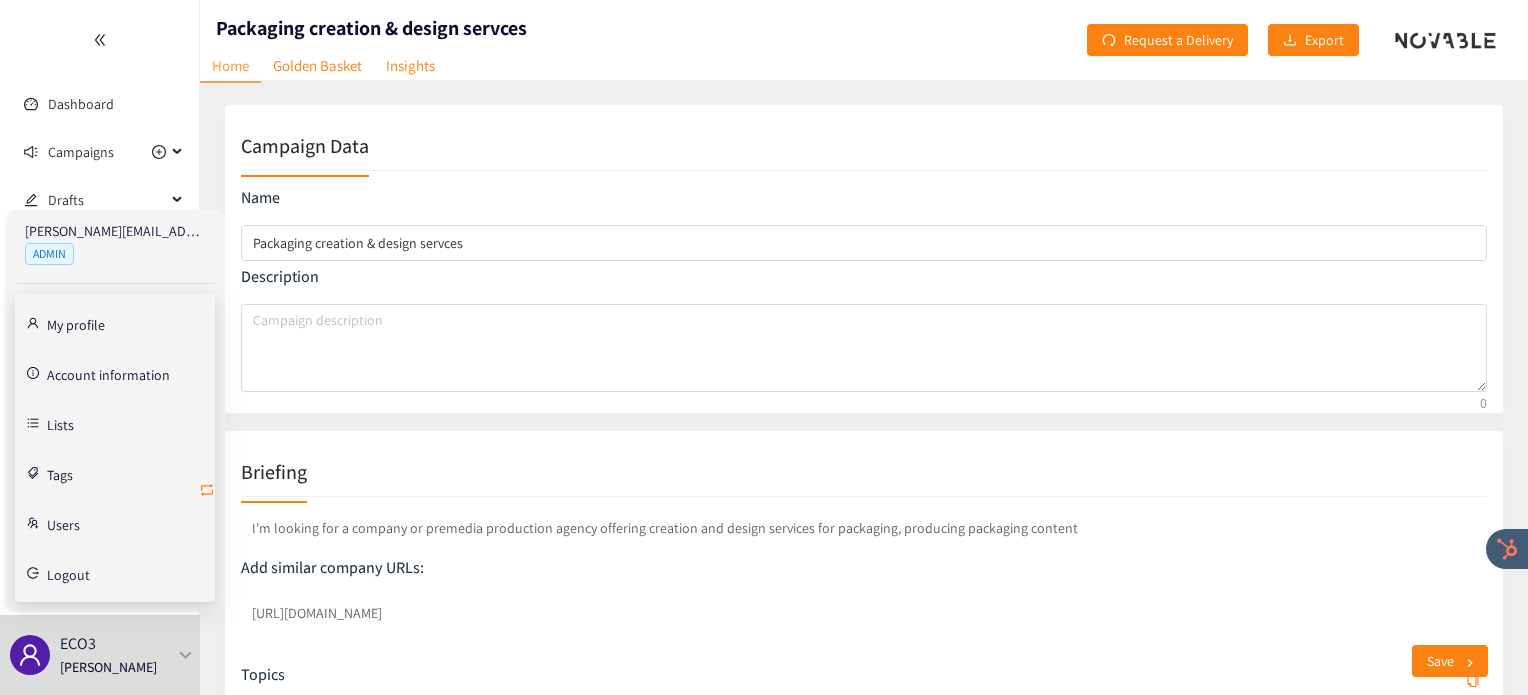 click 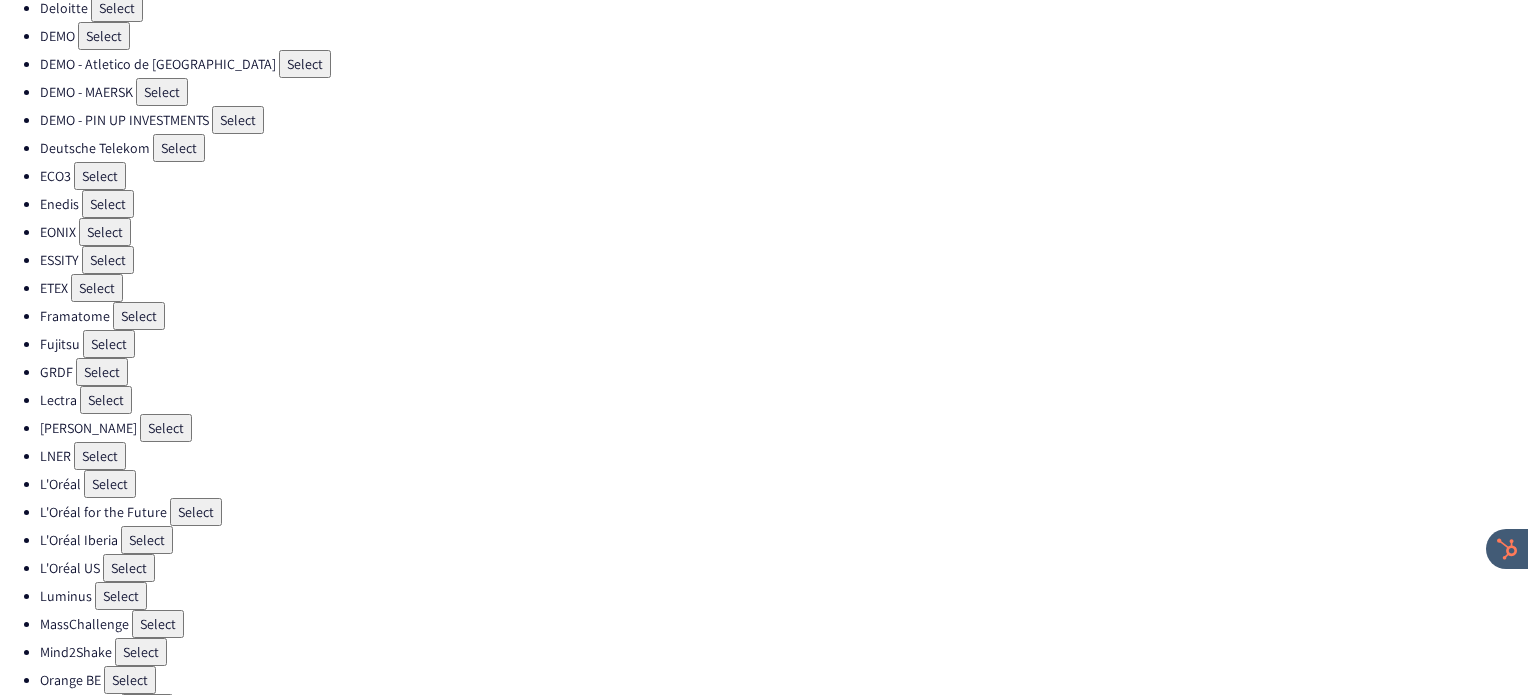 scroll, scrollTop: 265, scrollLeft: 0, axis: vertical 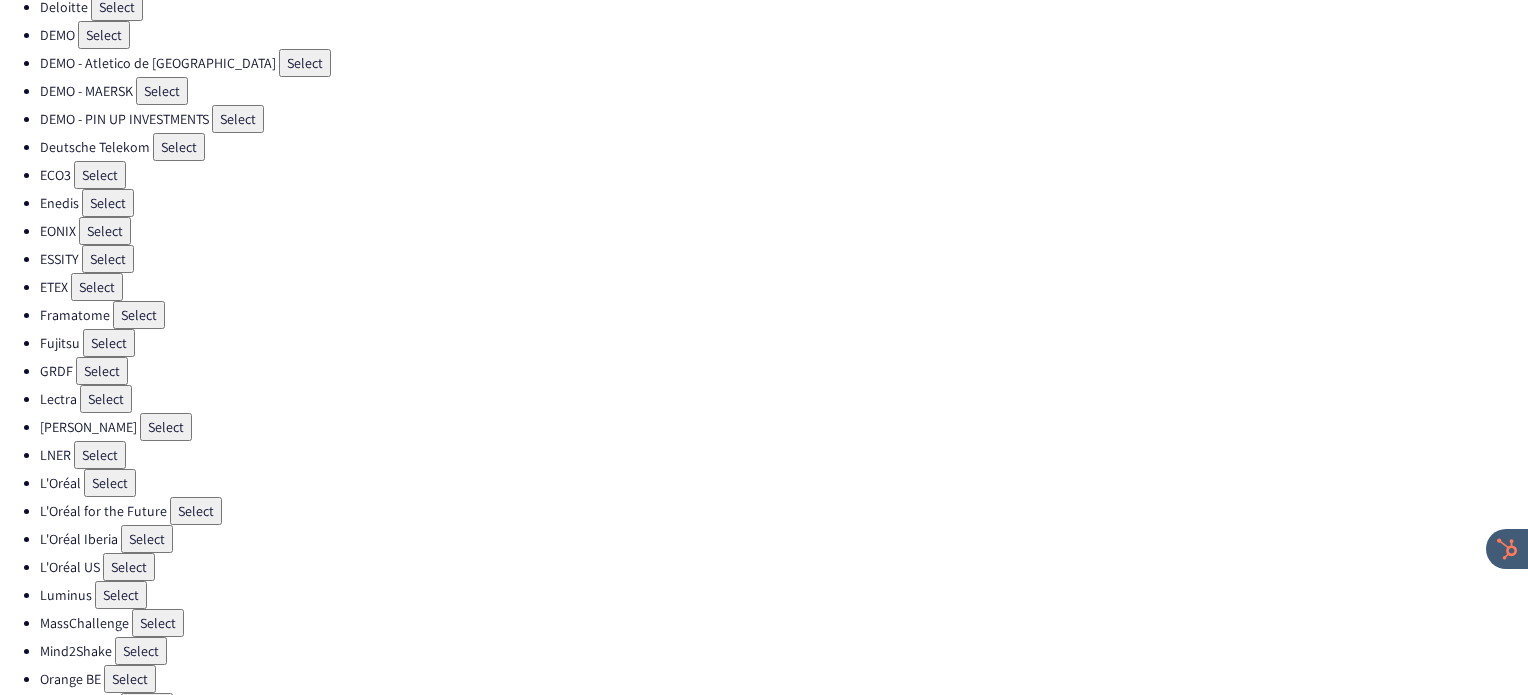 click on "Select" at bounding box center [97, 287] 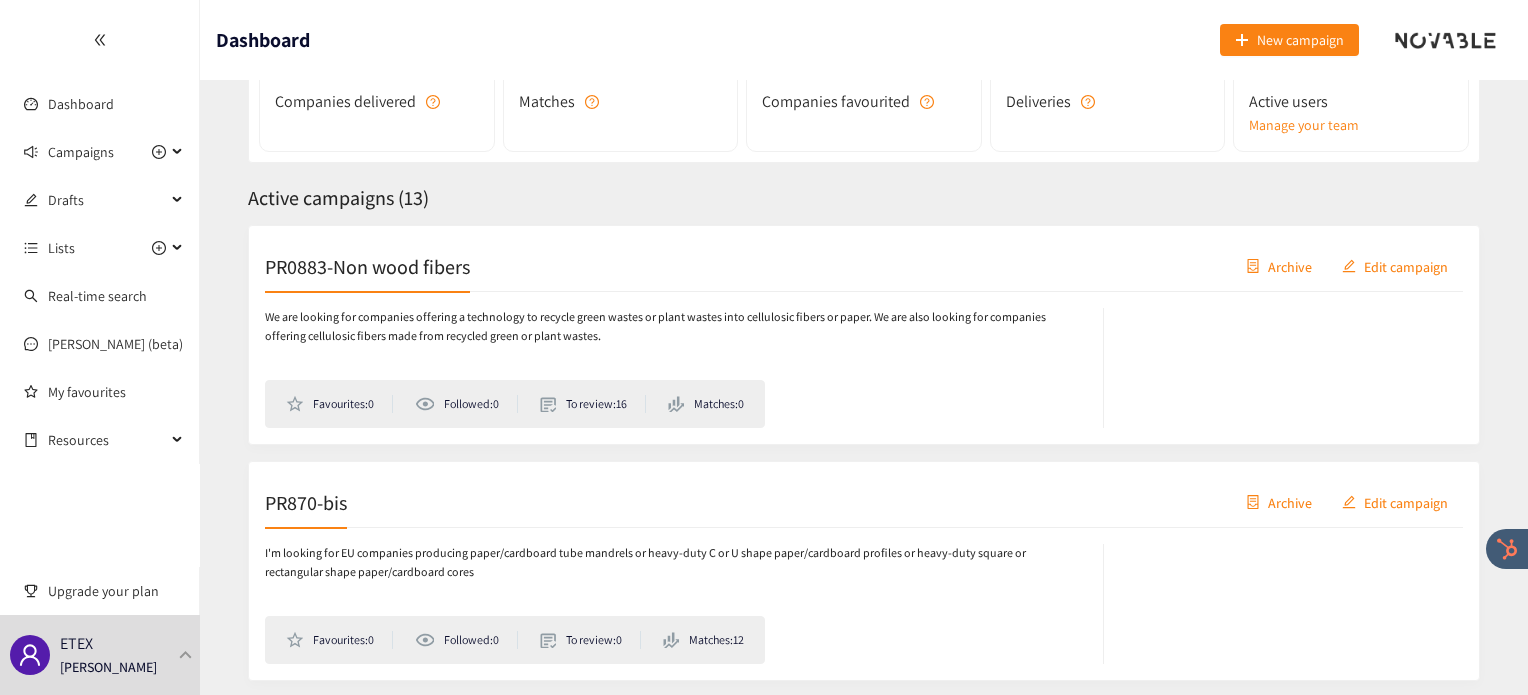 scroll, scrollTop: 207, scrollLeft: 0, axis: vertical 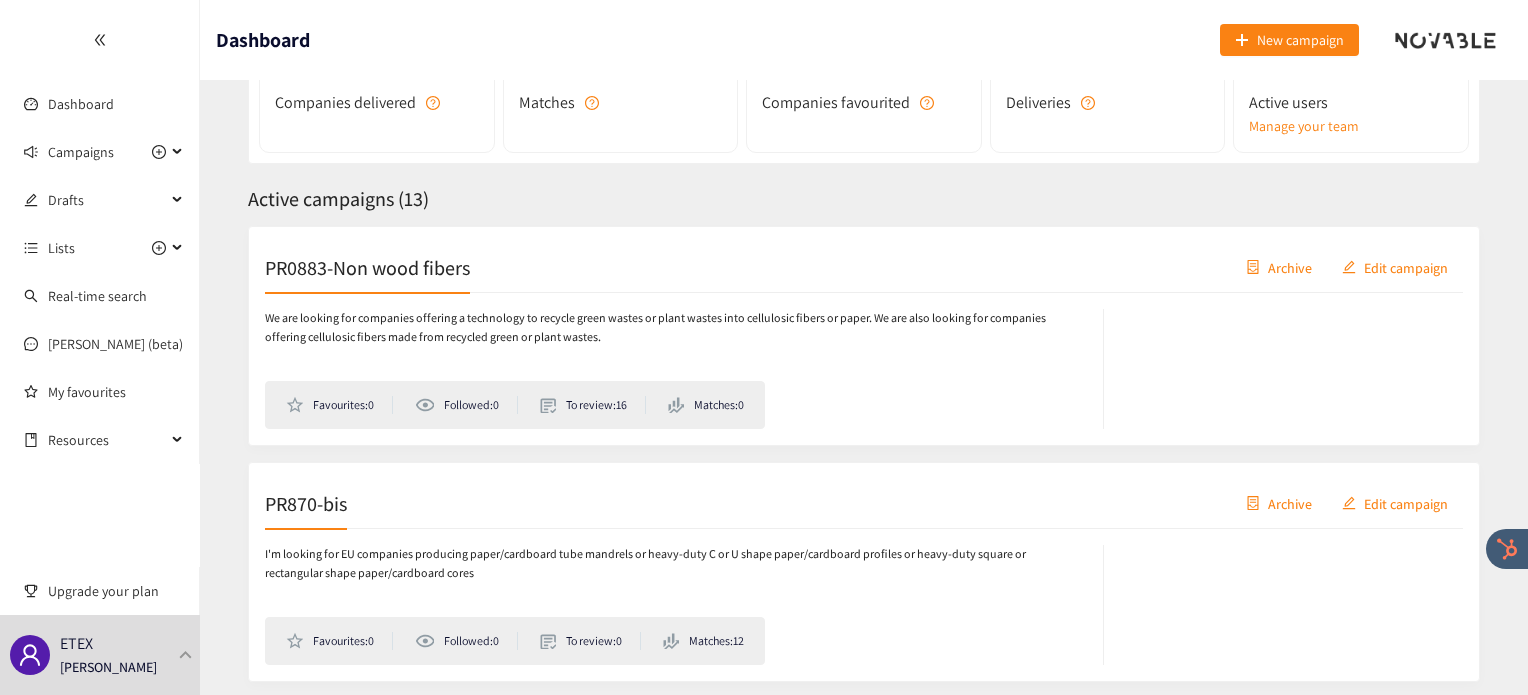 click on "PR0883-Non wood fibers" at bounding box center [367, 267] 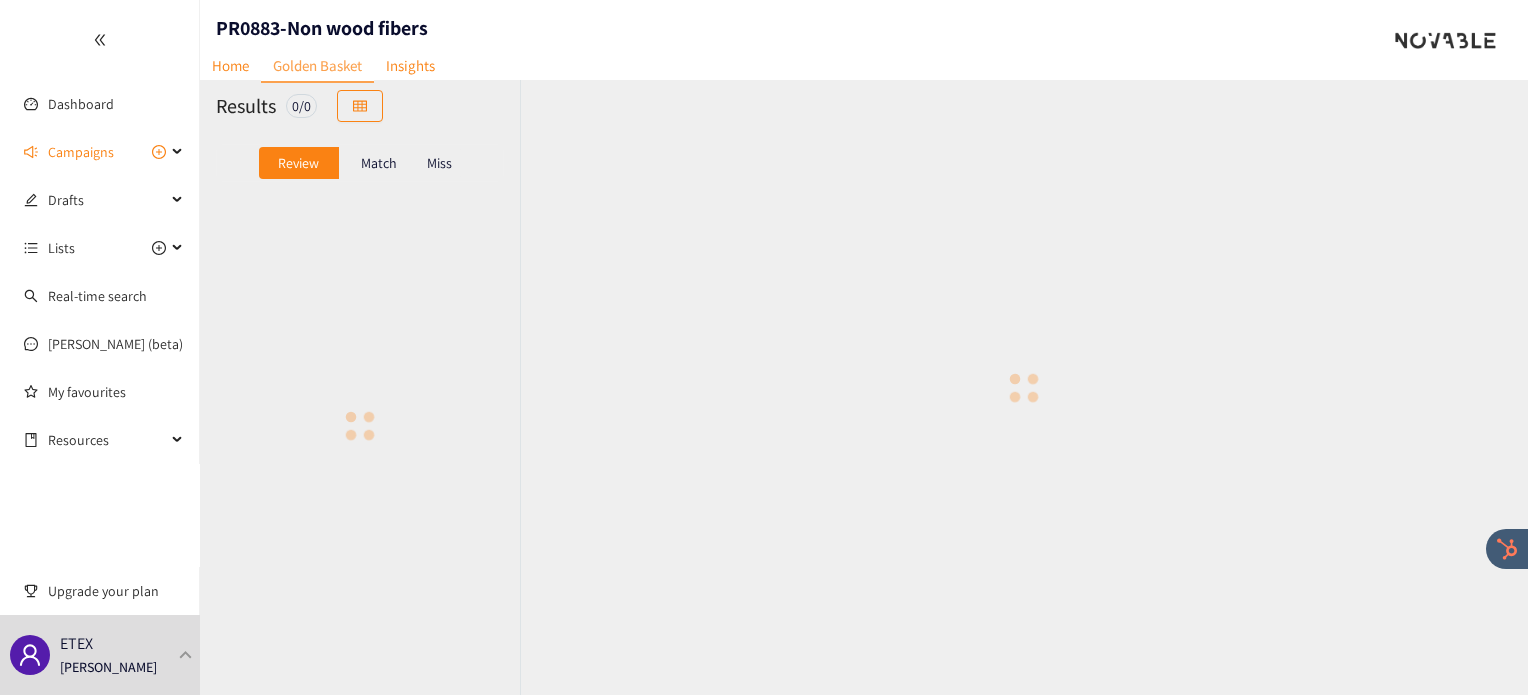 scroll, scrollTop: 0, scrollLeft: 0, axis: both 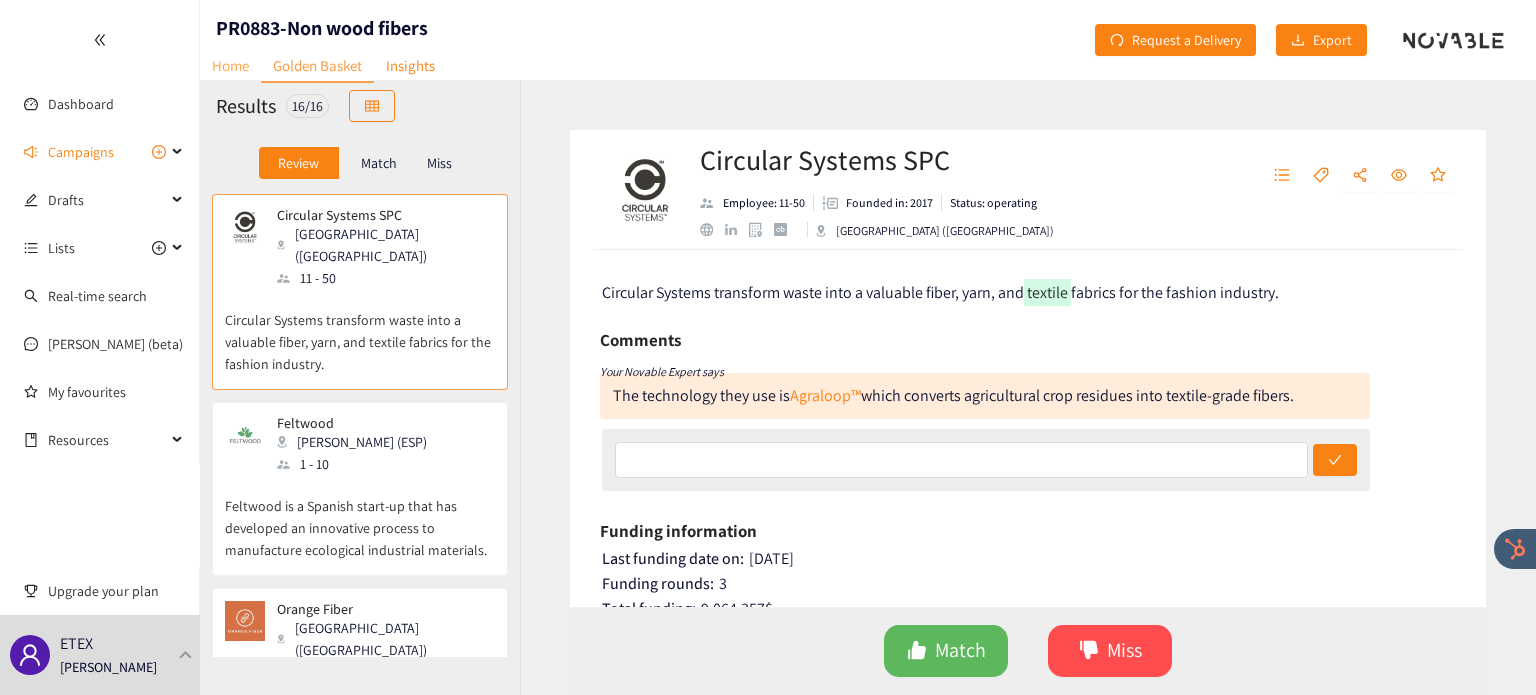 click on "Home" at bounding box center [230, 65] 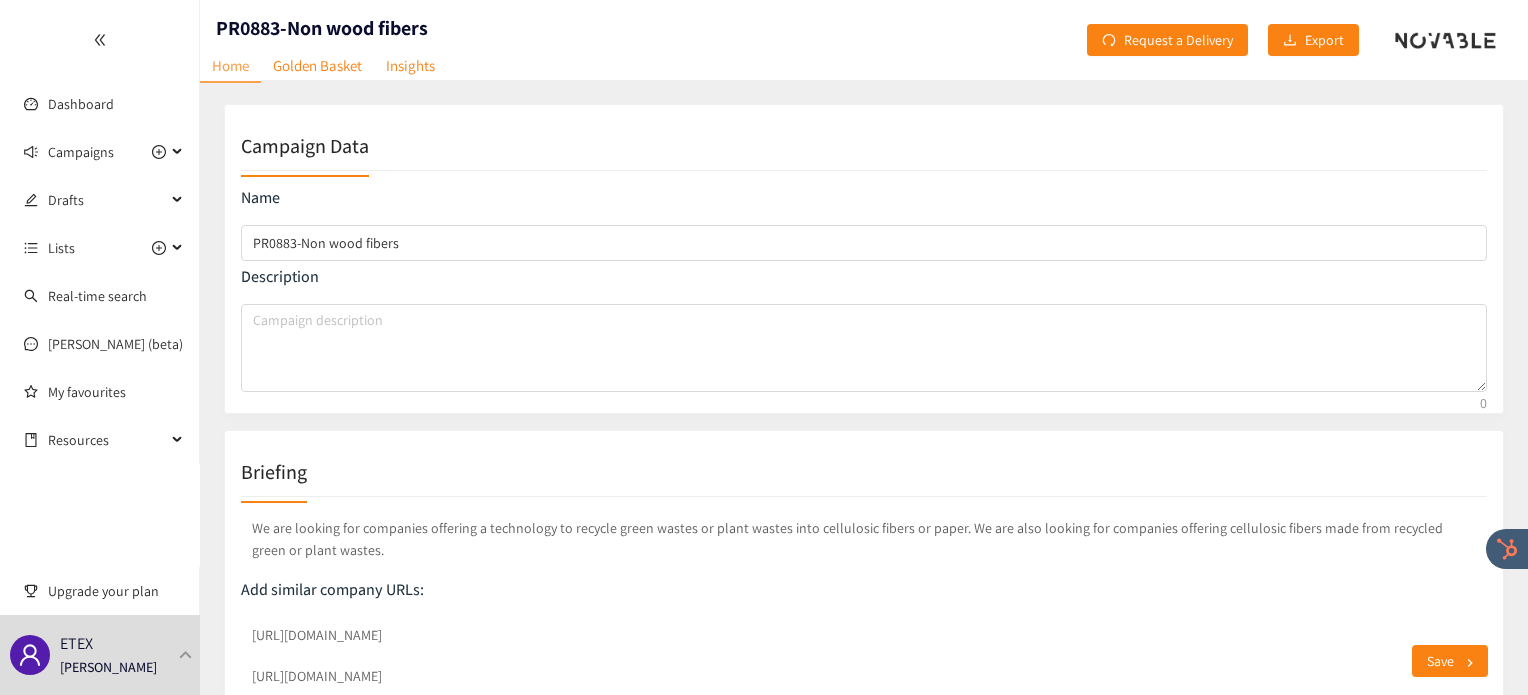 scroll, scrollTop: 0, scrollLeft: 0, axis: both 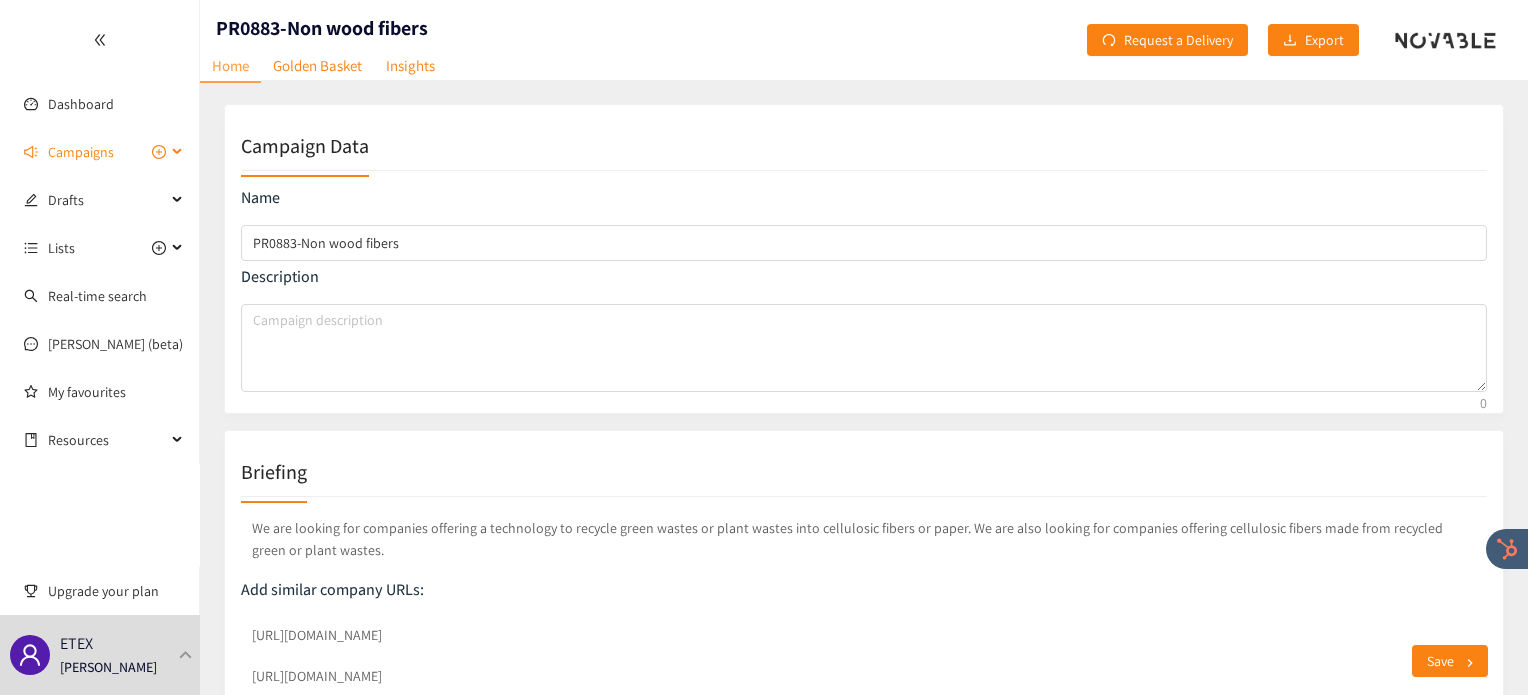 click on "Campaigns" at bounding box center (81, 152) 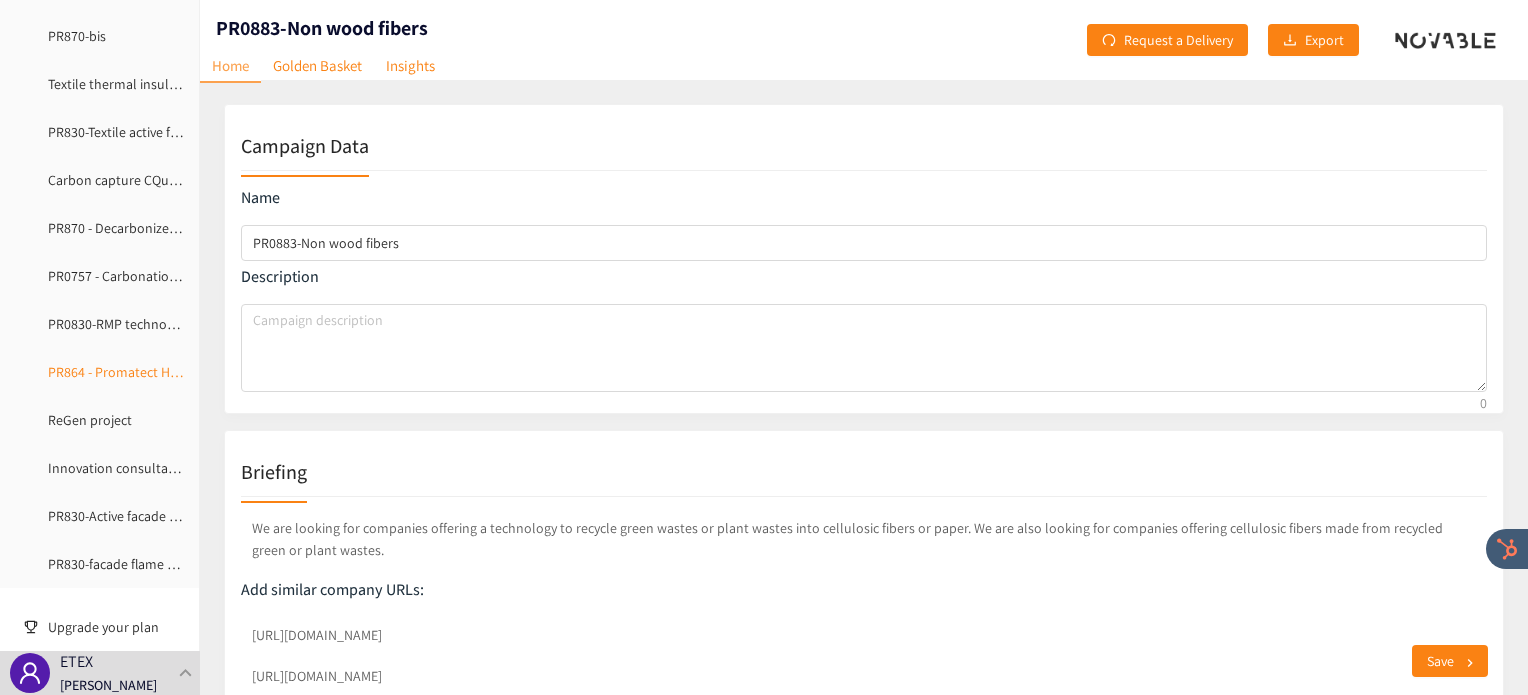scroll, scrollTop: 207, scrollLeft: 0, axis: vertical 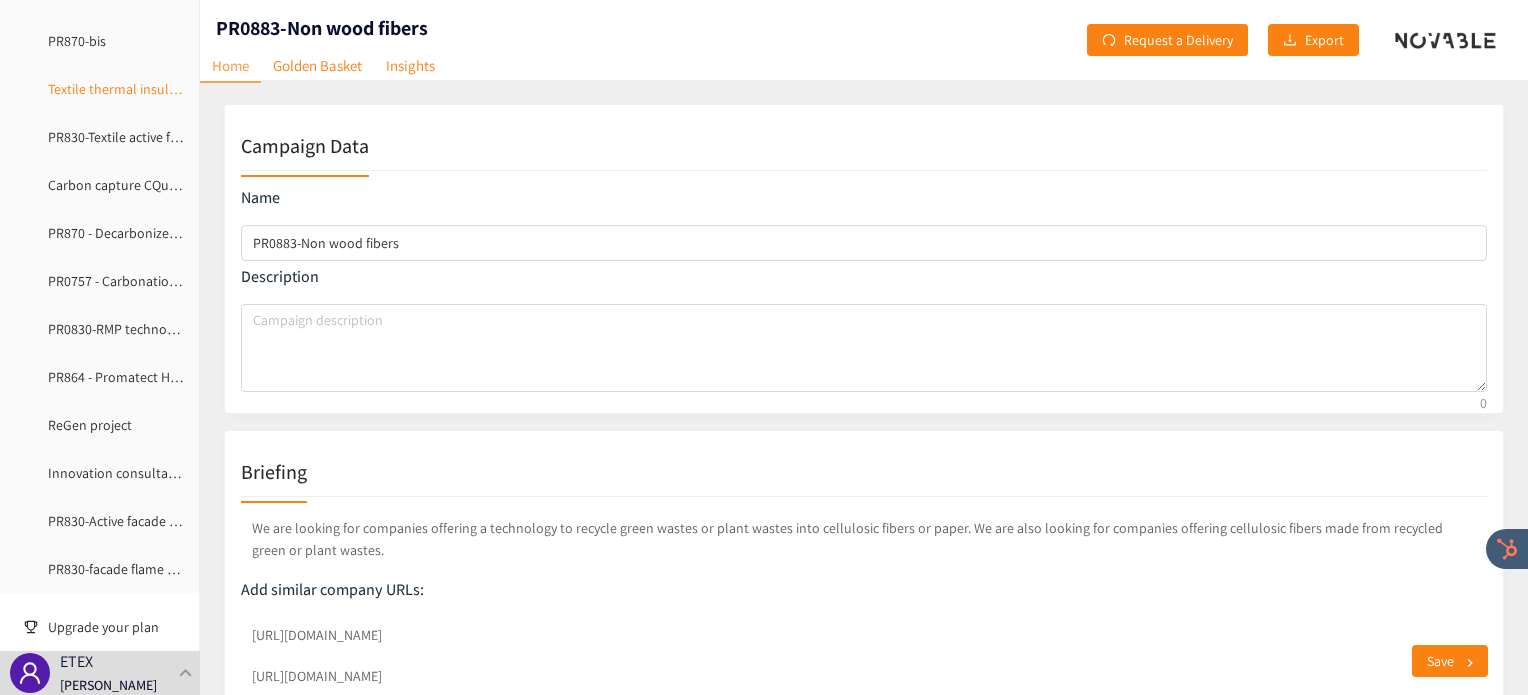 click on "Textile thermal insulation material" at bounding box center [150, 89] 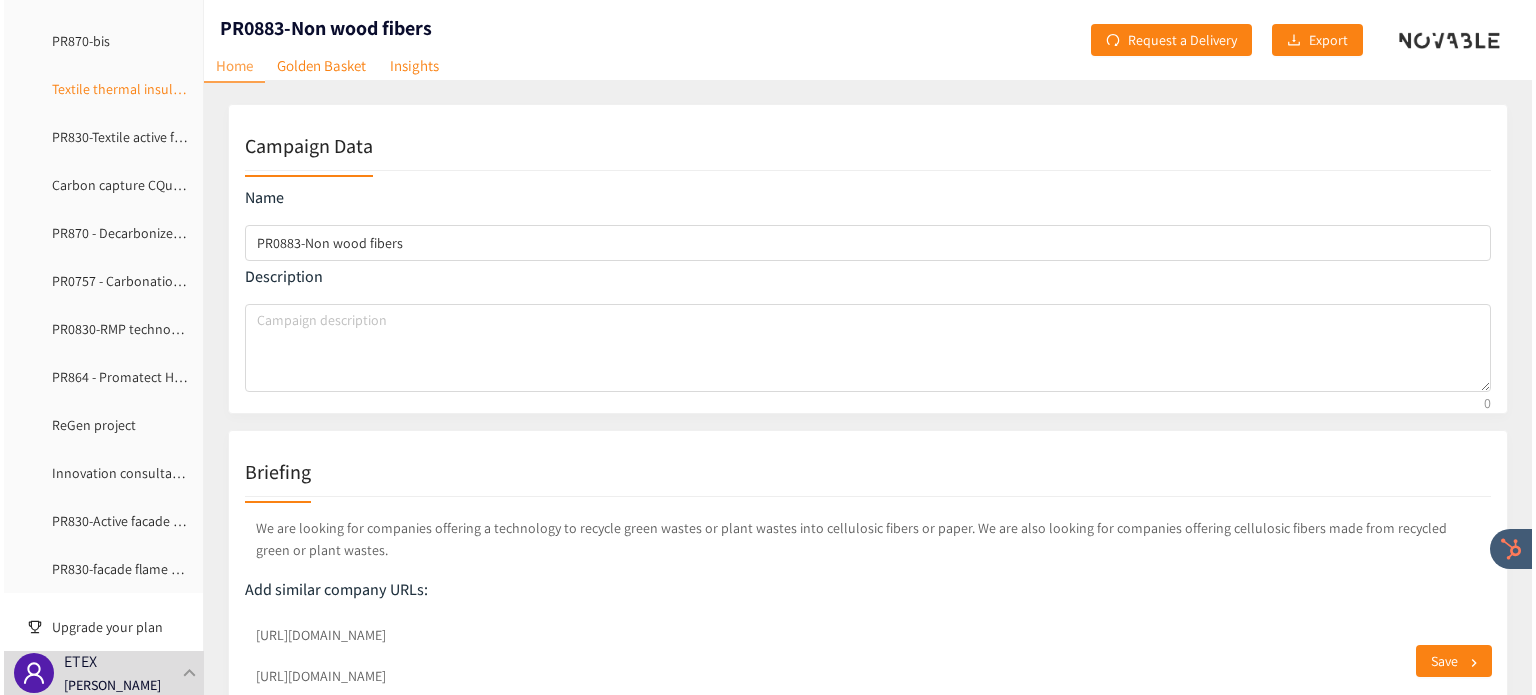 scroll, scrollTop: 0, scrollLeft: 0, axis: both 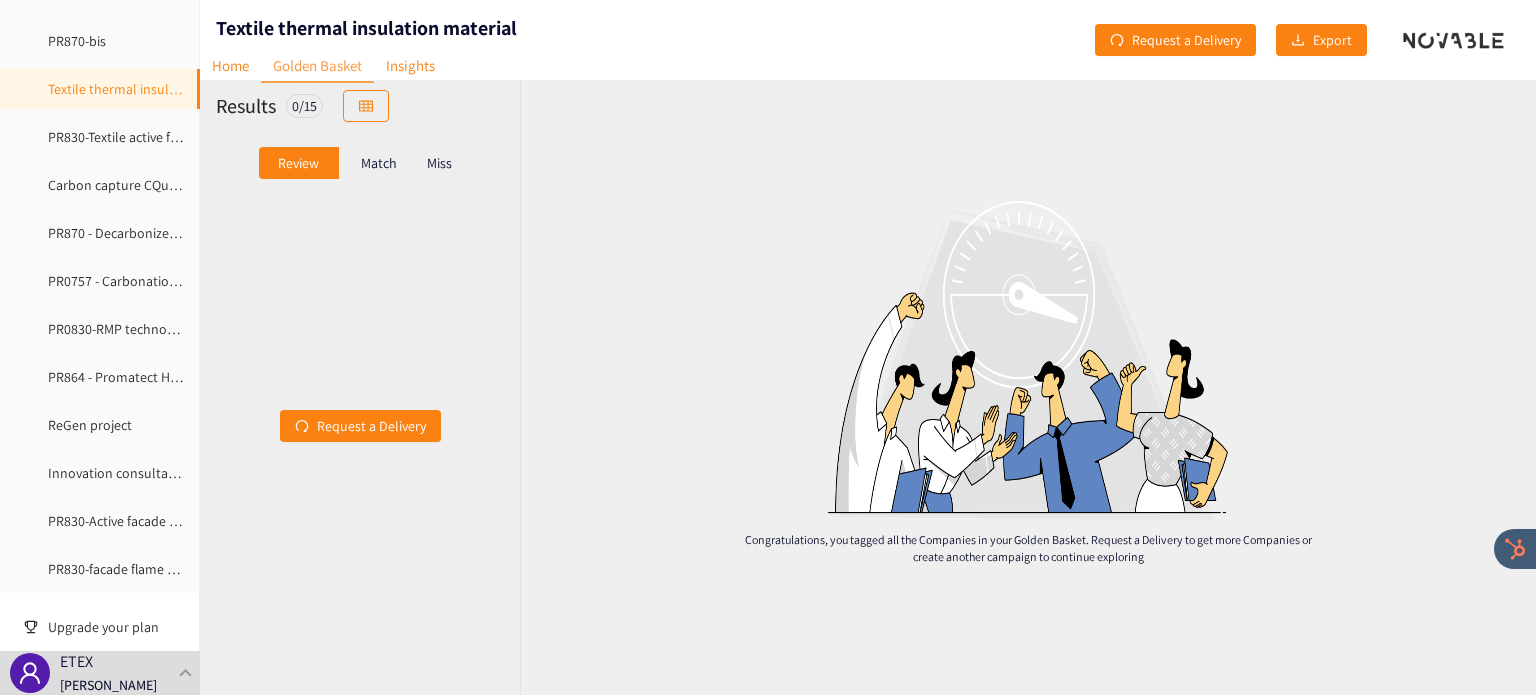 click on "Match" at bounding box center [379, 163] 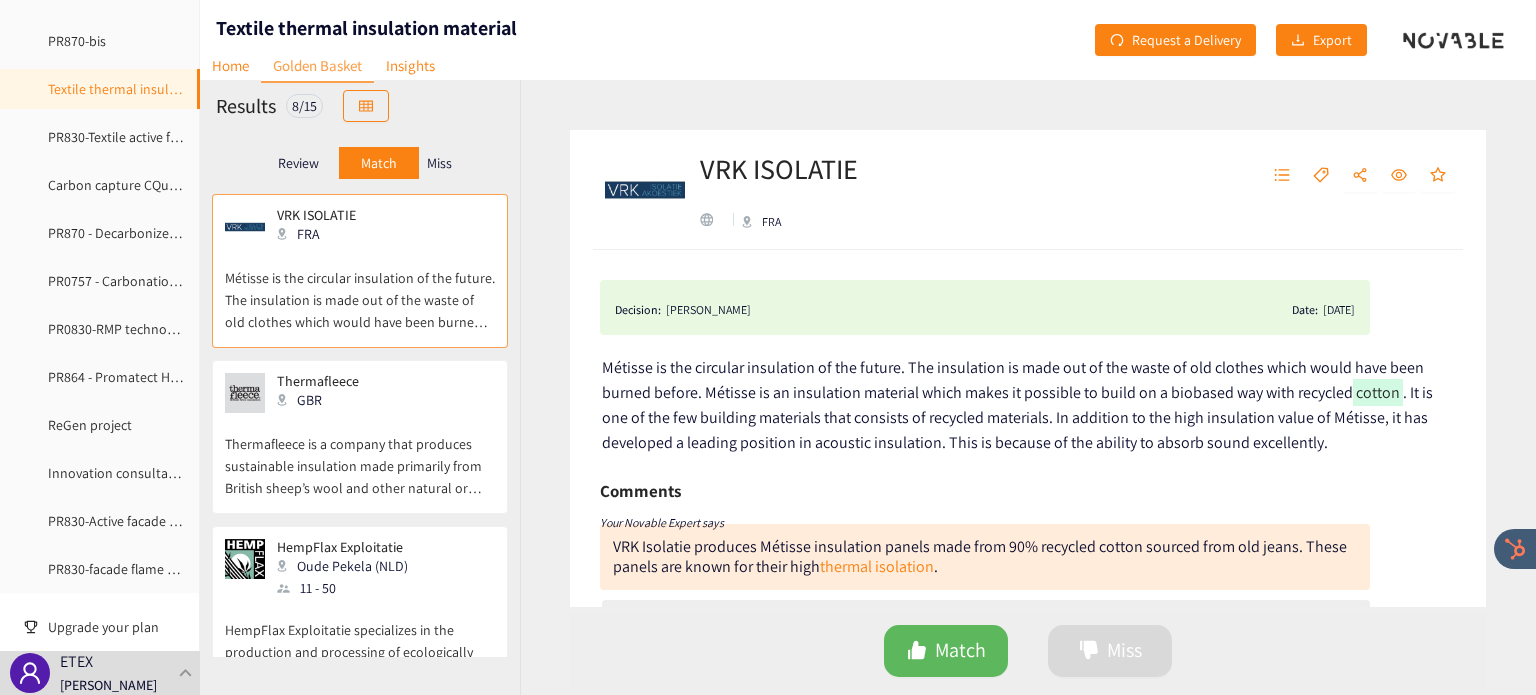 click on "Thermafleece is a company that produces sustainable insulation made primarily from British sheep’s wool and other natural or recycled fibres. Their products offer excellent thermal and acoustic performance while supporting eco-friendly building practices and local agriculture." at bounding box center [360, 456] 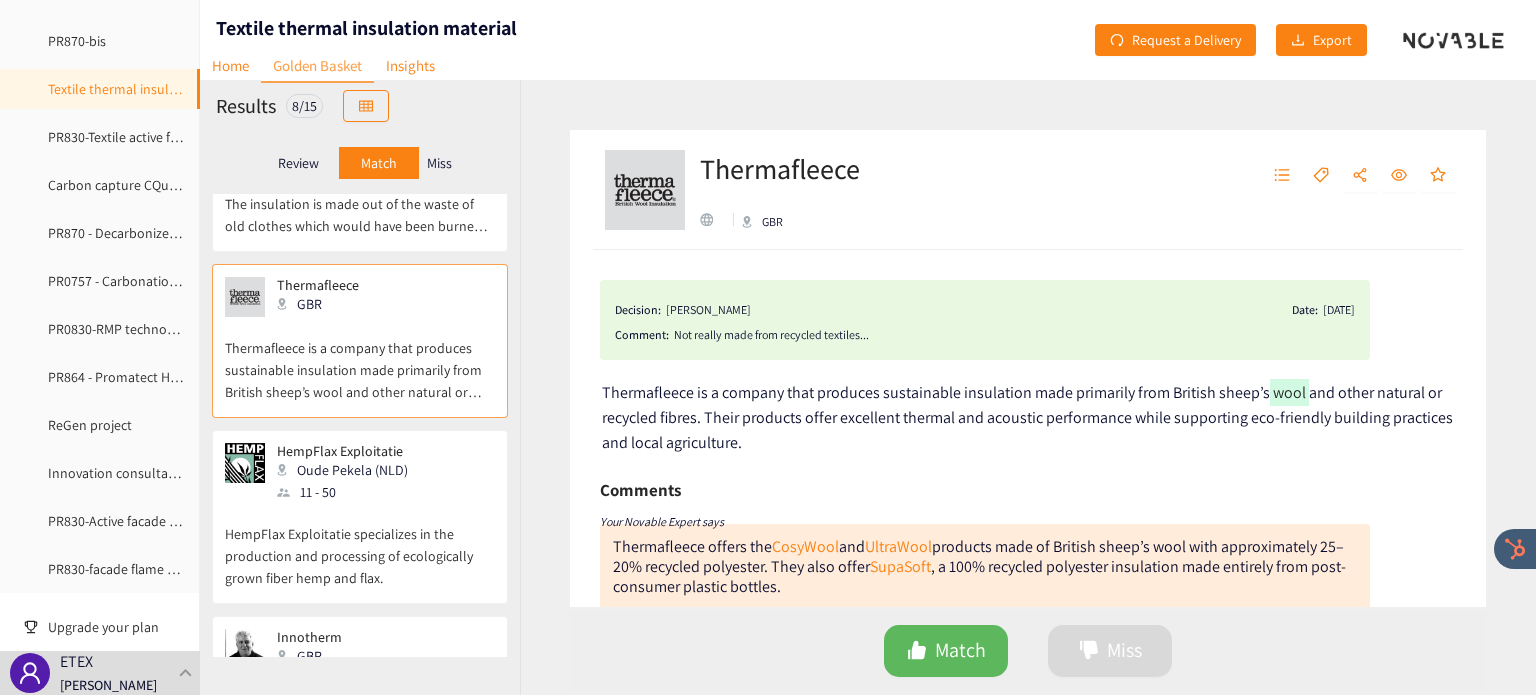 scroll, scrollTop: 100, scrollLeft: 0, axis: vertical 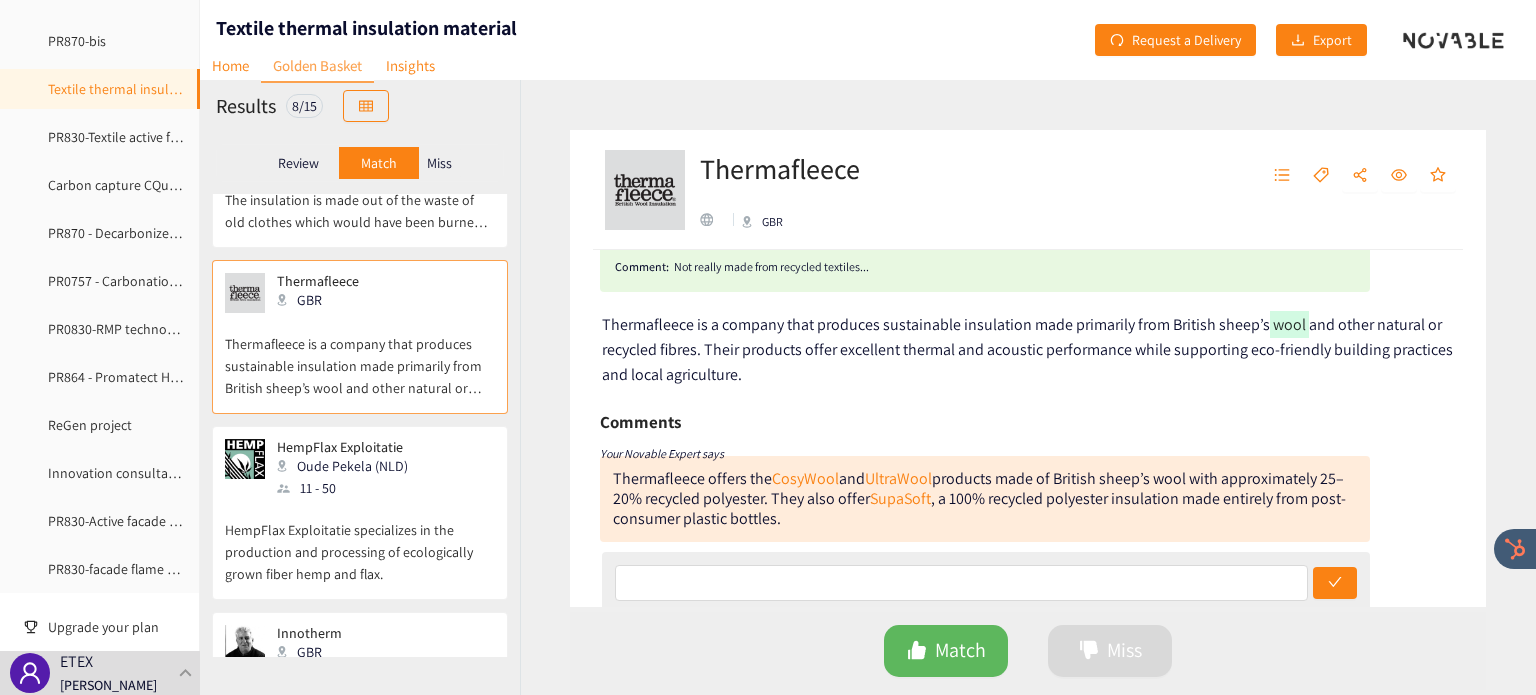 click on "11 - 50" at bounding box center [348, 488] 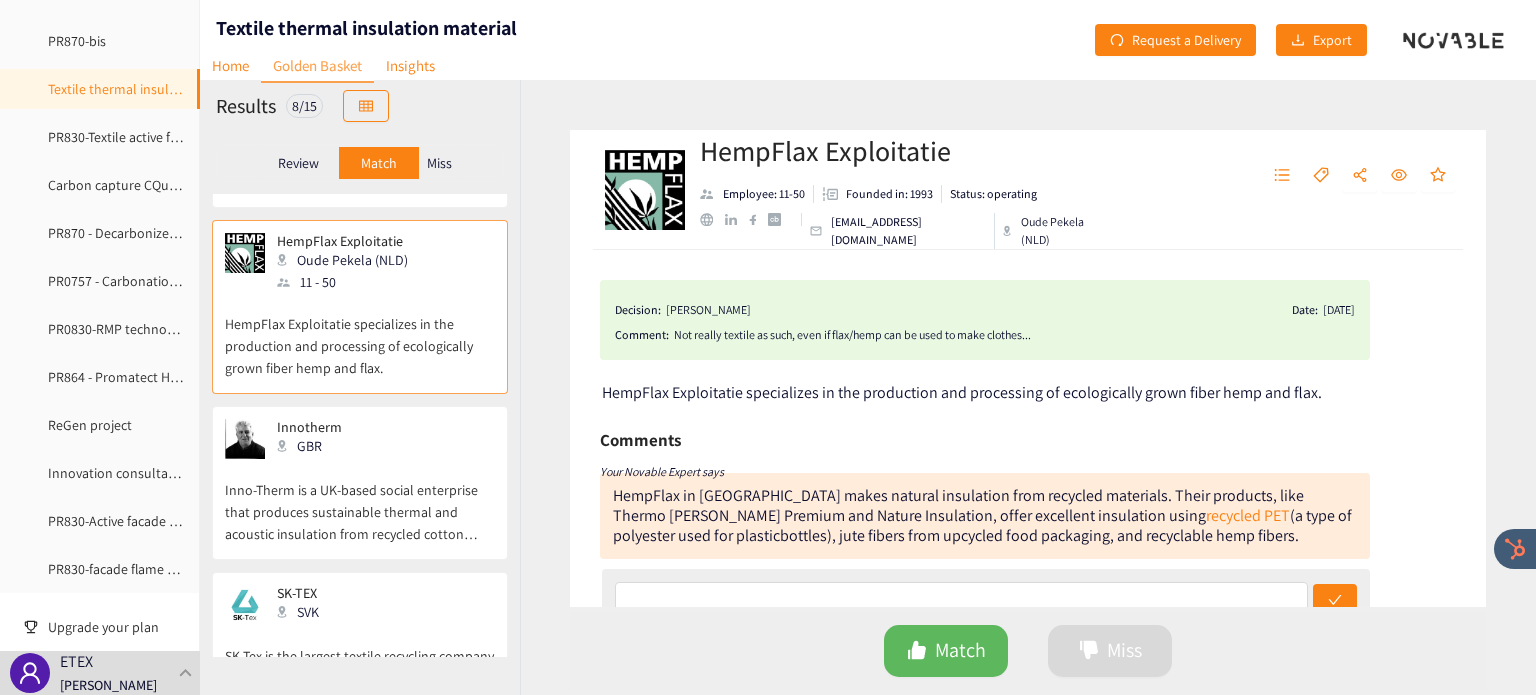 scroll, scrollTop: 307, scrollLeft: 0, axis: vertical 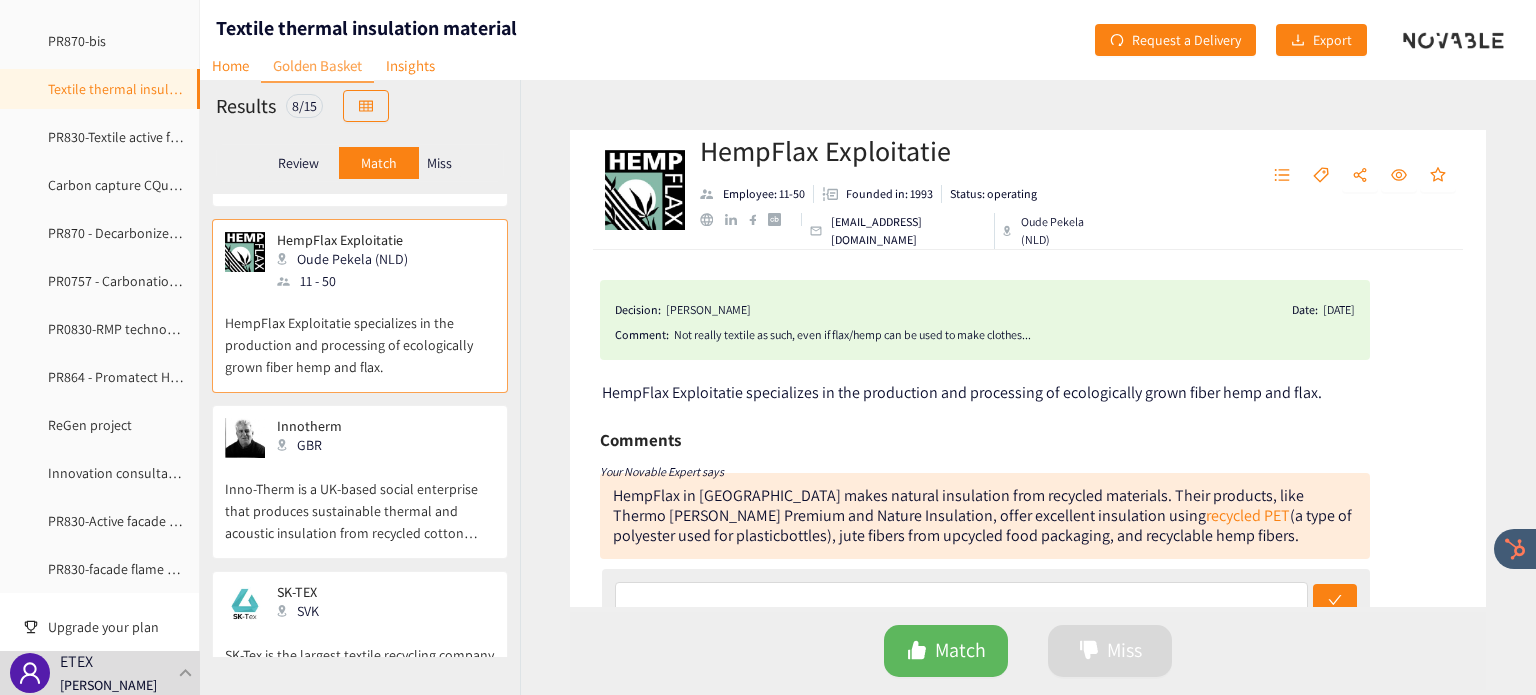click on "Inno-Therm is a UK-based social enterprise that produces sustainable thermal and acoustic insulation from recycled cotton textiles, mainly denim. Their non-toxic, eco-friendly insulation has been used in major projects like the London 2012 Olympics, and part of their sales supports energy education programs." at bounding box center [360, 501] 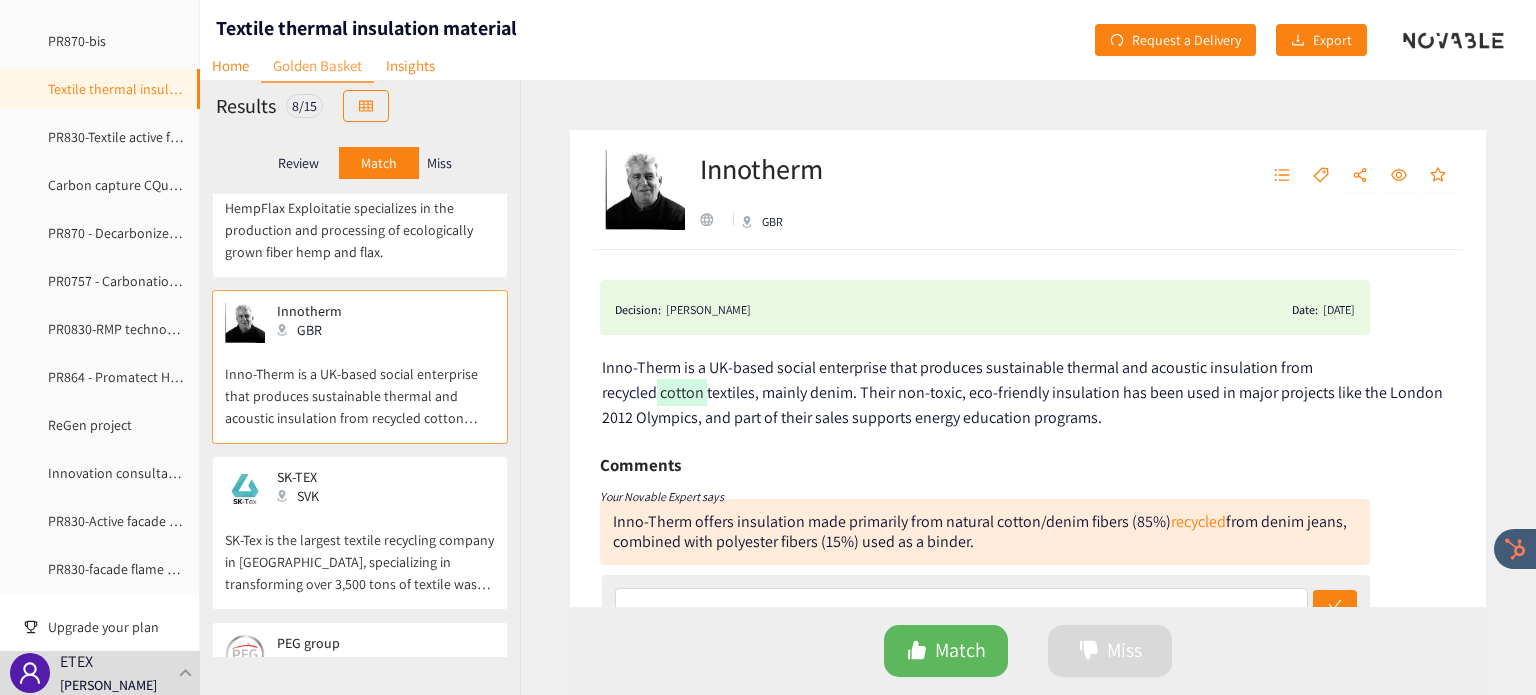 scroll, scrollTop: 440, scrollLeft: 0, axis: vertical 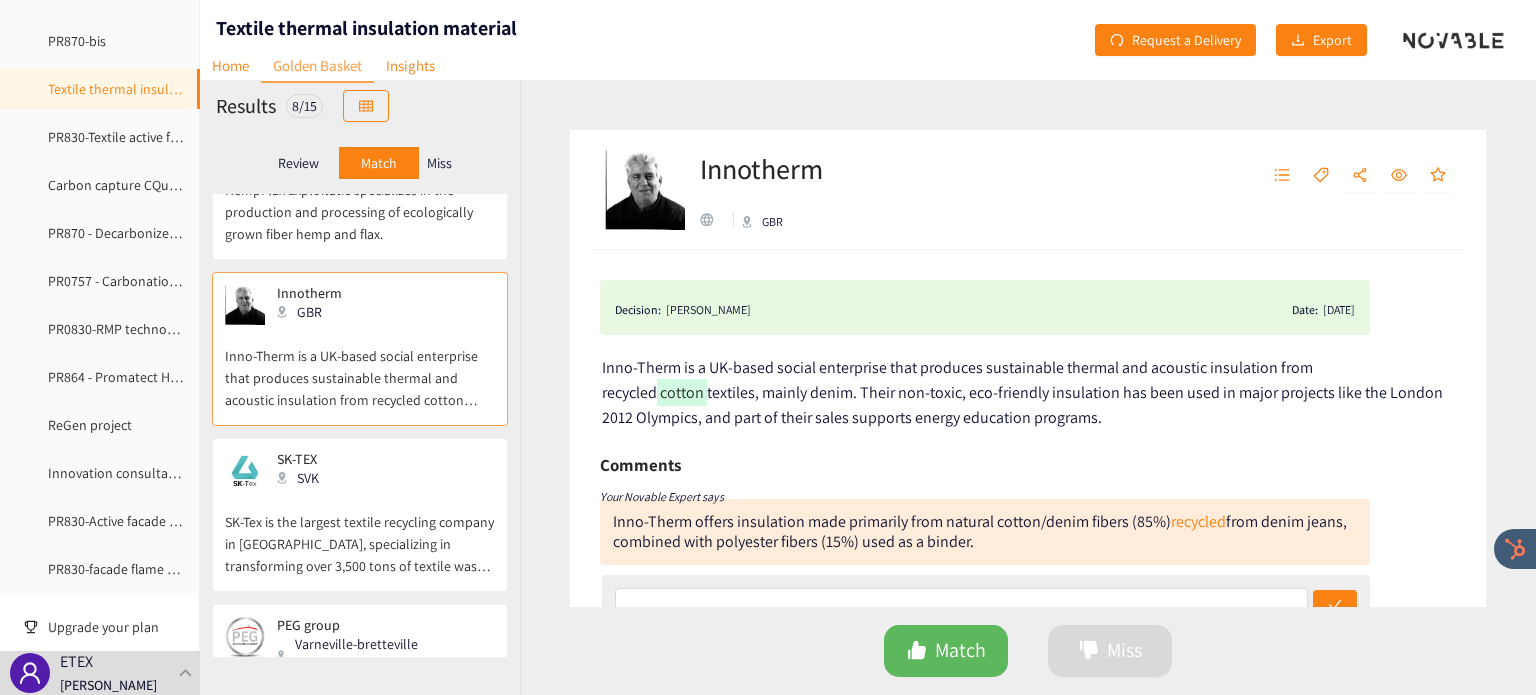 click on "SK-TEX" at bounding box center (317, 459) 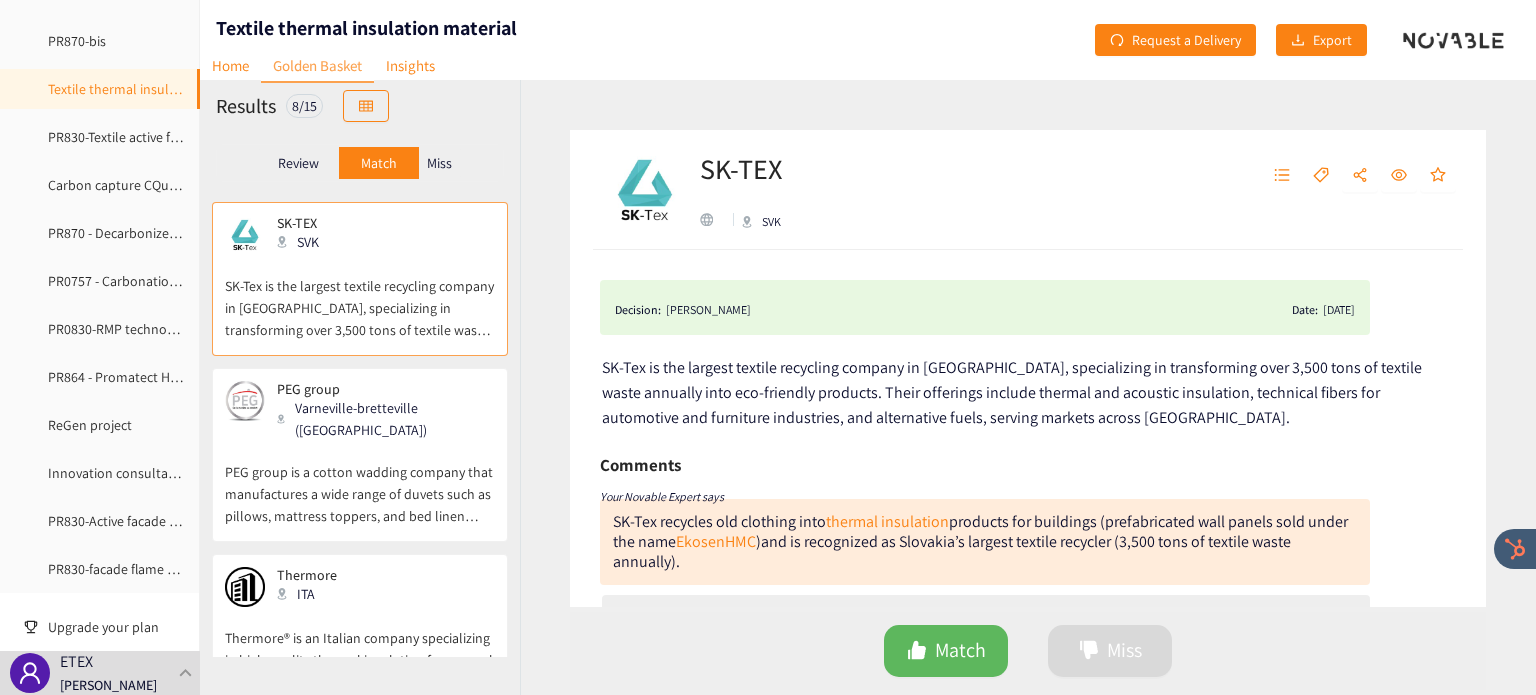 scroll, scrollTop: 688, scrollLeft: 0, axis: vertical 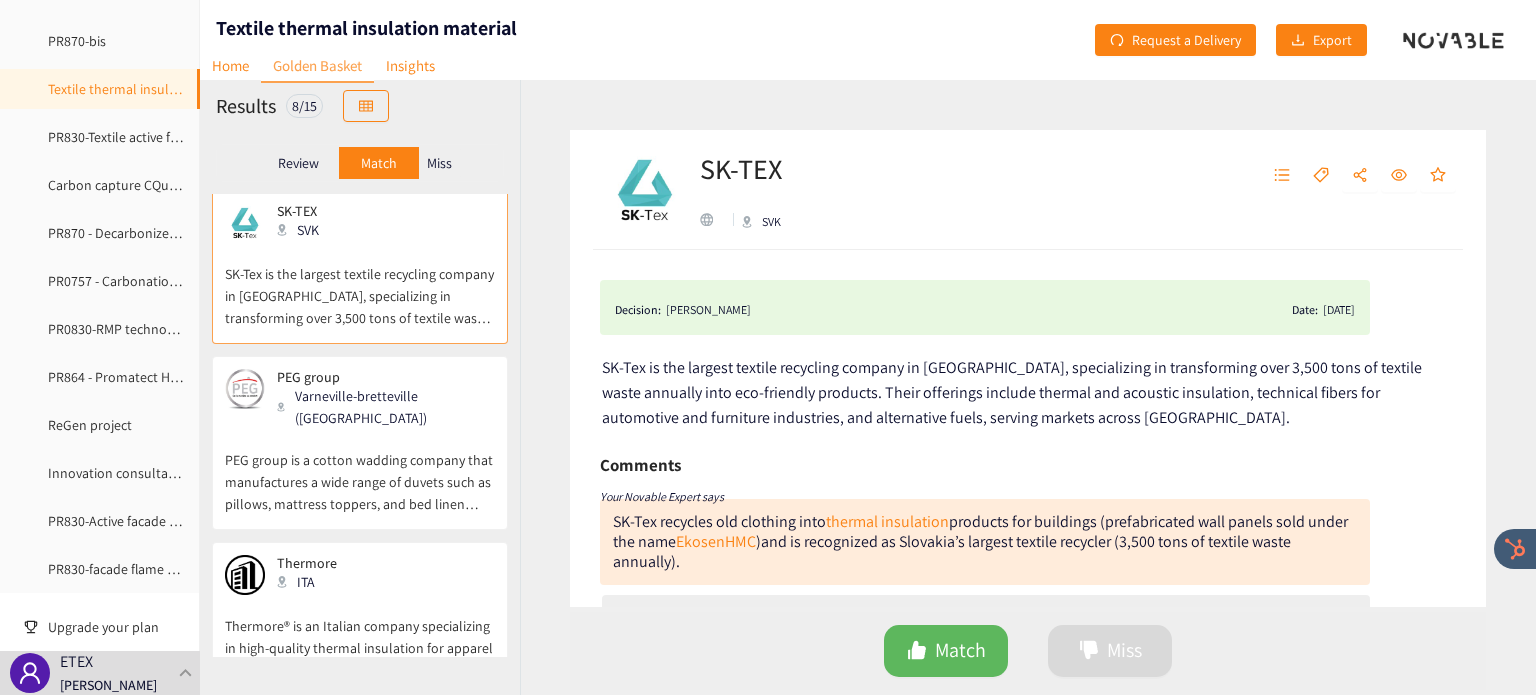 click on "PEG group is a cotton wadding company that manufactures a wide range of duvets such as pillows, mattress toppers, and bed linen products." at bounding box center [360, 472] 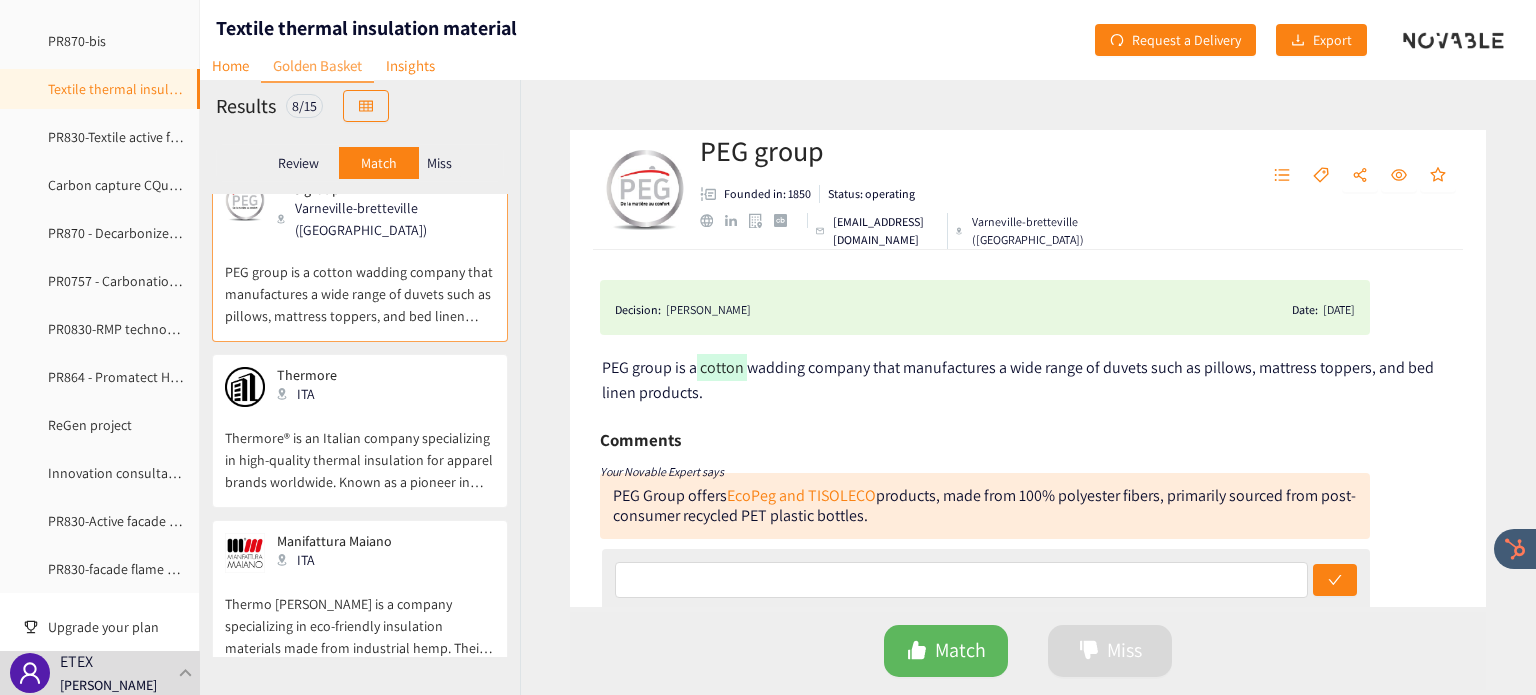 scroll, scrollTop: 876, scrollLeft: 0, axis: vertical 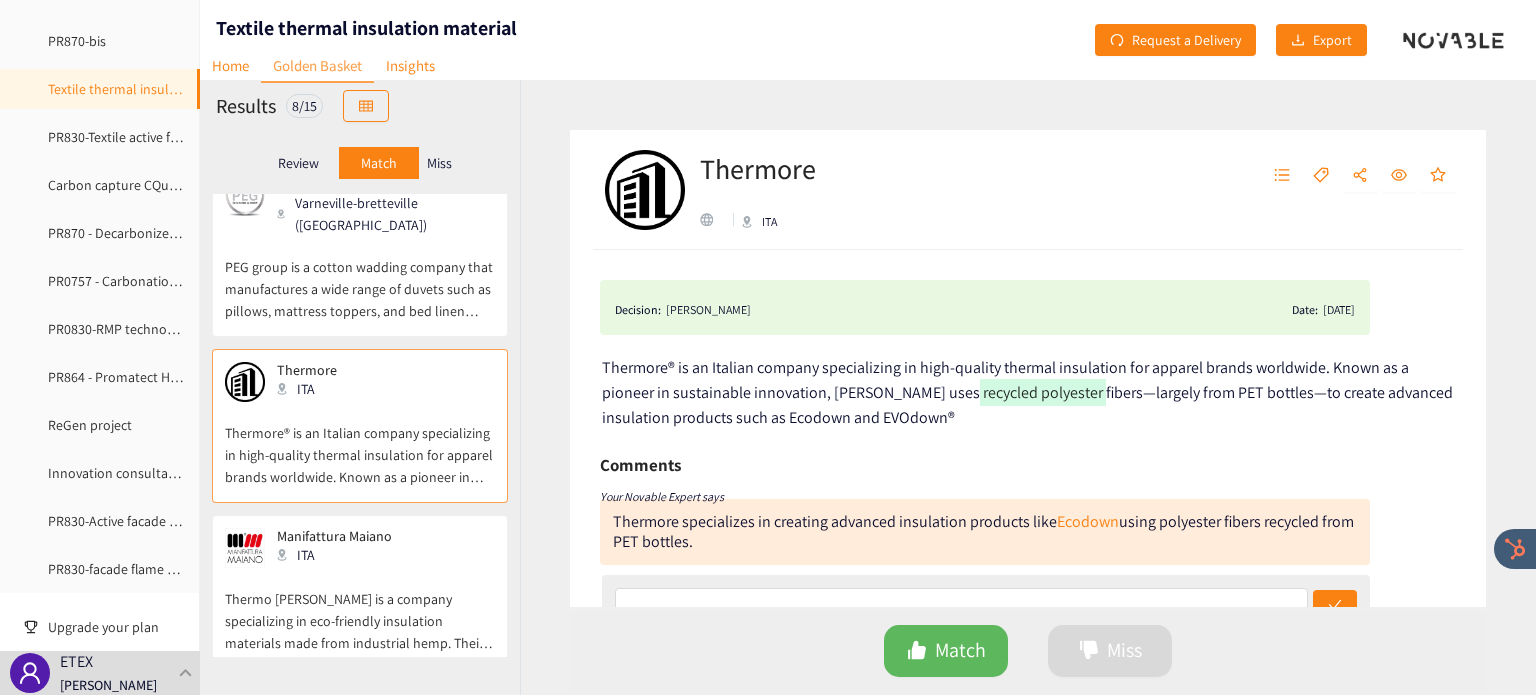 click on "ITA" at bounding box center (340, 555) 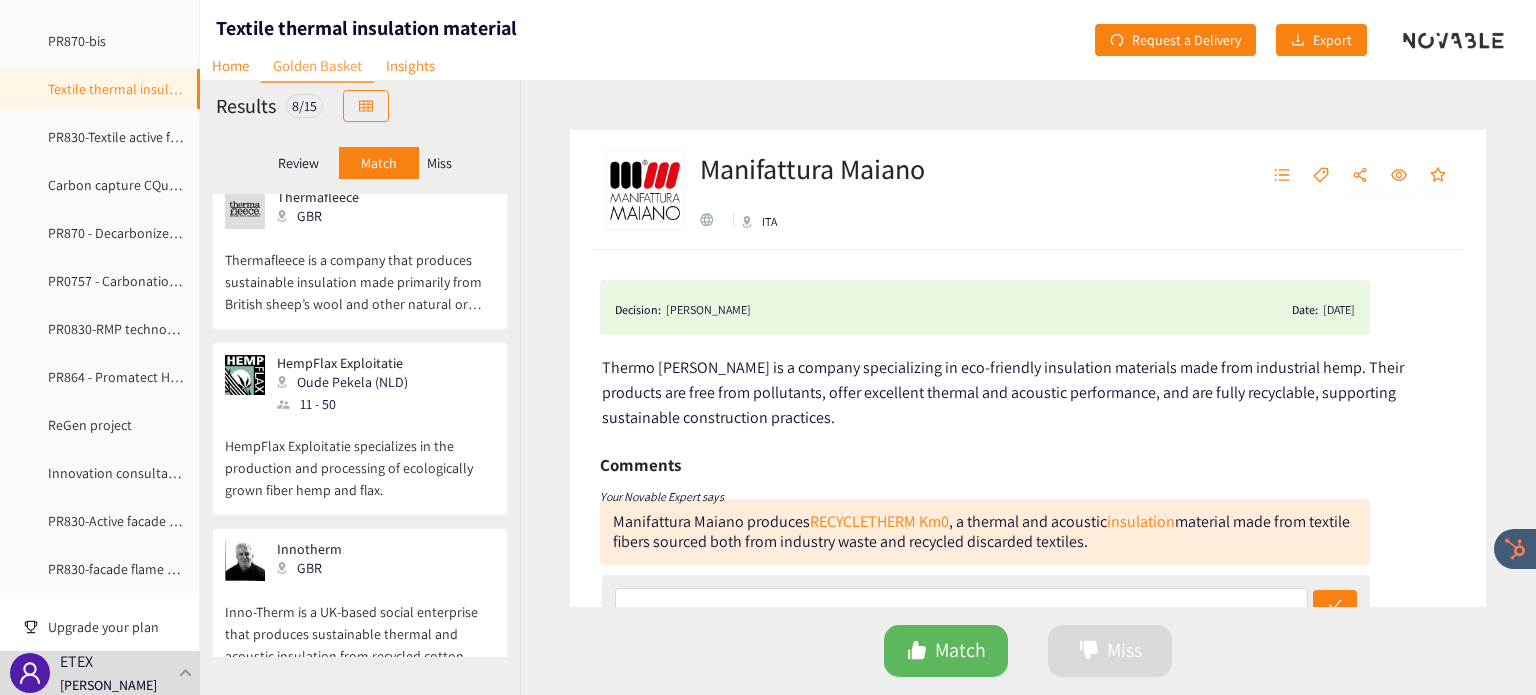 scroll, scrollTop: 0, scrollLeft: 0, axis: both 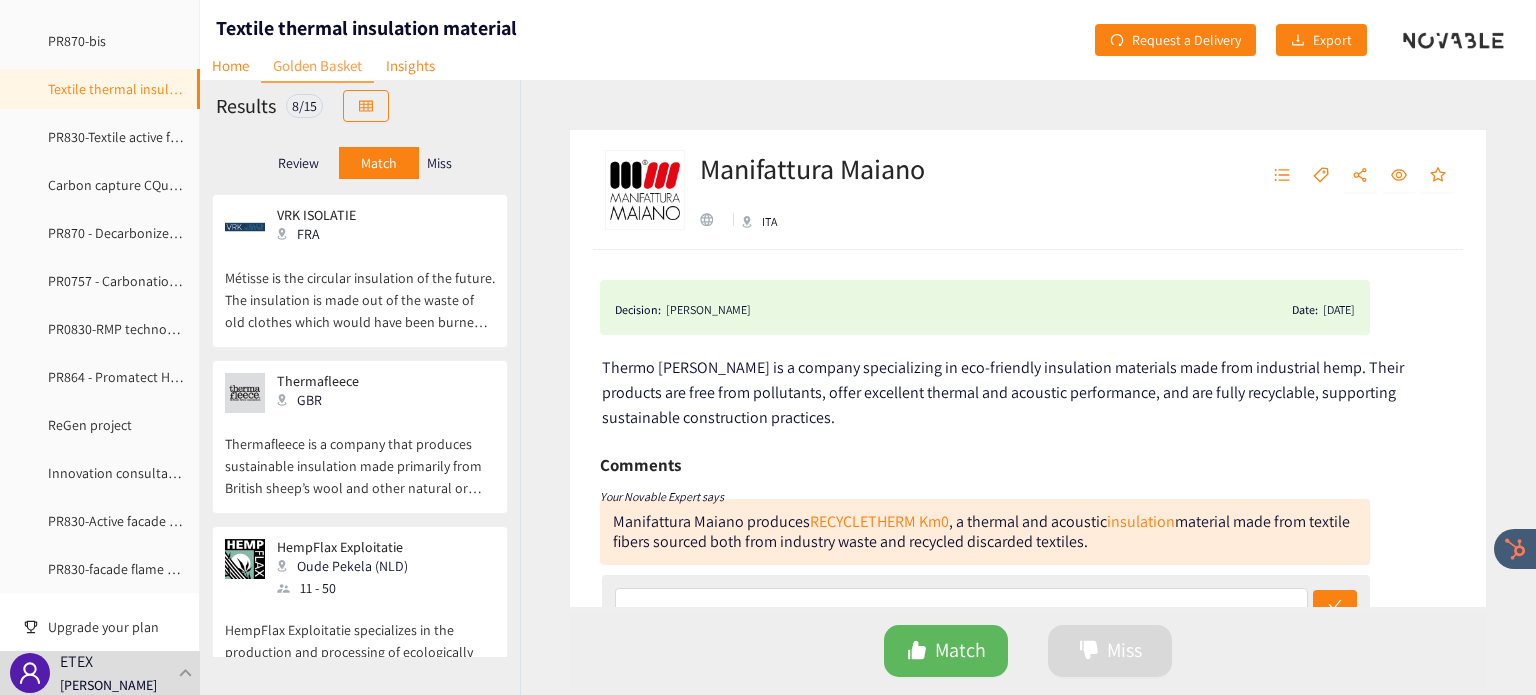 click on "Miss" at bounding box center [440, 163] 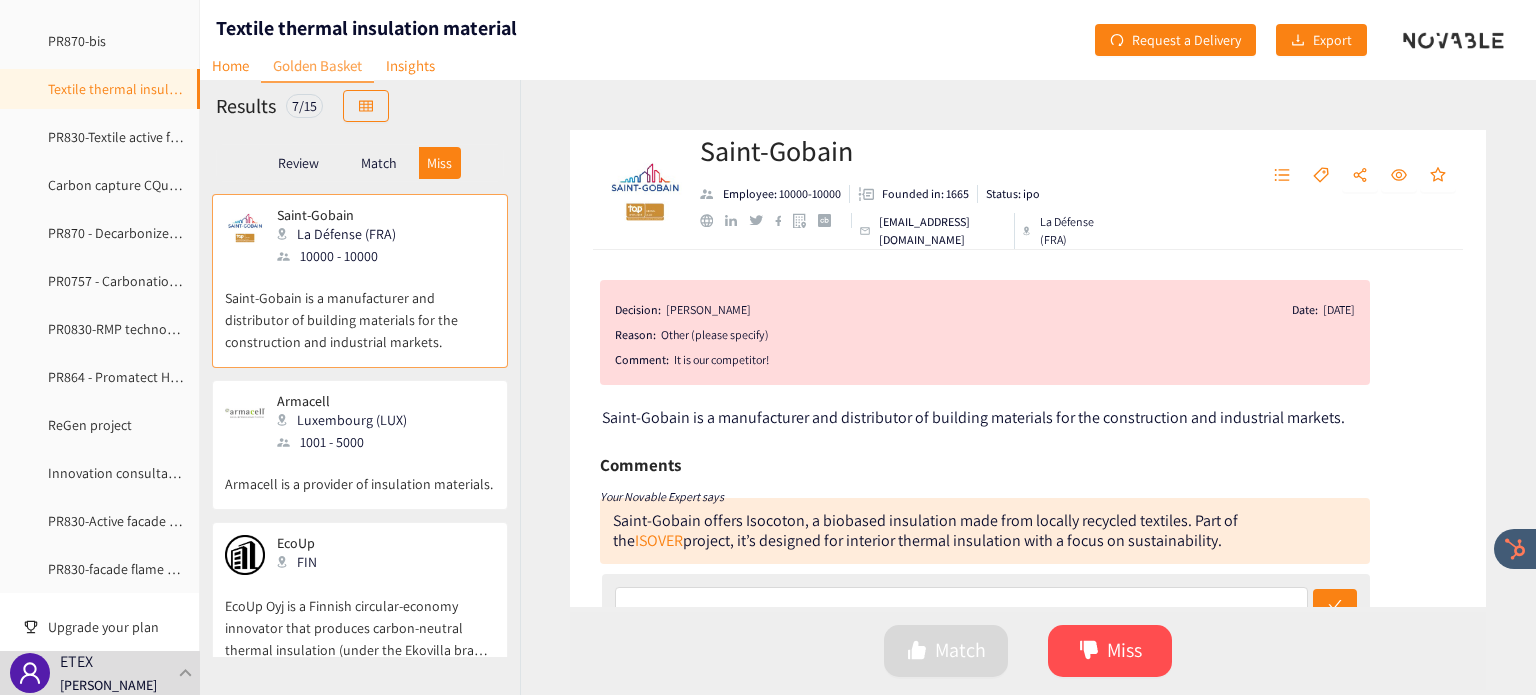 click on "Armacell   Luxembourg (LUX)     1001 - 5000" at bounding box center (360, 423) 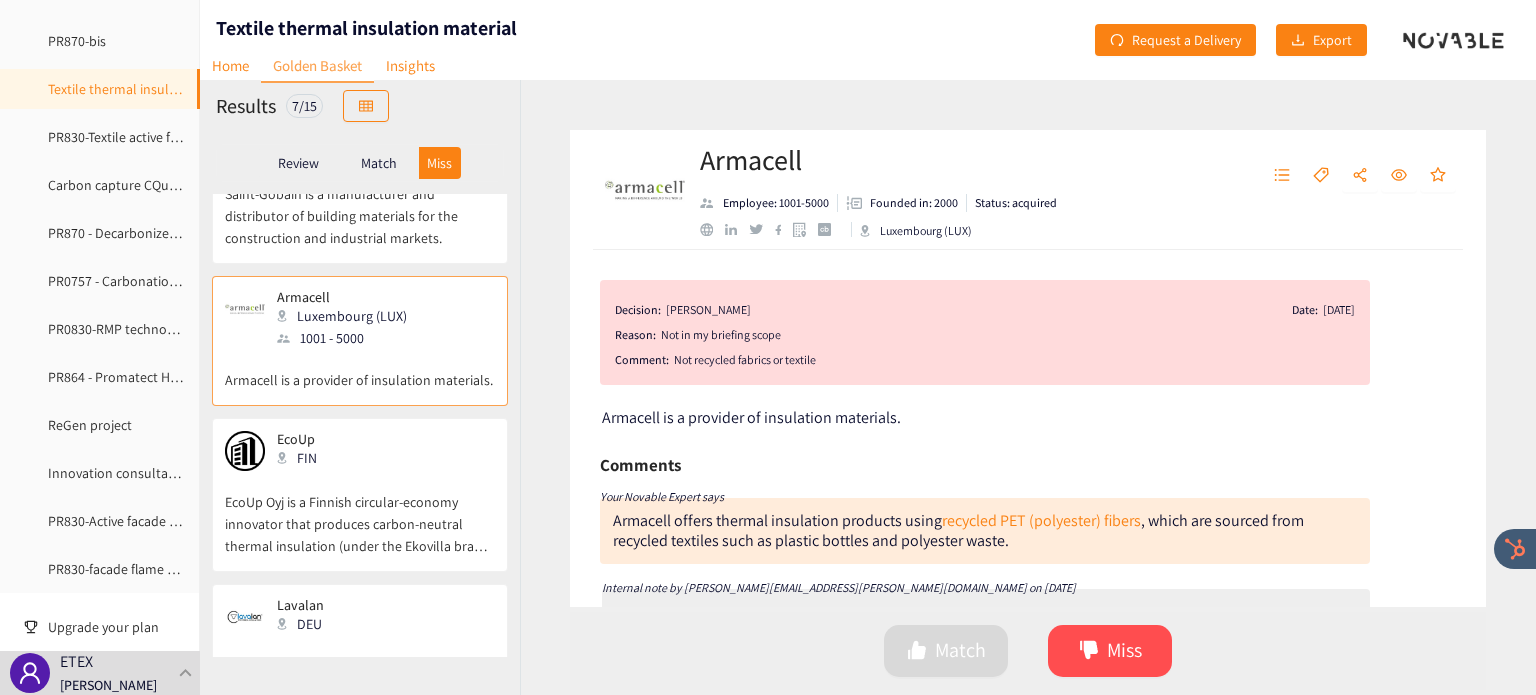 scroll, scrollTop: 106, scrollLeft: 0, axis: vertical 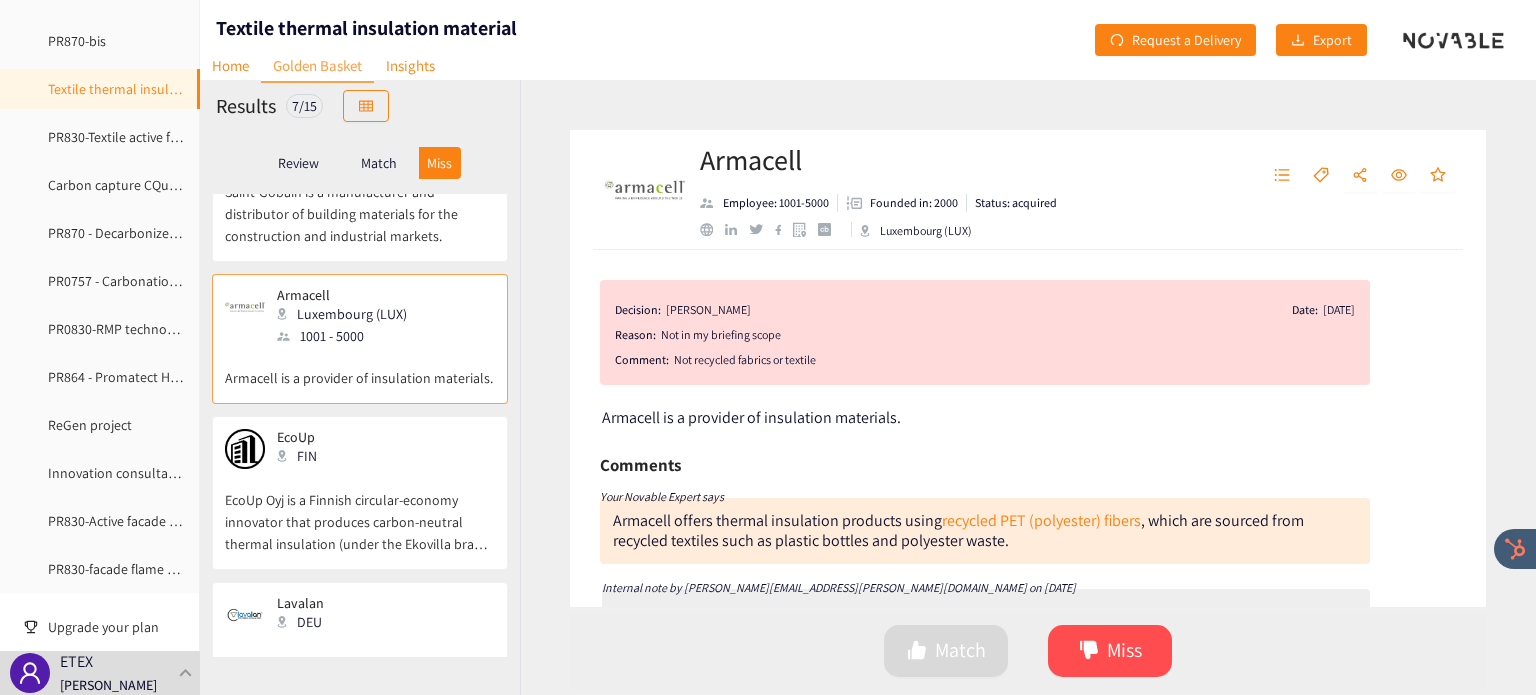 click on "EcoUp Oyj is a Finnish circular-economy innovator that produces carbon-neutral thermal insulation (under the Ekovilla brand) from recycled wood fiber and develops technologies to upcycle construction and demolition waste into reusable materials . Additionally, they are researching the use of recycled textile fibers in insulation through a collaboration with [PERSON_NAME], a leading textile recycler in [GEOGRAPHIC_DATA]" at bounding box center (360, 512) 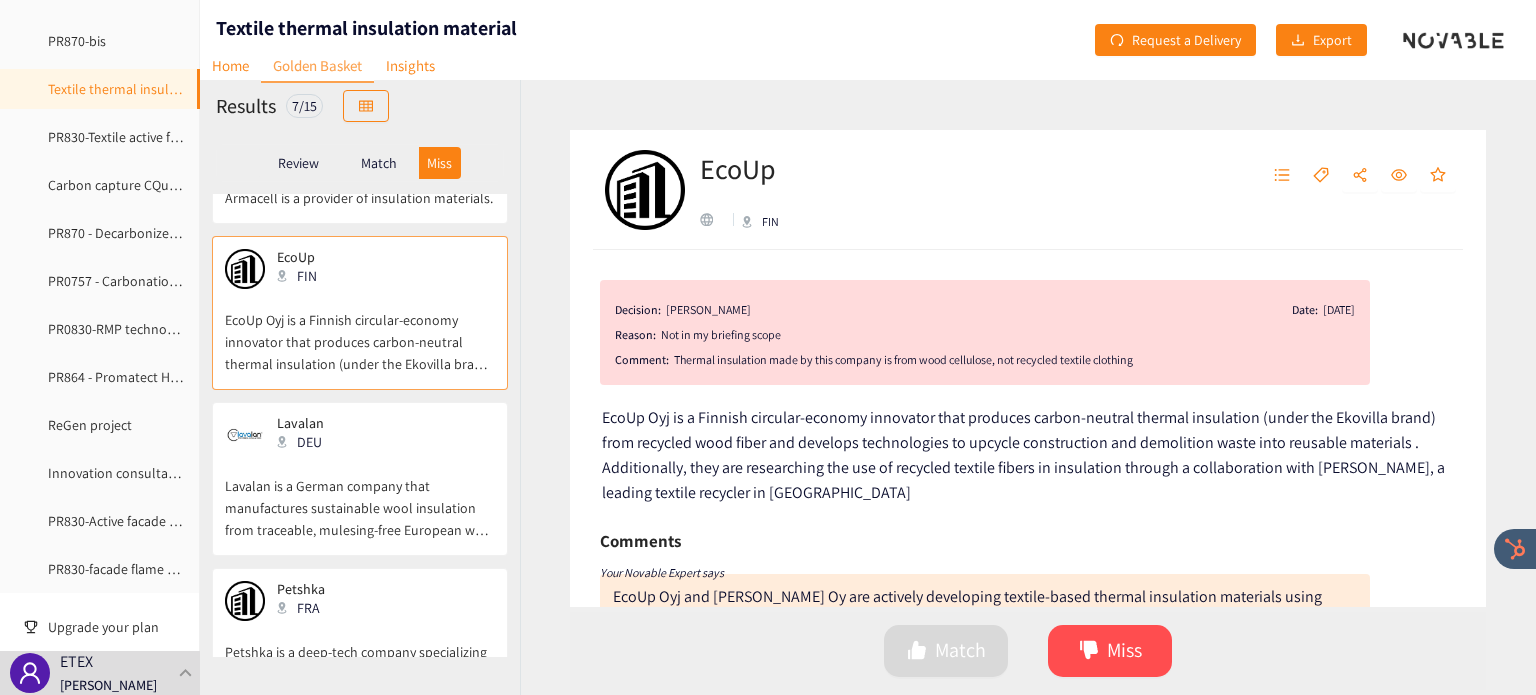 scroll, scrollTop: 294, scrollLeft: 0, axis: vertical 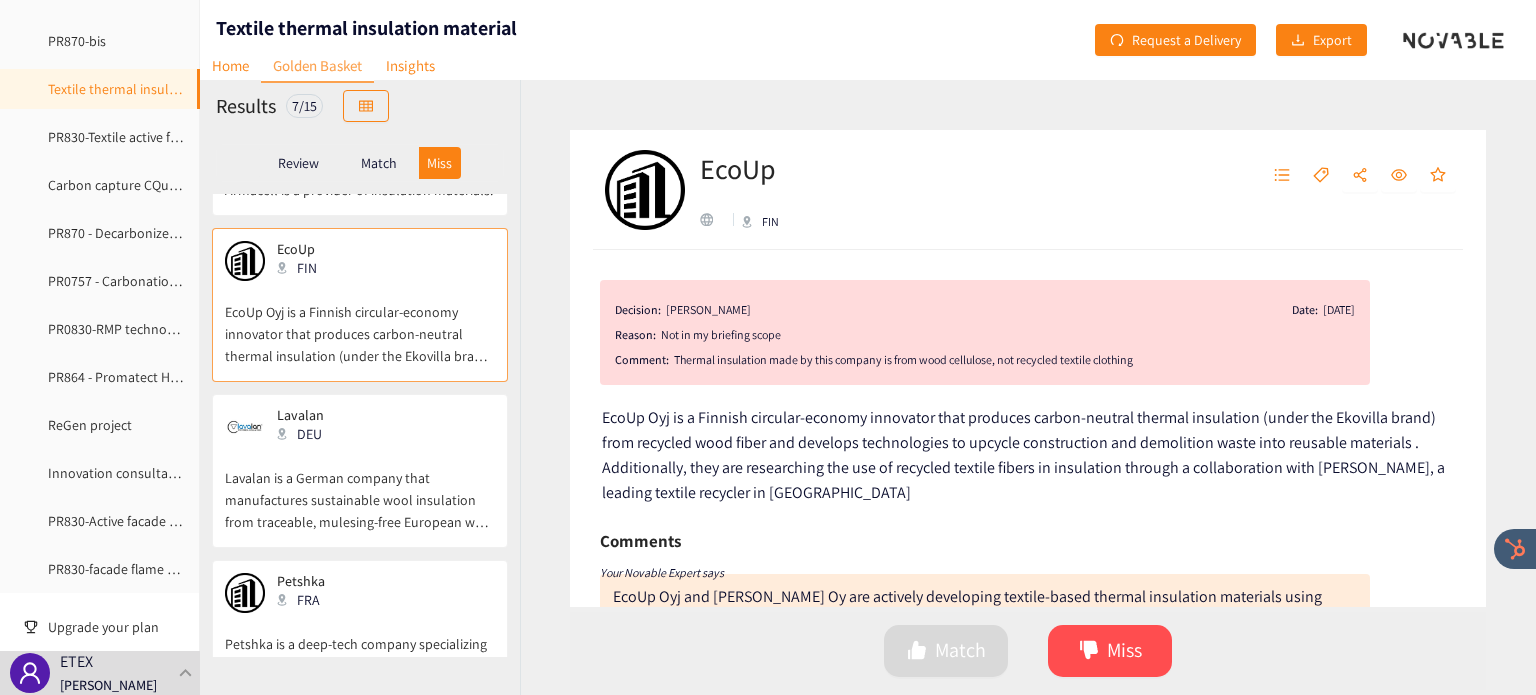 click on "Lavalan is a German company that manufactures sustainable wool insulation from traceable, mulesing-free European wool blended with corn-based PLA fibers. Their washable, biodegradable, and highly breathable insulation is used in outdoor gear, bedding, and technical textiles, with product lines including virgin-wool and recycled-wool  (30% recycled wool)" at bounding box center (360, 490) 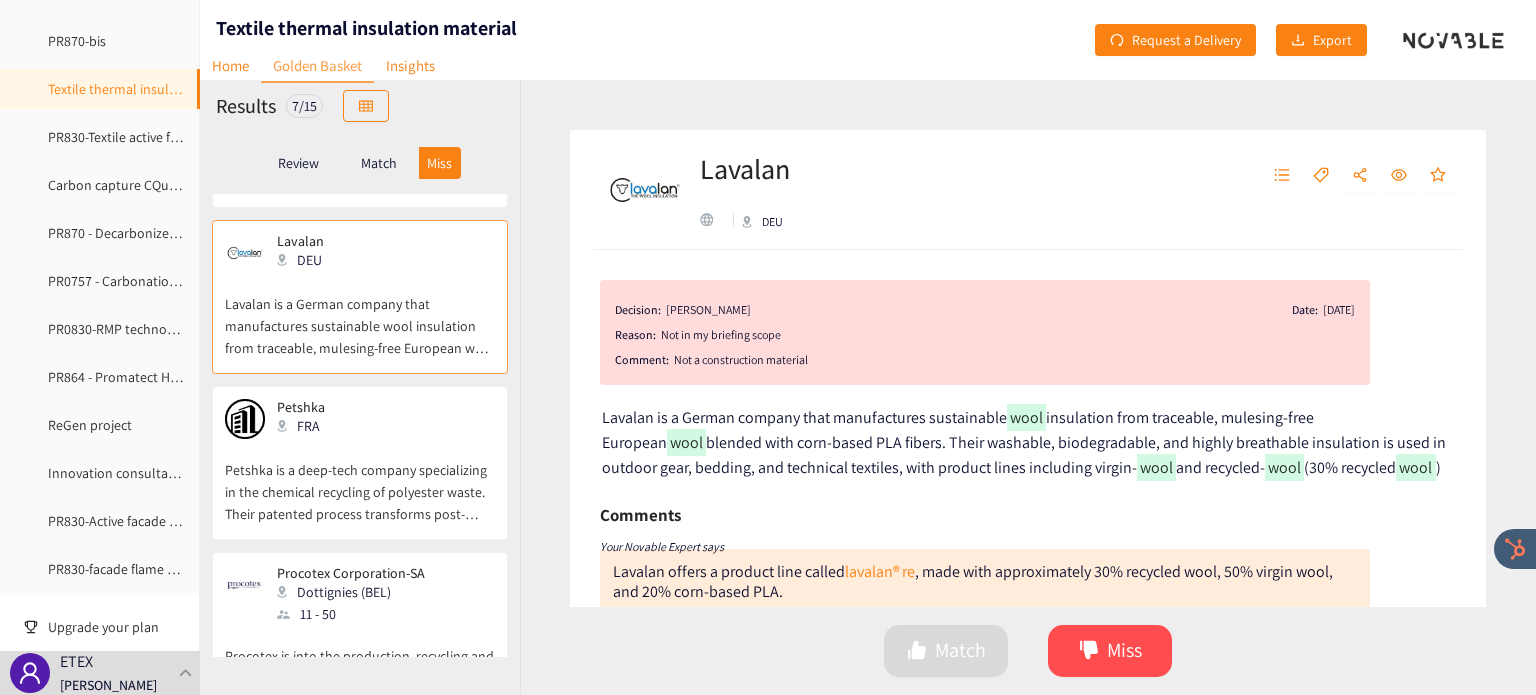 scroll, scrollTop: 484, scrollLeft: 0, axis: vertical 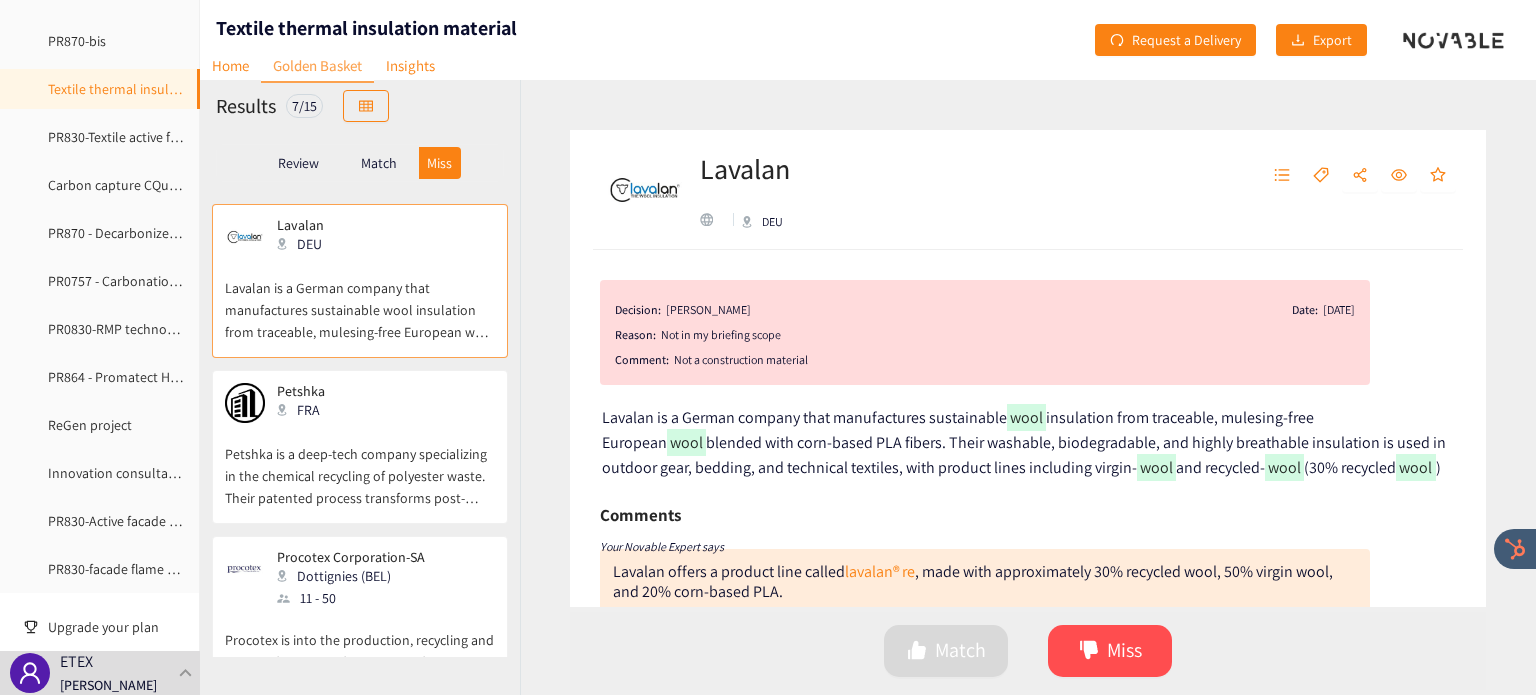 click on "Petshka is a deep-tech company specializing in the chemical recycling of polyester waste. Their patented process transforms post-consumer polyester into high-quality recycled polyol polyester, which can replace up to 50% of petroleum-based components in polyurethane foams." at bounding box center [360, 466] 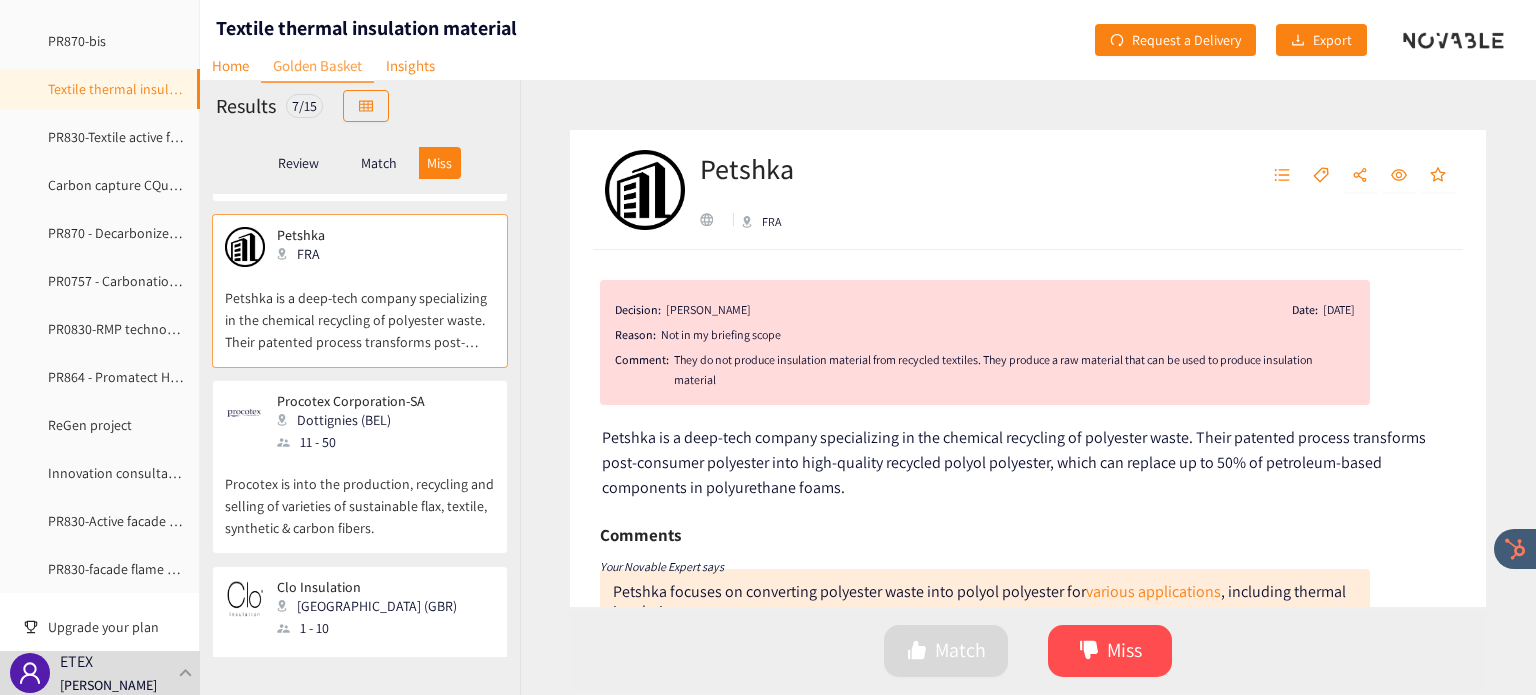 scroll, scrollTop: 640, scrollLeft: 0, axis: vertical 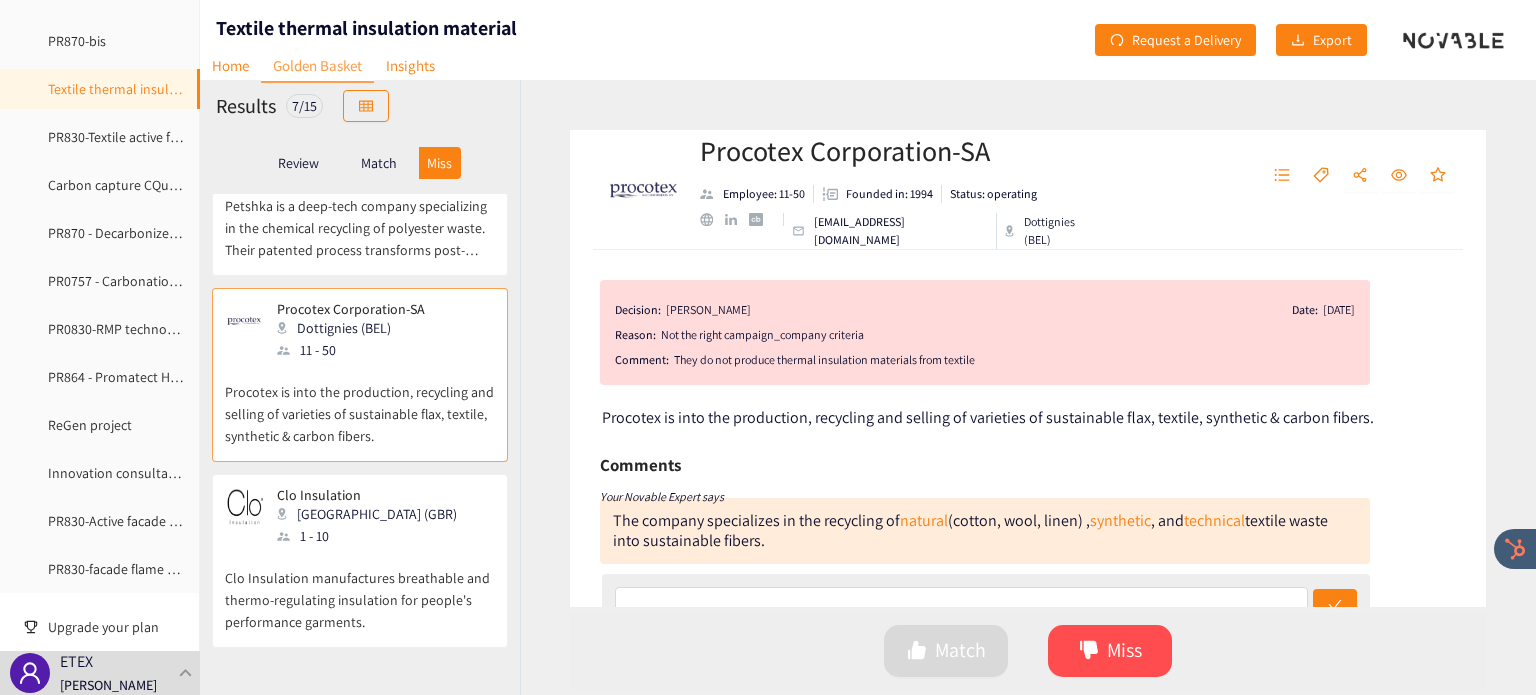 click on "Clo Insulation manufactures breathable and thermo-regulating insulation for people's performance garments." at bounding box center [360, 590] 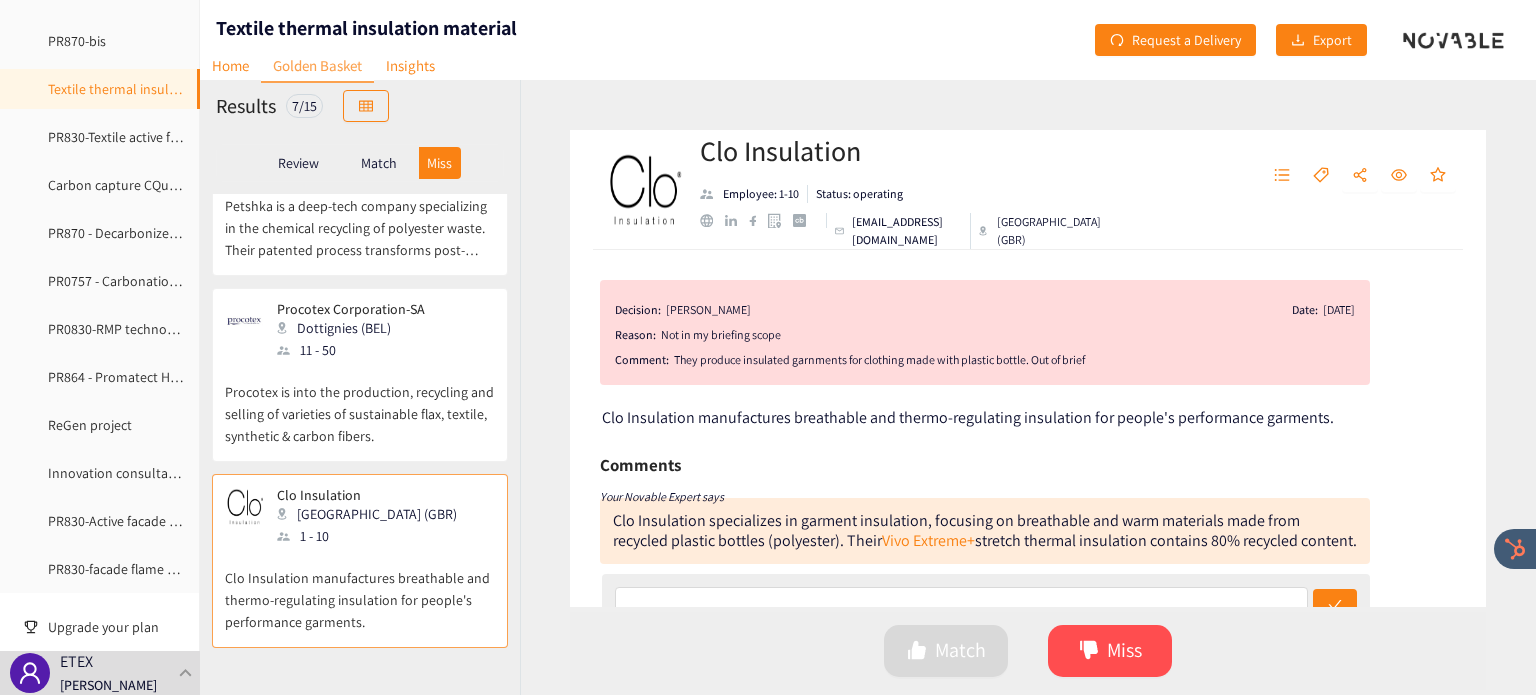 click on "Procotex is into the production, recycling and selling of varieties of sustainable flax, textile, synthetic & carbon fibers." at bounding box center [360, 404] 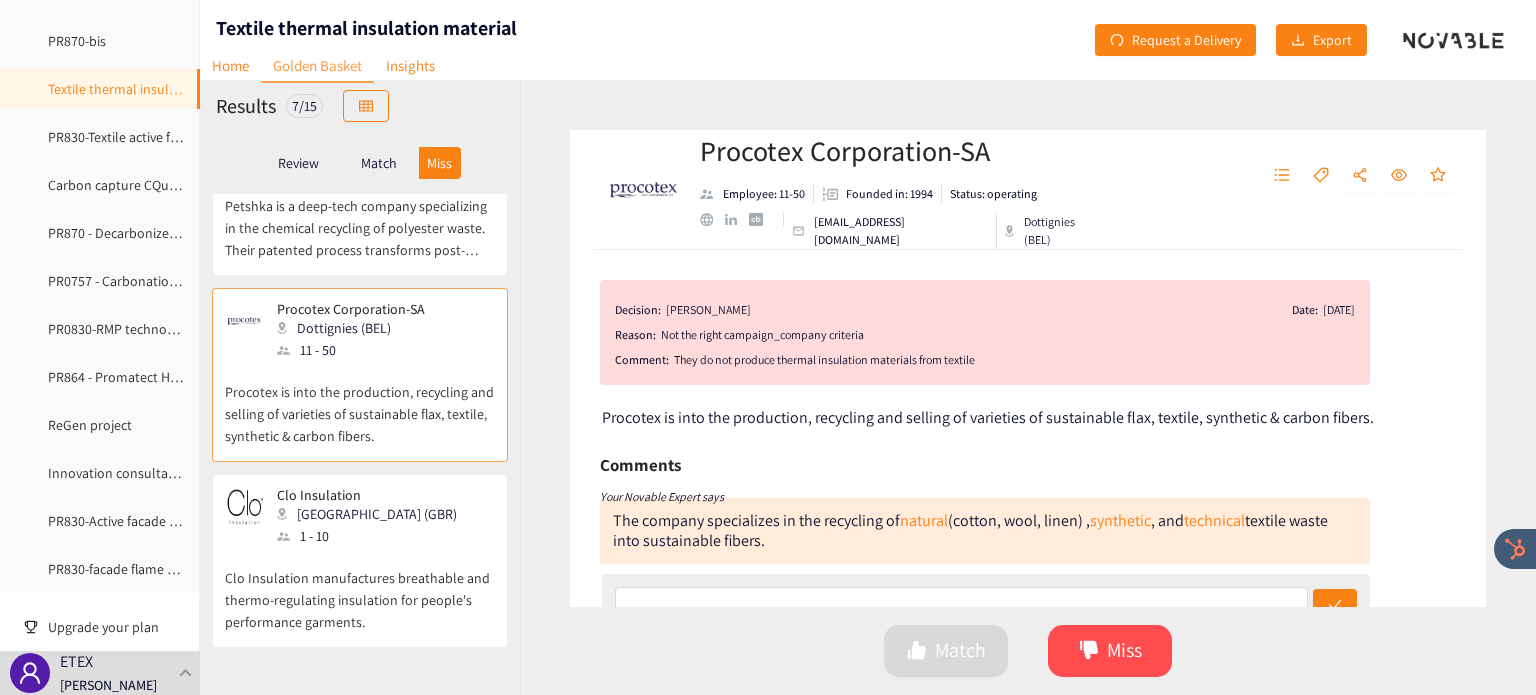 click on "Clo Insulation   [GEOGRAPHIC_DATA] (GBR)     1 - 10" at bounding box center [360, 517] 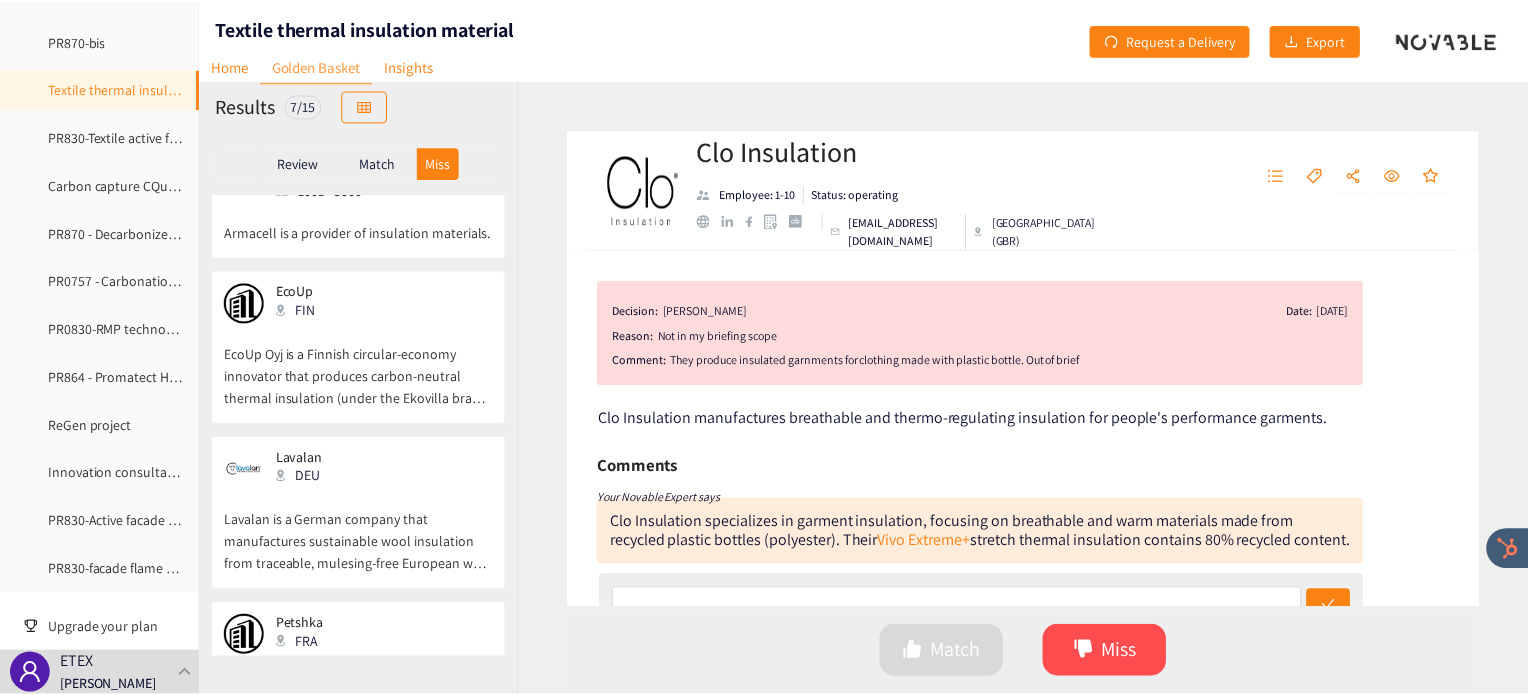 scroll, scrollTop: 0, scrollLeft: 0, axis: both 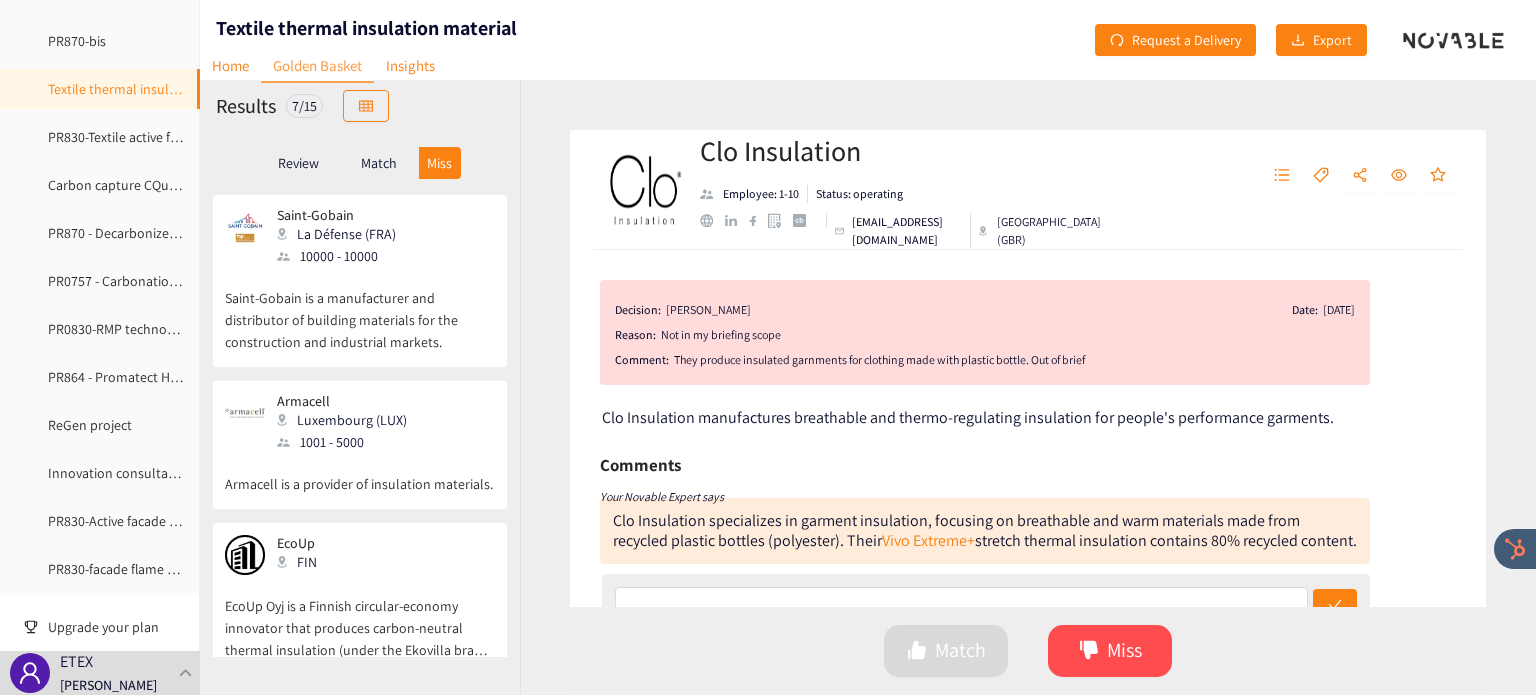 click on "Match" at bounding box center [379, 163] 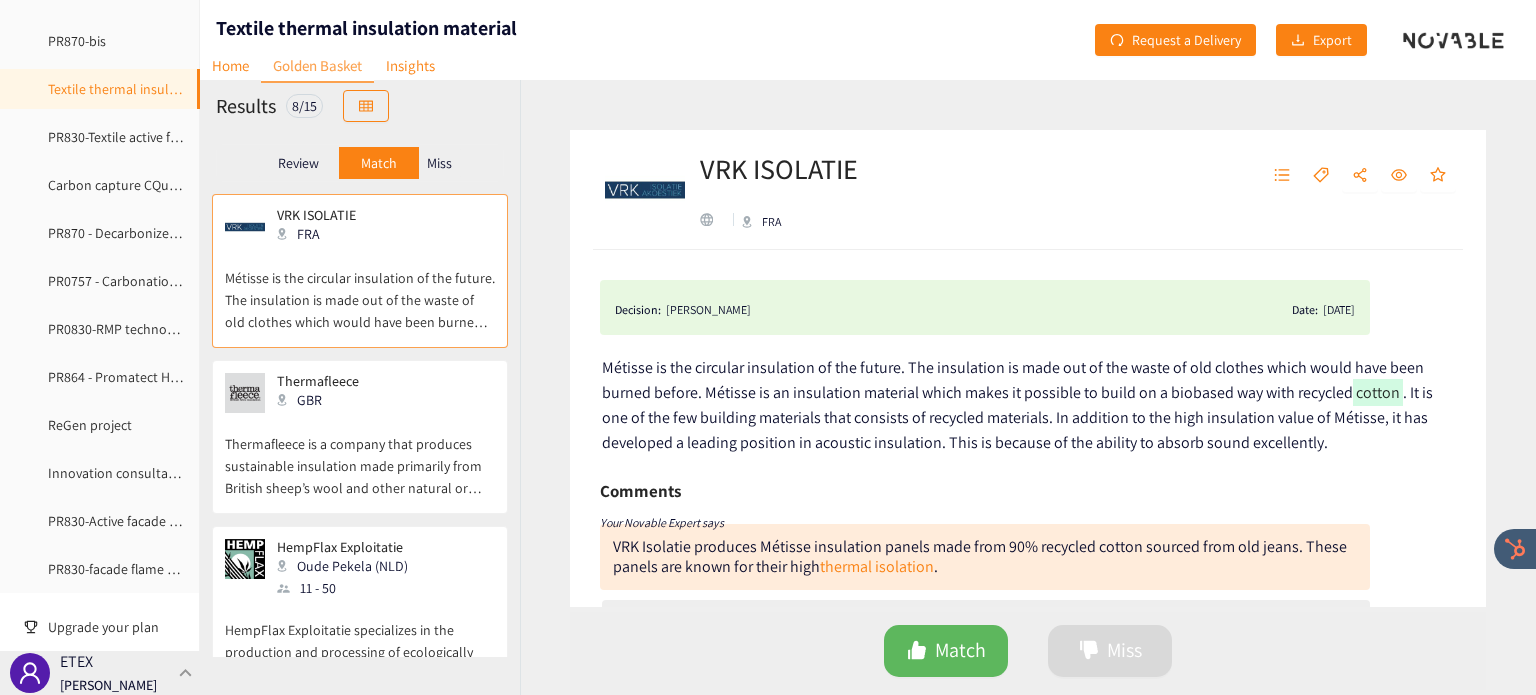 click on "ETEX [PERSON_NAME]" at bounding box center (100, 673) 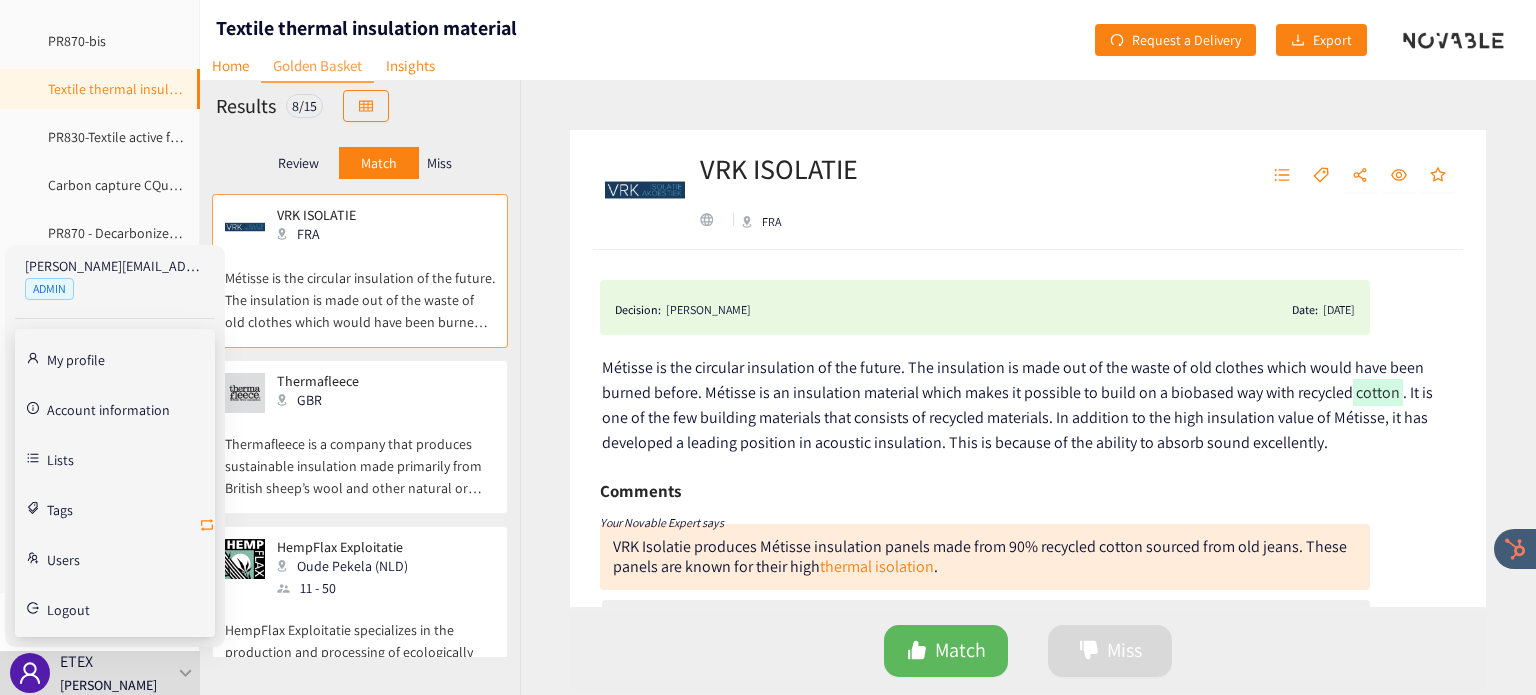 click 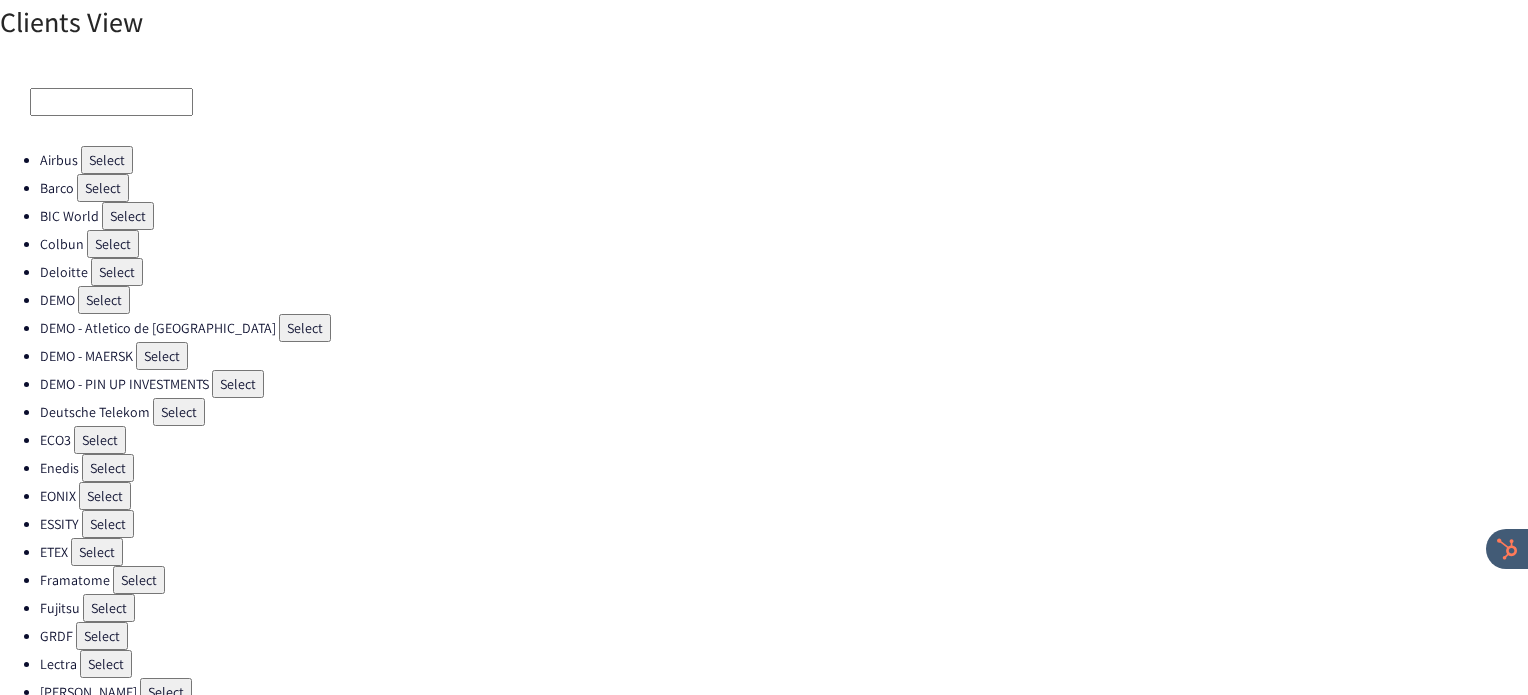 click on "Select" at bounding box center [106, 664] 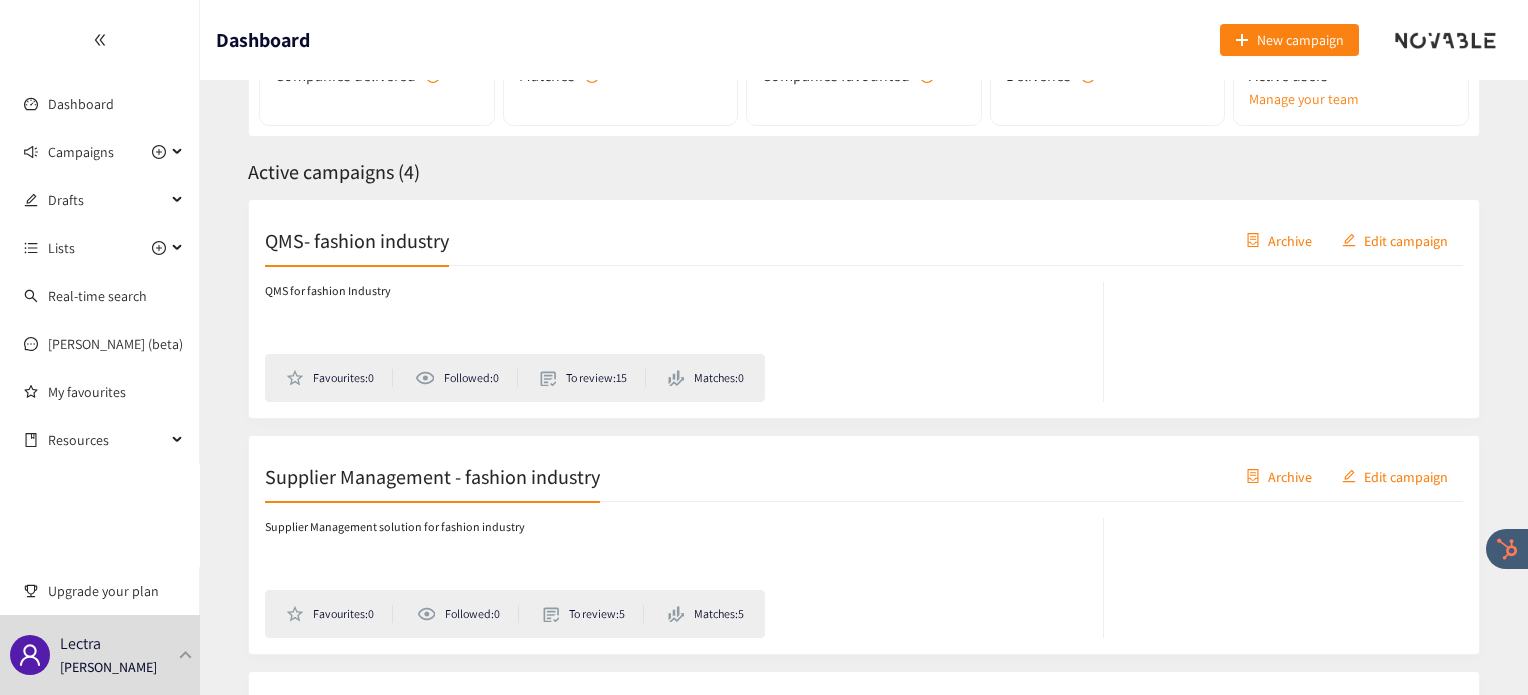 scroll, scrollTop: 260, scrollLeft: 0, axis: vertical 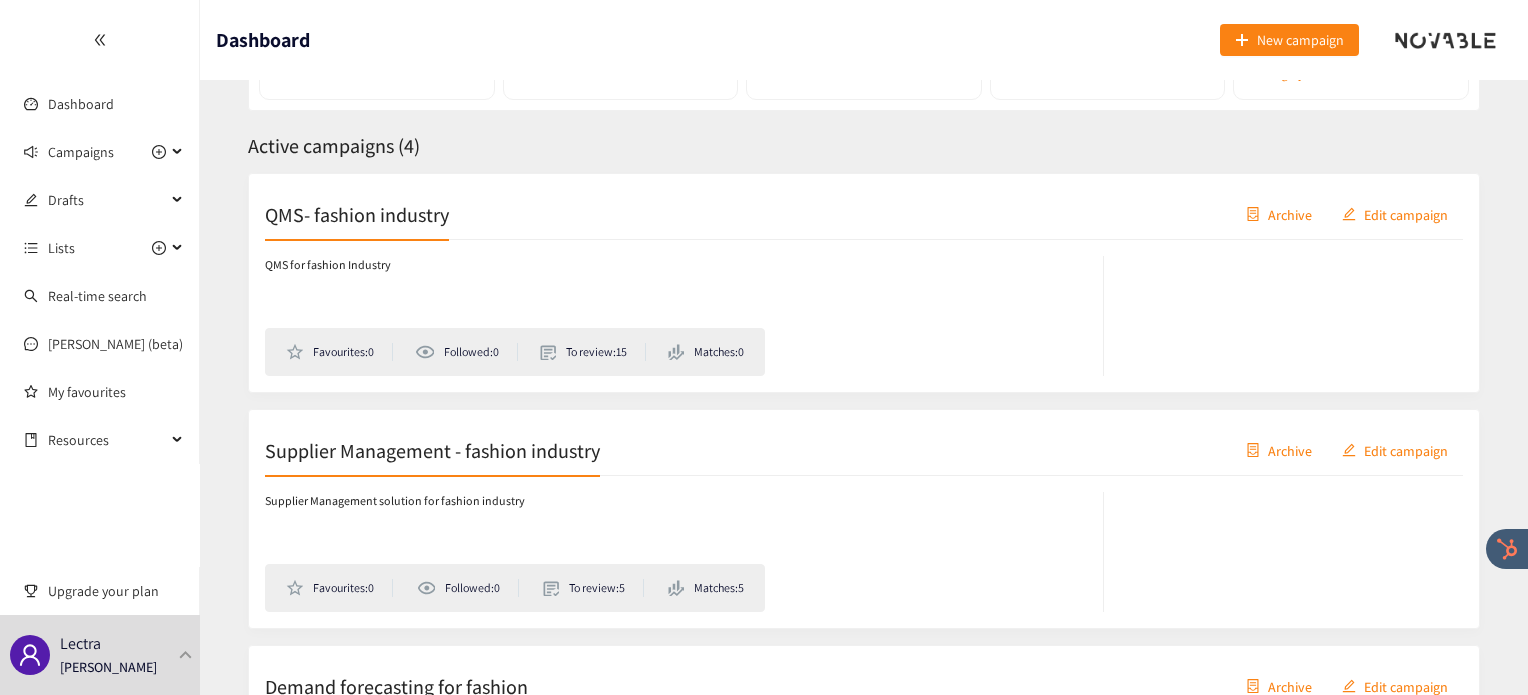 click on "Supplier Management - fashion industry Archive Edit campaign" at bounding box center [864, 451] 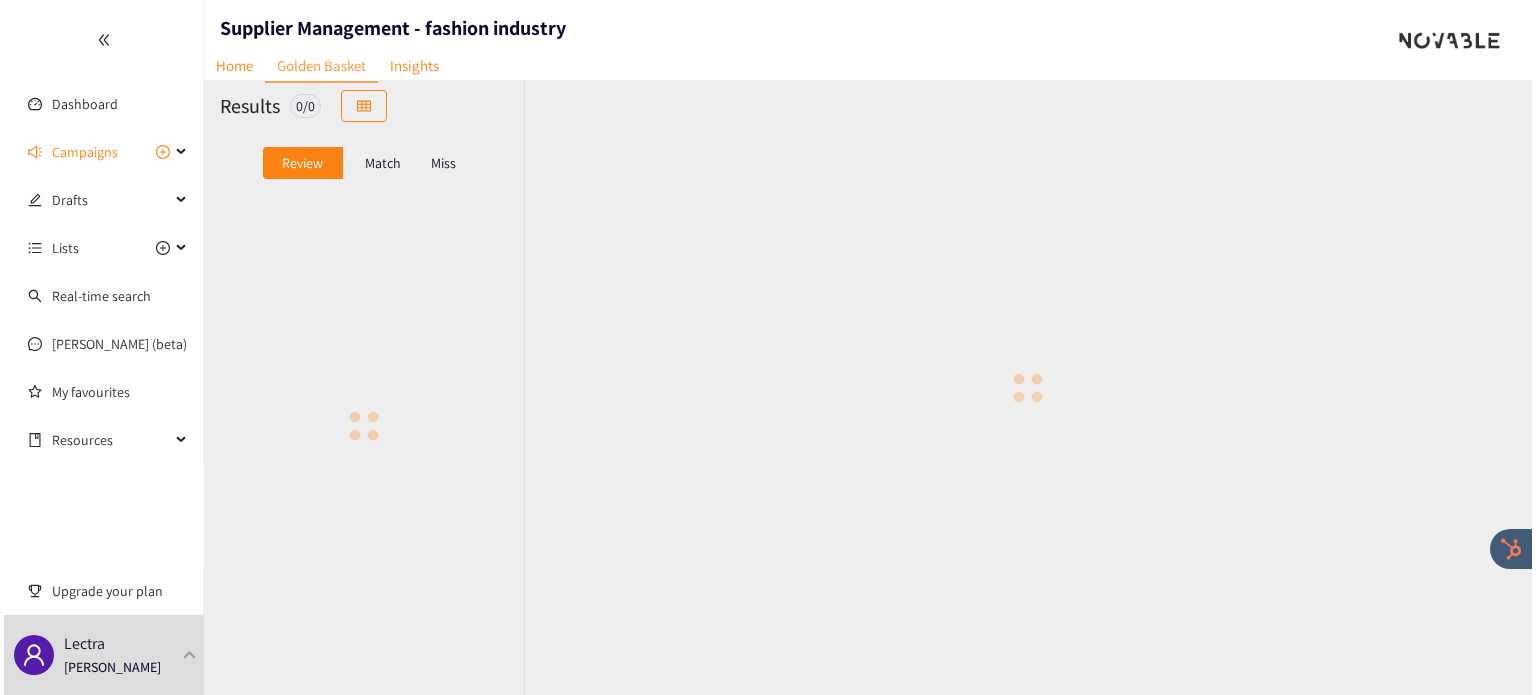 scroll, scrollTop: 0, scrollLeft: 0, axis: both 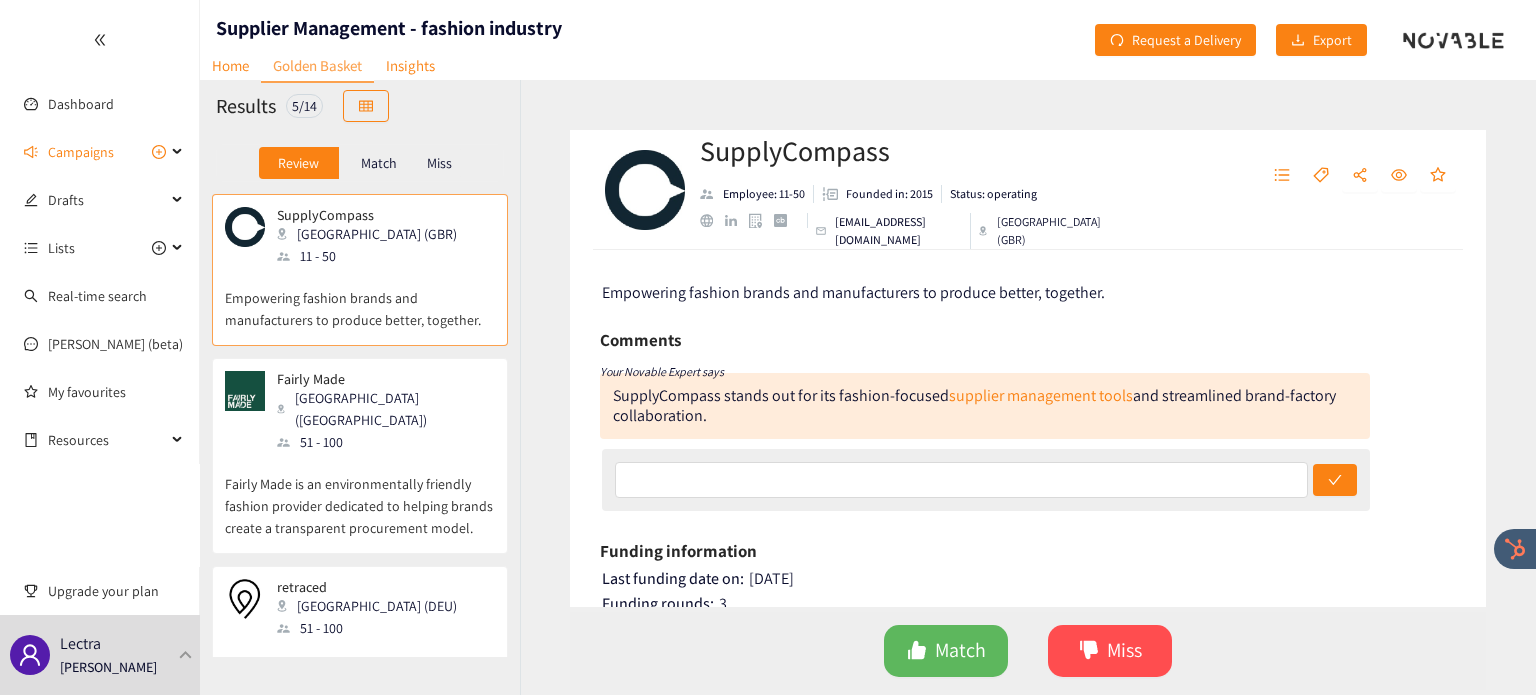 click on "Miss" at bounding box center (440, 163) 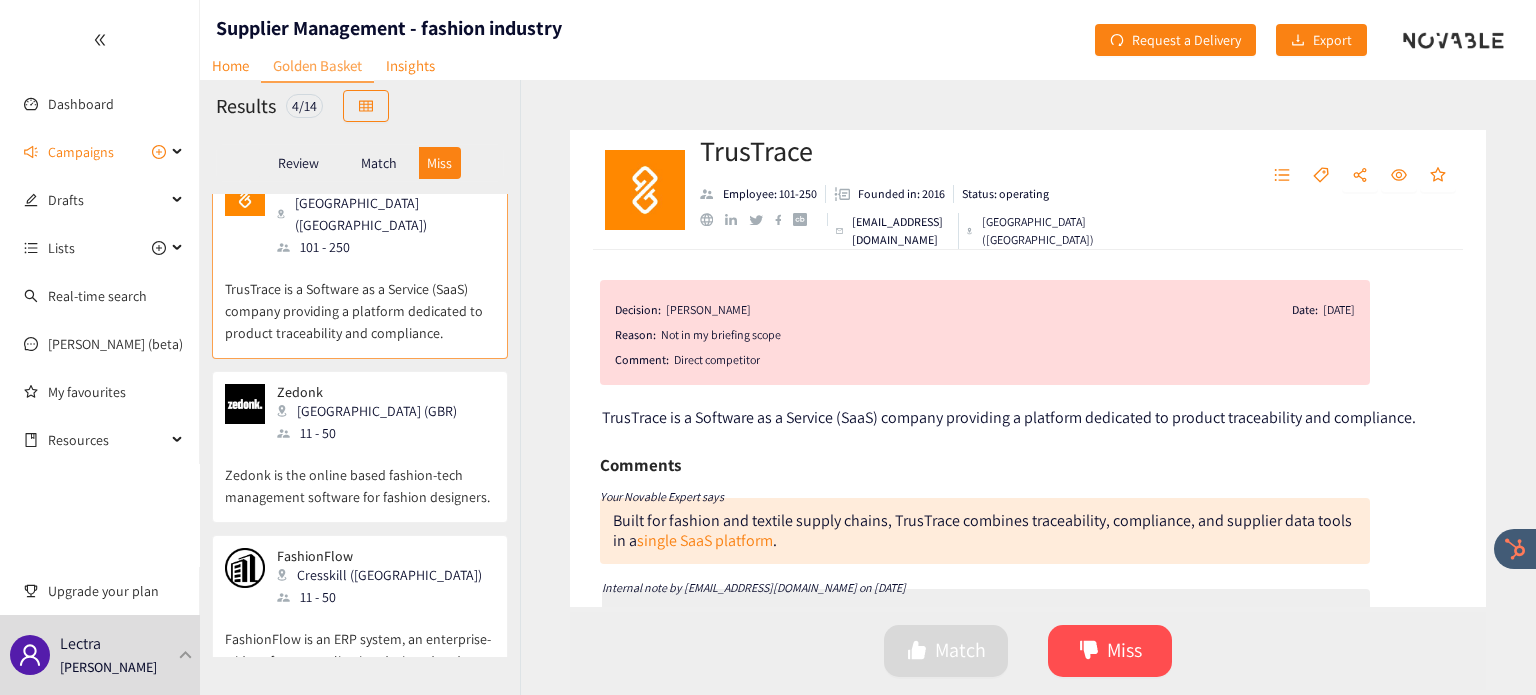 scroll, scrollTop: 0, scrollLeft: 0, axis: both 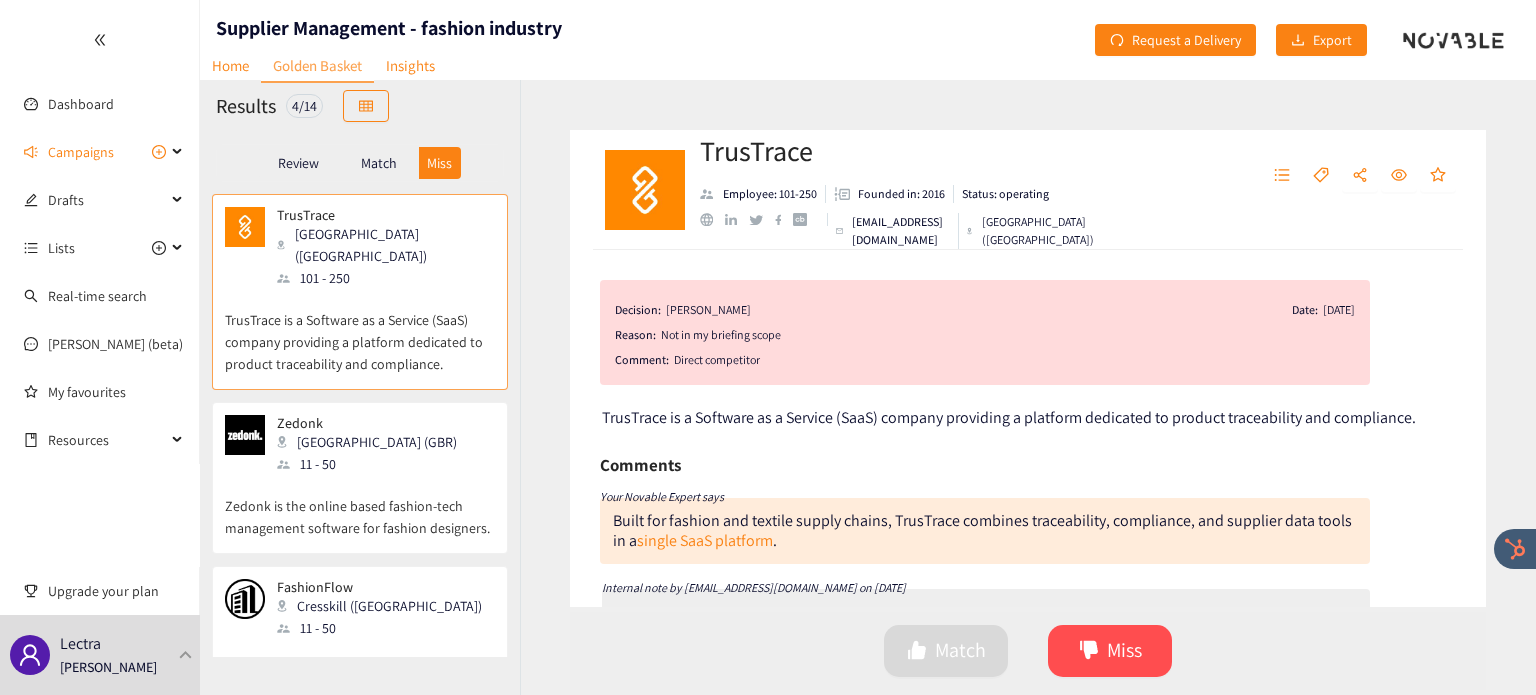 click on "Match" at bounding box center [379, 163] 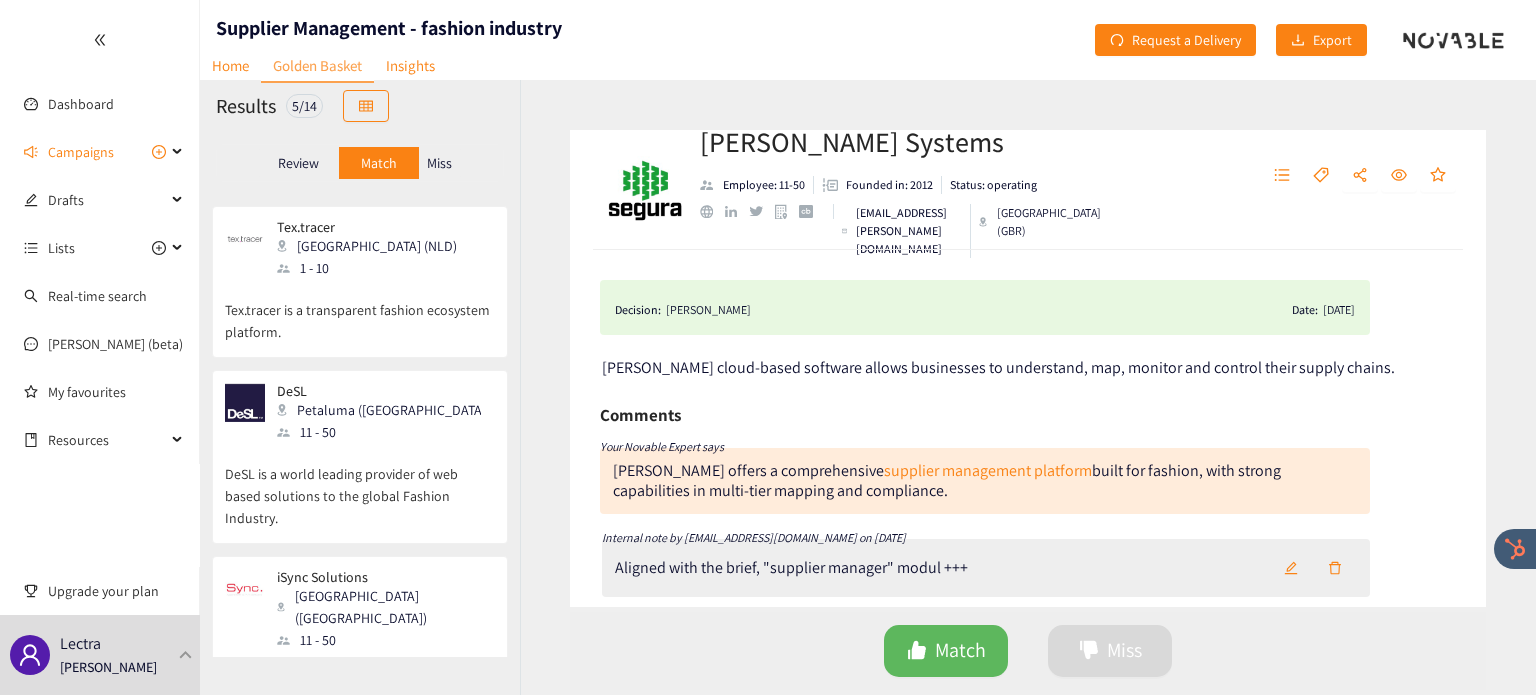 scroll, scrollTop: 420, scrollLeft: 0, axis: vertical 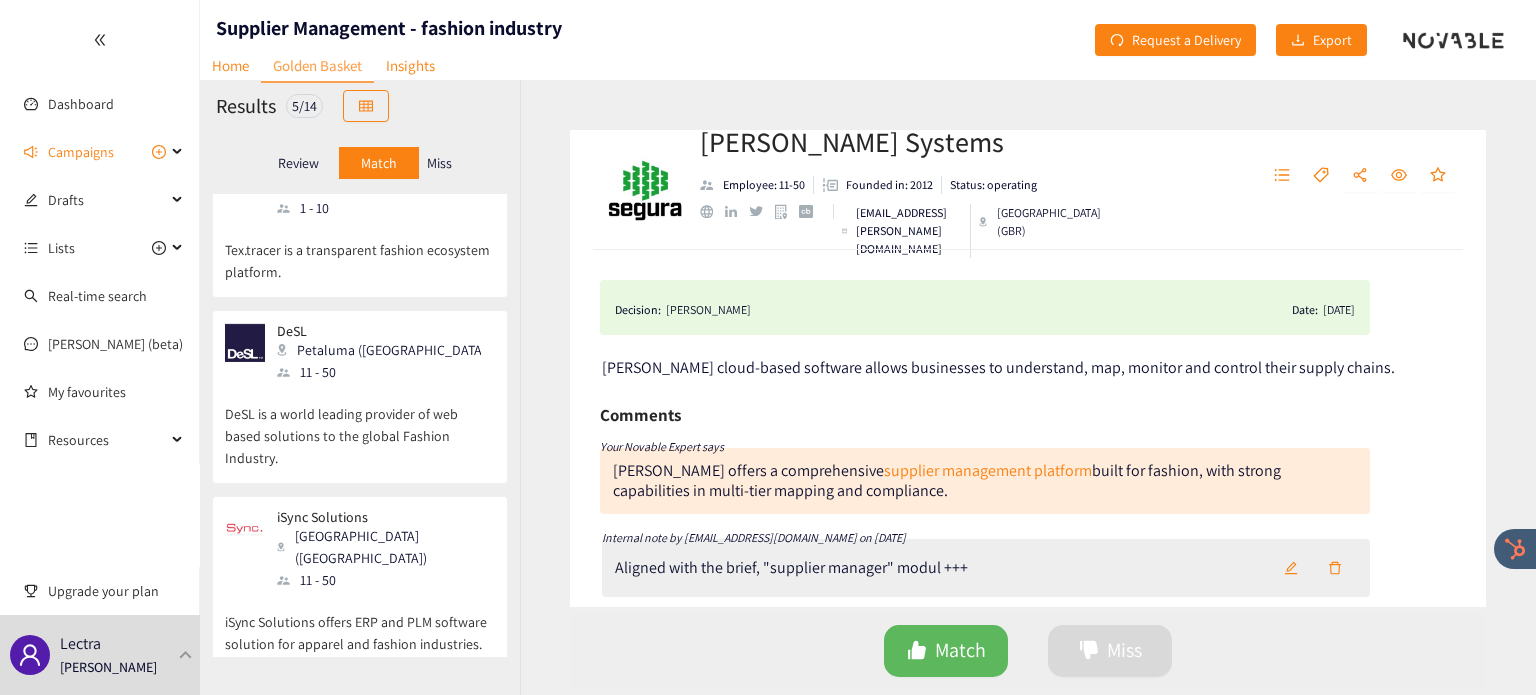 click on "11 - 50" at bounding box center [385, 580] 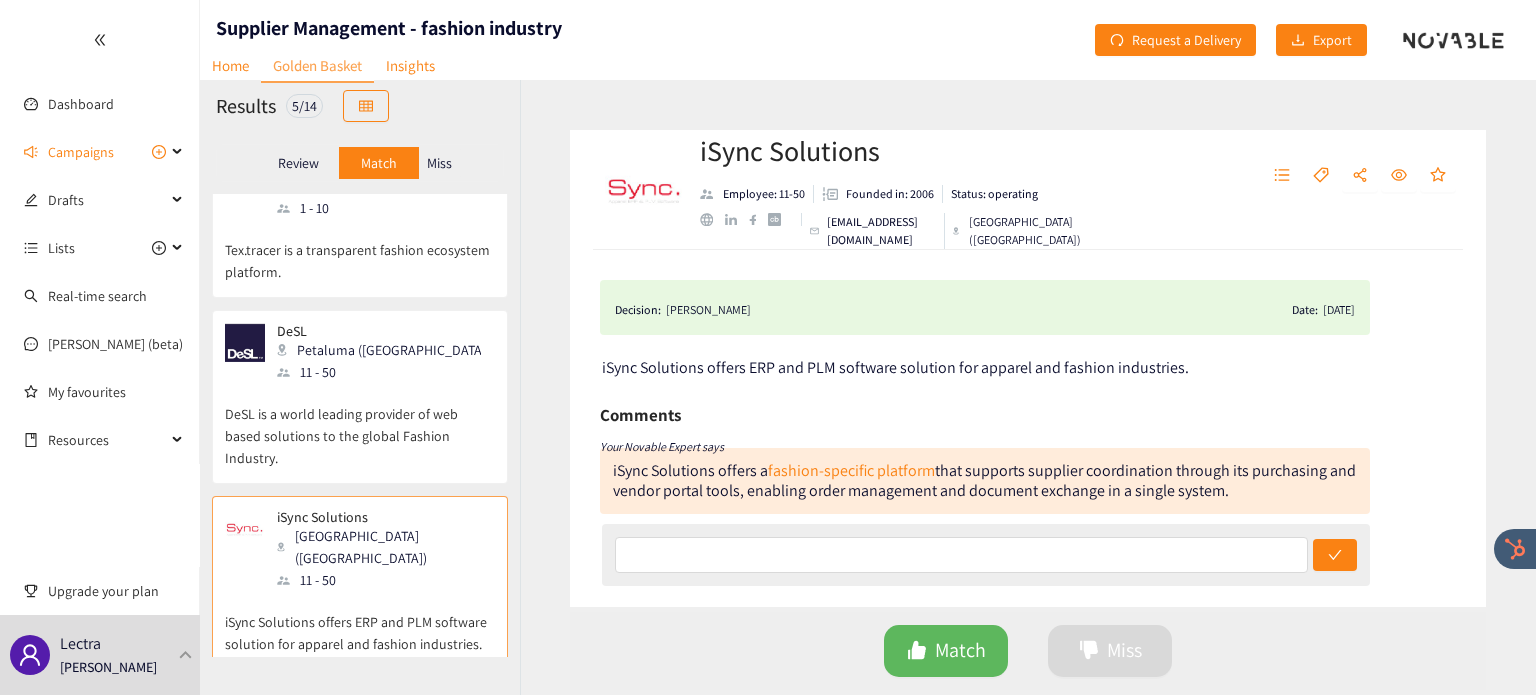 click on "DeSL is a world leading provider of web based solutions to the global Fashion Industry." at bounding box center [360, 426] 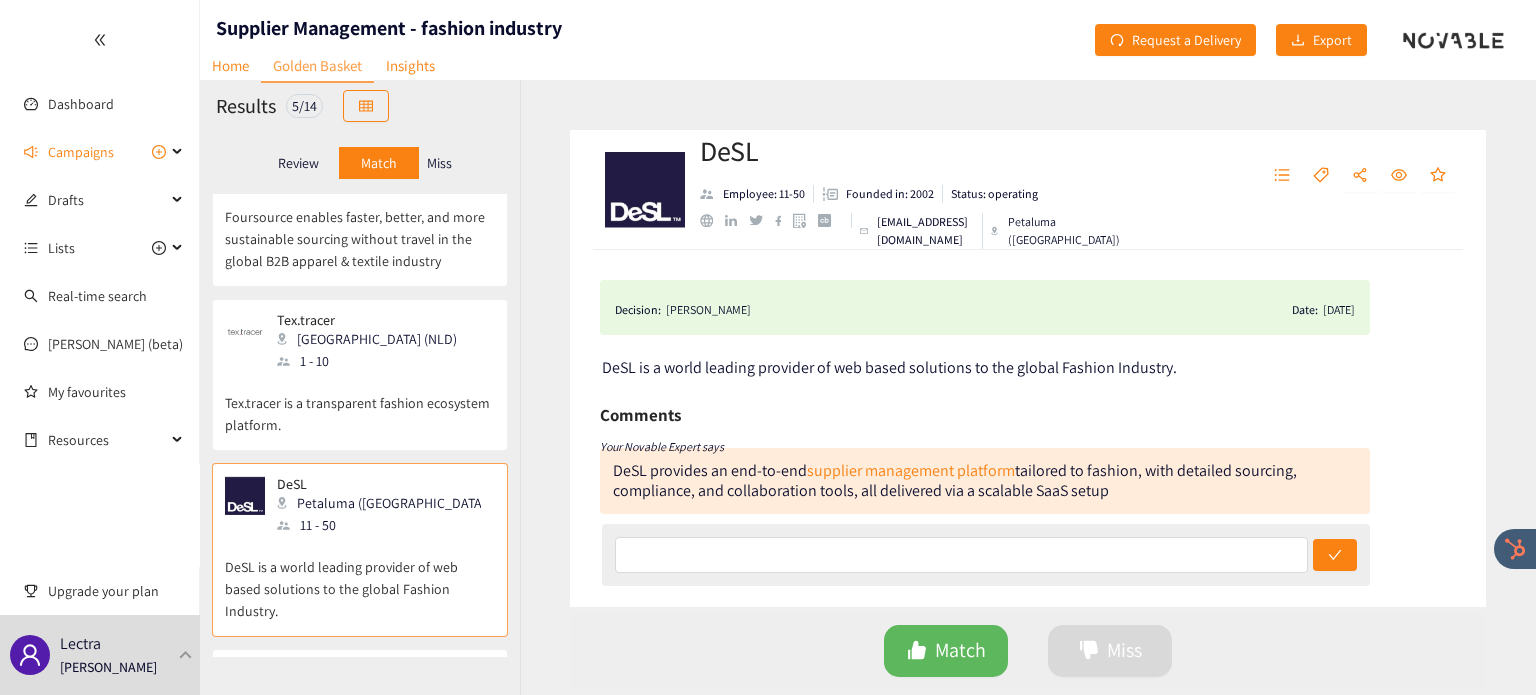 scroll, scrollTop: 264, scrollLeft: 0, axis: vertical 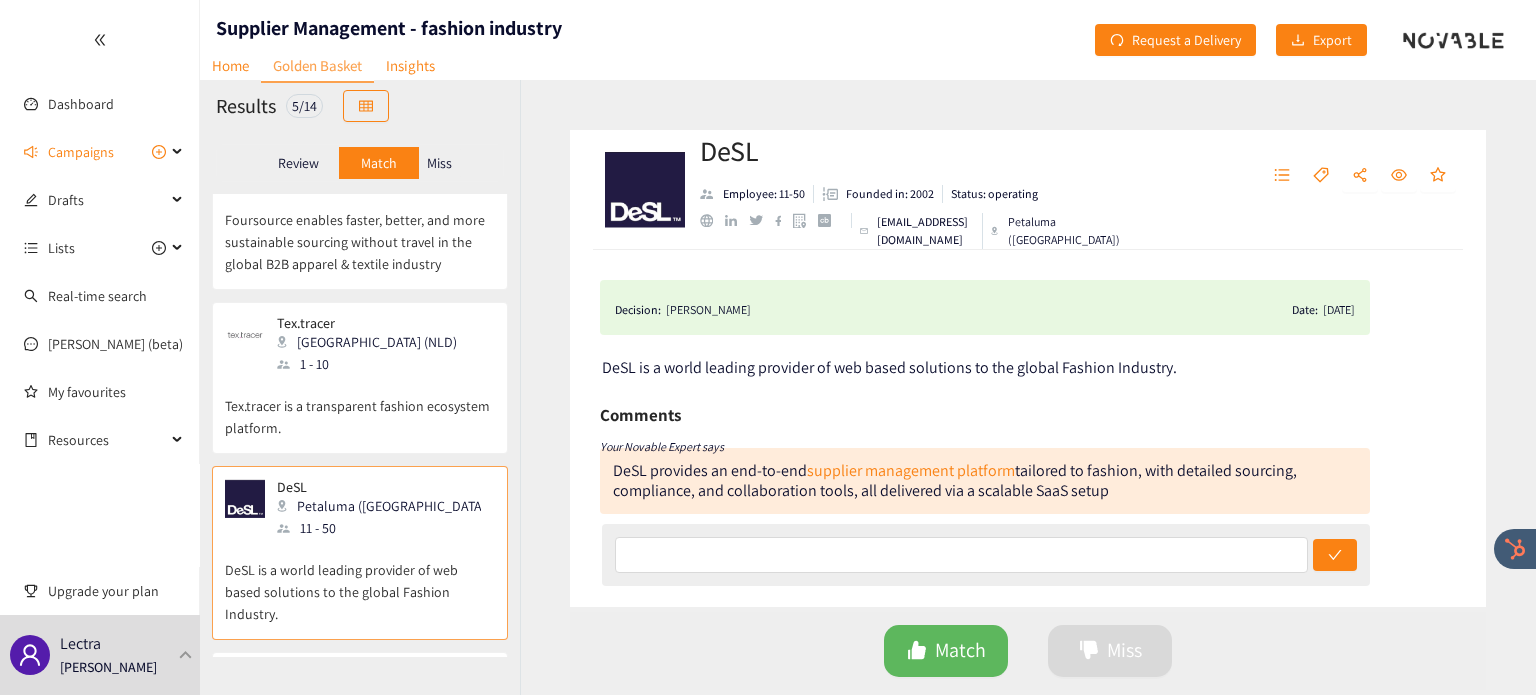 click on "Tex.tracer is a transparent fashion ecosystem platform." at bounding box center [360, 407] 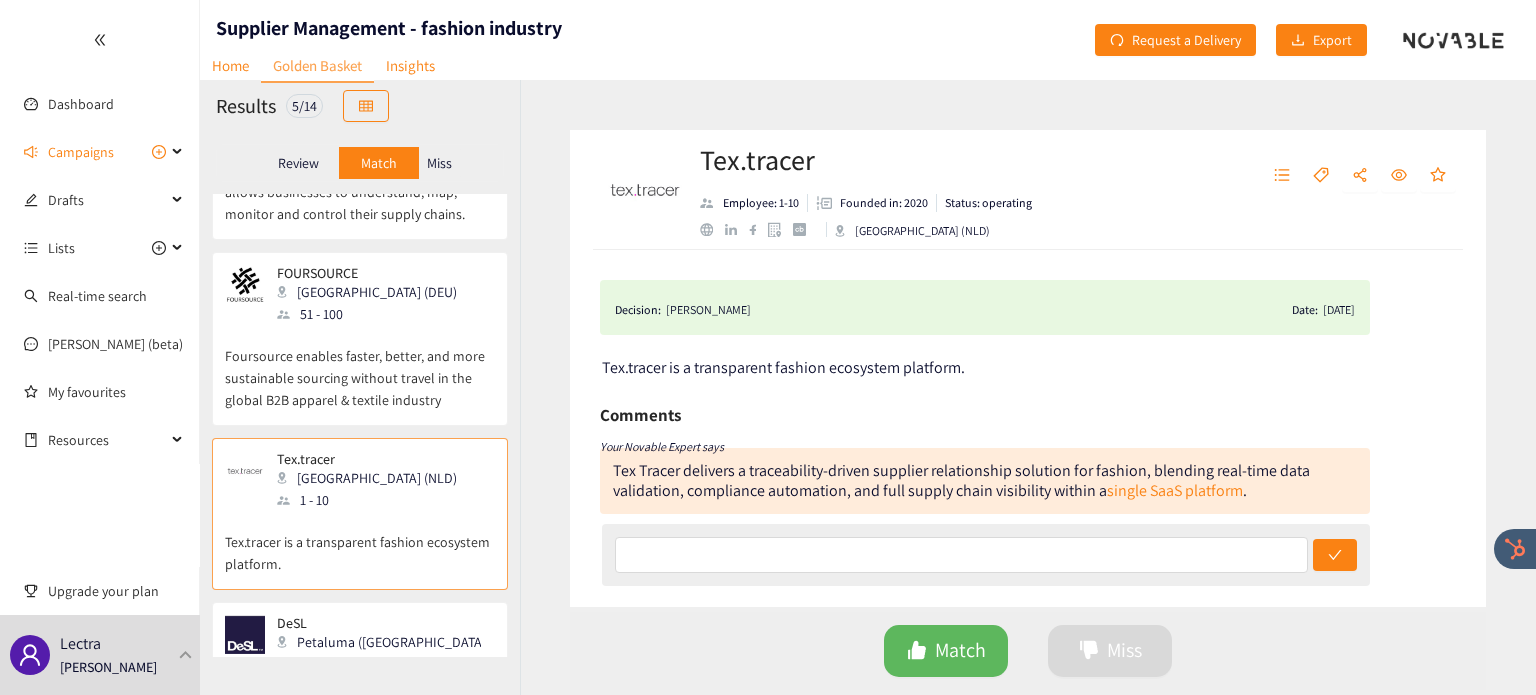 scroll, scrollTop: 120, scrollLeft: 0, axis: vertical 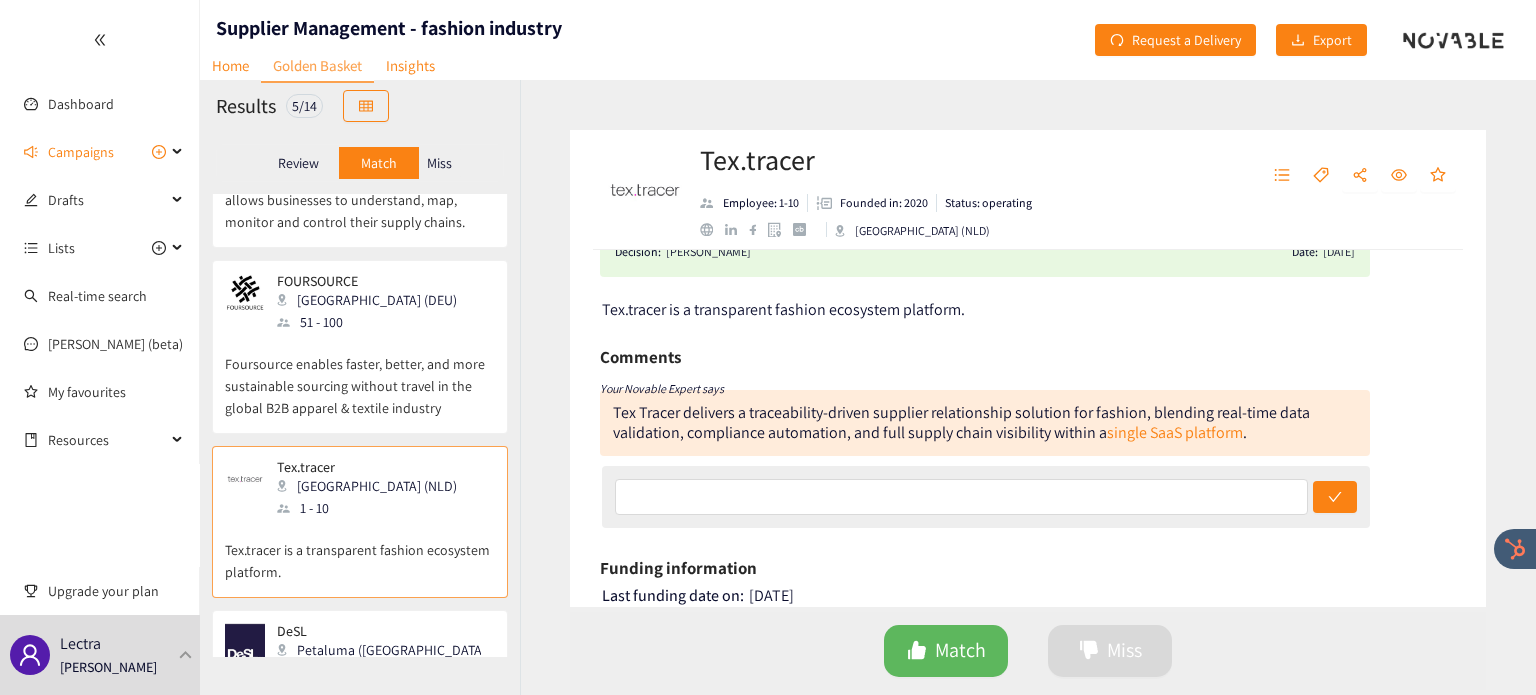 click on "Foursource enables faster, better, and more sustainable sourcing without travel in the global B2B apparel & textile industry" at bounding box center (360, 376) 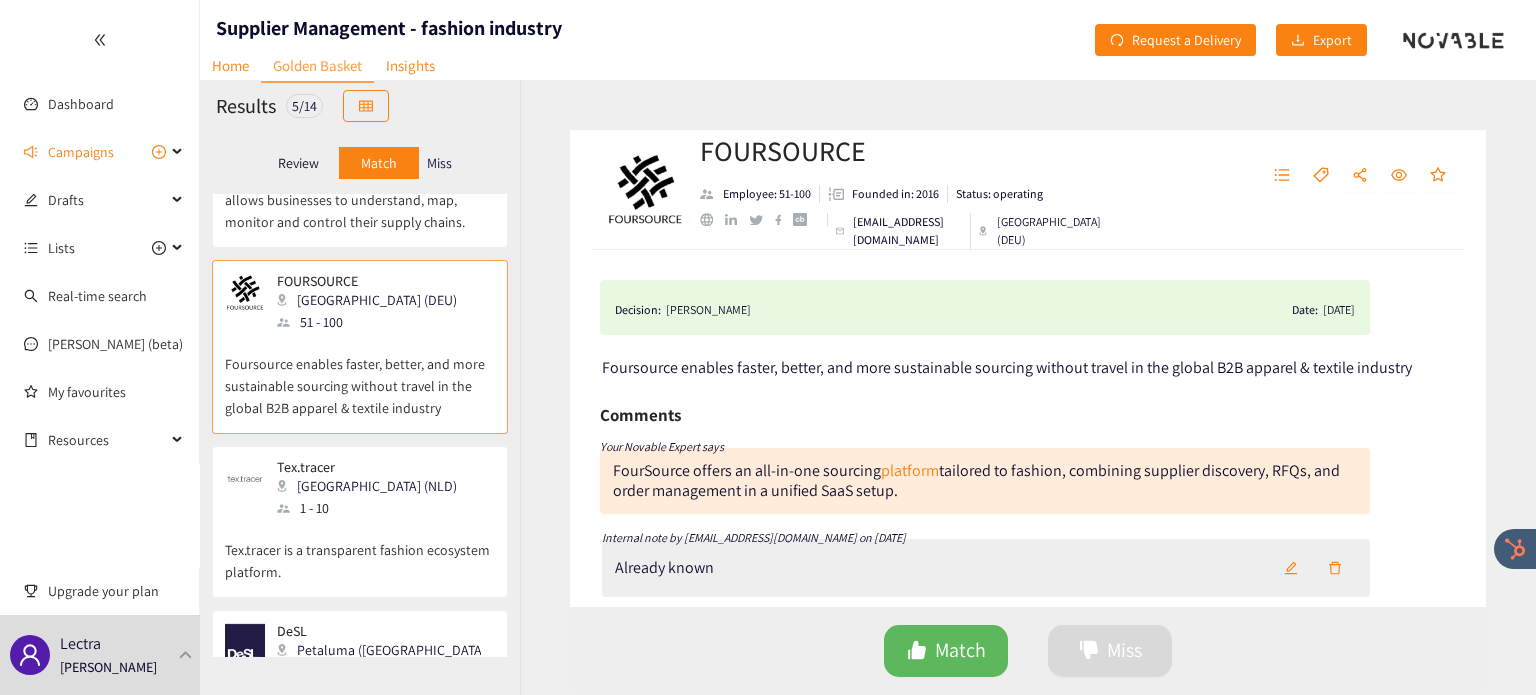 scroll, scrollTop: 0, scrollLeft: 0, axis: both 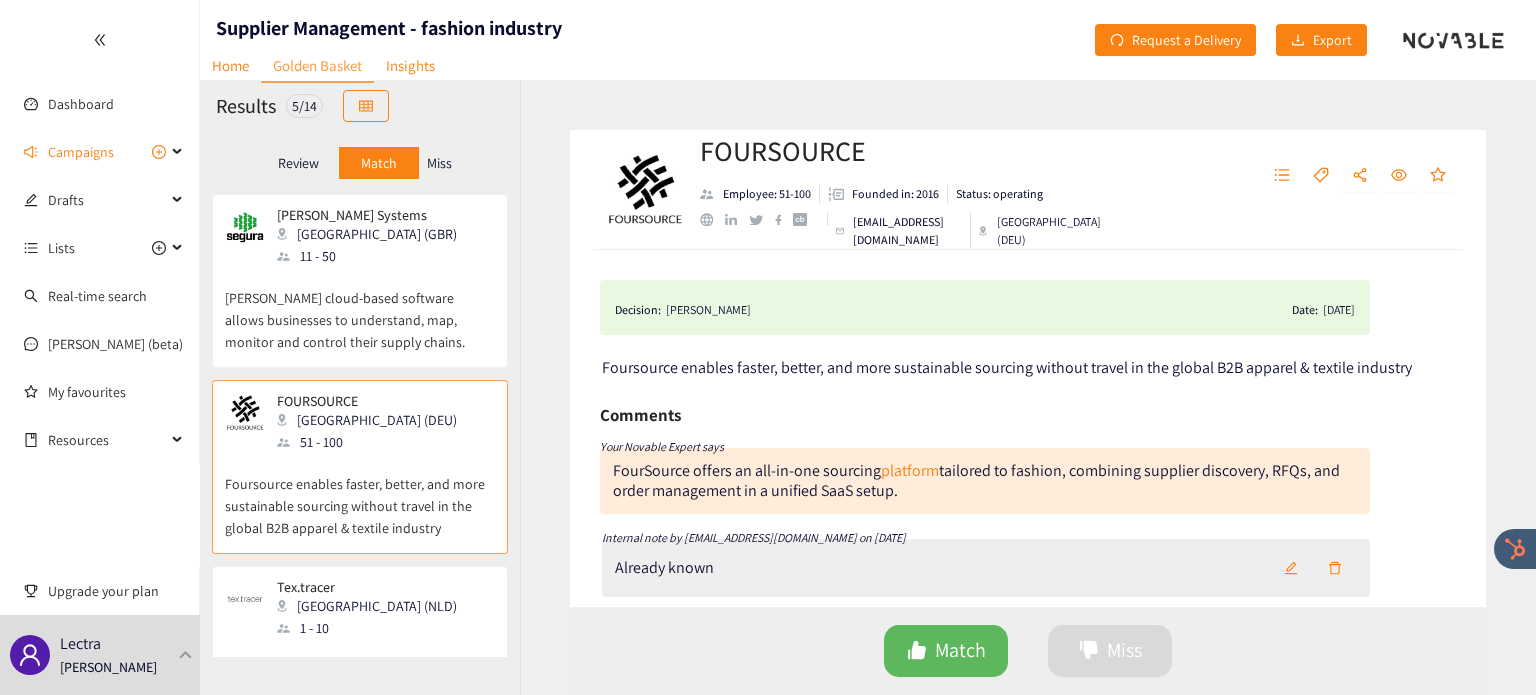 click on "Review" at bounding box center (299, 163) 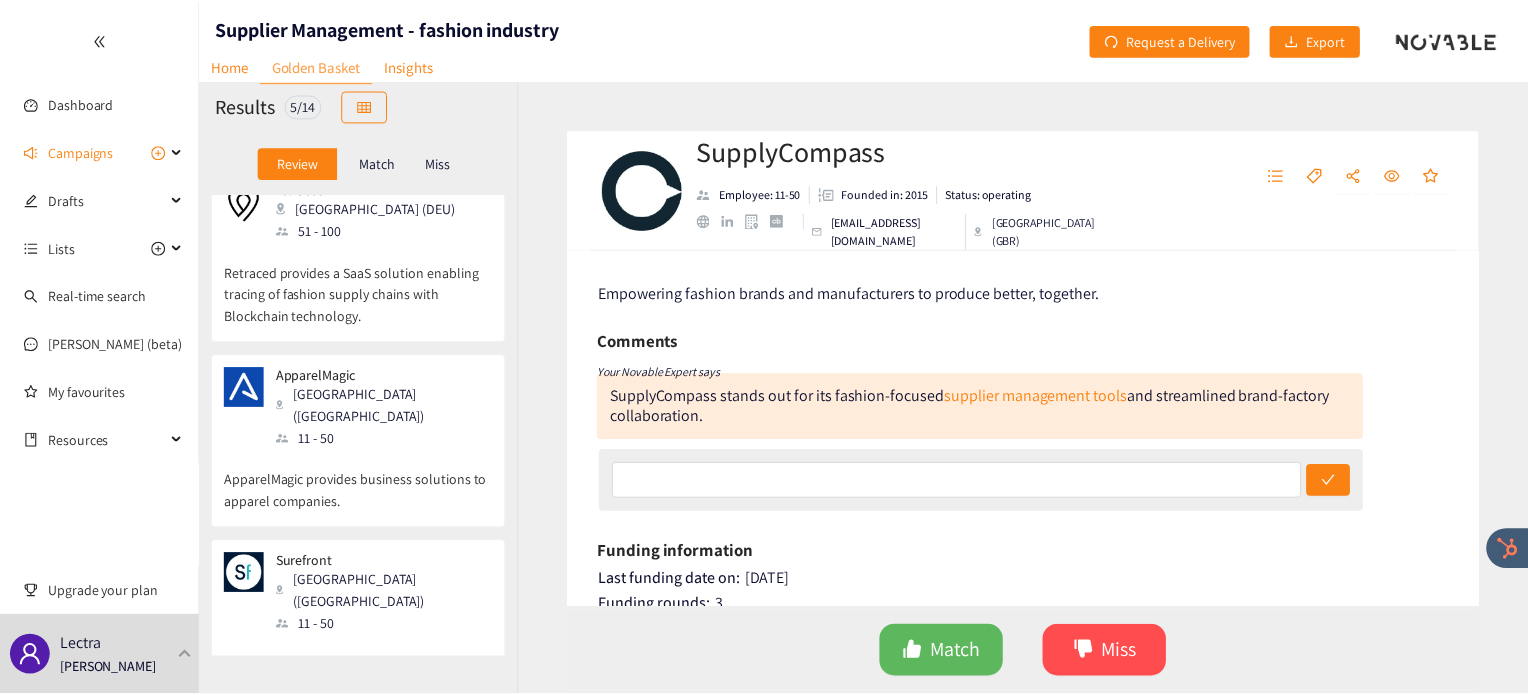 scroll, scrollTop: 0, scrollLeft: 0, axis: both 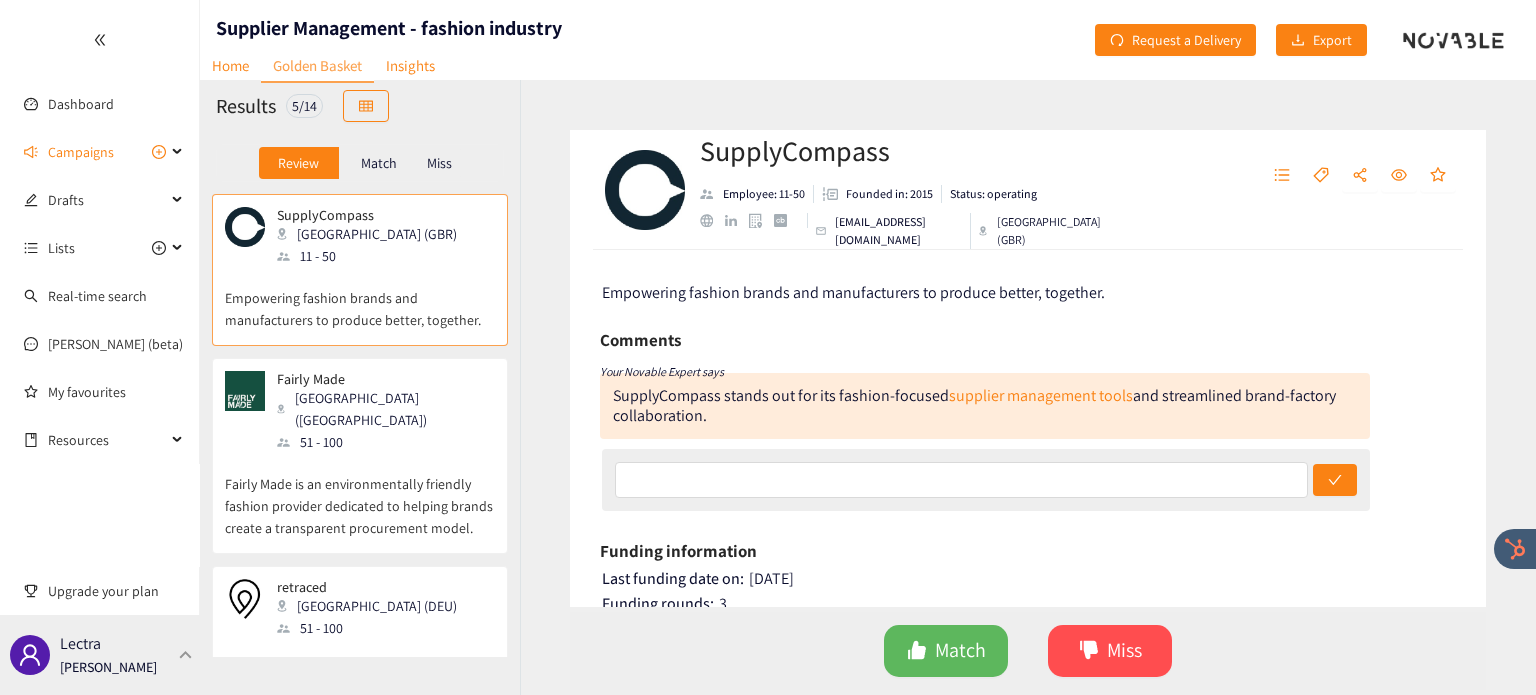 click on "Lectra [PERSON_NAME]" at bounding box center [100, 655] 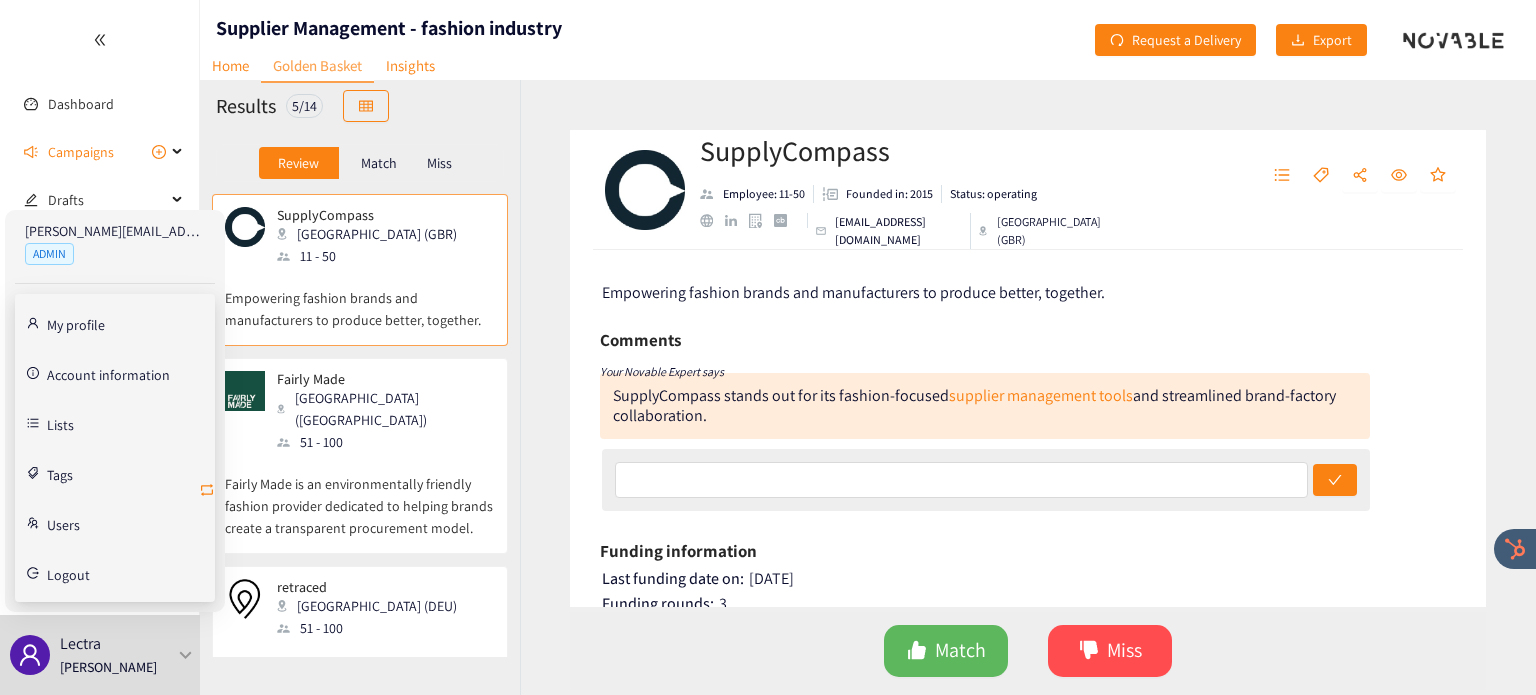 click 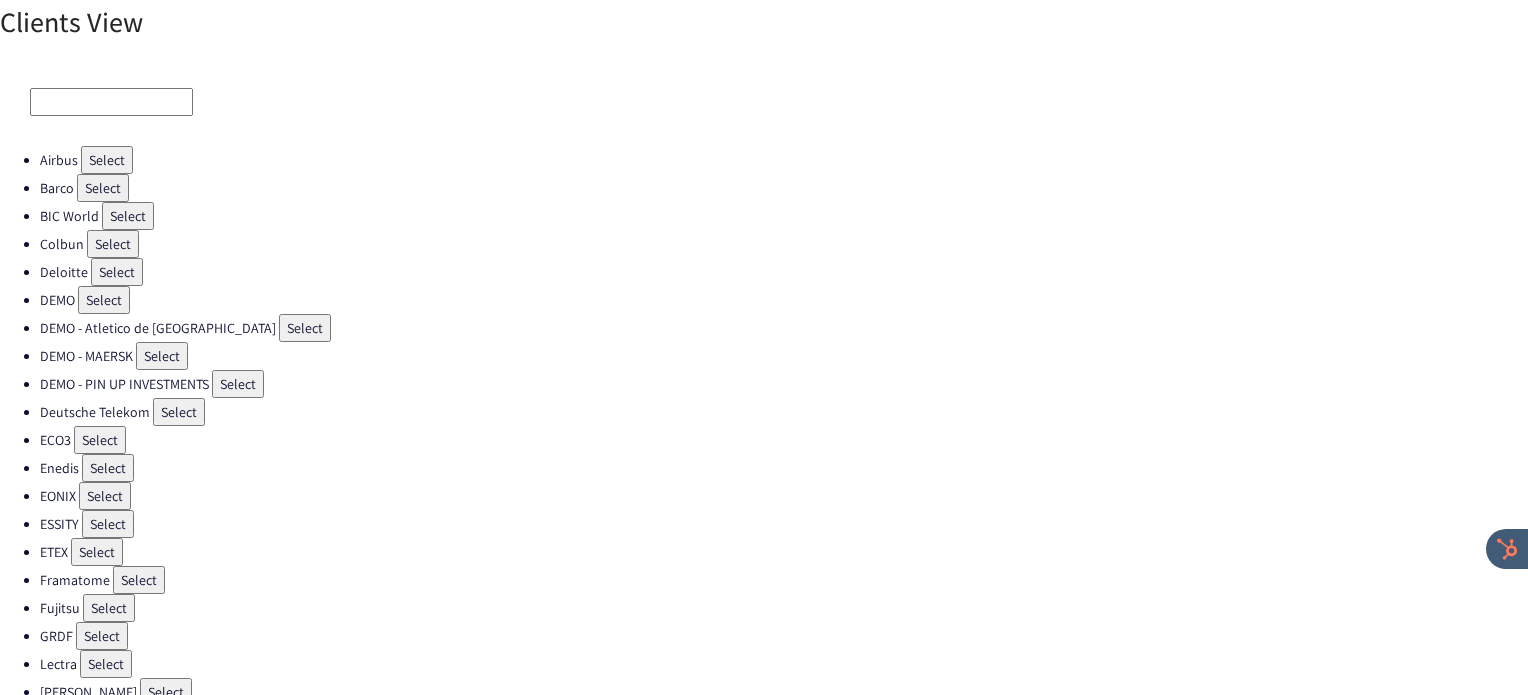 click on "Select" at bounding box center (139, 580) 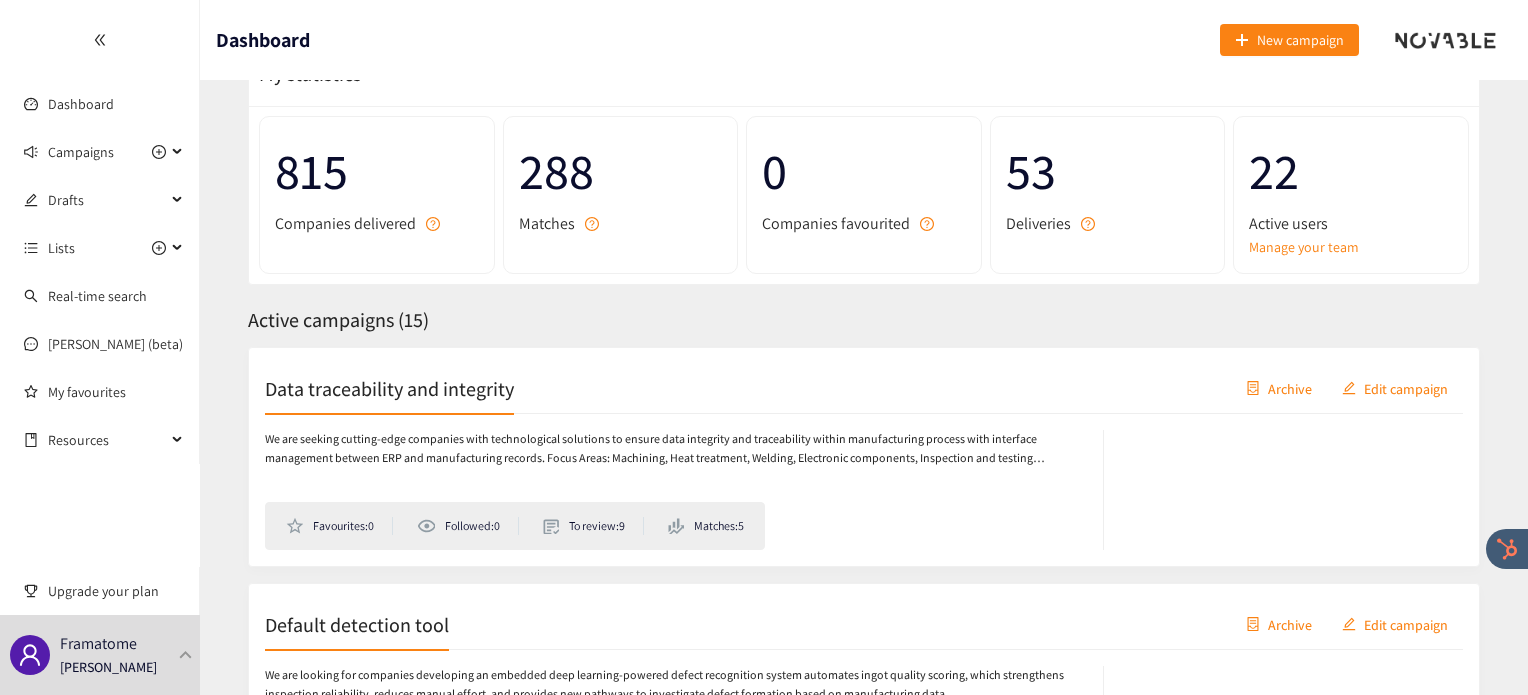 scroll, scrollTop: 87, scrollLeft: 0, axis: vertical 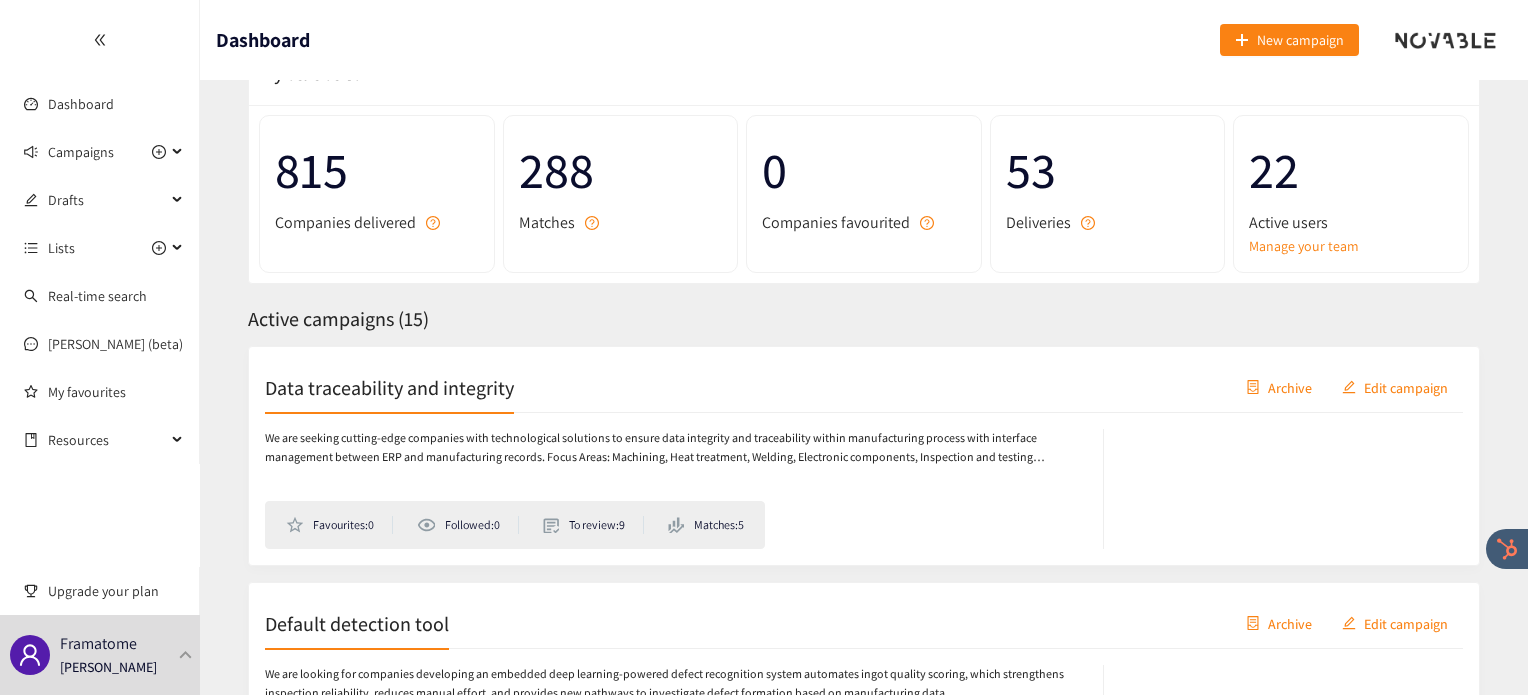 click on "Data traceability and integrity" at bounding box center (389, 387) 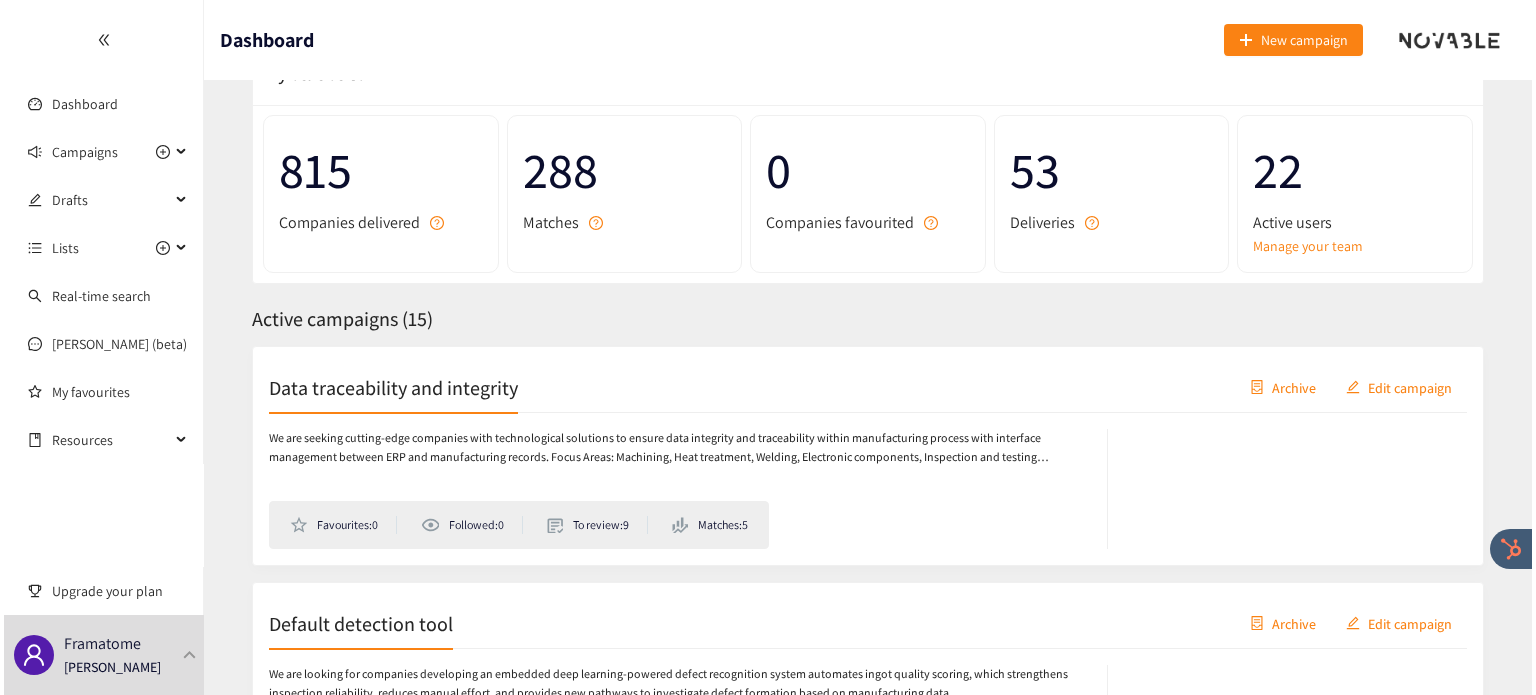 scroll, scrollTop: 0, scrollLeft: 0, axis: both 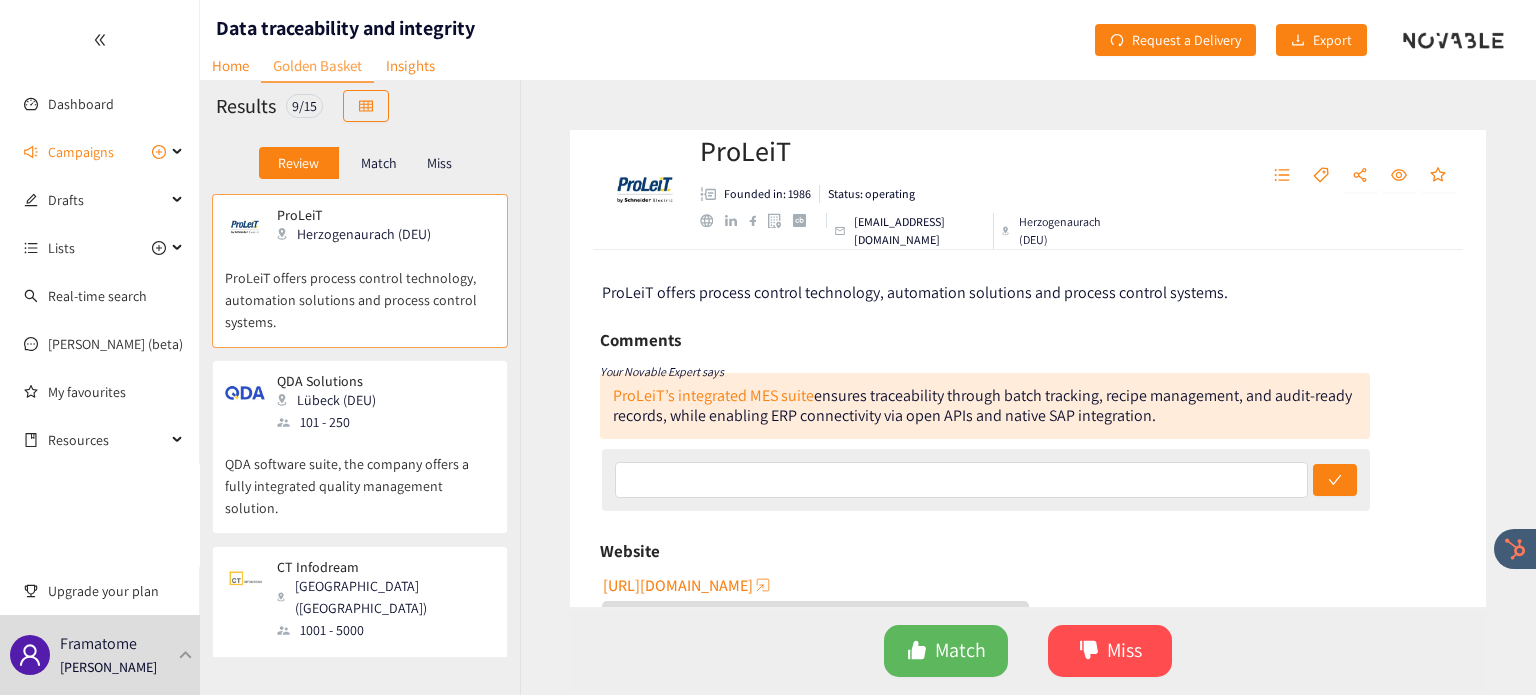 click on "Miss" at bounding box center (440, 163) 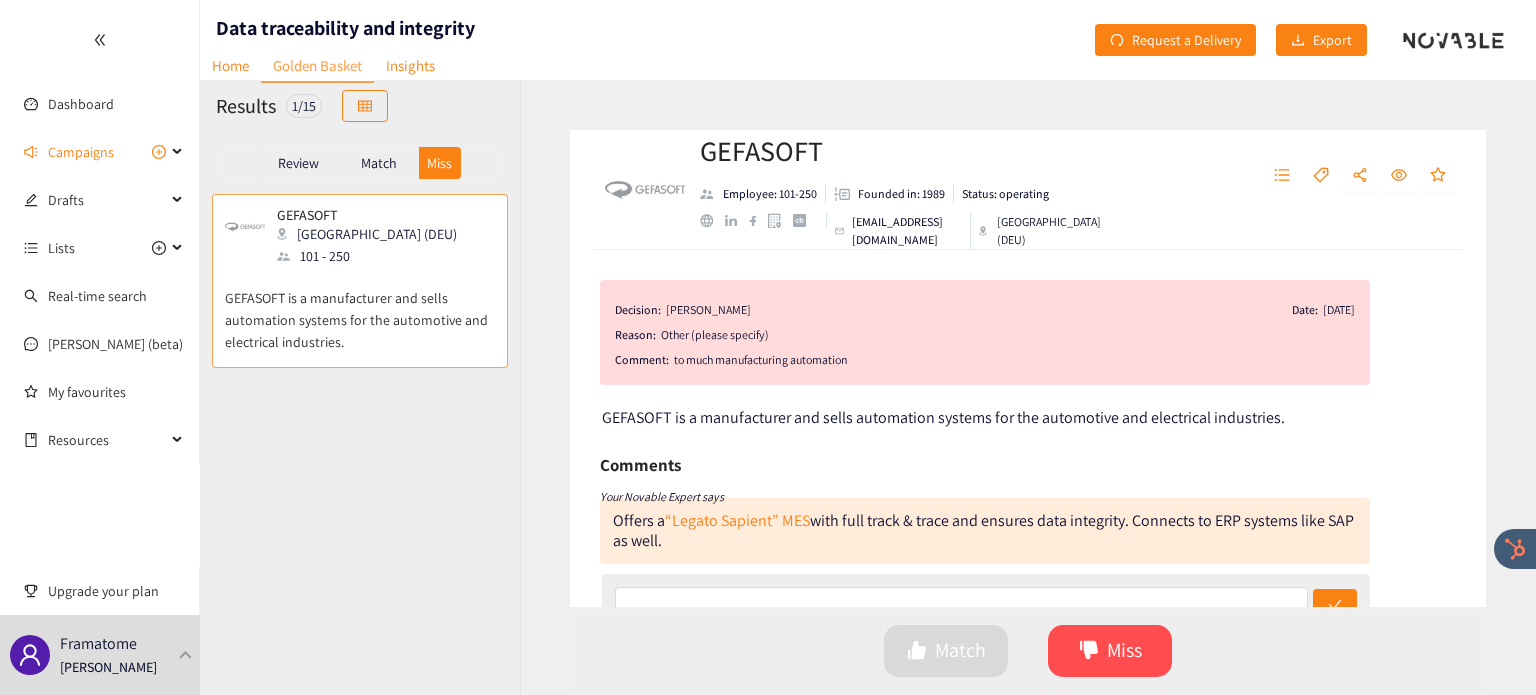 click on "Match" at bounding box center [379, 163] 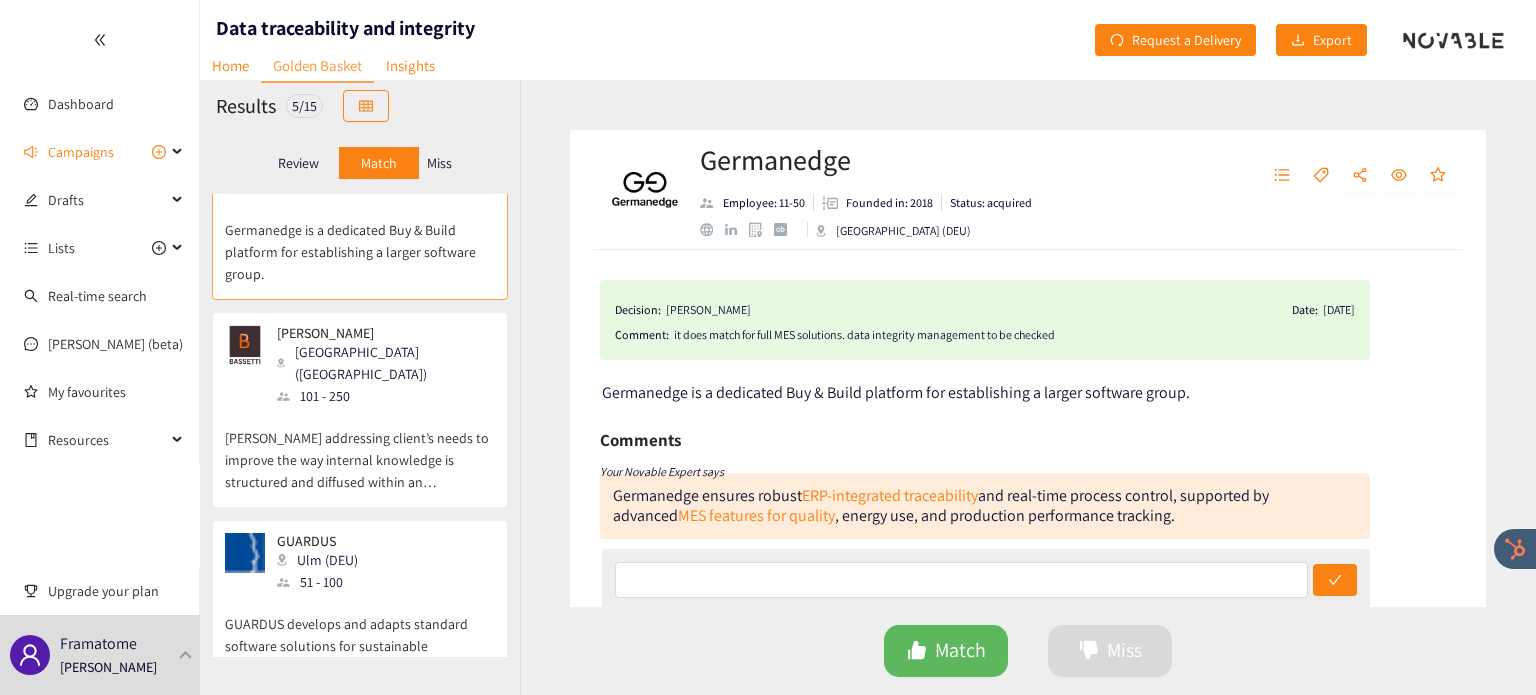 scroll, scrollTop: 74, scrollLeft: 0, axis: vertical 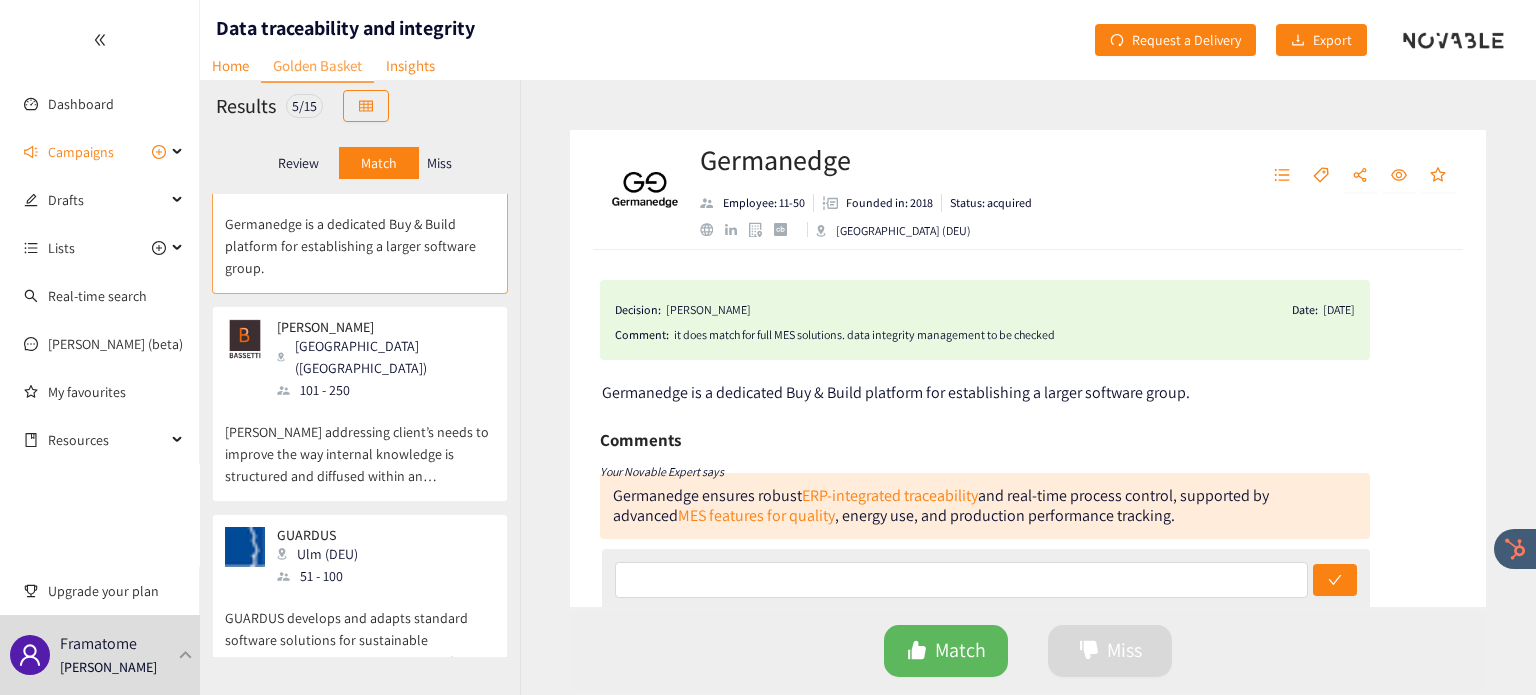 click on "101 - 250" at bounding box center (385, 390) 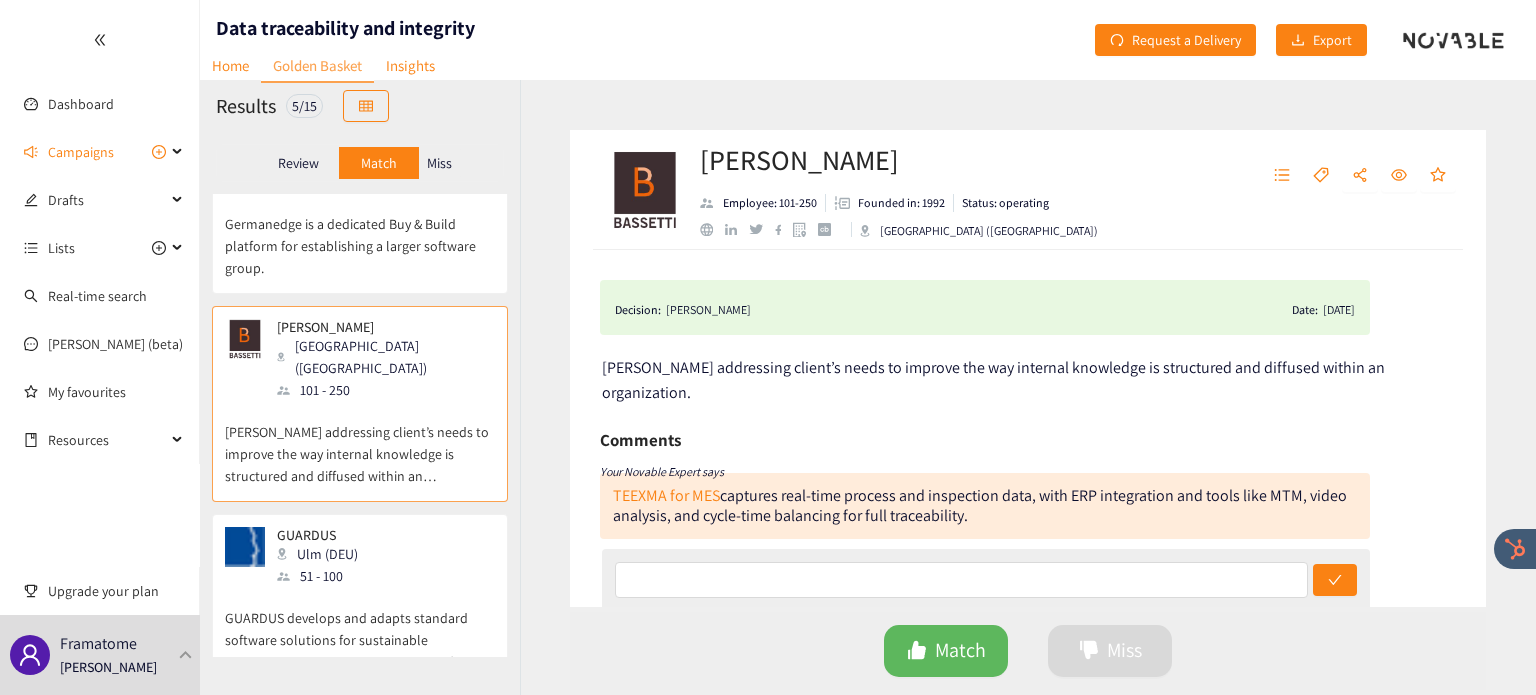 click on "GUARDUS develops and adapts standard software solutions for sustainable production and process optimization for the manufacturing industry." at bounding box center (360, 630) 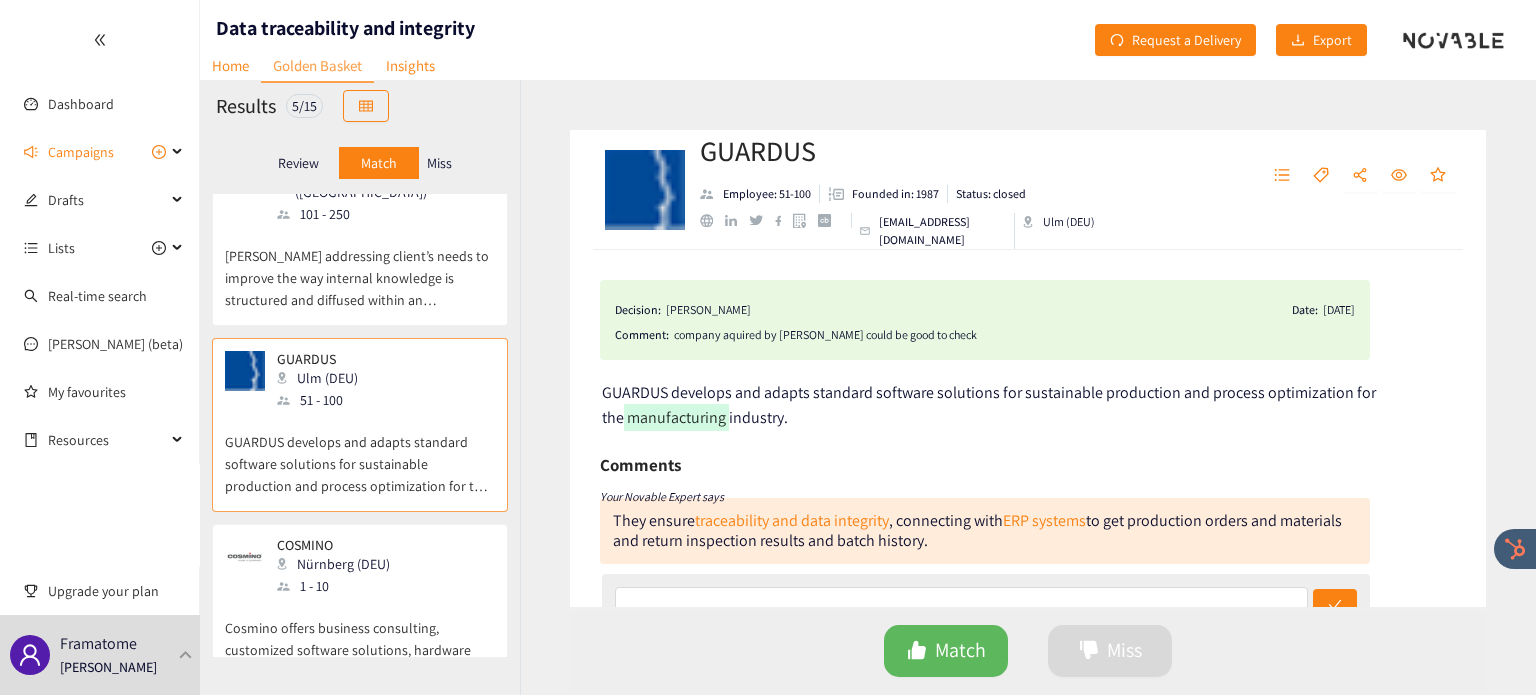 scroll, scrollTop: 252, scrollLeft: 0, axis: vertical 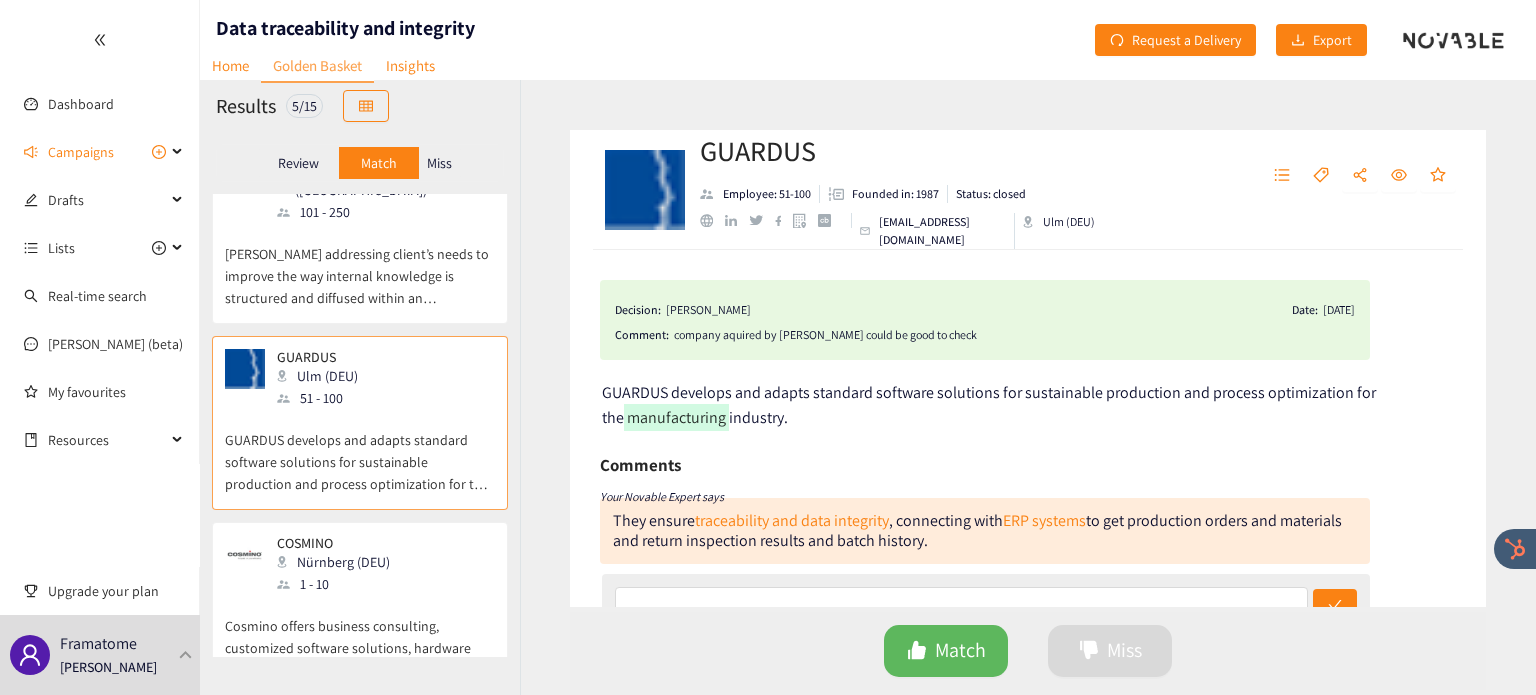 click on "Cosmino offers business consulting, customized software solutions, hardware procurement, IT services, and training." at bounding box center [360, 638] 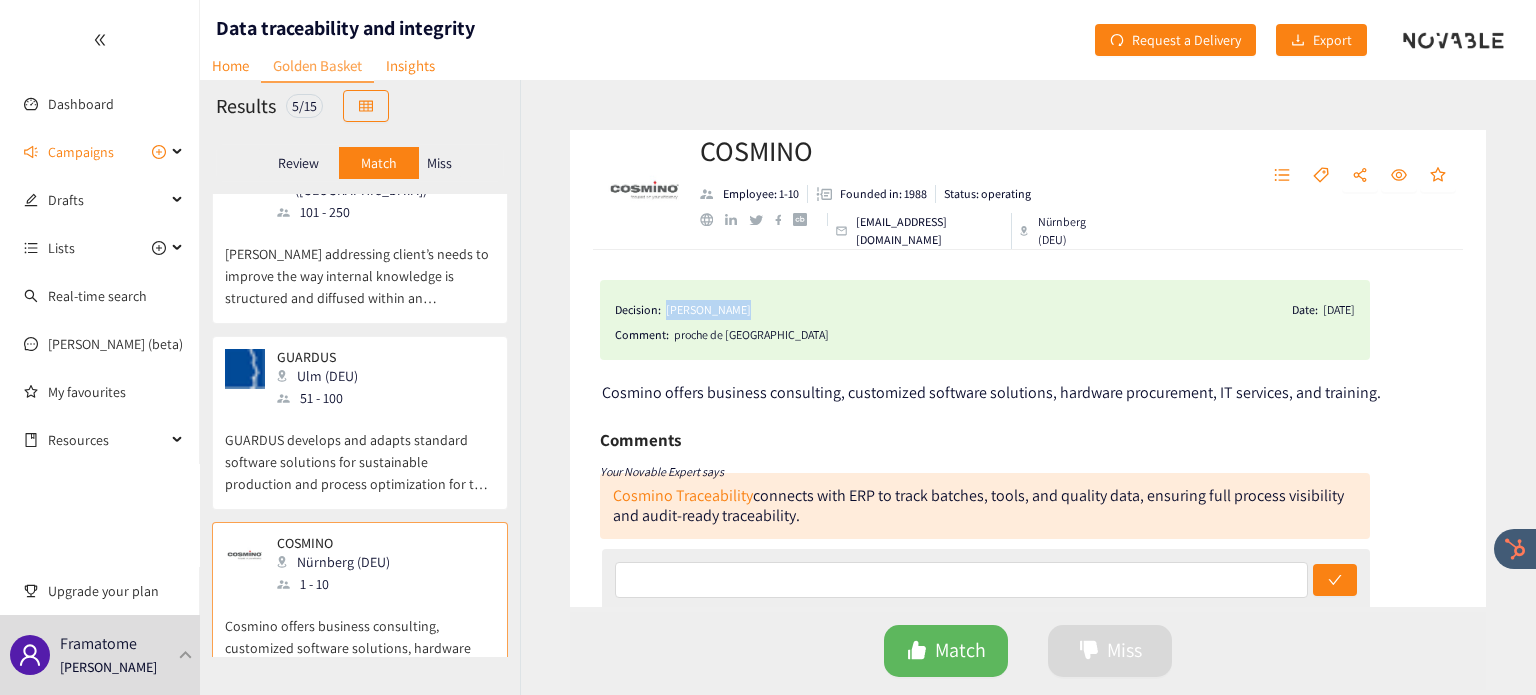 drag, startPoint x: 737, startPoint y: 313, endPoint x: 668, endPoint y: 317, distance: 69.115845 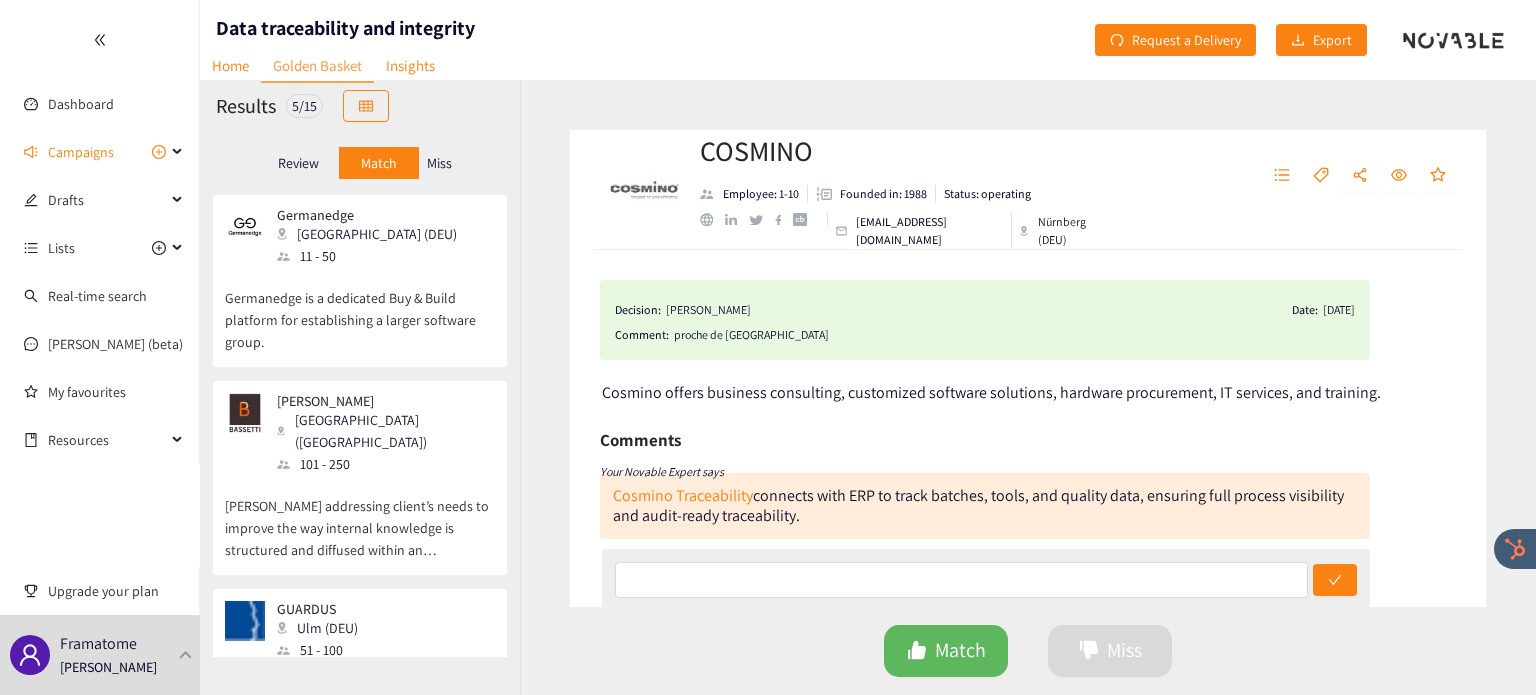 click on "Review" at bounding box center (298, 163) 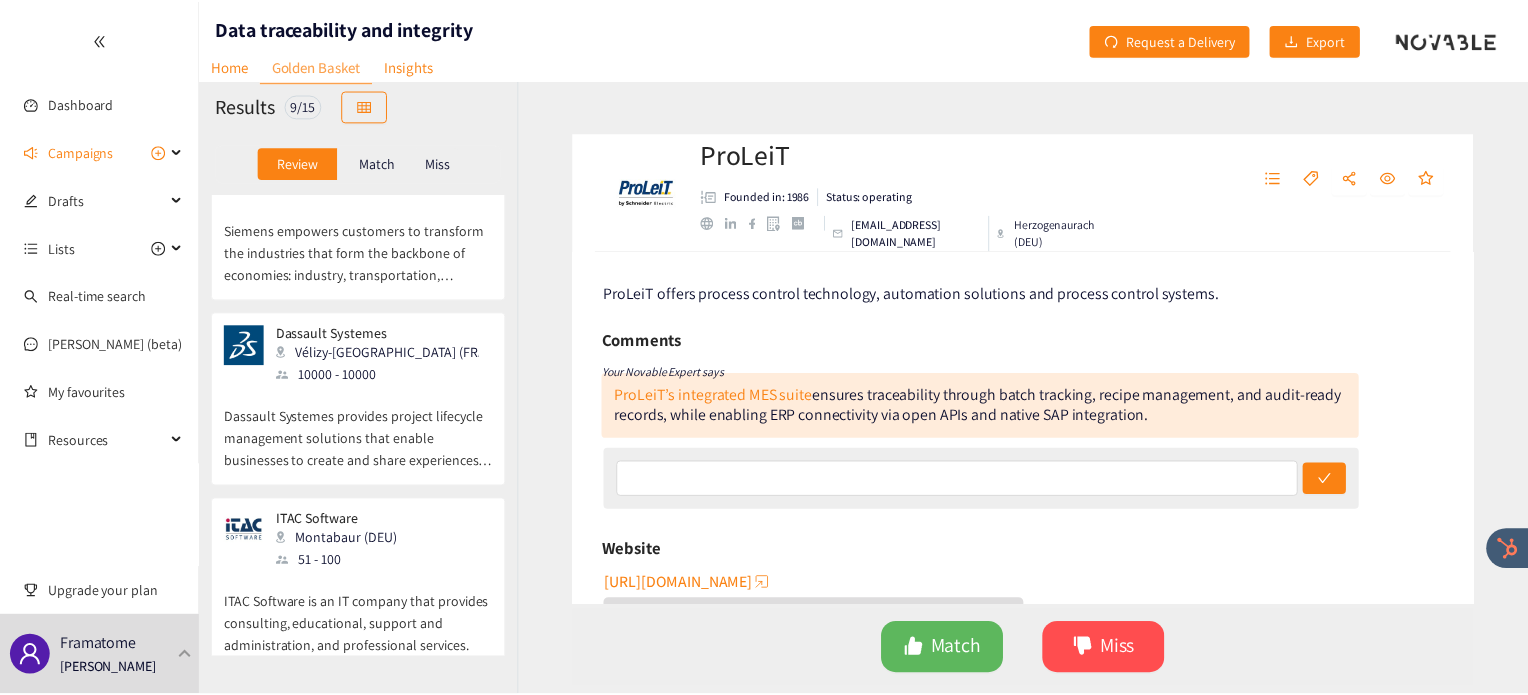 scroll, scrollTop: 1119, scrollLeft: 0, axis: vertical 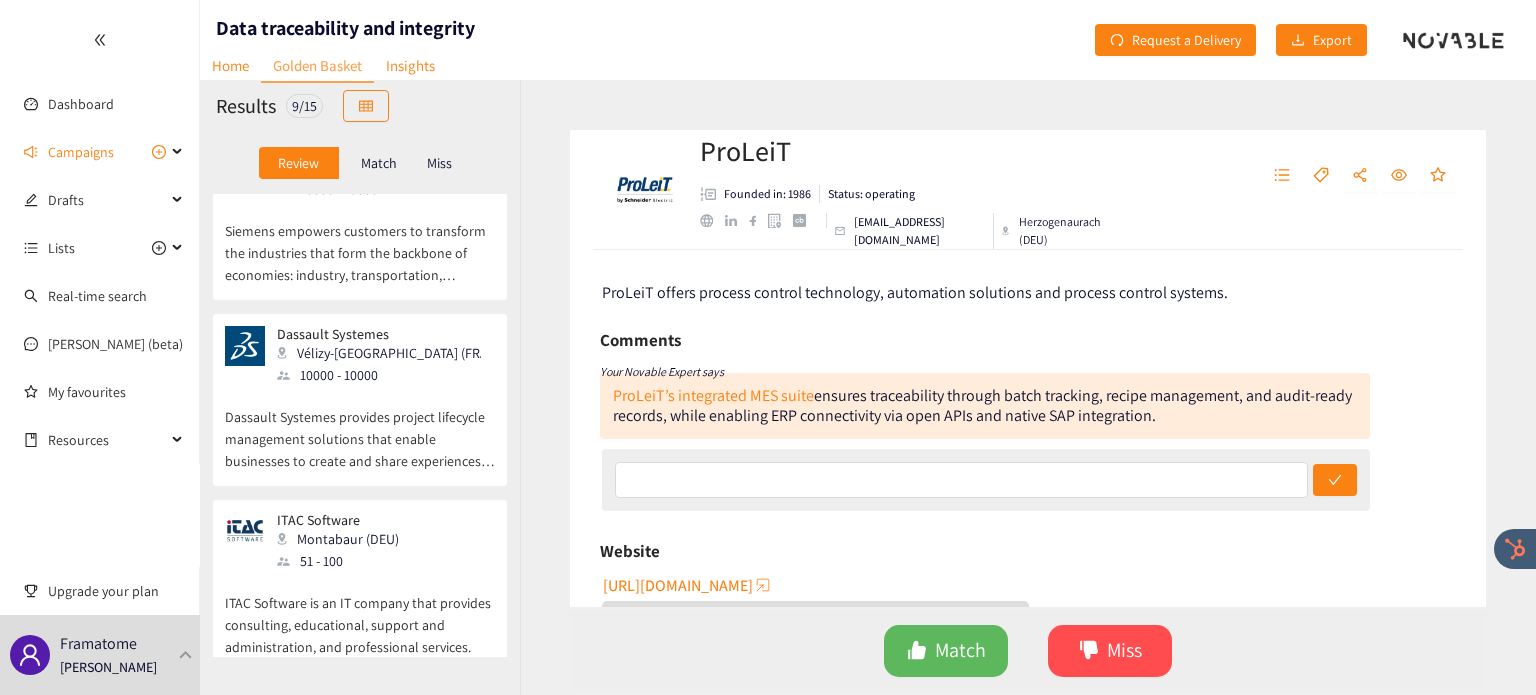 click on "ProLeiT   Herzogenaurach (DEU) ProLeiT offers process control technology, automation solutions and process control systems. QDA Solutions   [GEOGRAPHIC_DATA] (DEU)     101 - 250 QDA software suite, the company offers a fully integrated quality management solution. CT Infodream   [GEOGRAPHIC_DATA] ([GEOGRAPHIC_DATA])     1001 - 5000 CT Infodream is a publisher and integrator of MES software for manufacturing processes. iT Engineering   Pliezhausen (DEU)     1 - 10 iT Engineering provides Manufacturing Execution System for optimizing production processes for productivity and flexibility. Creative IT   Lyon (FRA)     11 - 50 Creative IT develops qubes software a smart manufacturing platform. Proges Plus   [PERSON_NAME] (FRA)     11 - 50 Proges Plus specializes in consulting and production management. Siemens   Munich (DEU)     10000 - 10000 Siemens empowers customers to transform the industries that form the backbone of economies: industry, transportation, buildings and grids. Dassault Systemes   Vélizy-villacoublay (FRA)     10000 - 10000" at bounding box center [360, 425] 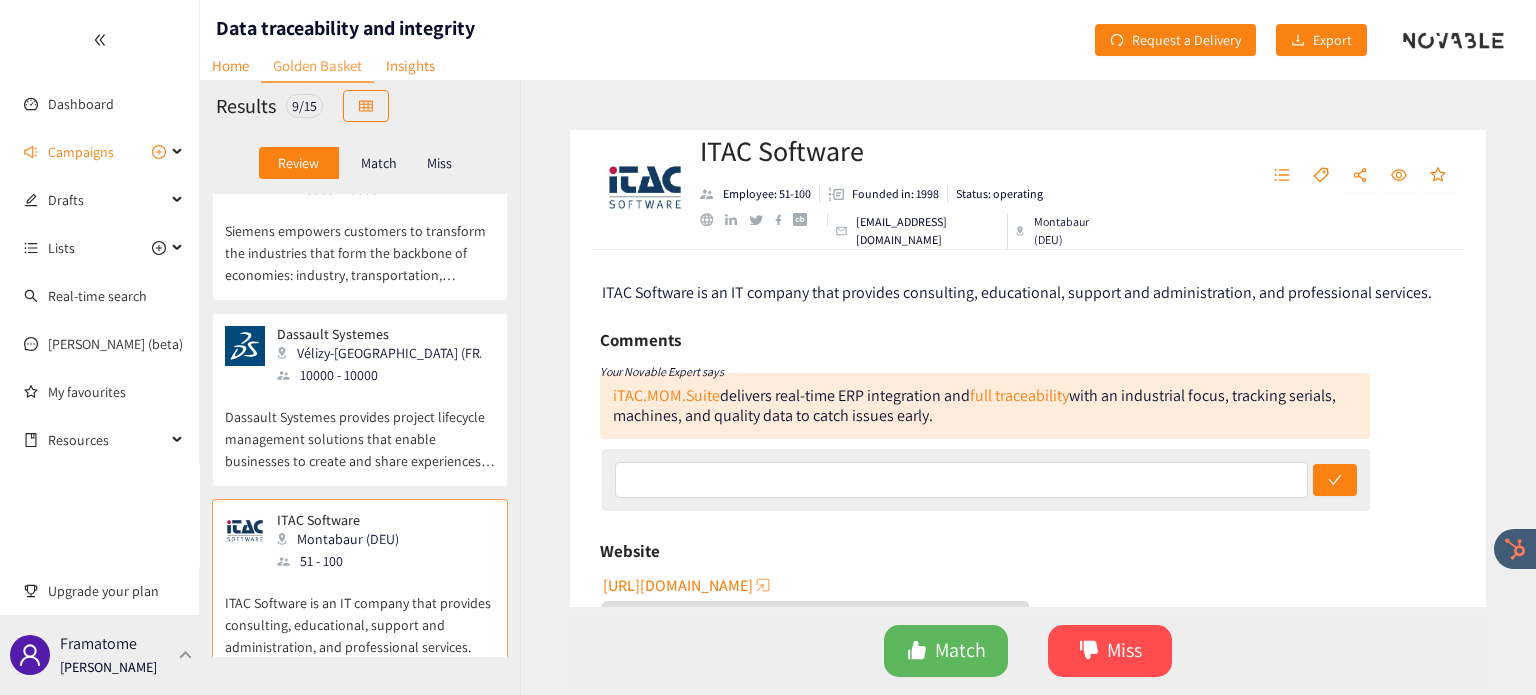 click at bounding box center [186, 654] 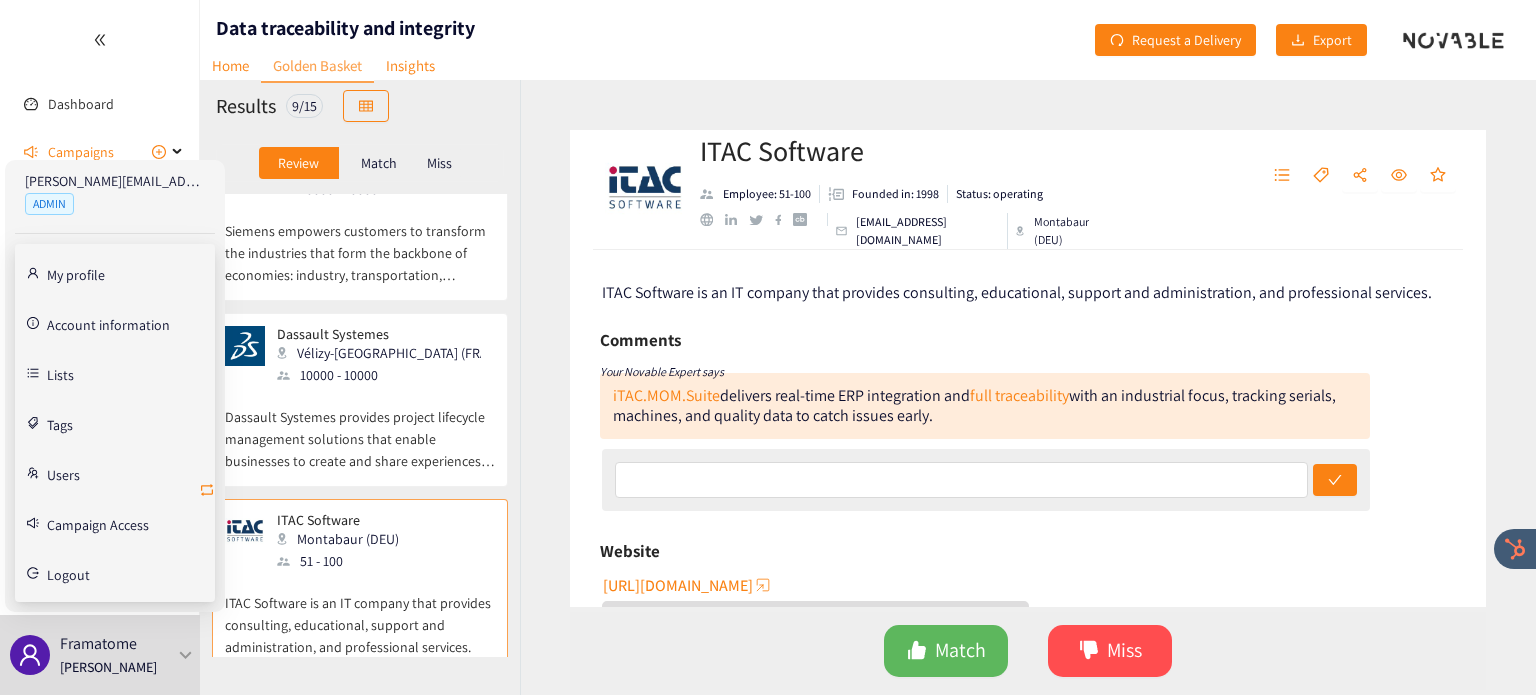 click 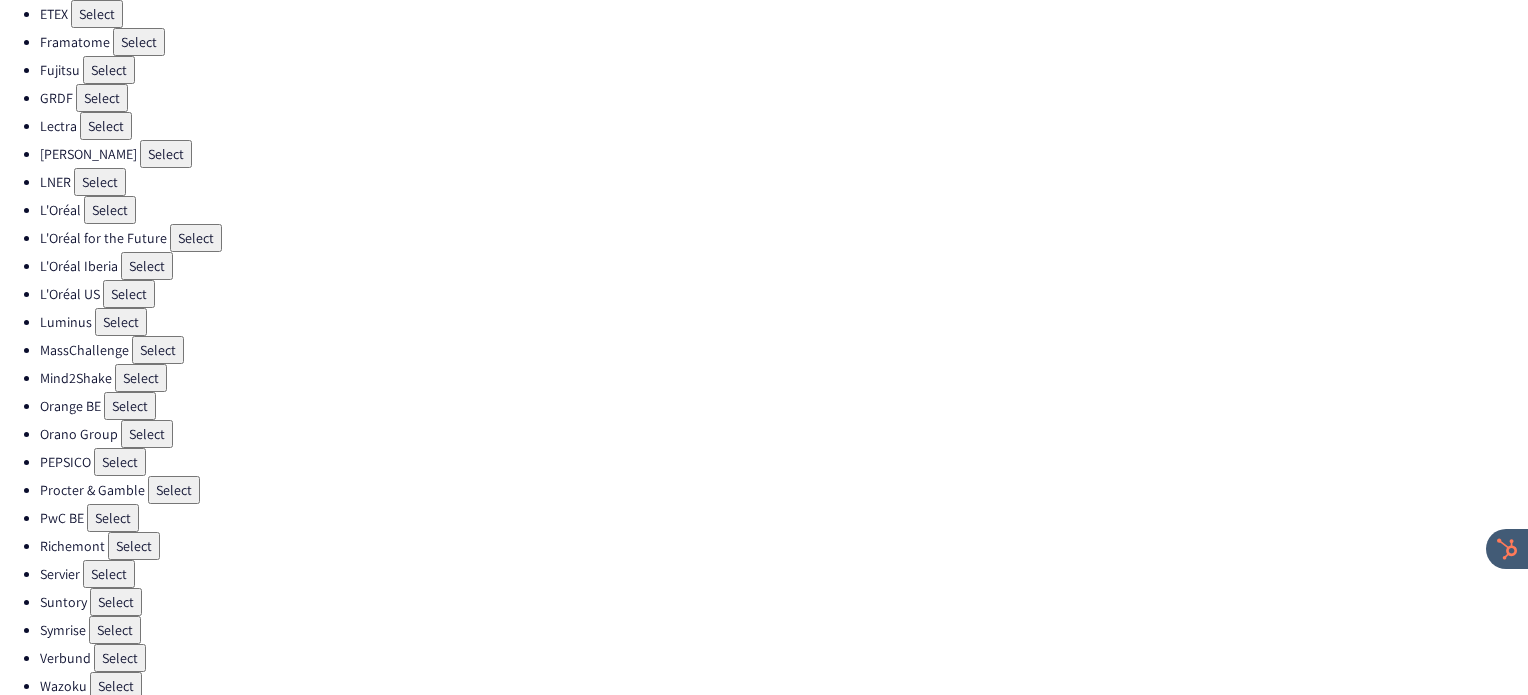 scroll, scrollTop: 537, scrollLeft: 0, axis: vertical 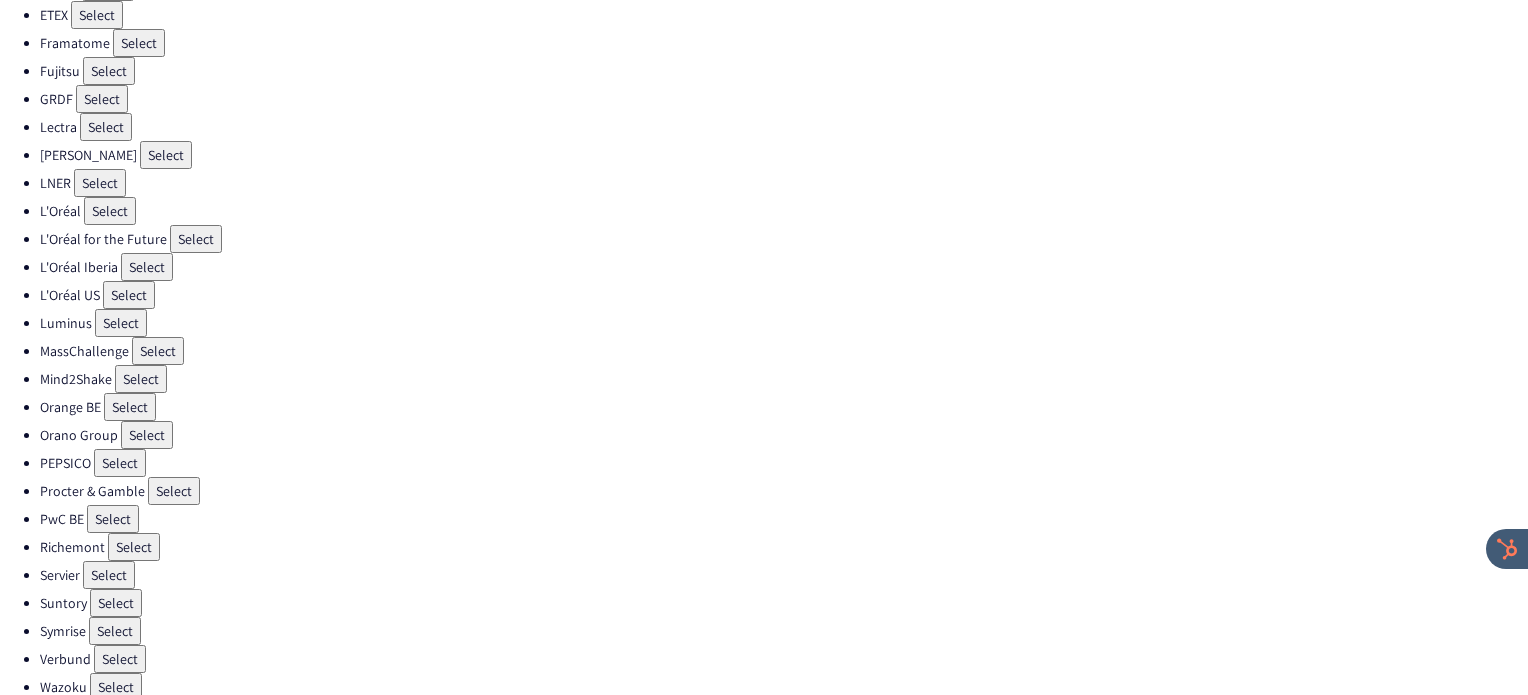 click on "Select" at bounding box center [120, 463] 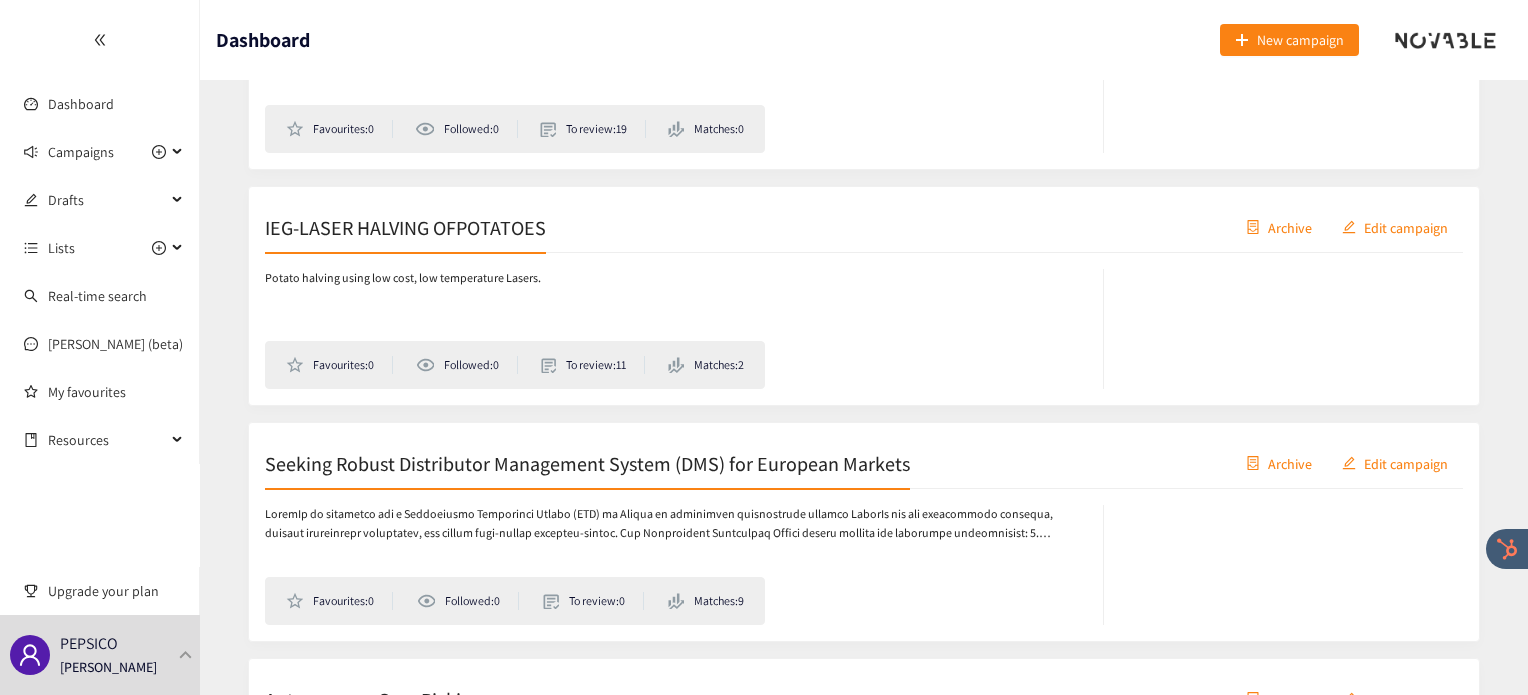 scroll, scrollTop: 720, scrollLeft: 0, axis: vertical 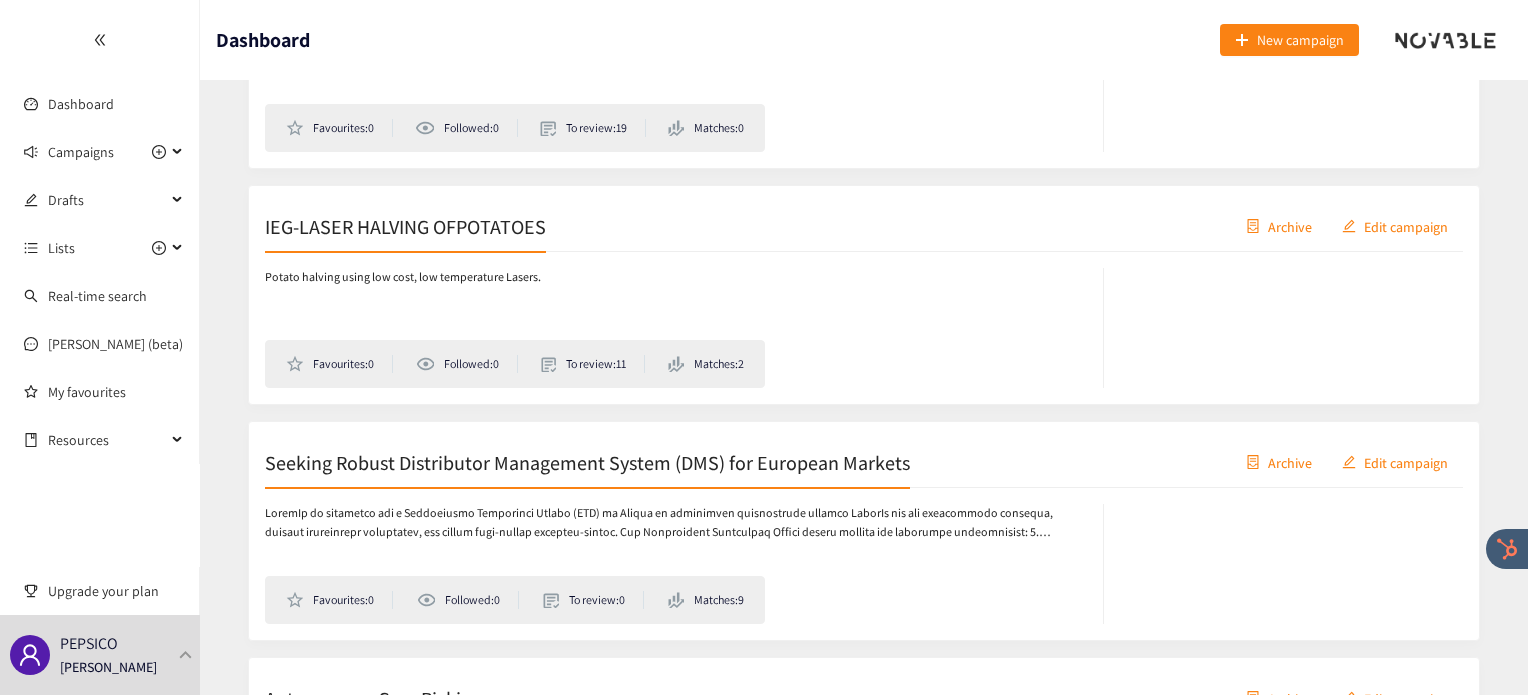 click on "Seeking Robust Distributor Management System (DMS) for European Markets" at bounding box center [587, 462] 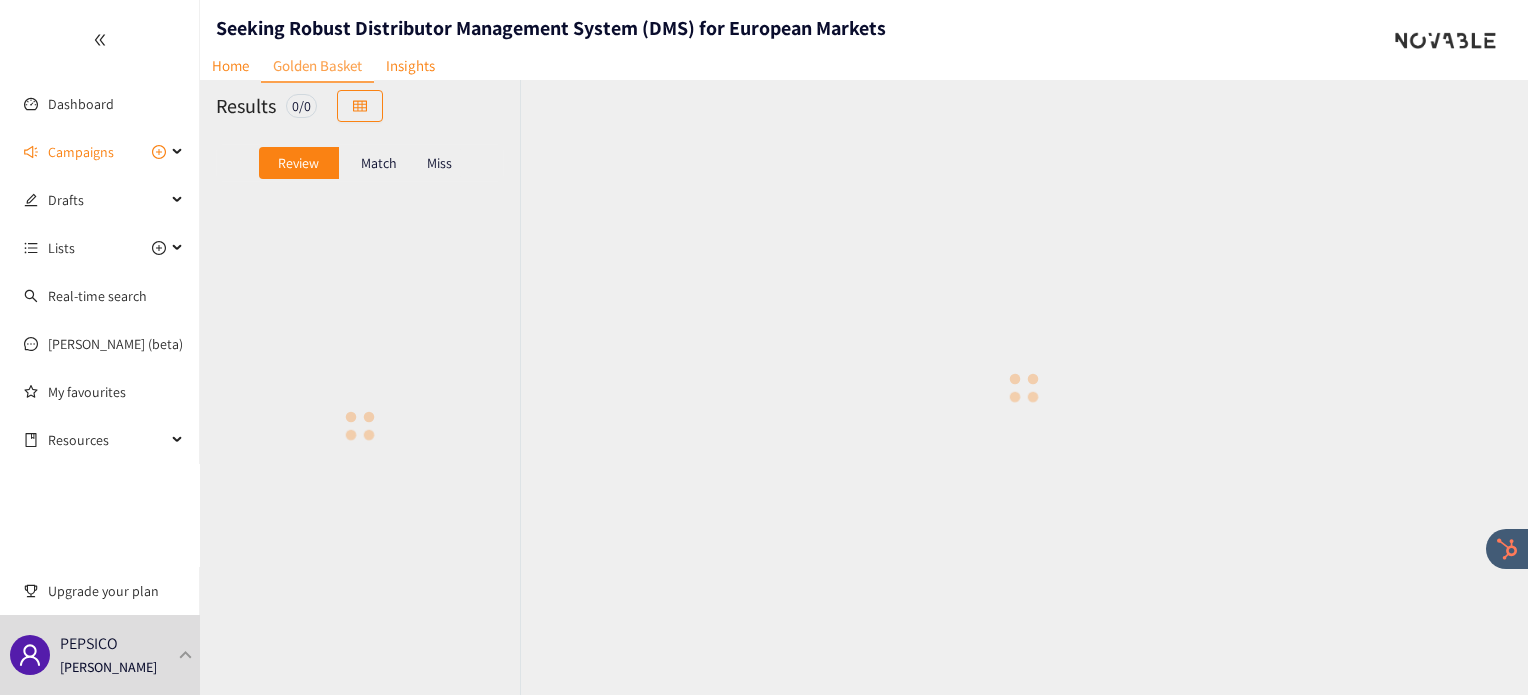 scroll, scrollTop: 0, scrollLeft: 0, axis: both 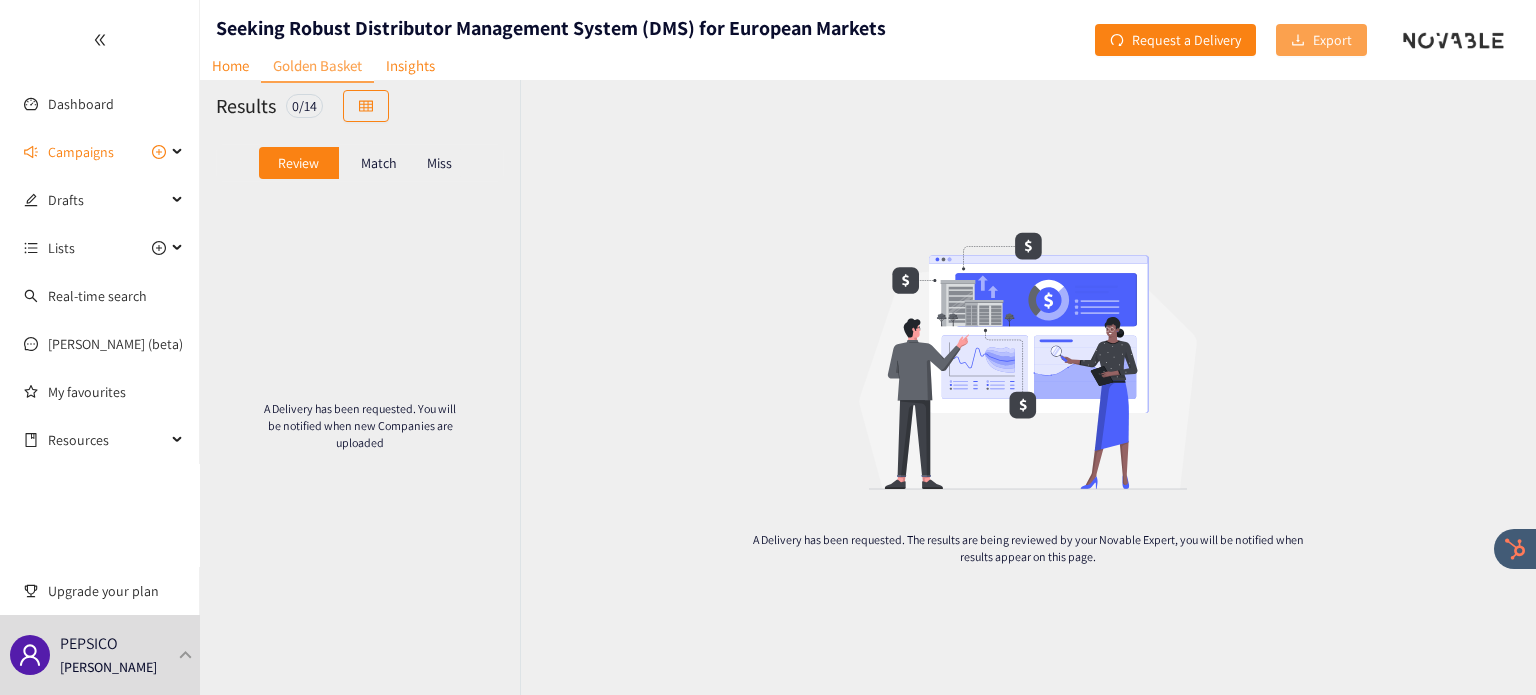 click on "Export" at bounding box center [1332, 40] 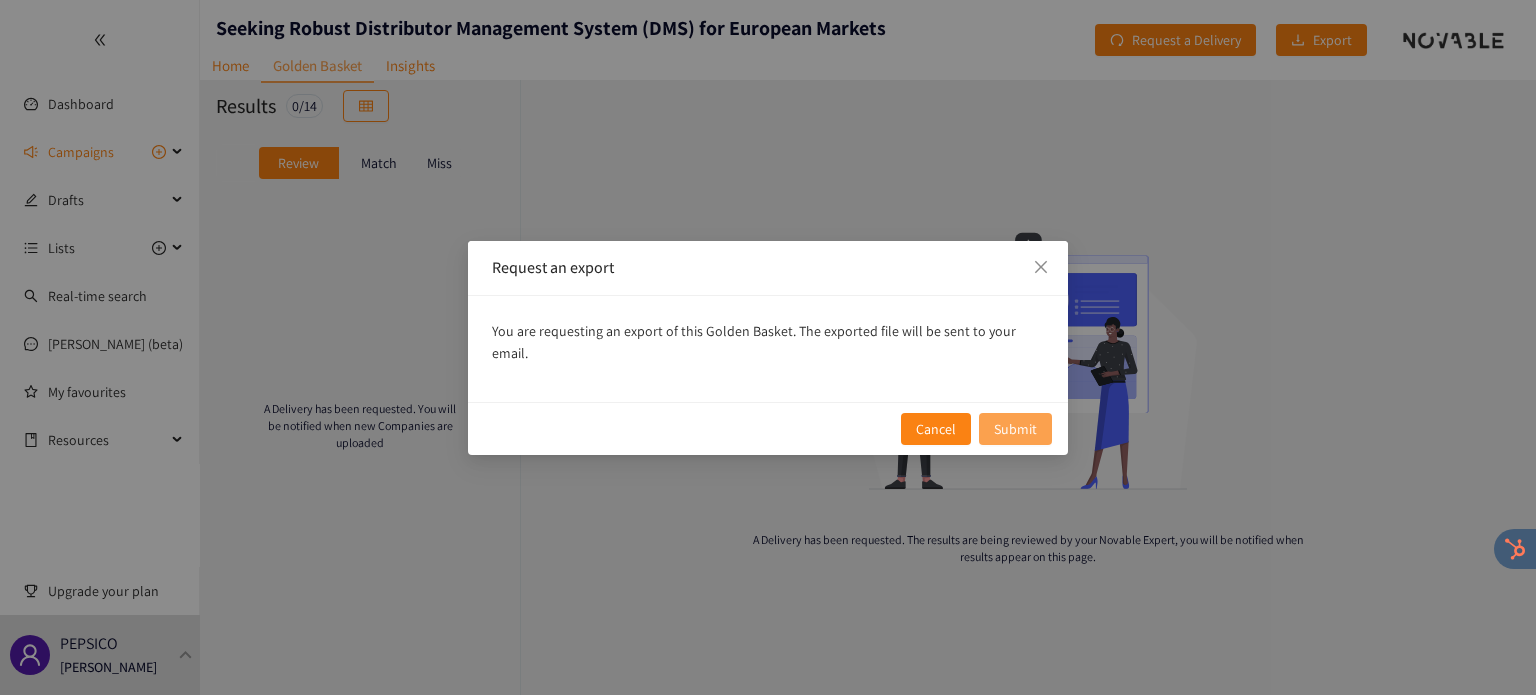 click on "Submit" at bounding box center (1015, 429) 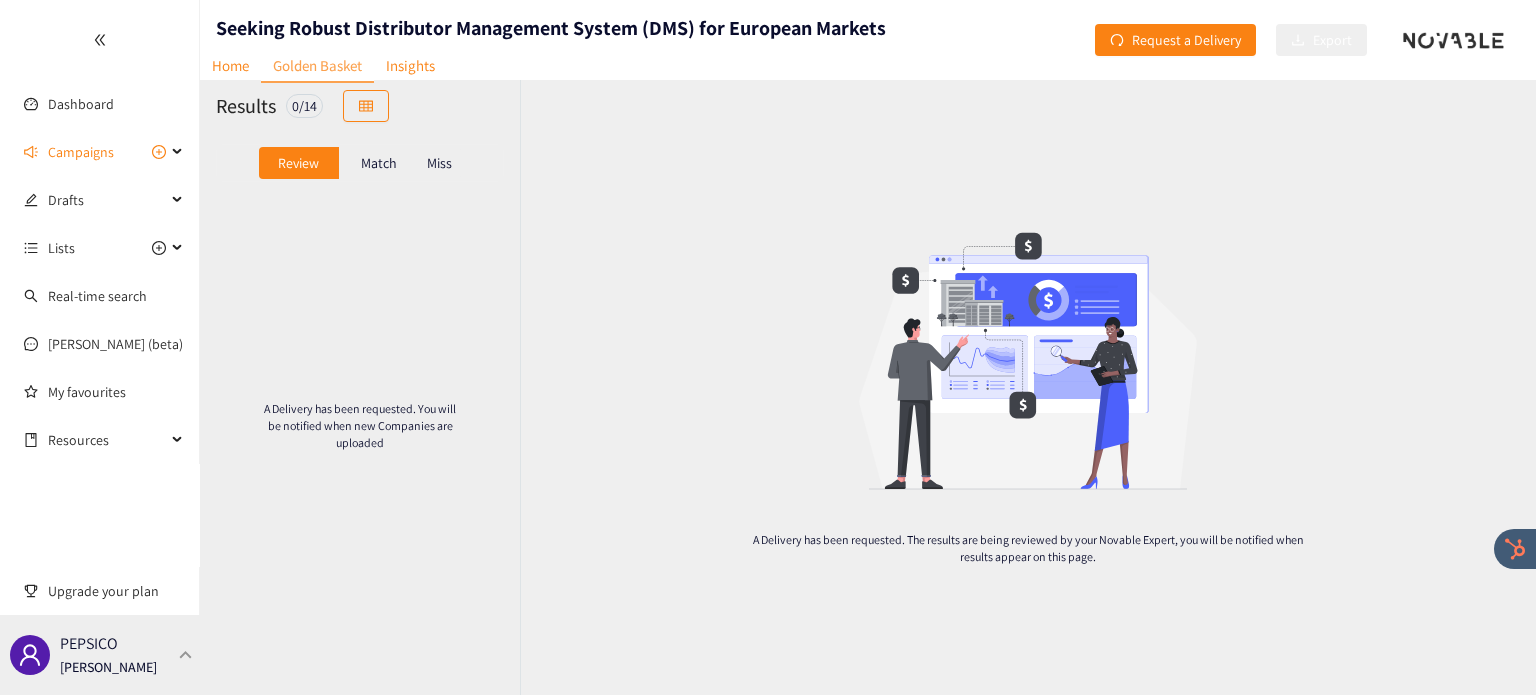 click at bounding box center (186, 654) 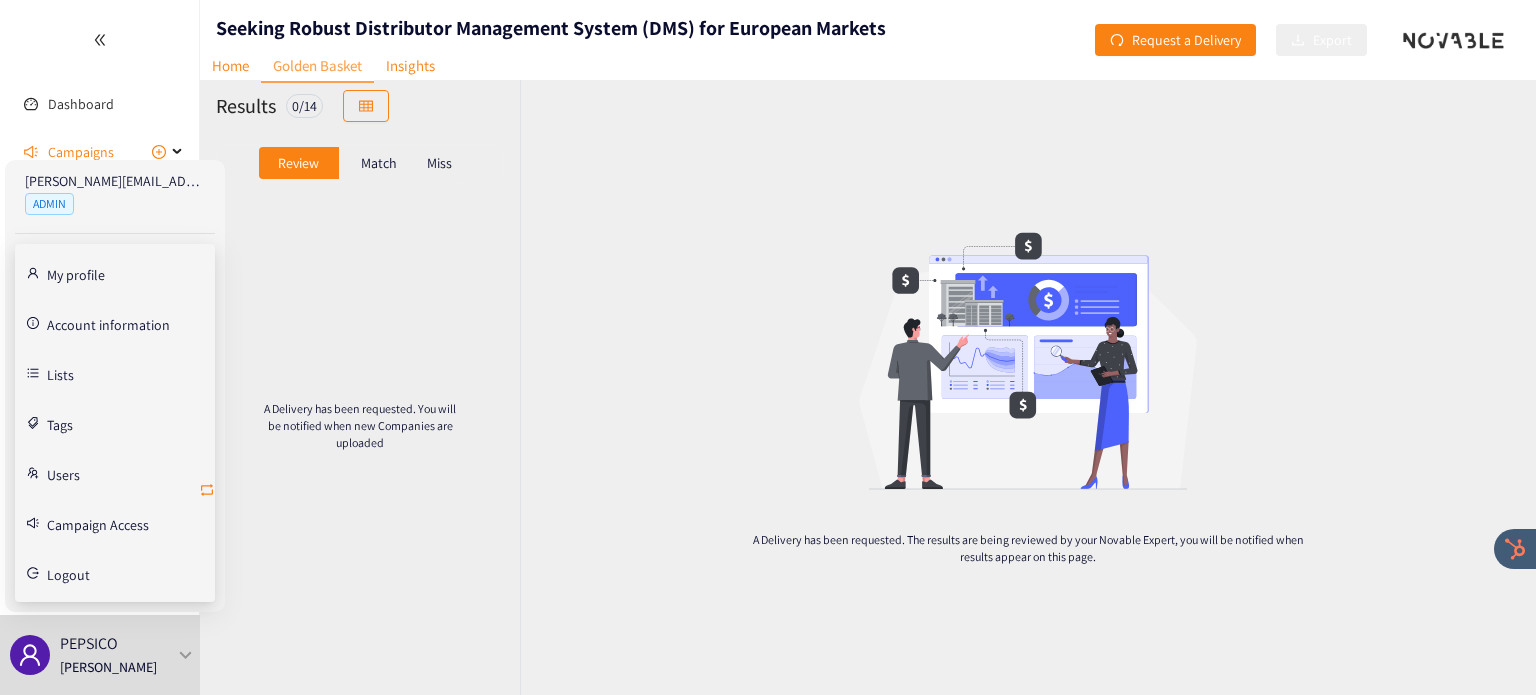 click 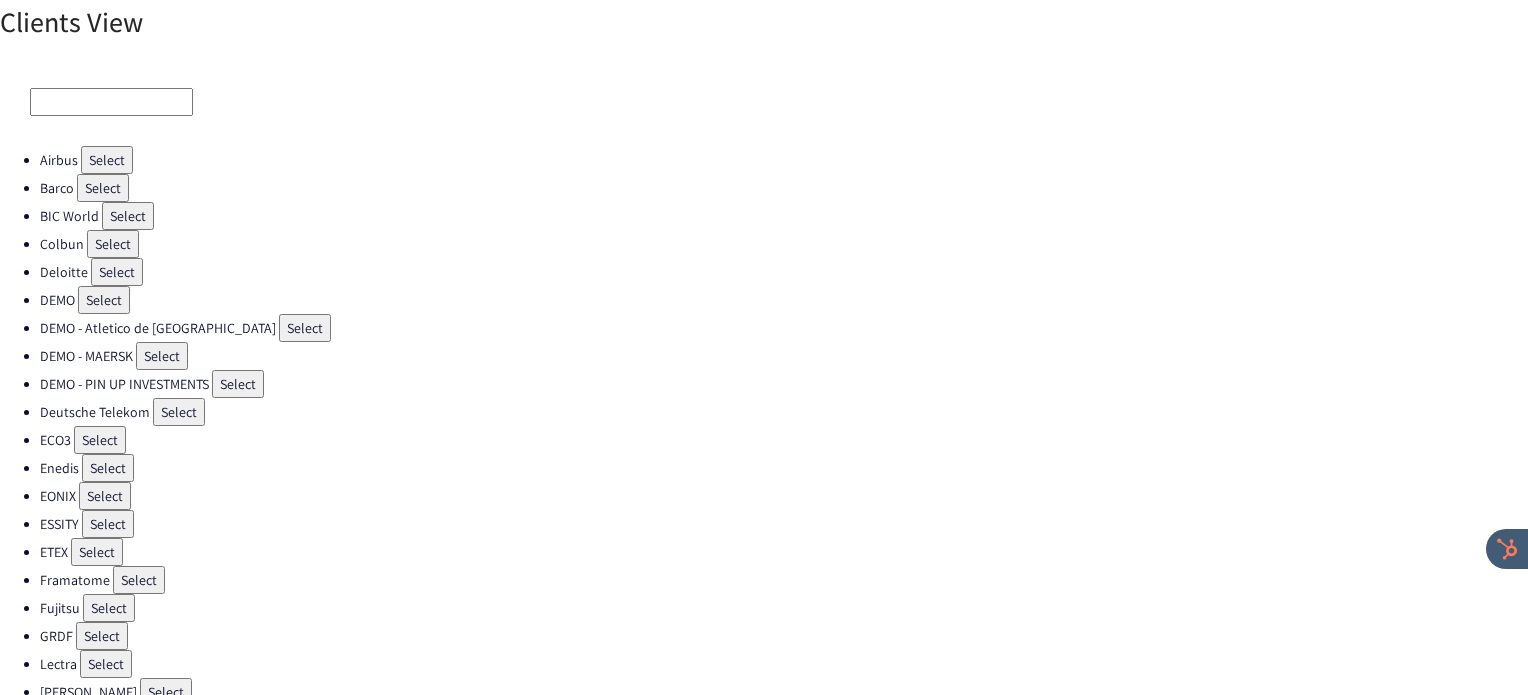 scroll, scrollTop: 4, scrollLeft: 0, axis: vertical 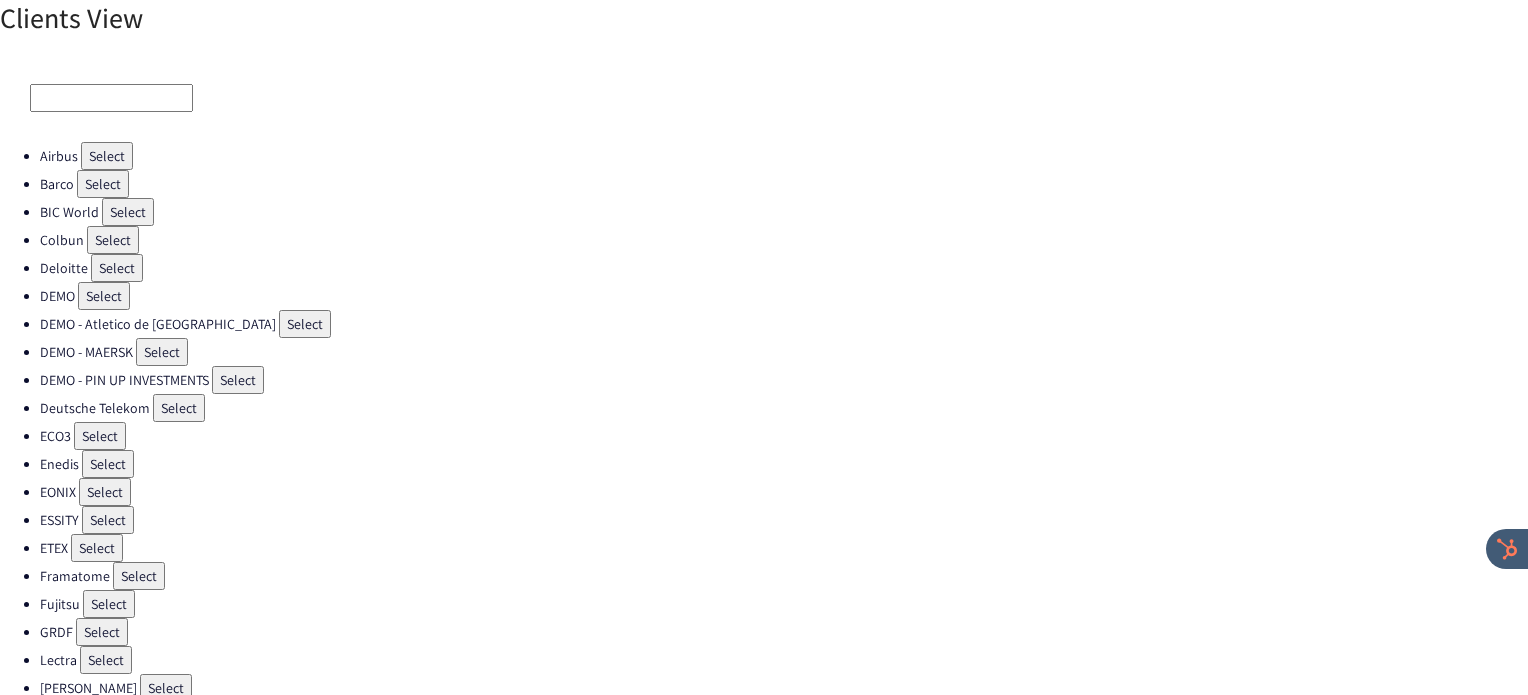 click on "Select" at bounding box center (109, 604) 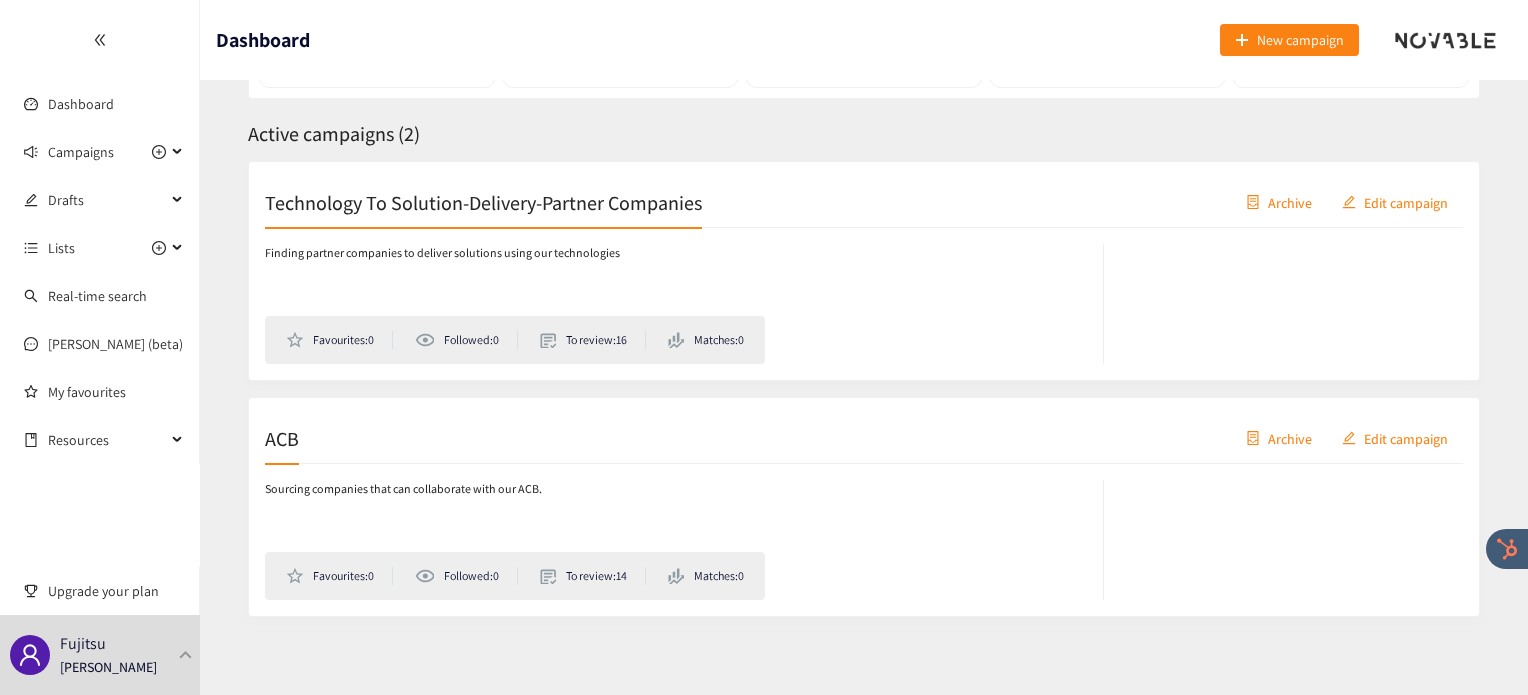 scroll, scrollTop: 0, scrollLeft: 0, axis: both 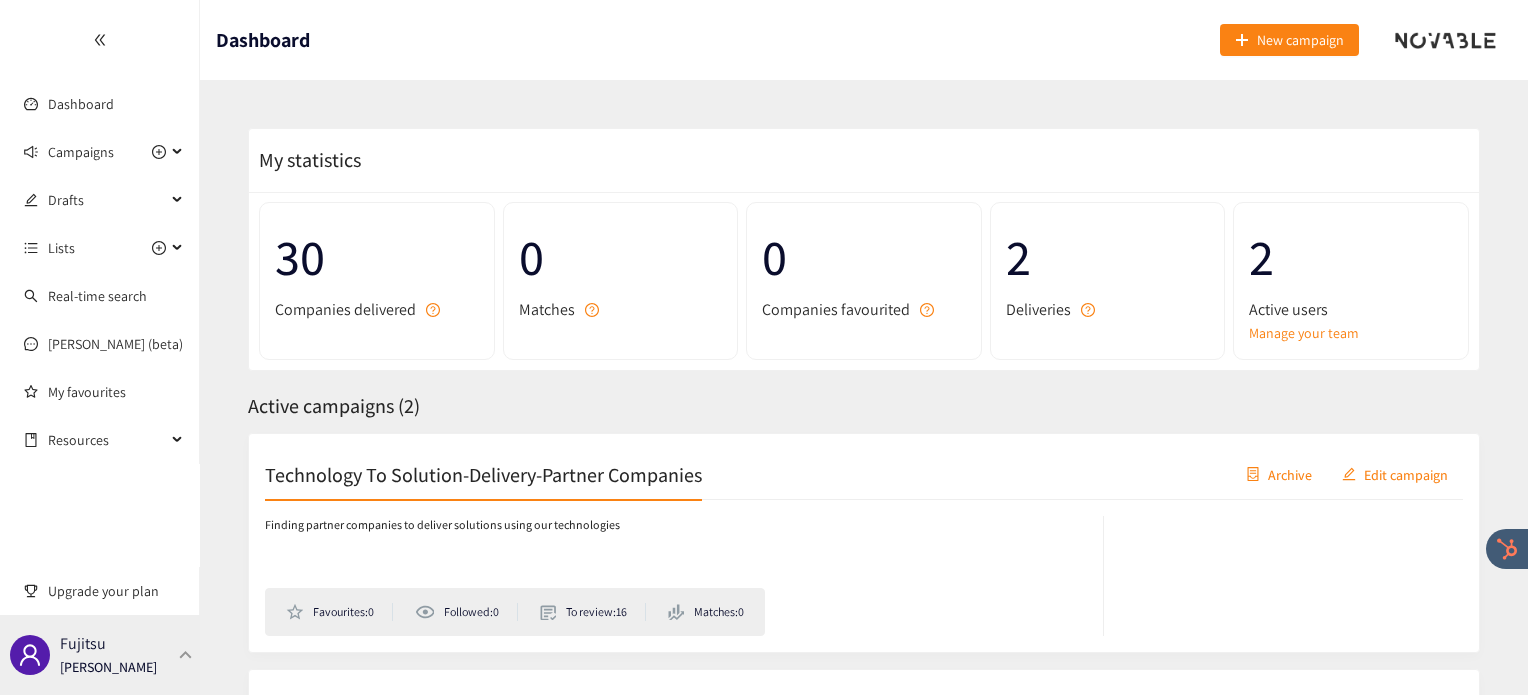 click on "Fujitsu [PERSON_NAME]" at bounding box center (100, 655) 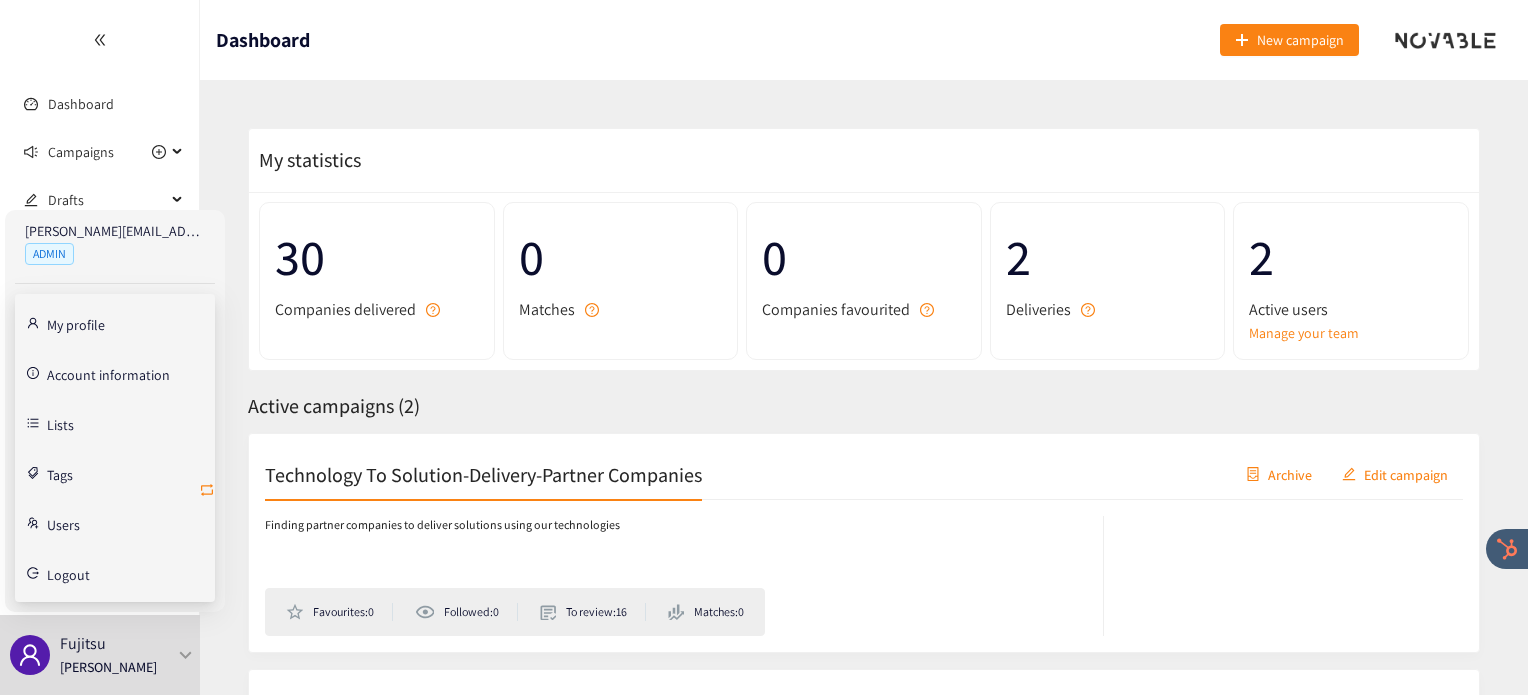 click at bounding box center (207, 491) 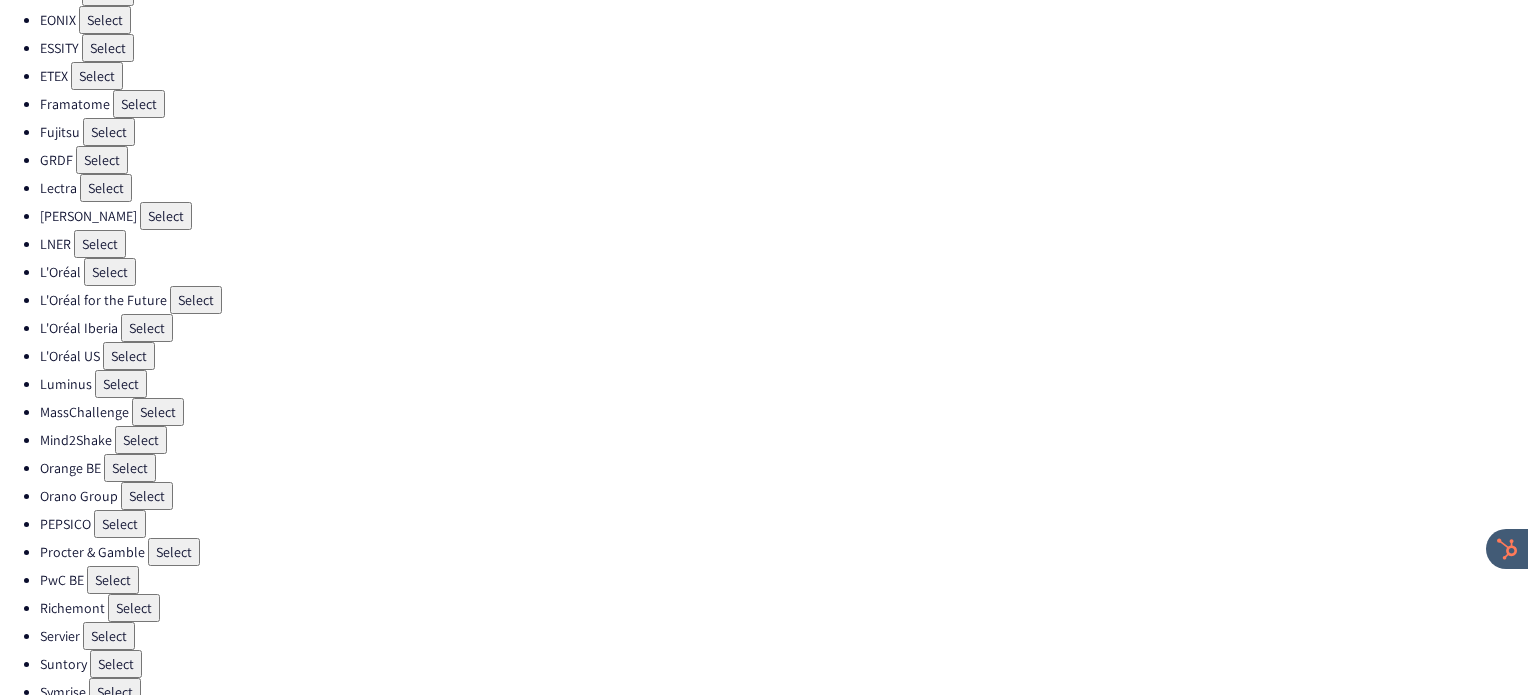 scroll, scrollTop: 538, scrollLeft: 0, axis: vertical 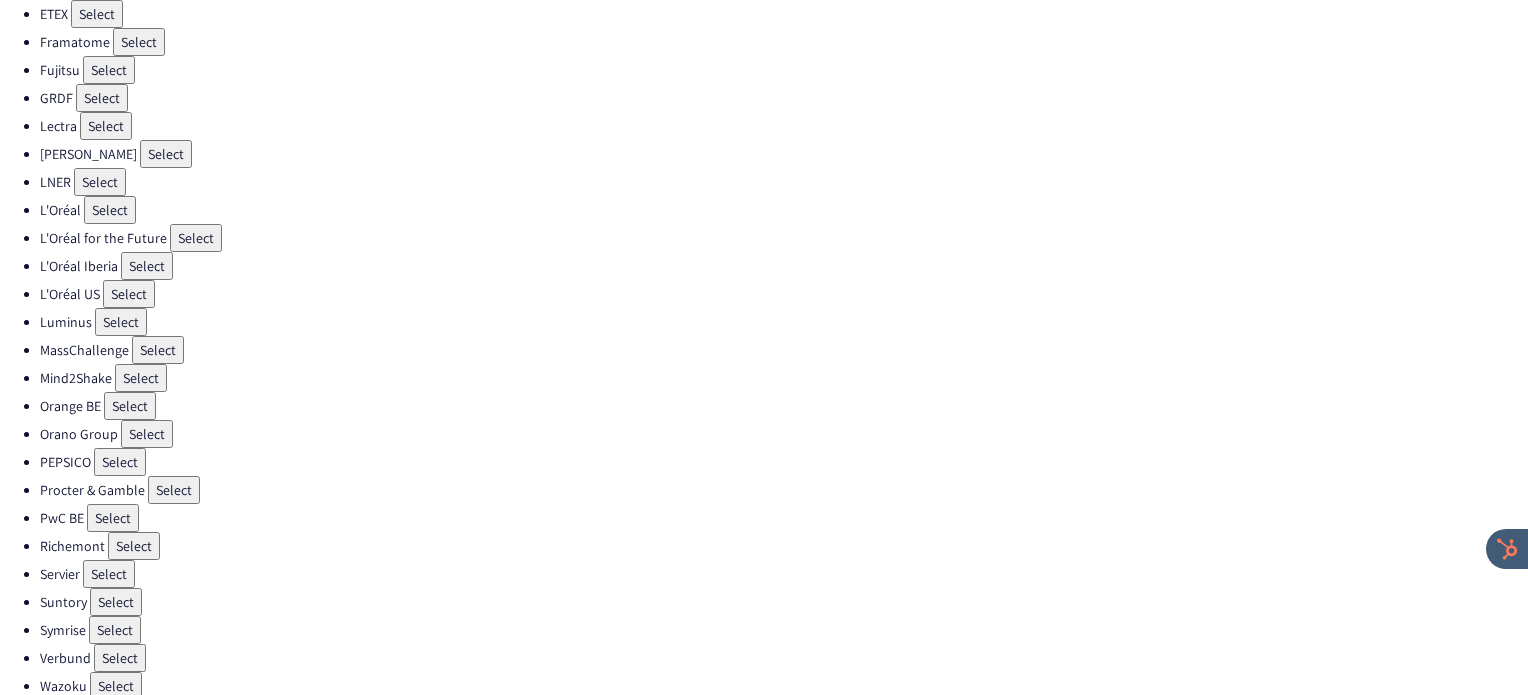 click on "Select" at bounding box center (116, 602) 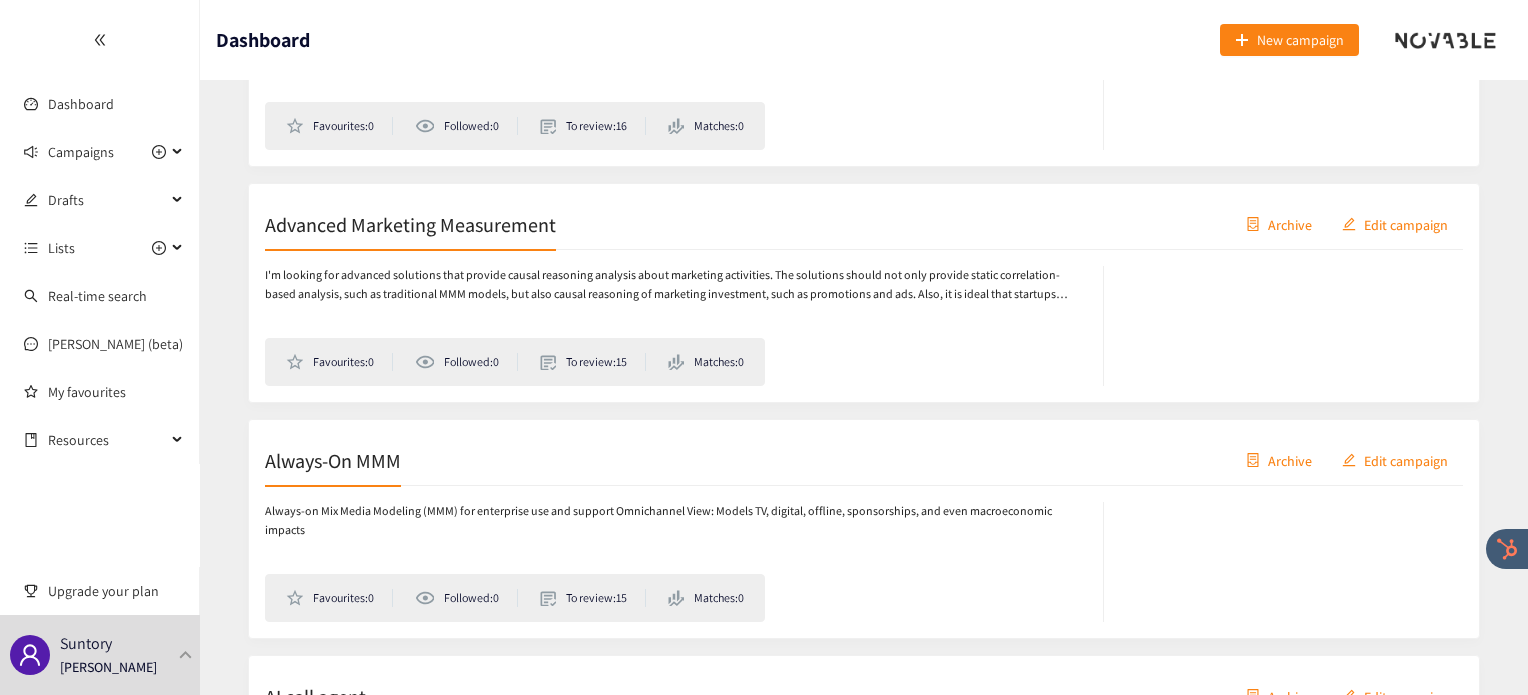 scroll, scrollTop: 1712, scrollLeft: 0, axis: vertical 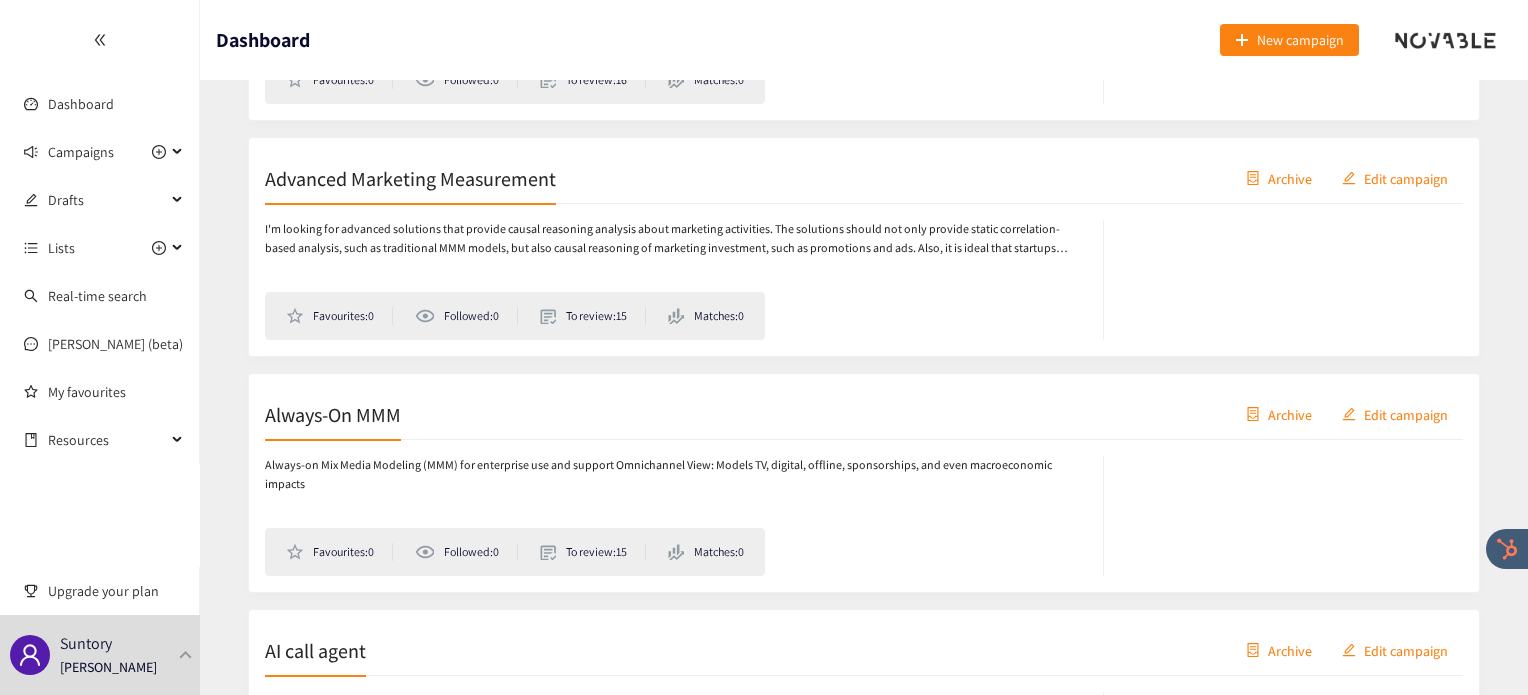 click on "Advanced Marketing Measurement" at bounding box center (410, 178) 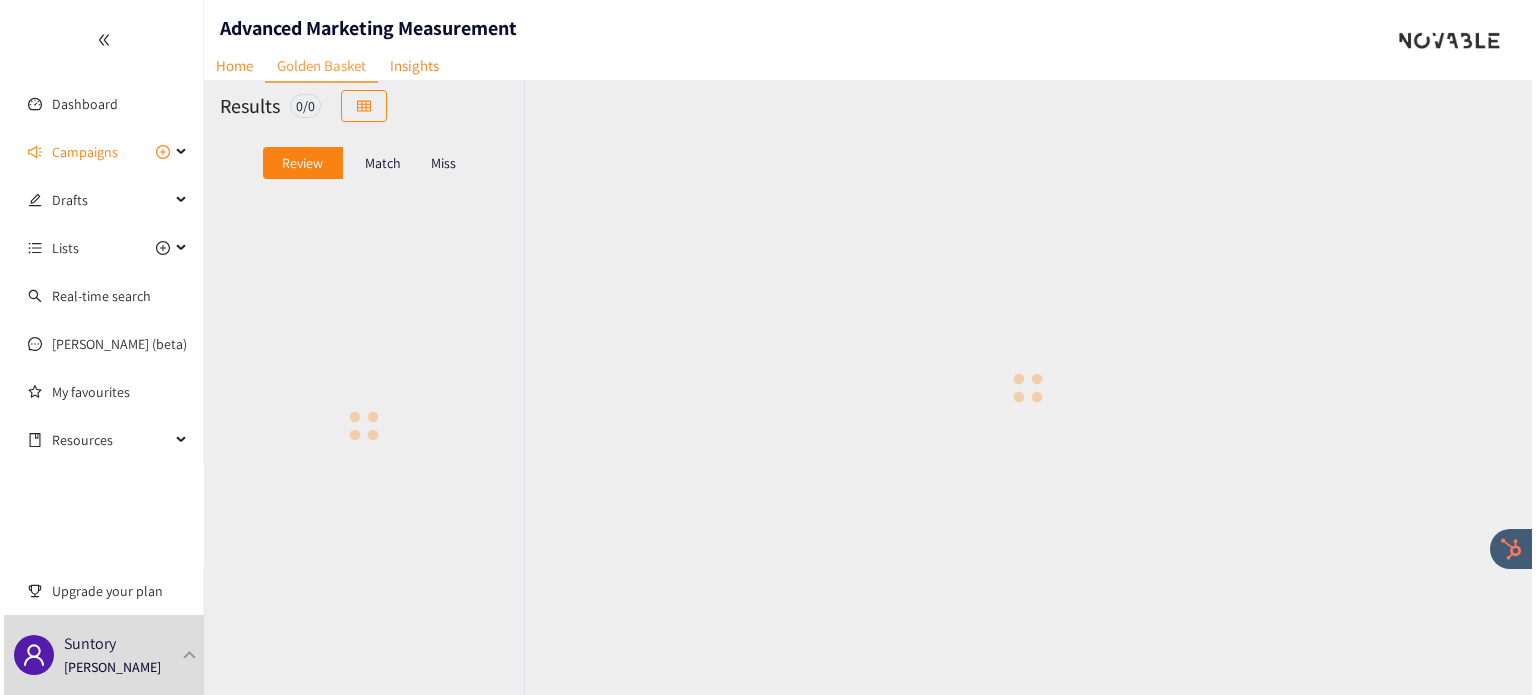 scroll, scrollTop: 0, scrollLeft: 0, axis: both 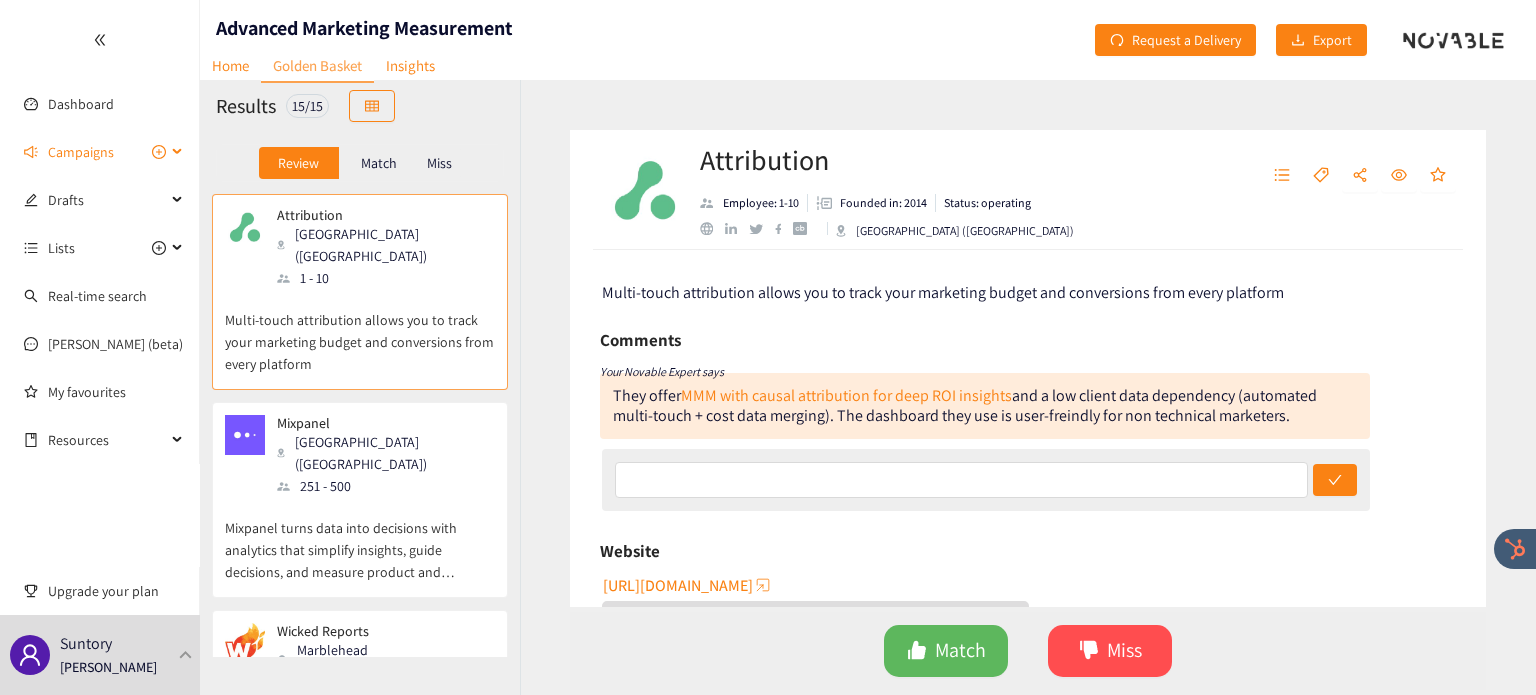 click on "Campaigns" at bounding box center [81, 152] 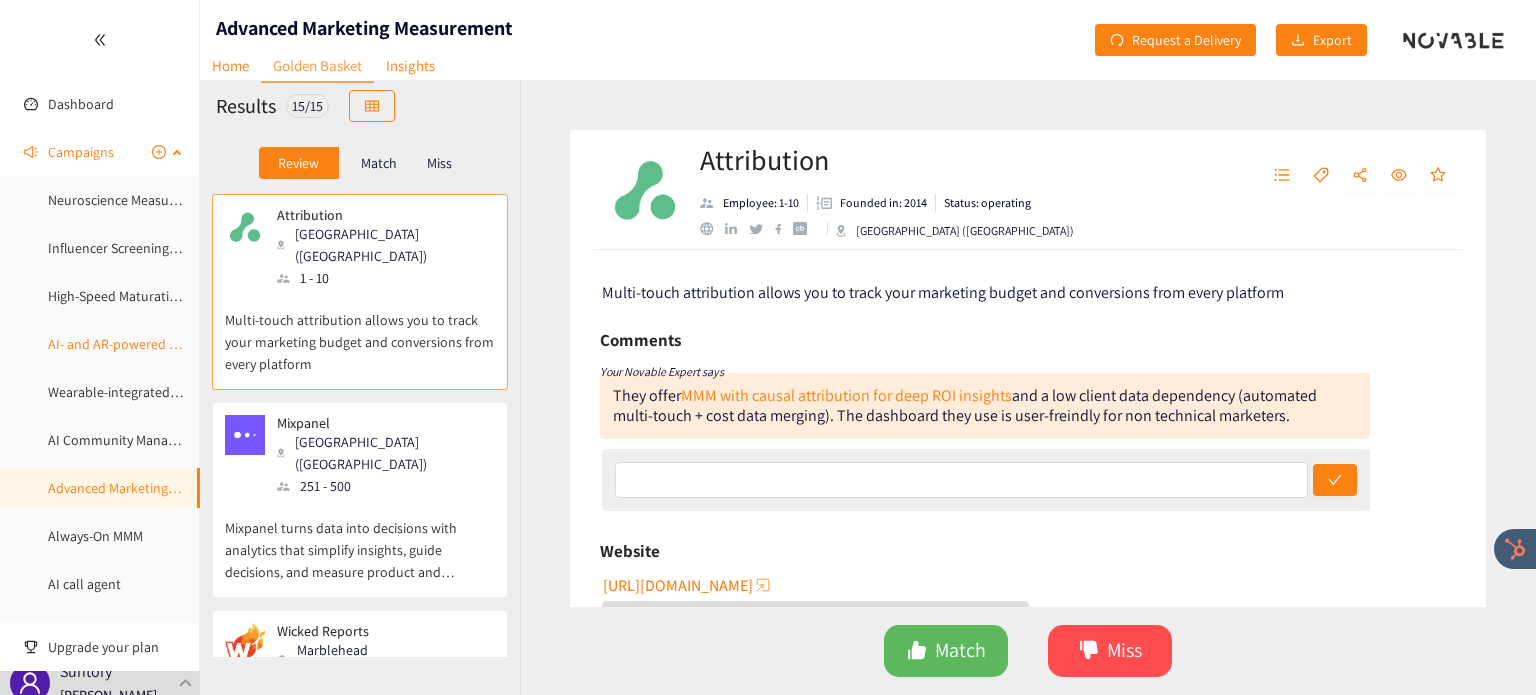 click on "AI- and AR-powered planogram and store layout optimization solutions" at bounding box center [261, 344] 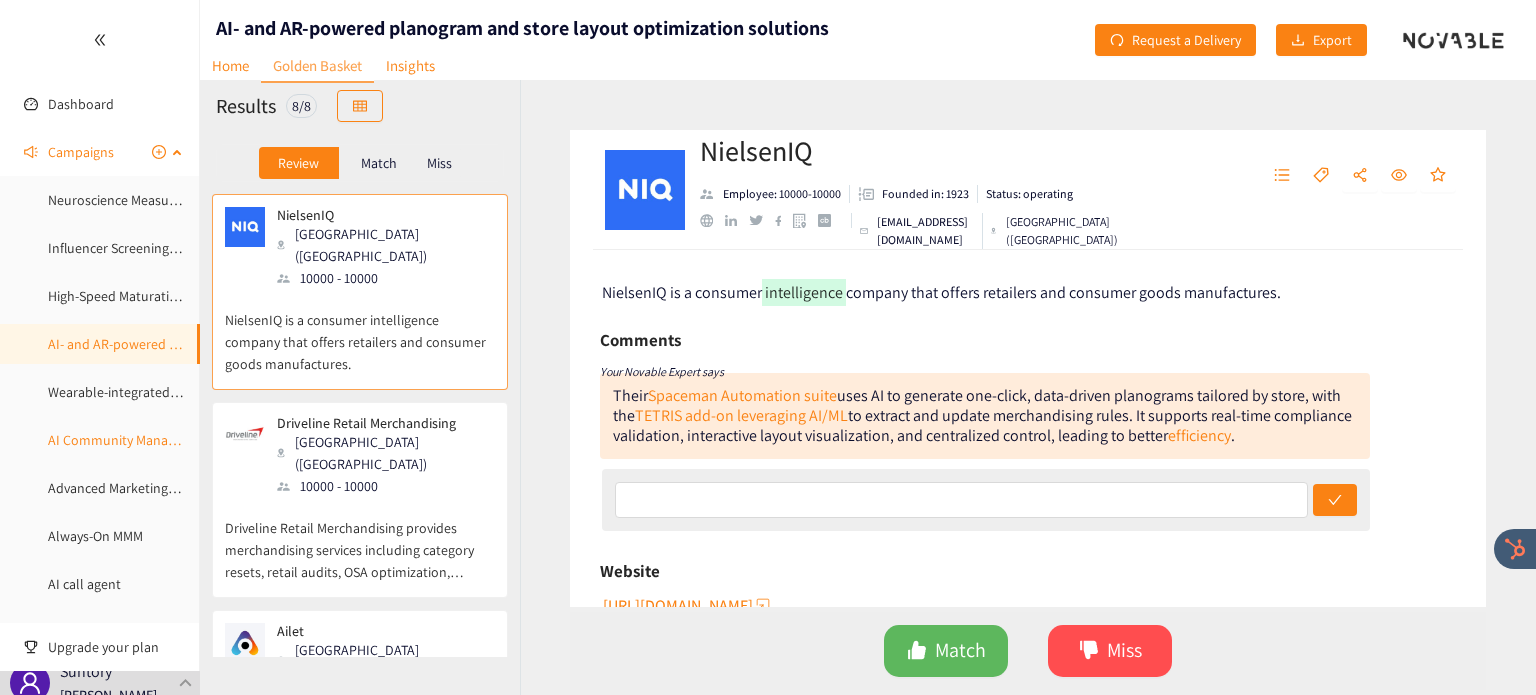 click on "AI Community Management" at bounding box center [131, 440] 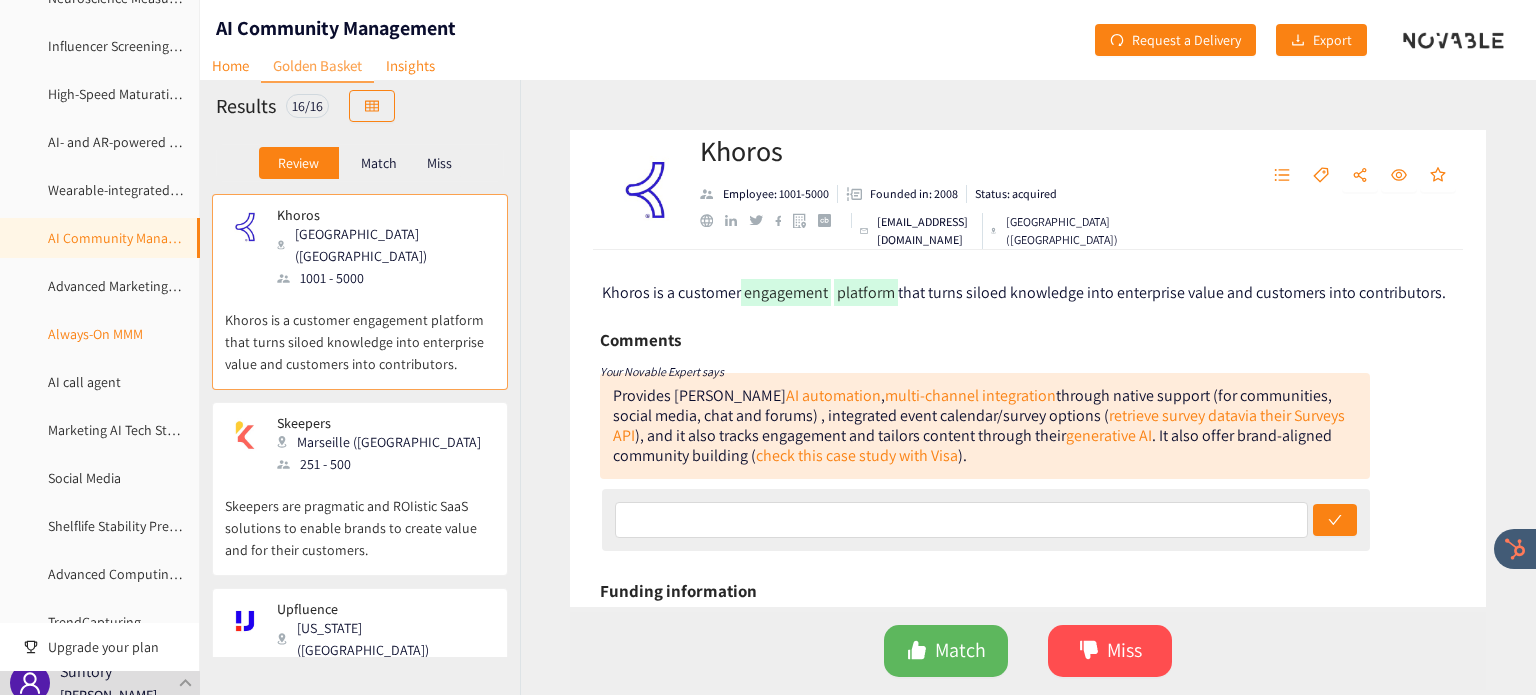 scroll, scrollTop: 200, scrollLeft: 0, axis: vertical 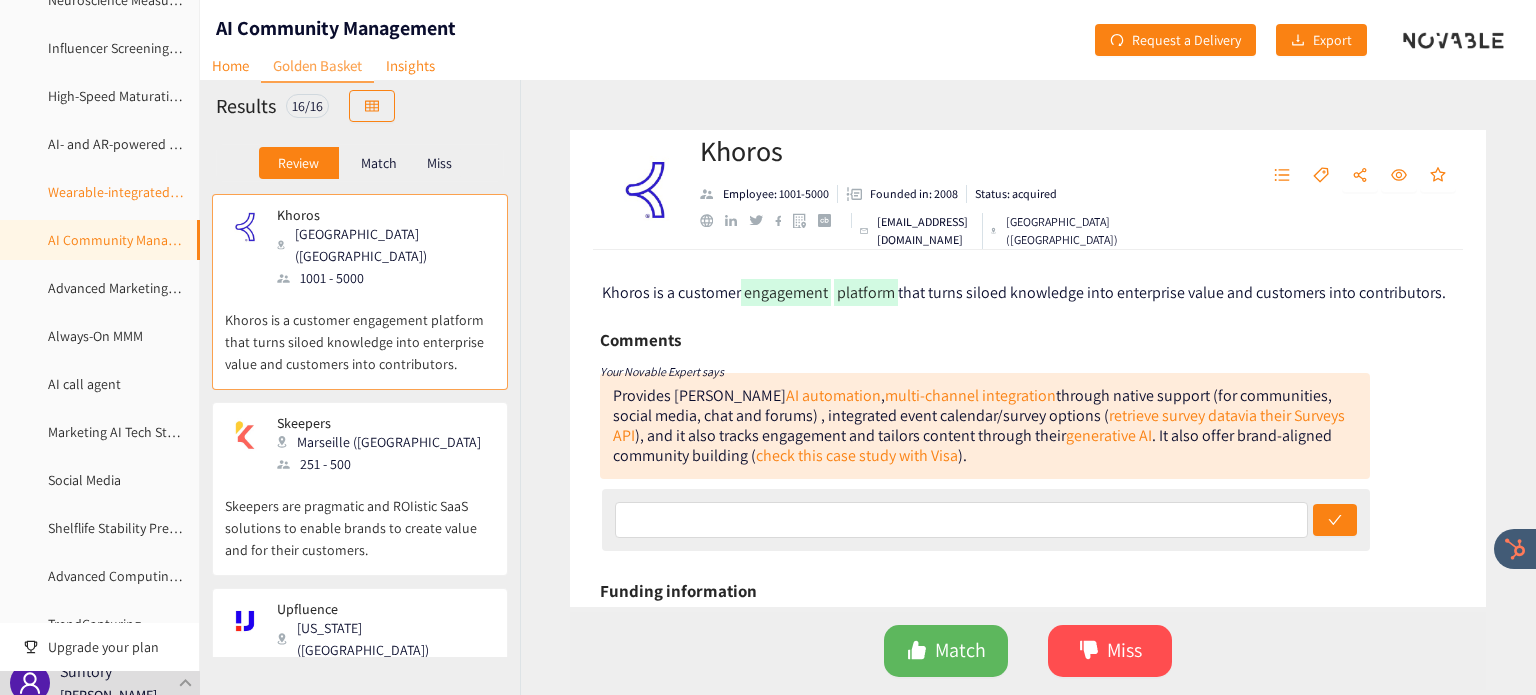 click on "Wearable-integrated health tracking solutions" at bounding box center (185, 192) 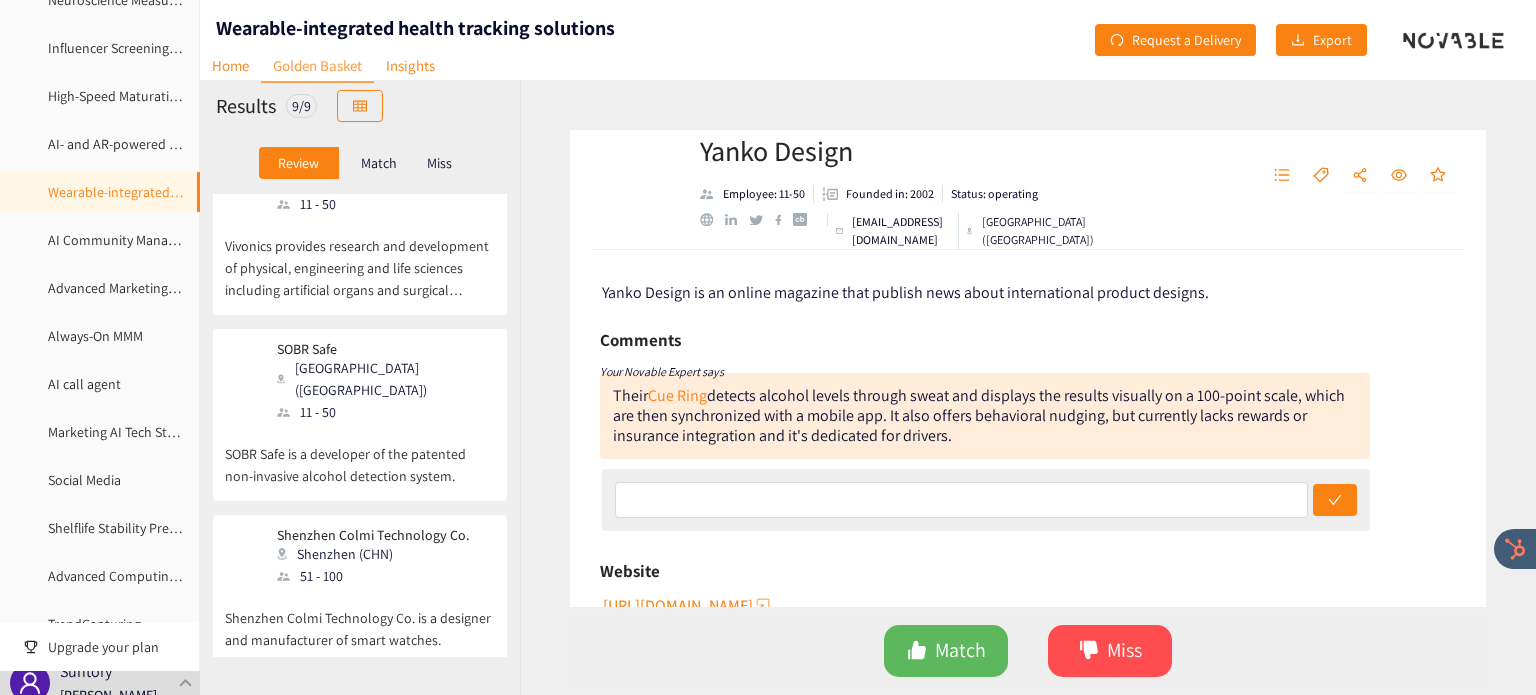 scroll, scrollTop: 1140, scrollLeft: 0, axis: vertical 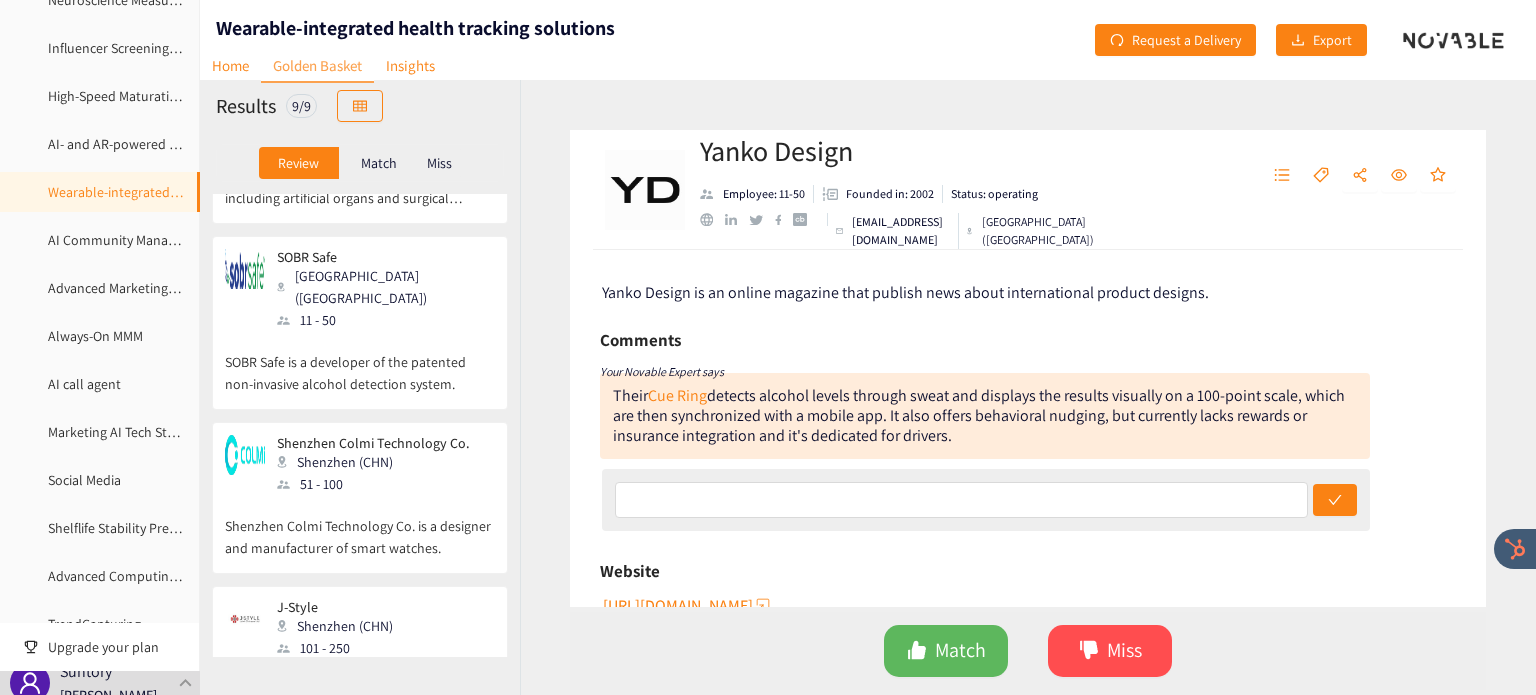 click on "J-Style   Shenzhen (CHN)     101 - 250 J-Style is a manufacturing company that offers wearable devices such as smartwatches and rings with a focus on digital health." at bounding box center [360, 673] 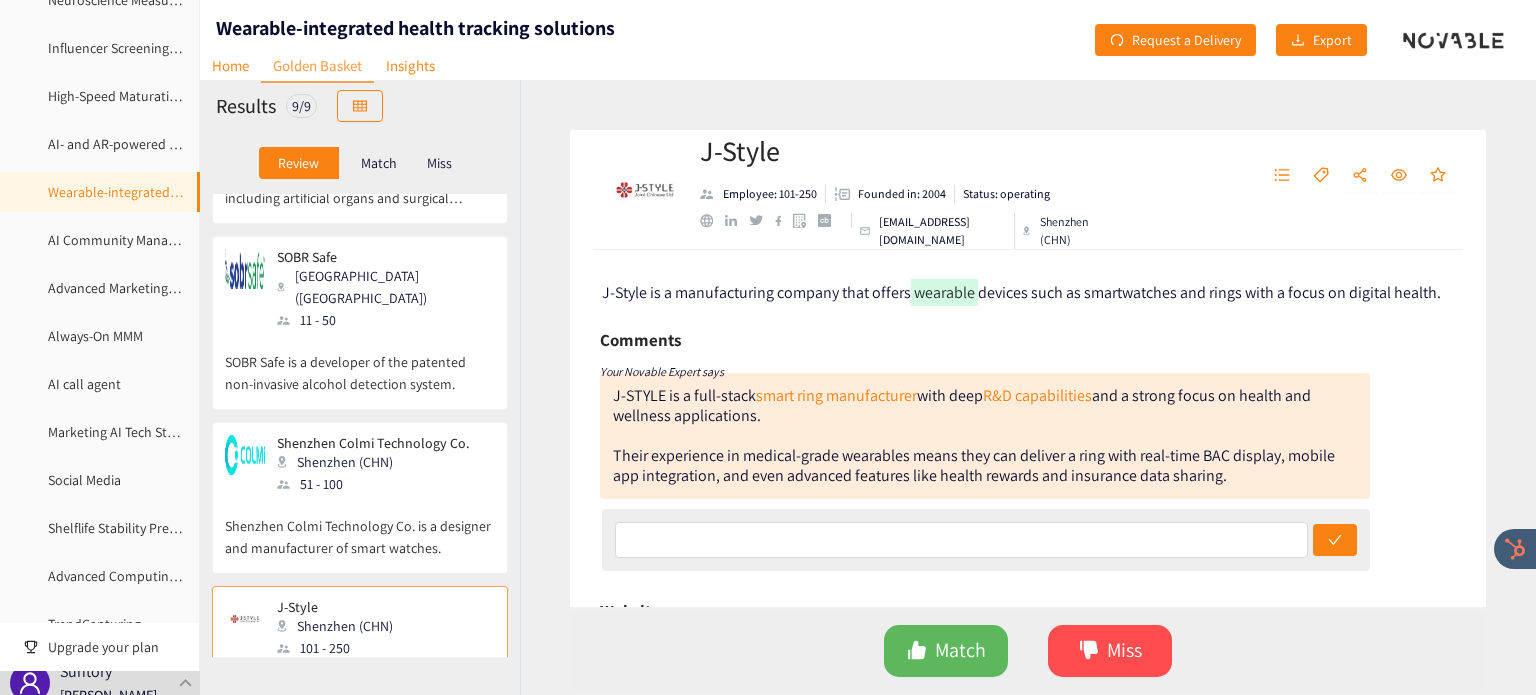 click on "51 - 100" at bounding box center [379, 484] 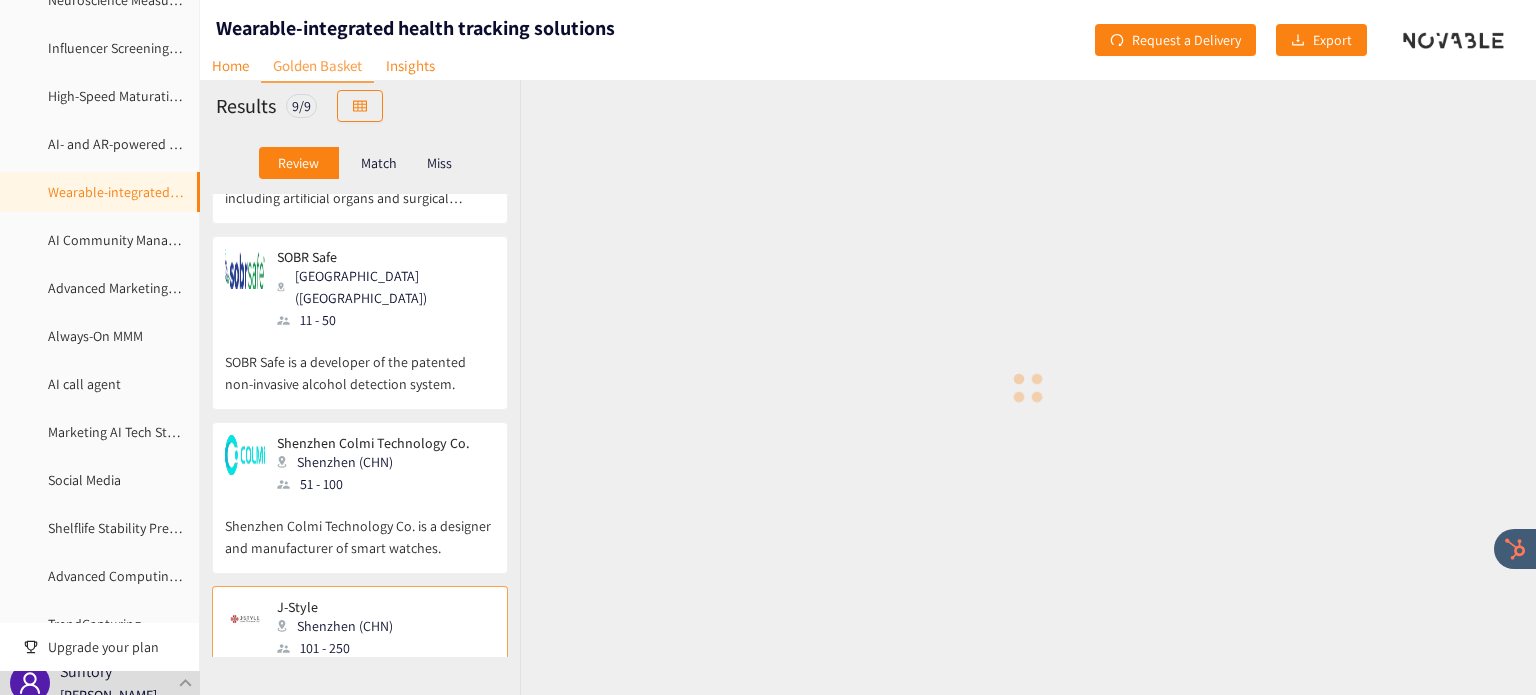 scroll, scrollTop: 944, scrollLeft: 0, axis: vertical 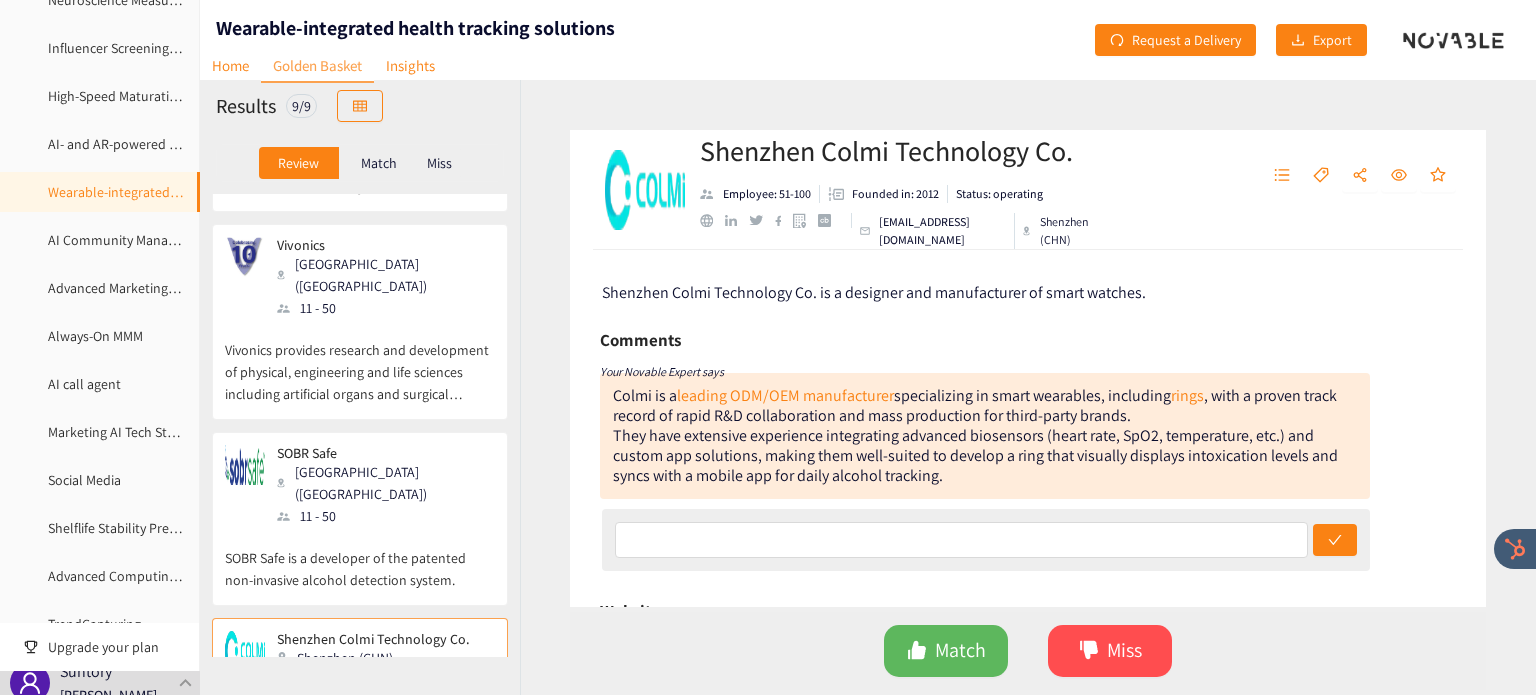 click on "SOBR Safe" at bounding box center (379, 453) 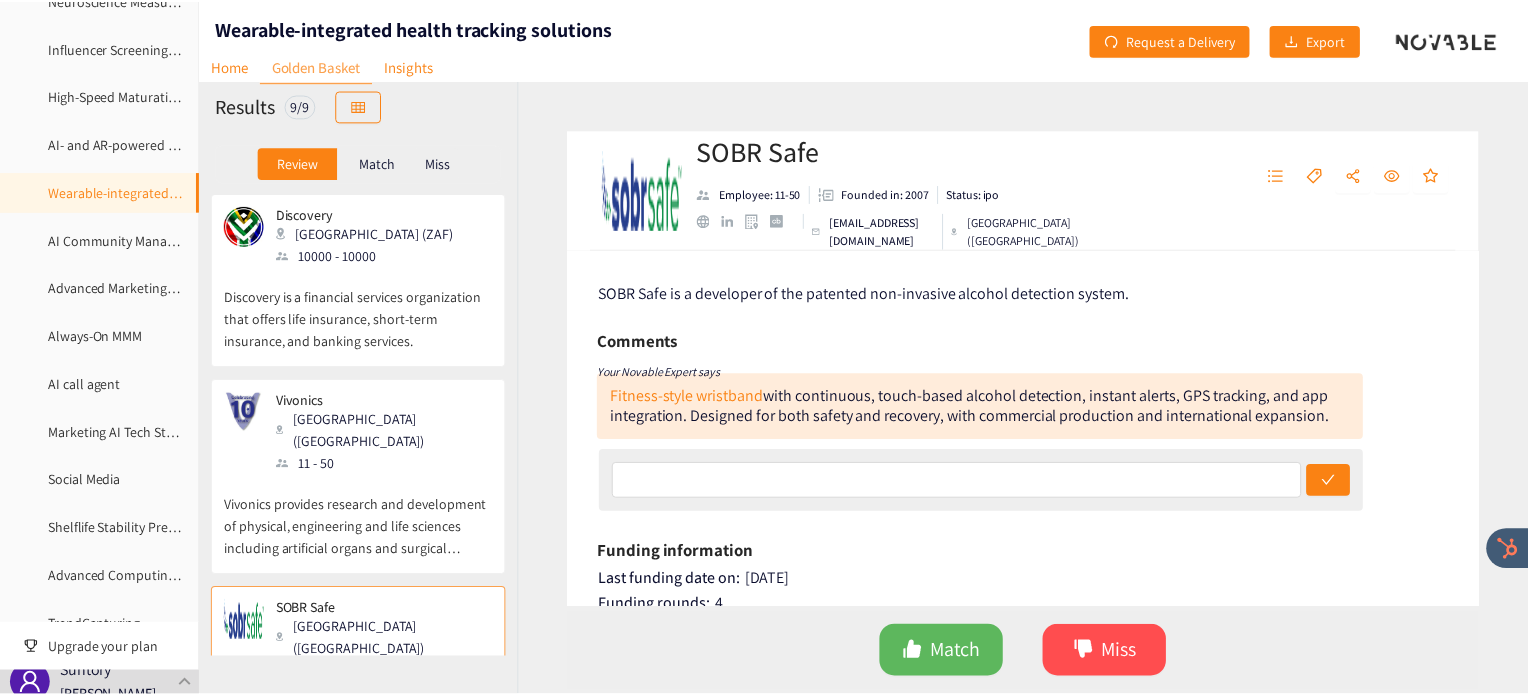 scroll, scrollTop: 788, scrollLeft: 0, axis: vertical 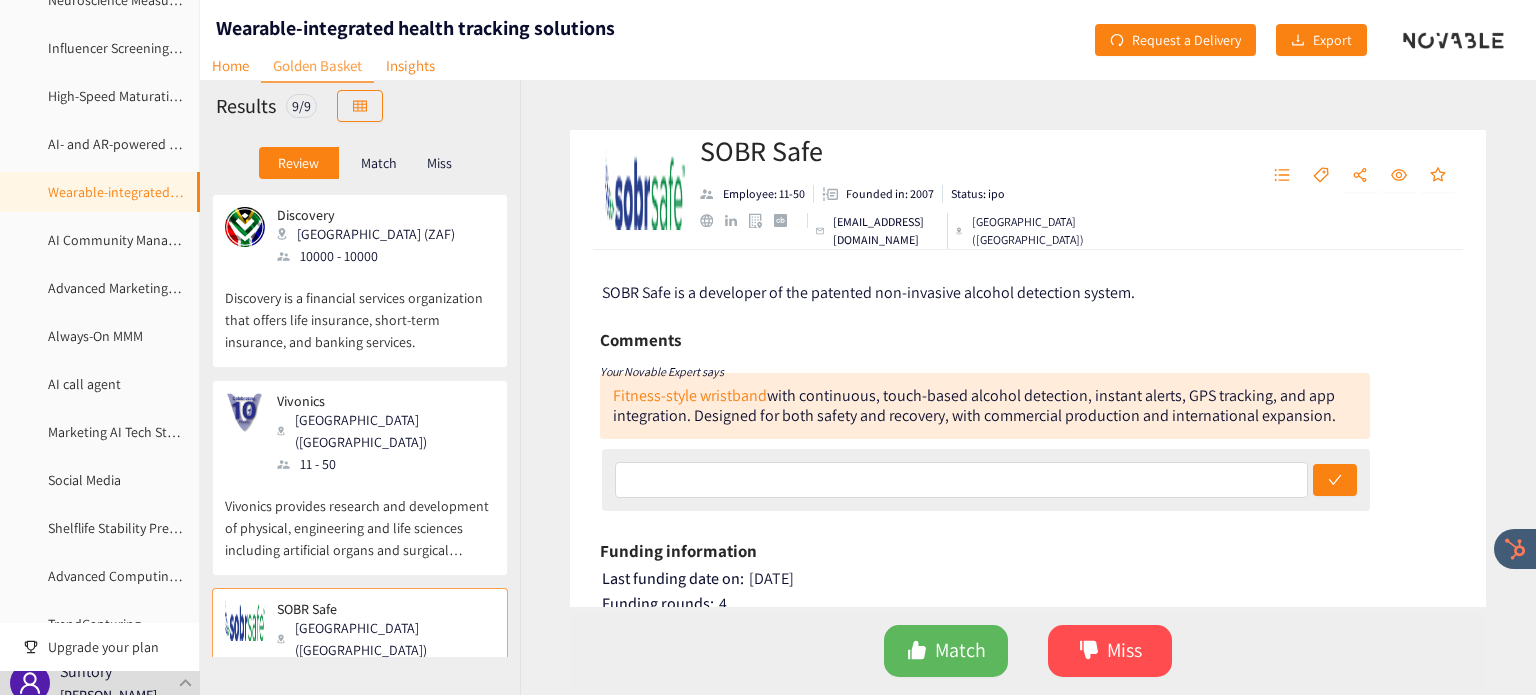 click on "11 - 50" at bounding box center [385, 464] 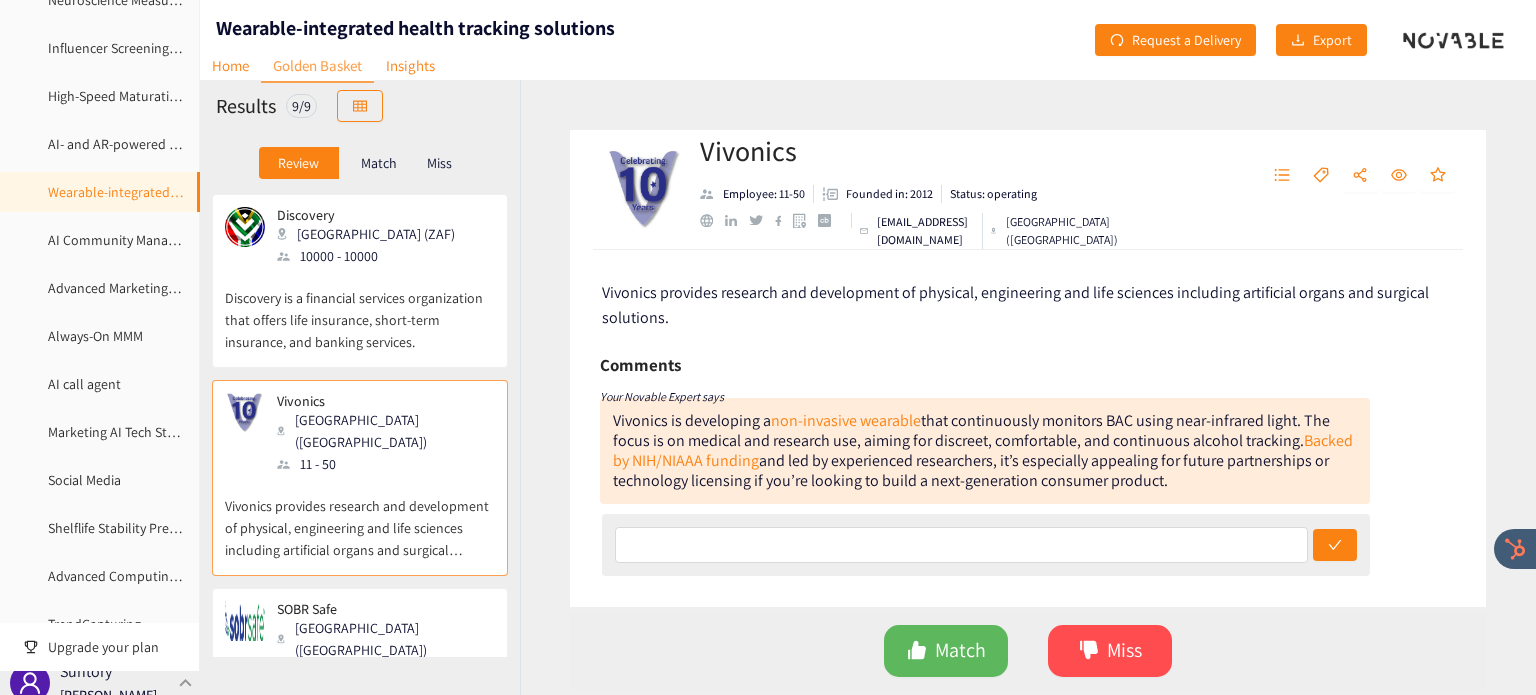 click at bounding box center [186, 682] 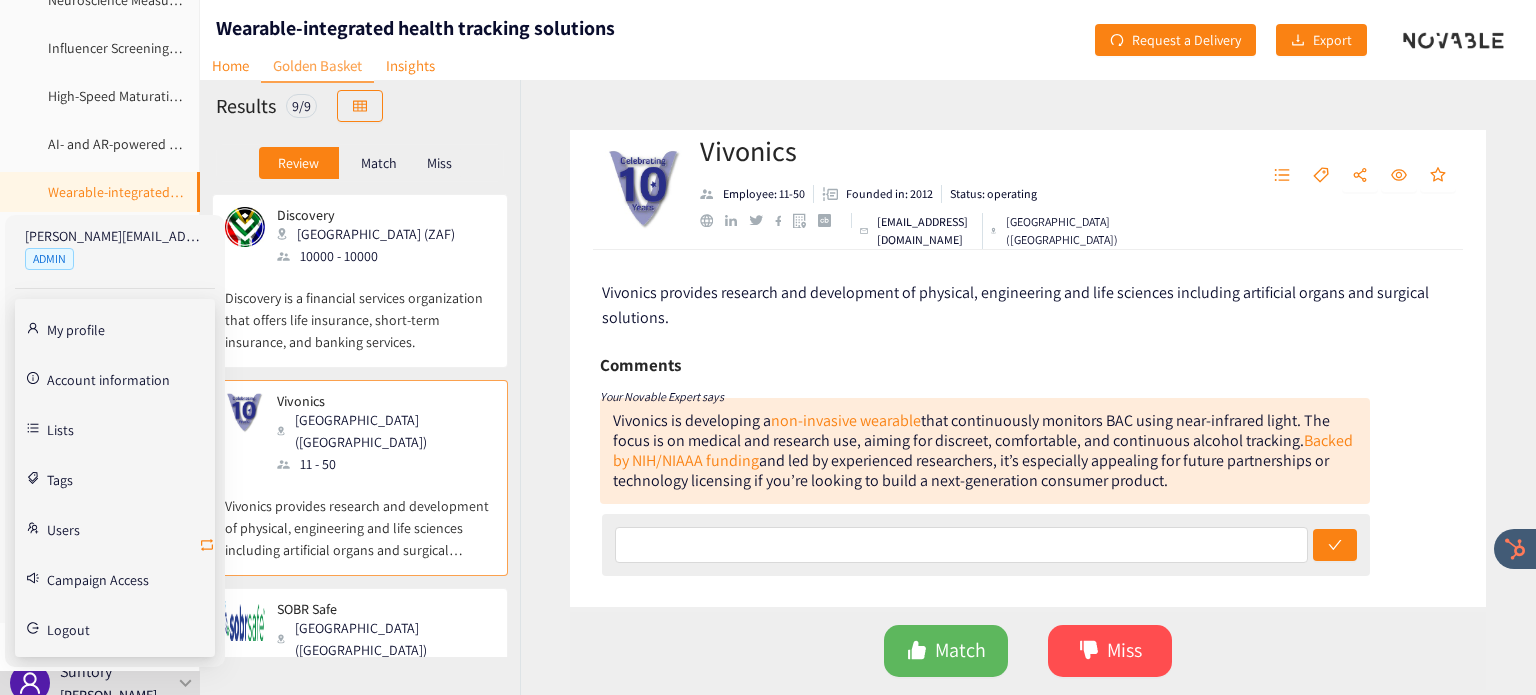 click 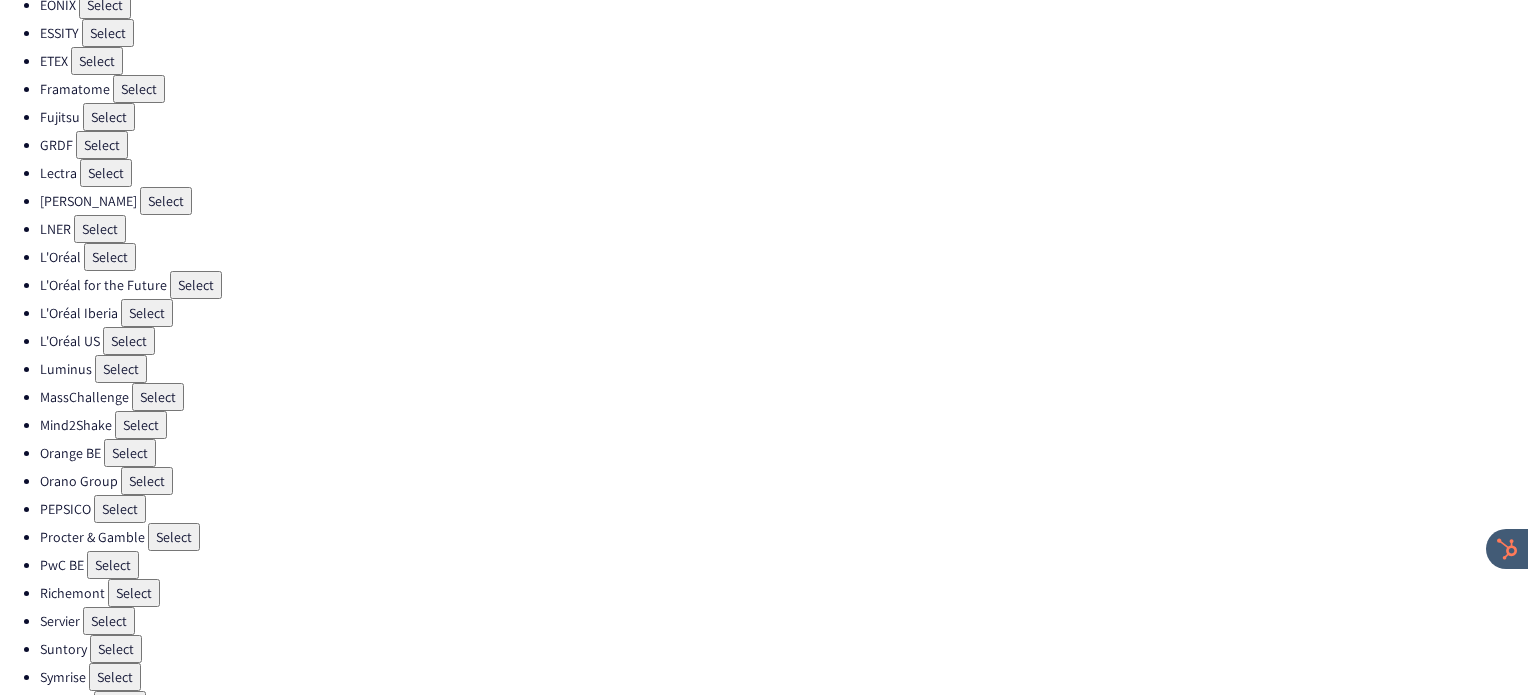 scroll, scrollTop: 494, scrollLeft: 0, axis: vertical 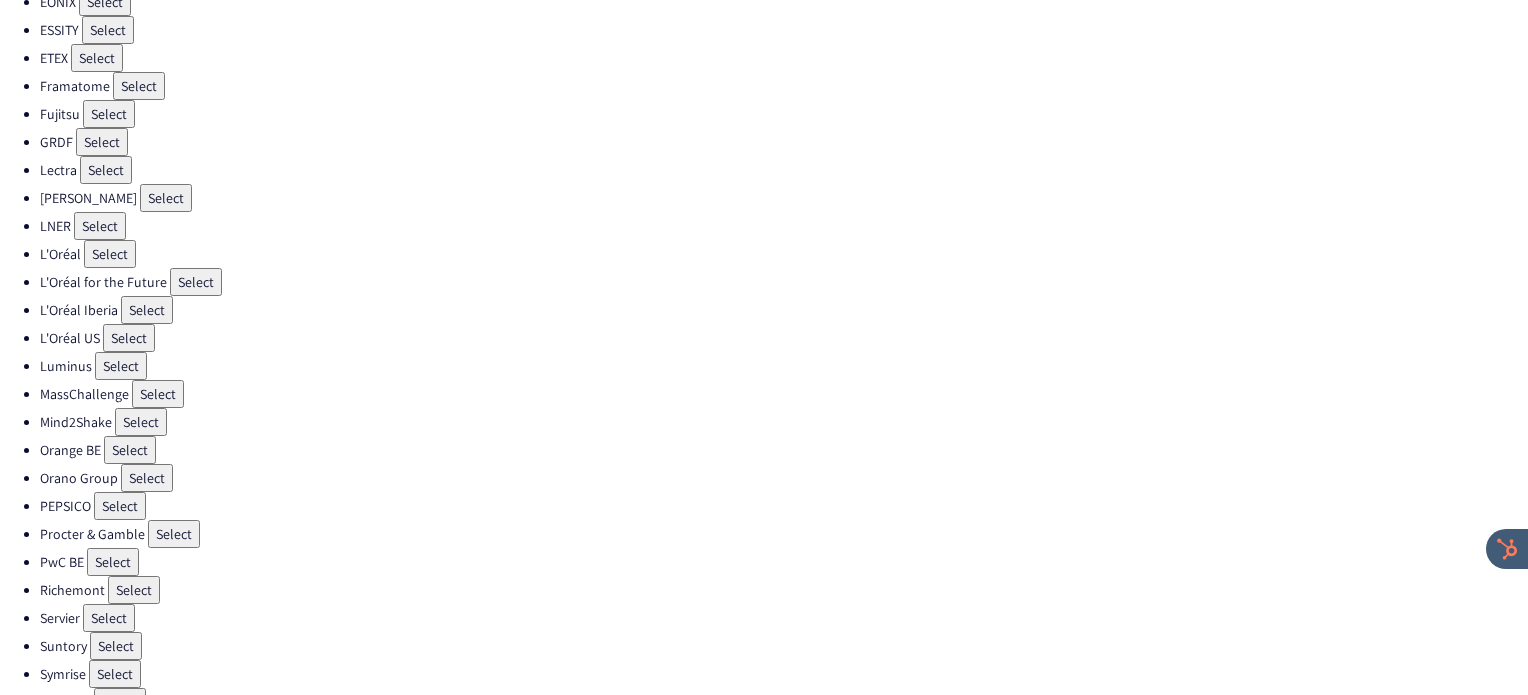 click on "Select" at bounding box center (174, 534) 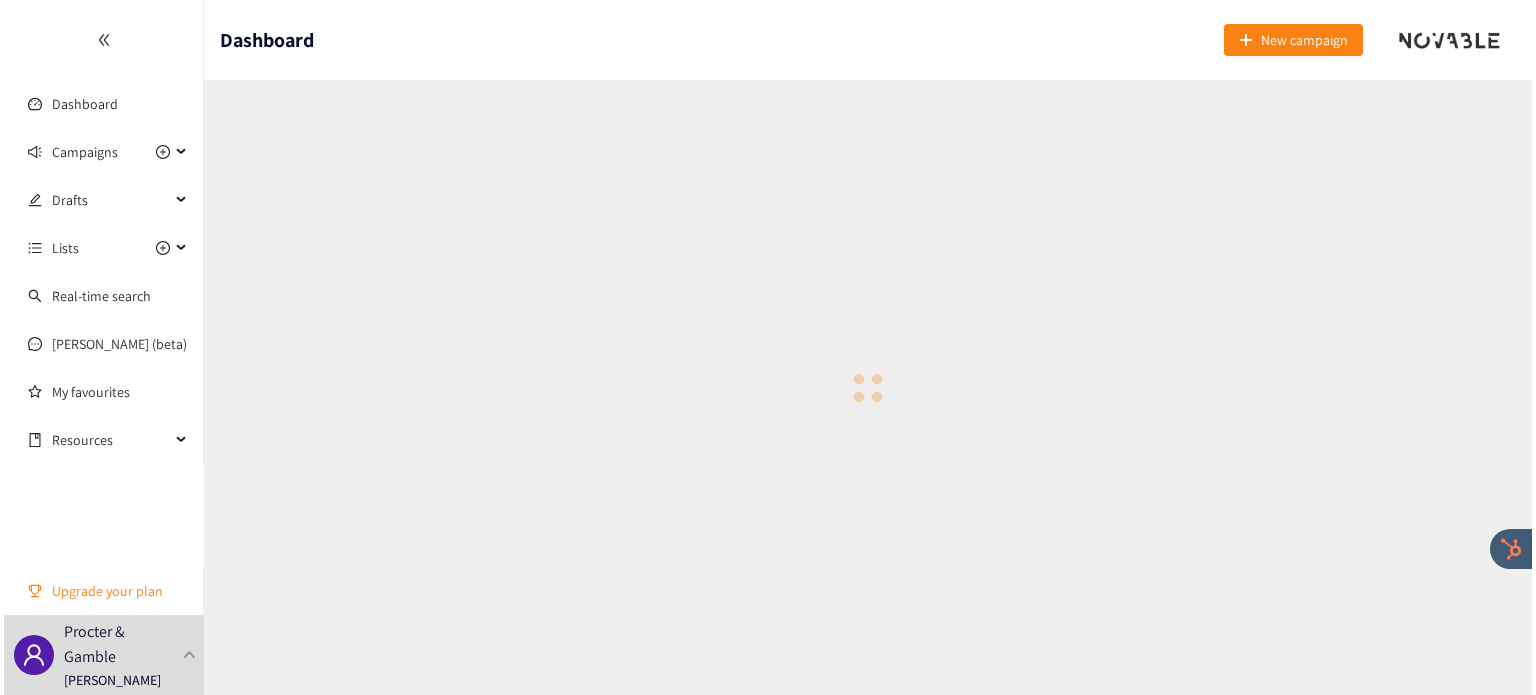 scroll, scrollTop: 0, scrollLeft: 0, axis: both 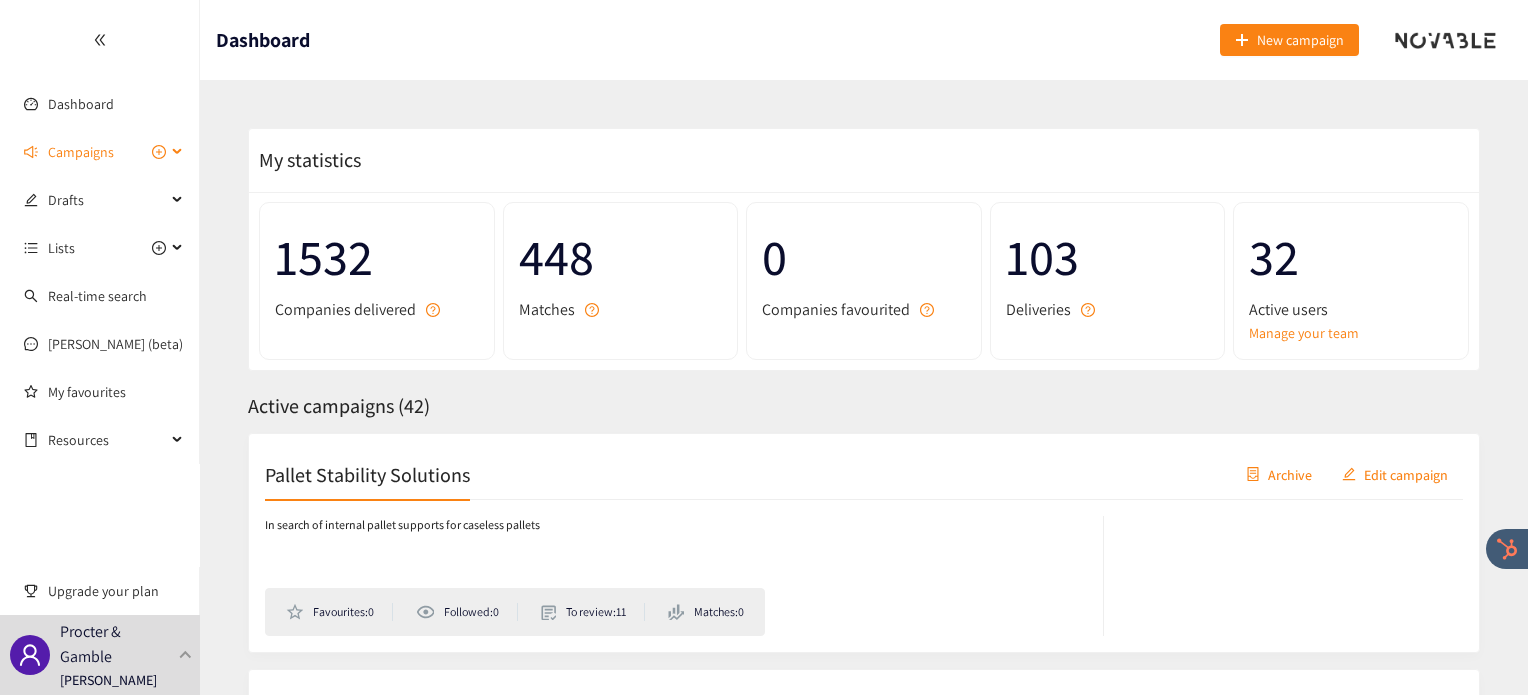click on "Campaigns" at bounding box center (81, 152) 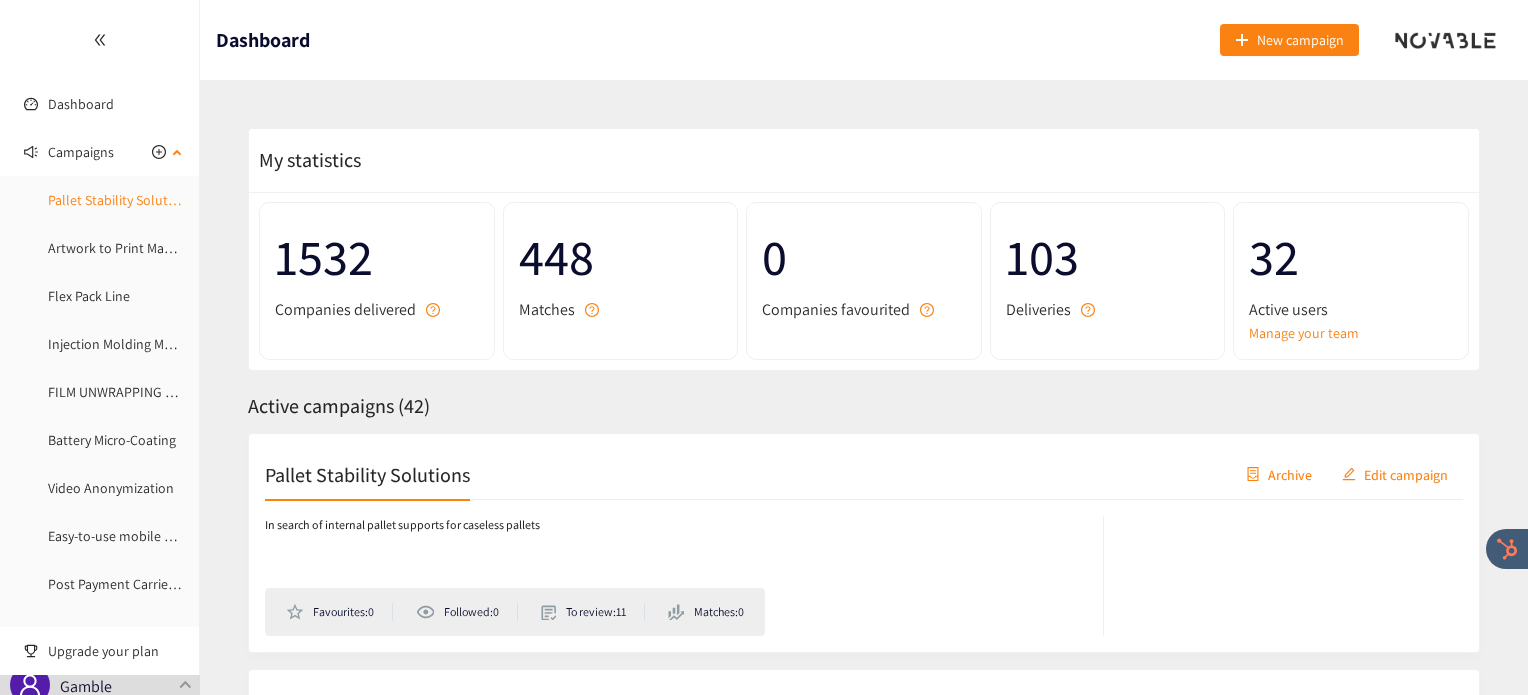 click on "Pallet Stability Solutions" at bounding box center [120, 200] 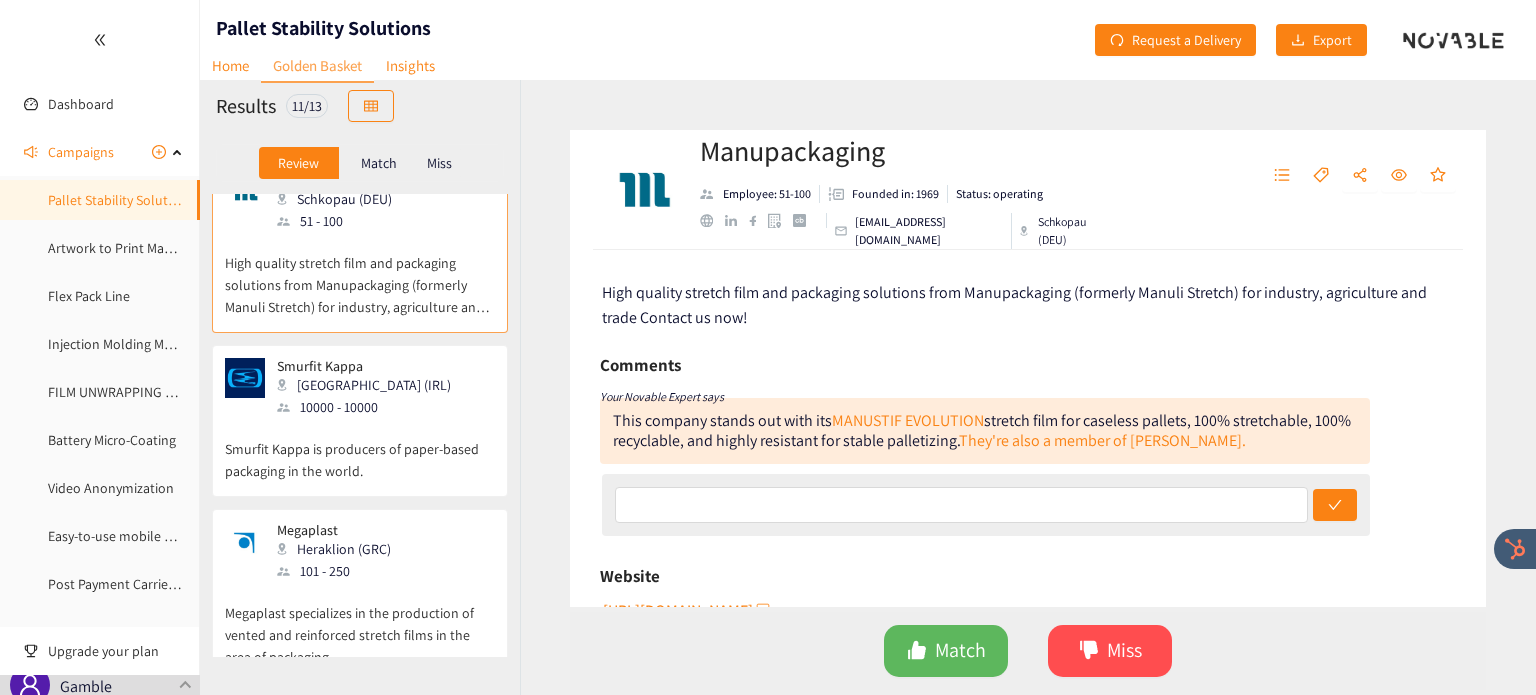 scroll, scrollTop: 0, scrollLeft: 0, axis: both 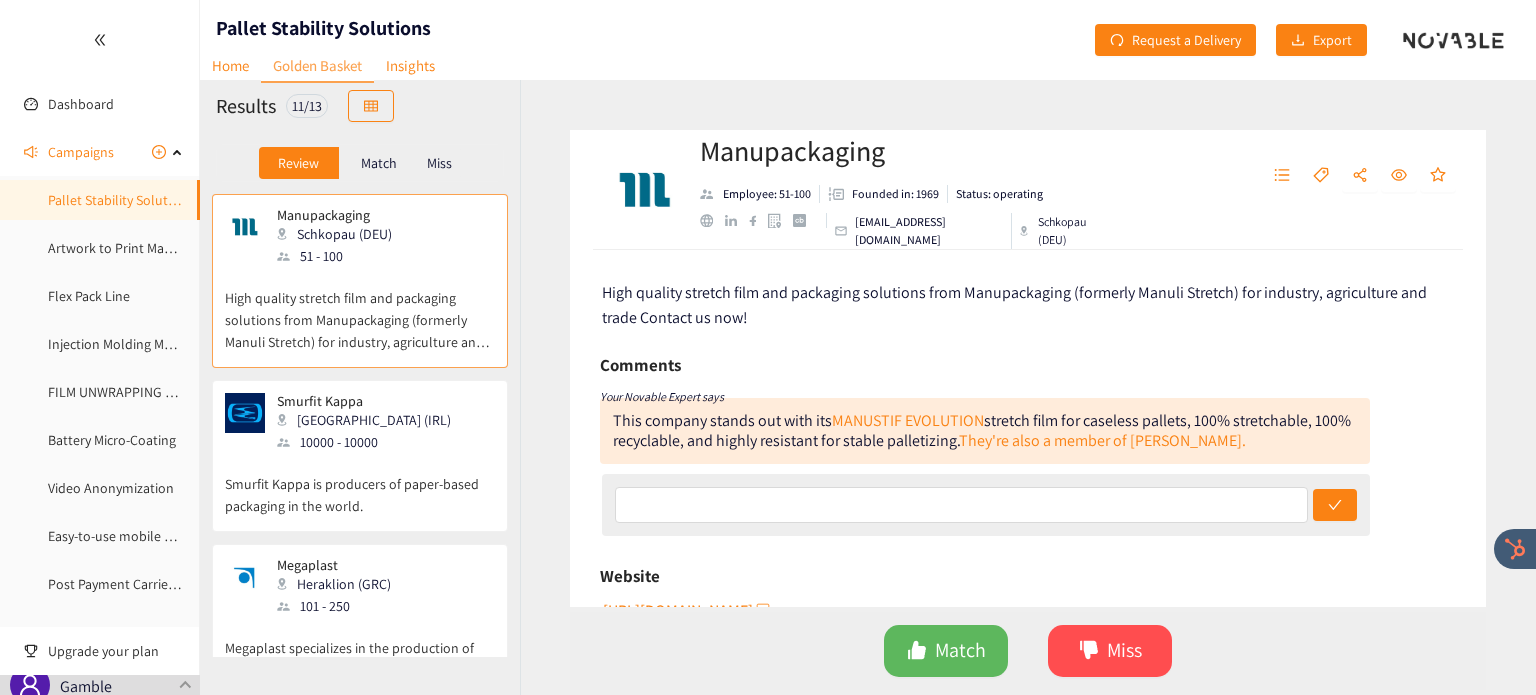 click on "Match" at bounding box center [379, 163] 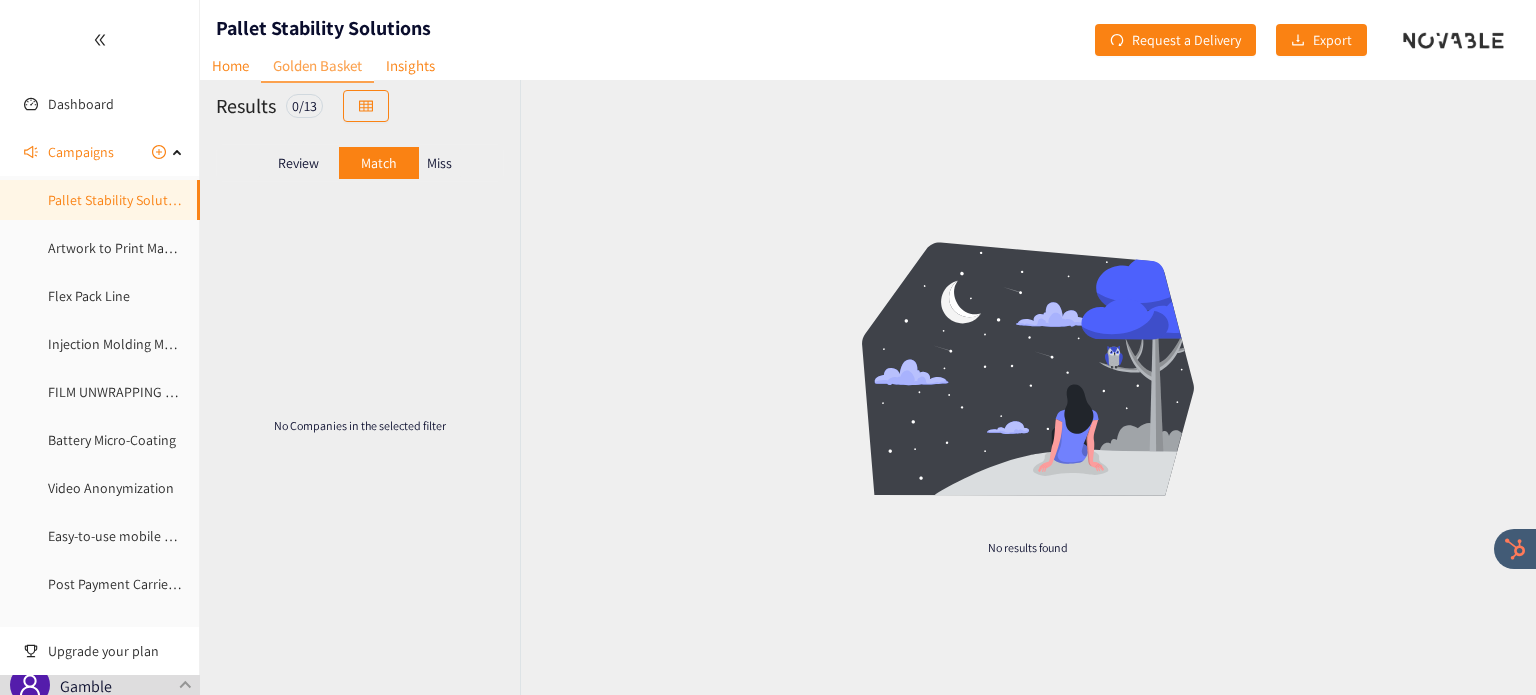 click on "Miss" at bounding box center [439, 163] 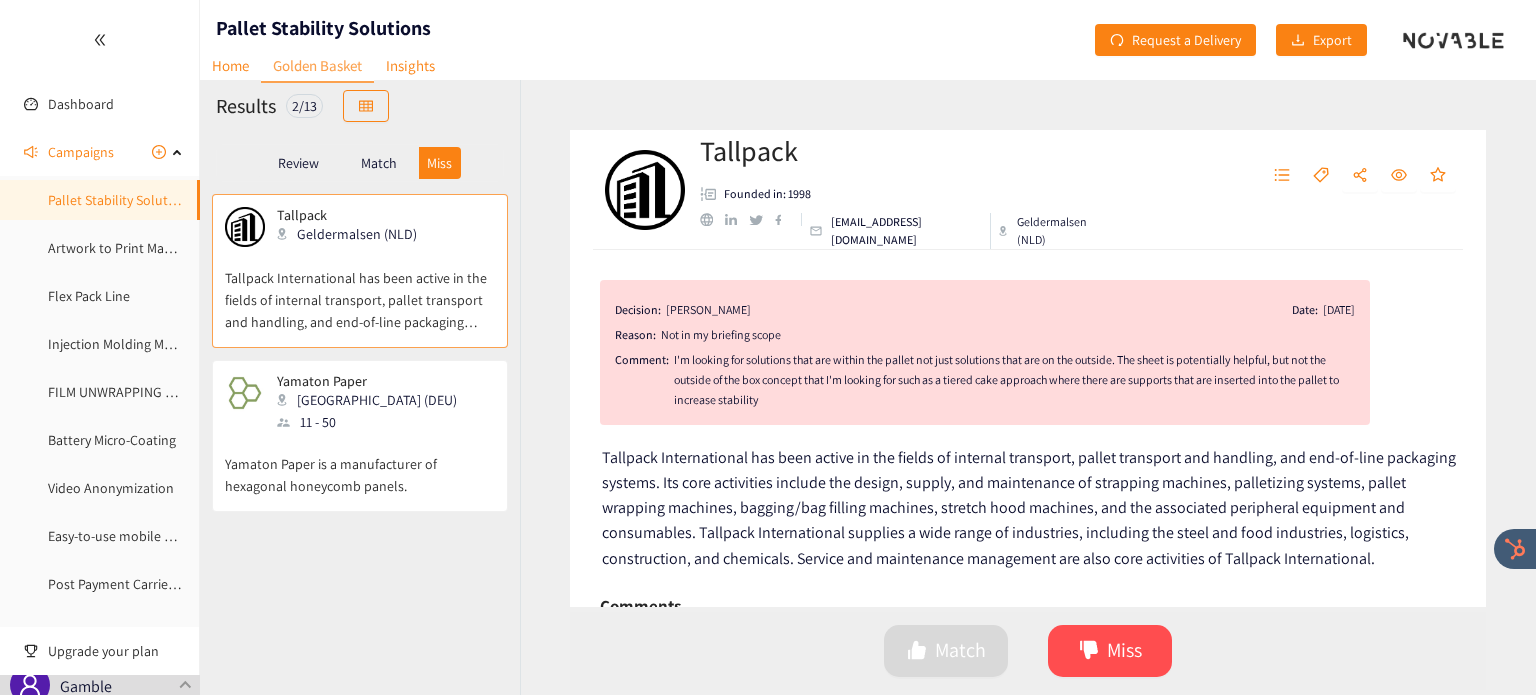 click on "11 - 50" at bounding box center [373, 422] 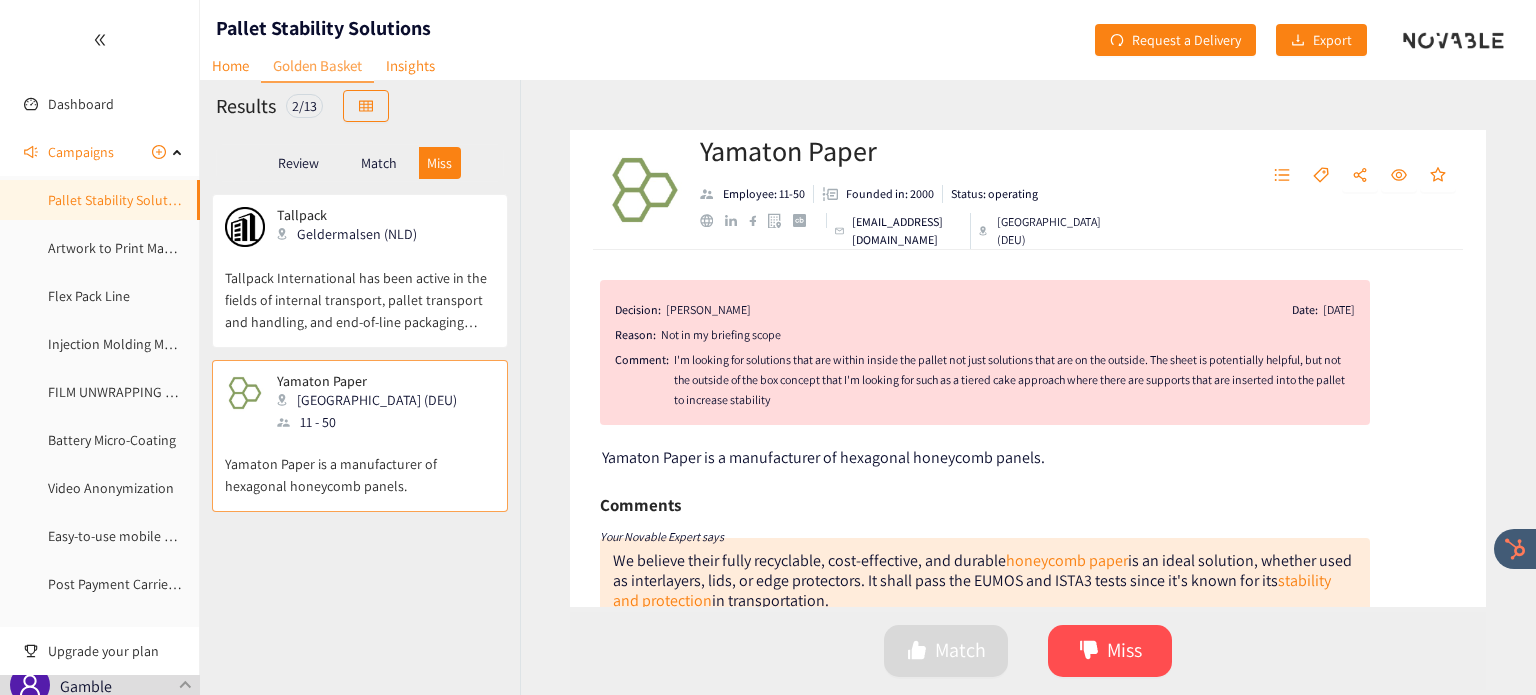 click on "Review" at bounding box center (299, 163) 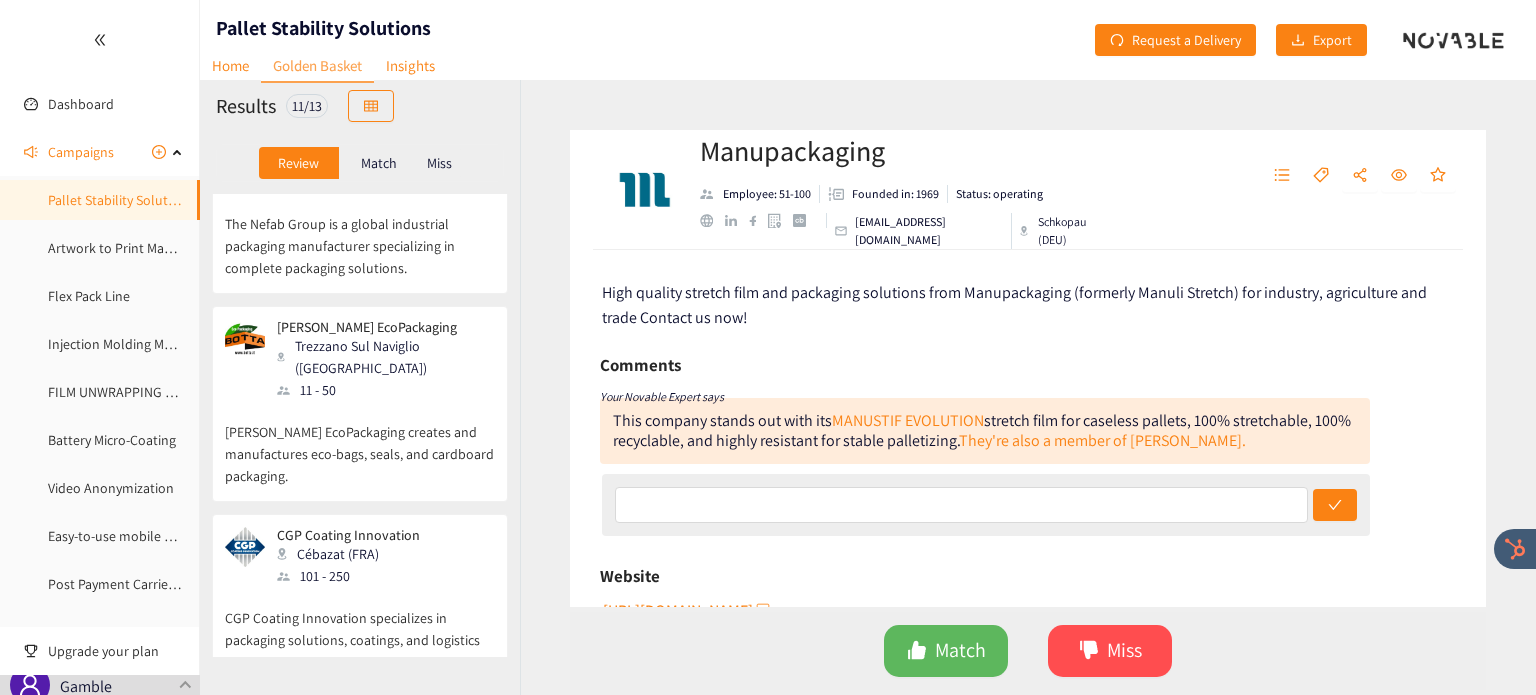 scroll, scrollTop: 0, scrollLeft: 0, axis: both 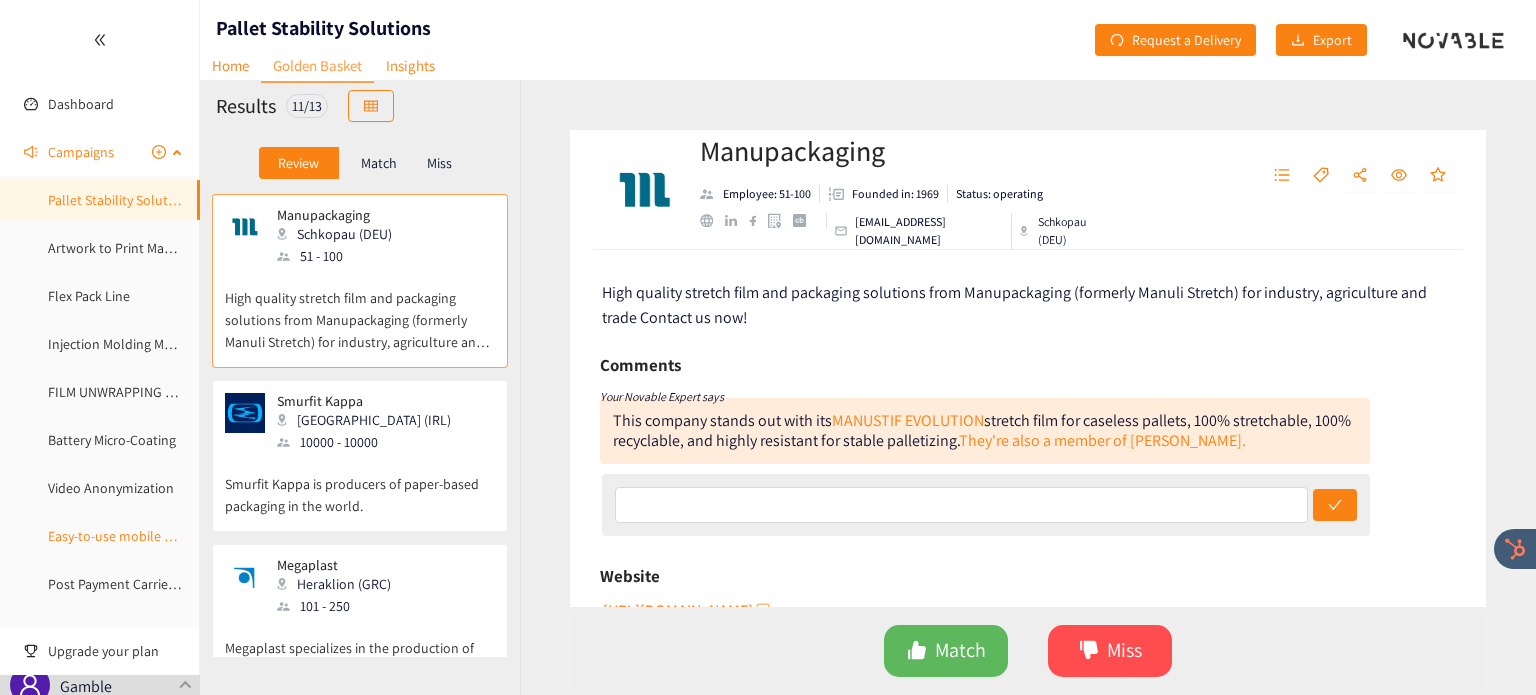 click on "Easy-to-use mobile measuring device for handling systems" at bounding box center [221, 536] 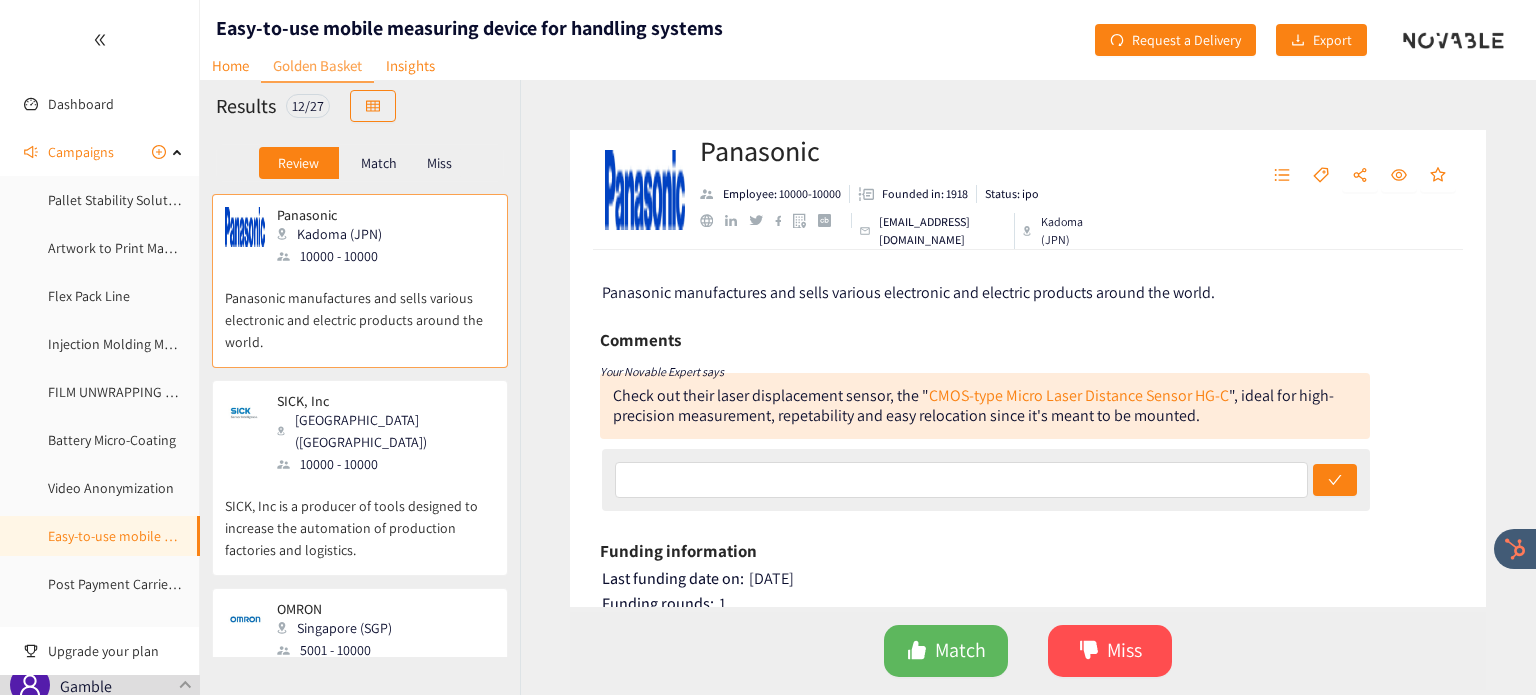 click on "Match" at bounding box center [379, 163] 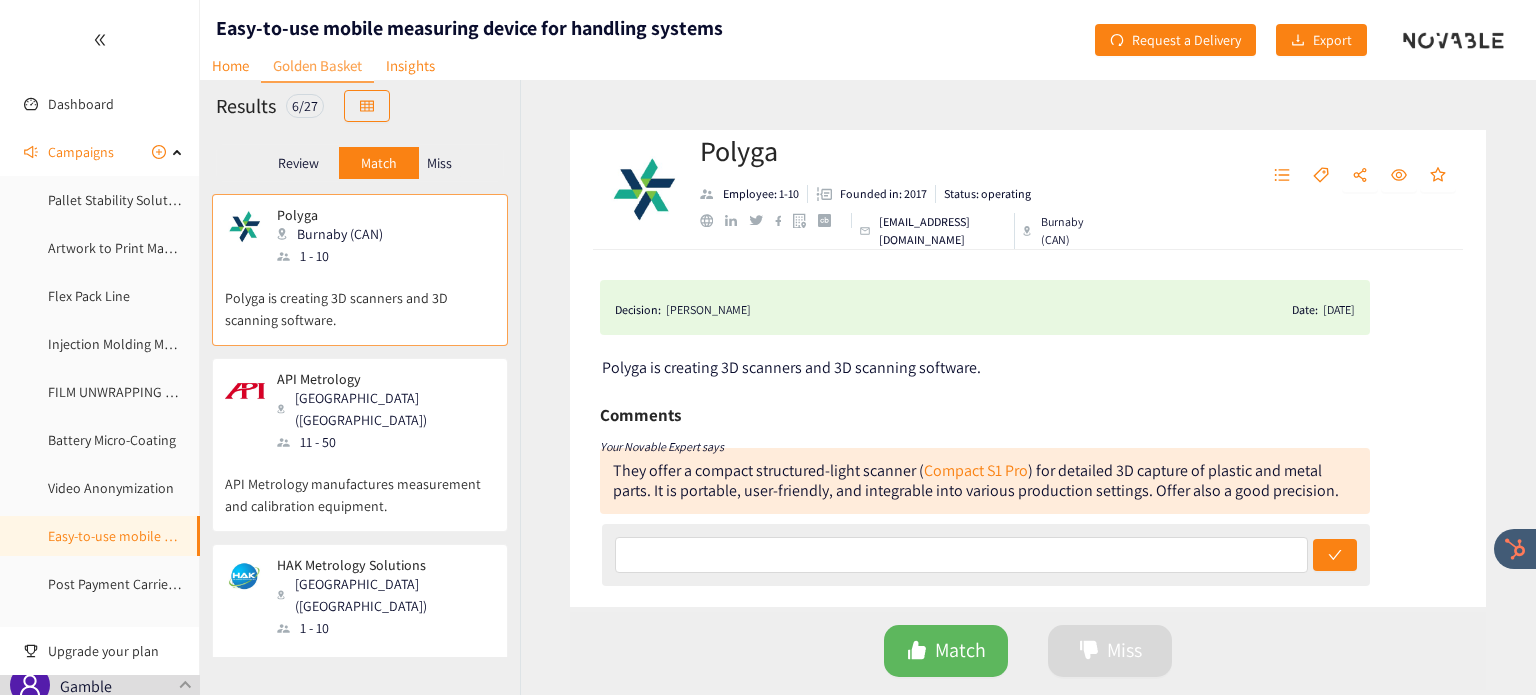 click on "Miss" at bounding box center [439, 163] 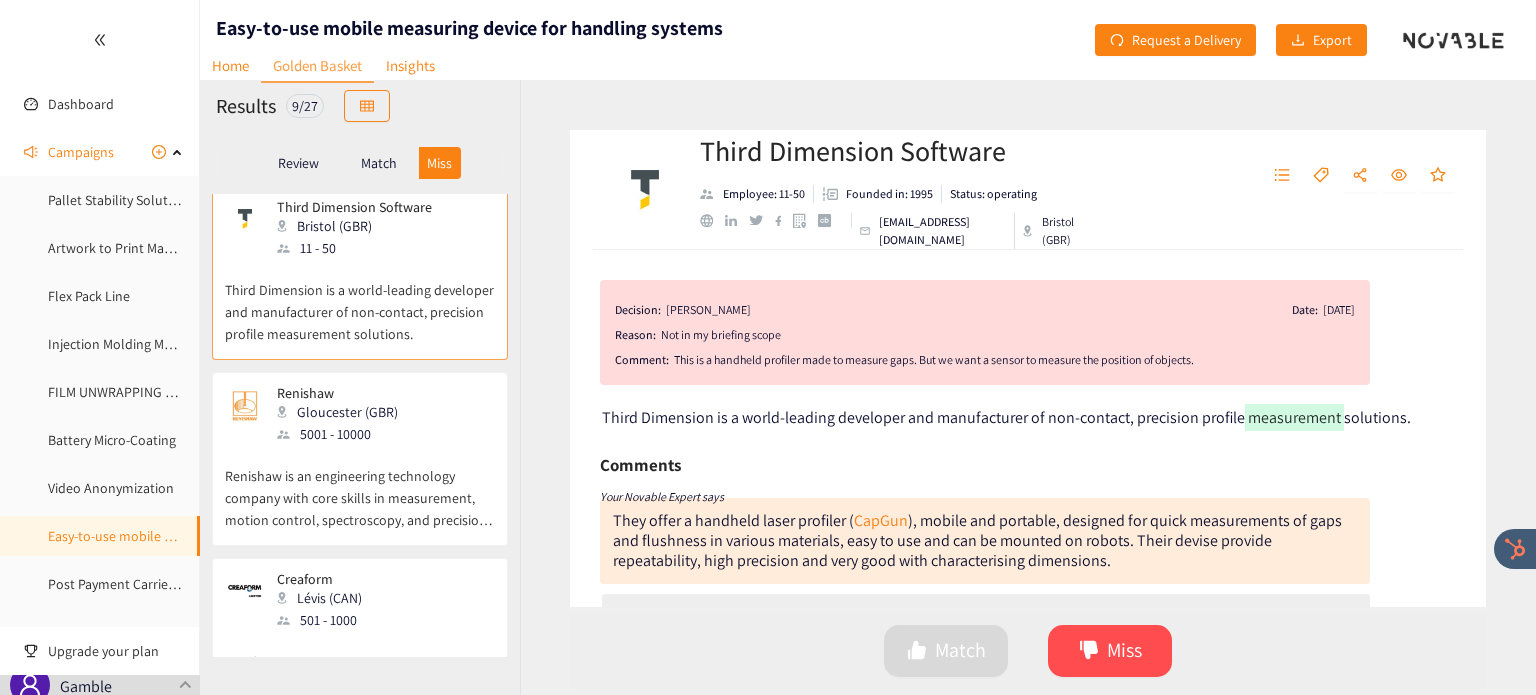 scroll, scrollTop: 12, scrollLeft: 0, axis: vertical 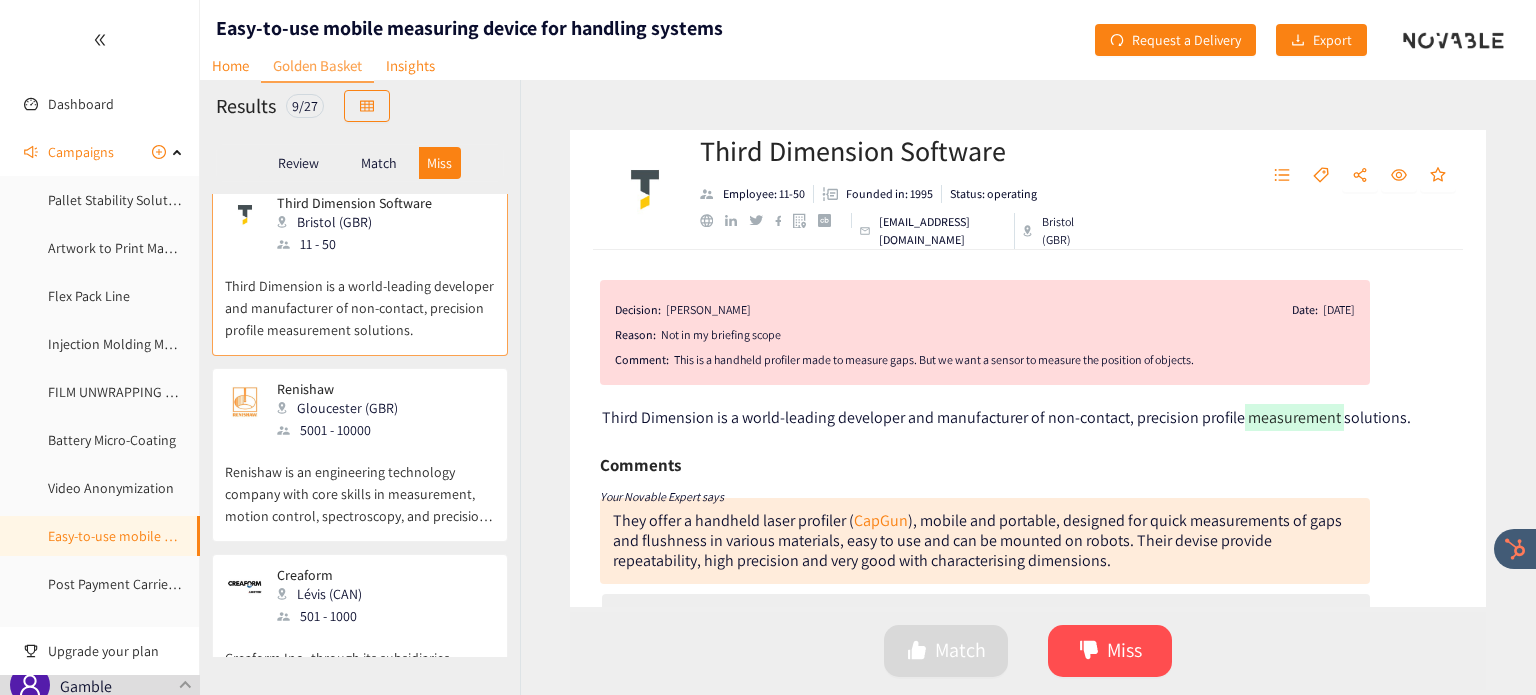 click on "Gloucester (GBR)" at bounding box center [343, 408] 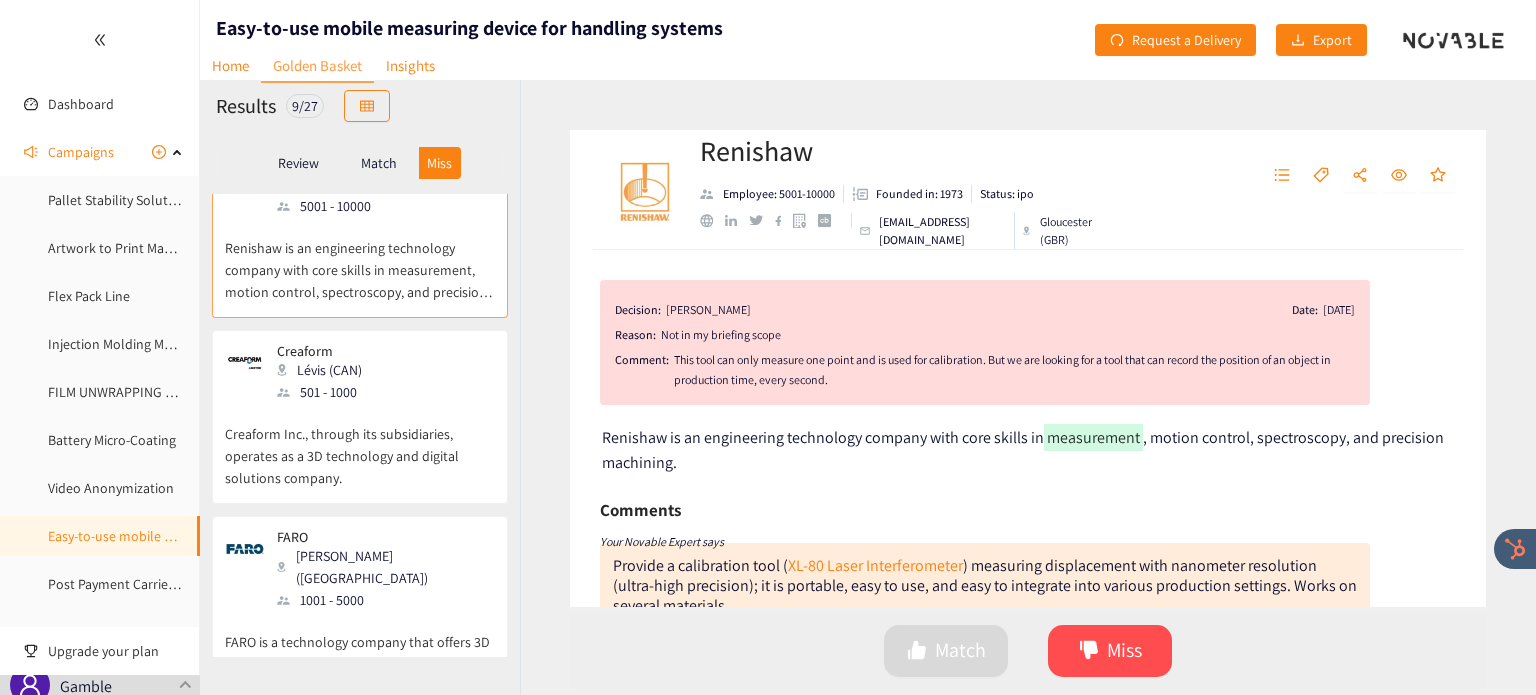 scroll, scrollTop: 0, scrollLeft: 0, axis: both 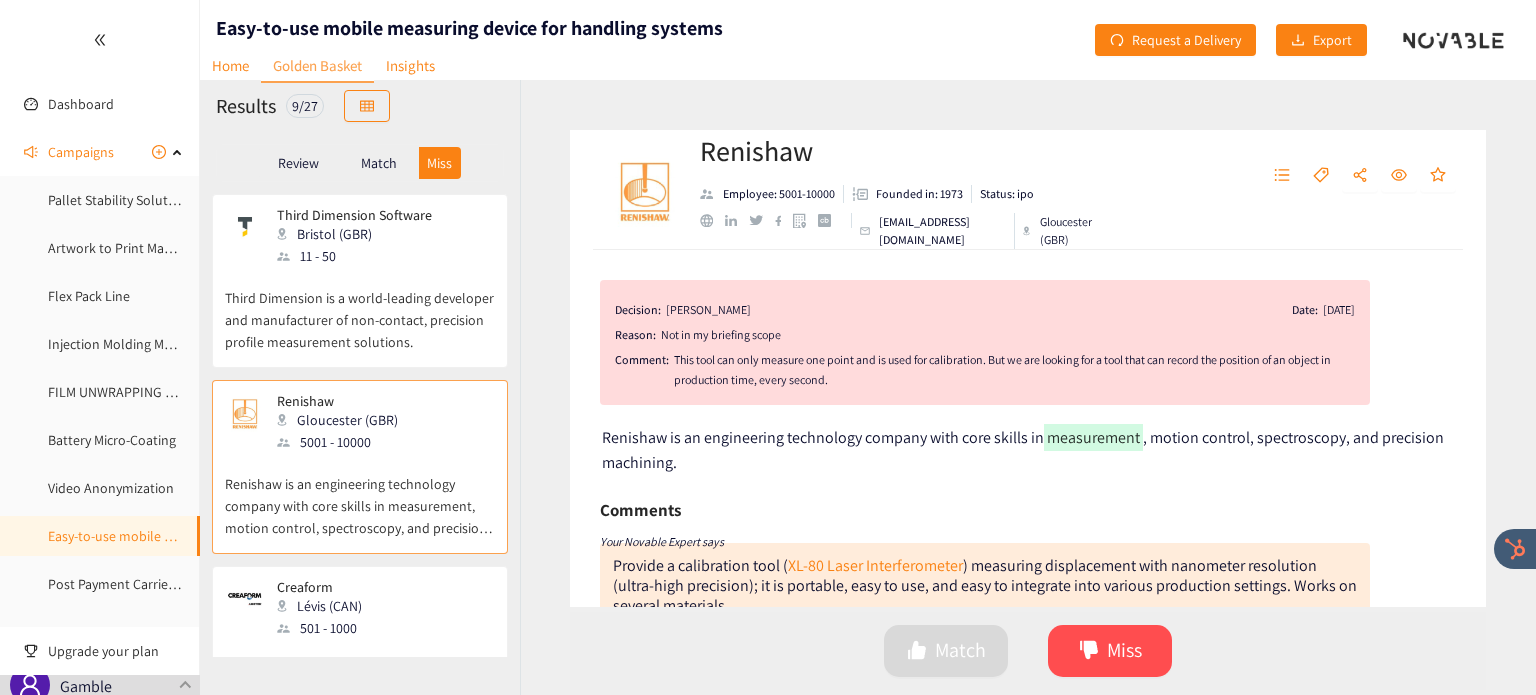 click on "Review" at bounding box center (298, 163) 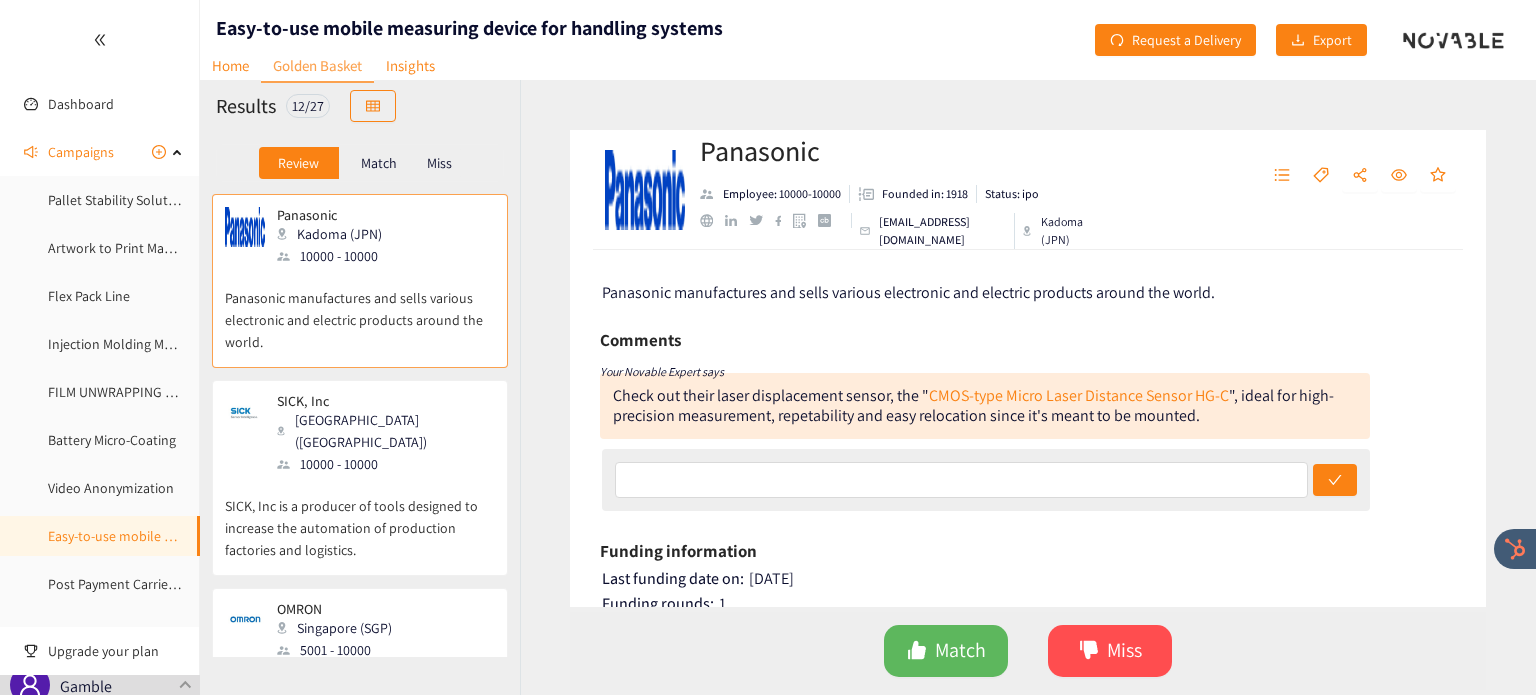 click on "Match" at bounding box center [379, 163] 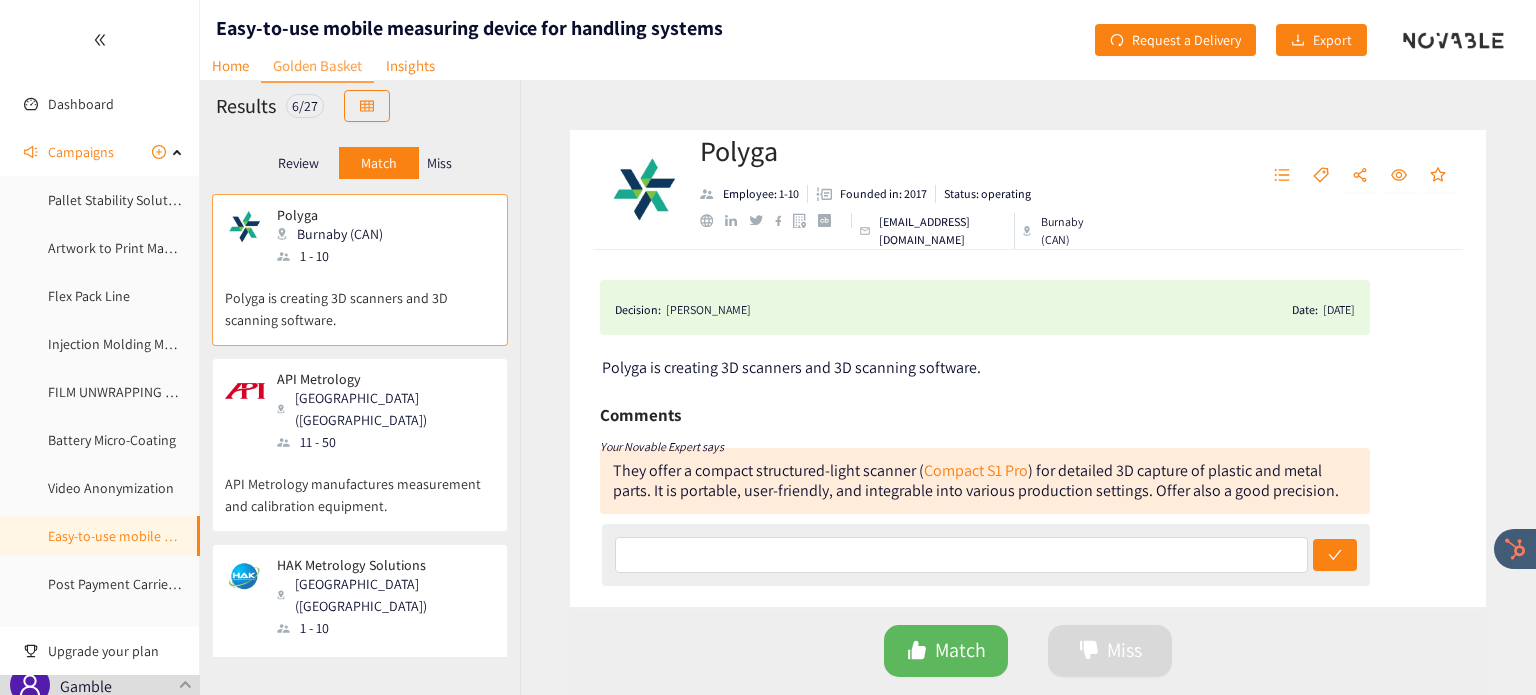 click on "Miss" at bounding box center [439, 163] 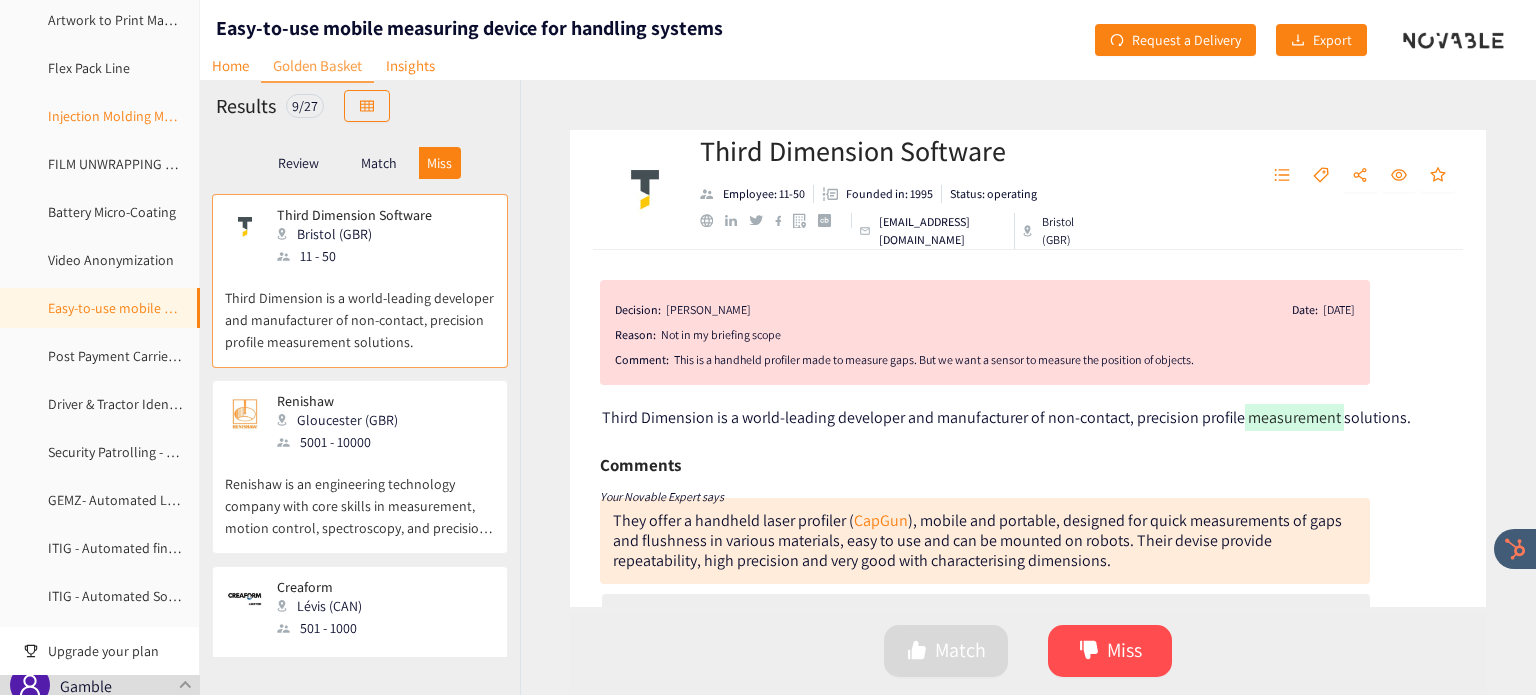 scroll, scrollTop: 291, scrollLeft: 0, axis: vertical 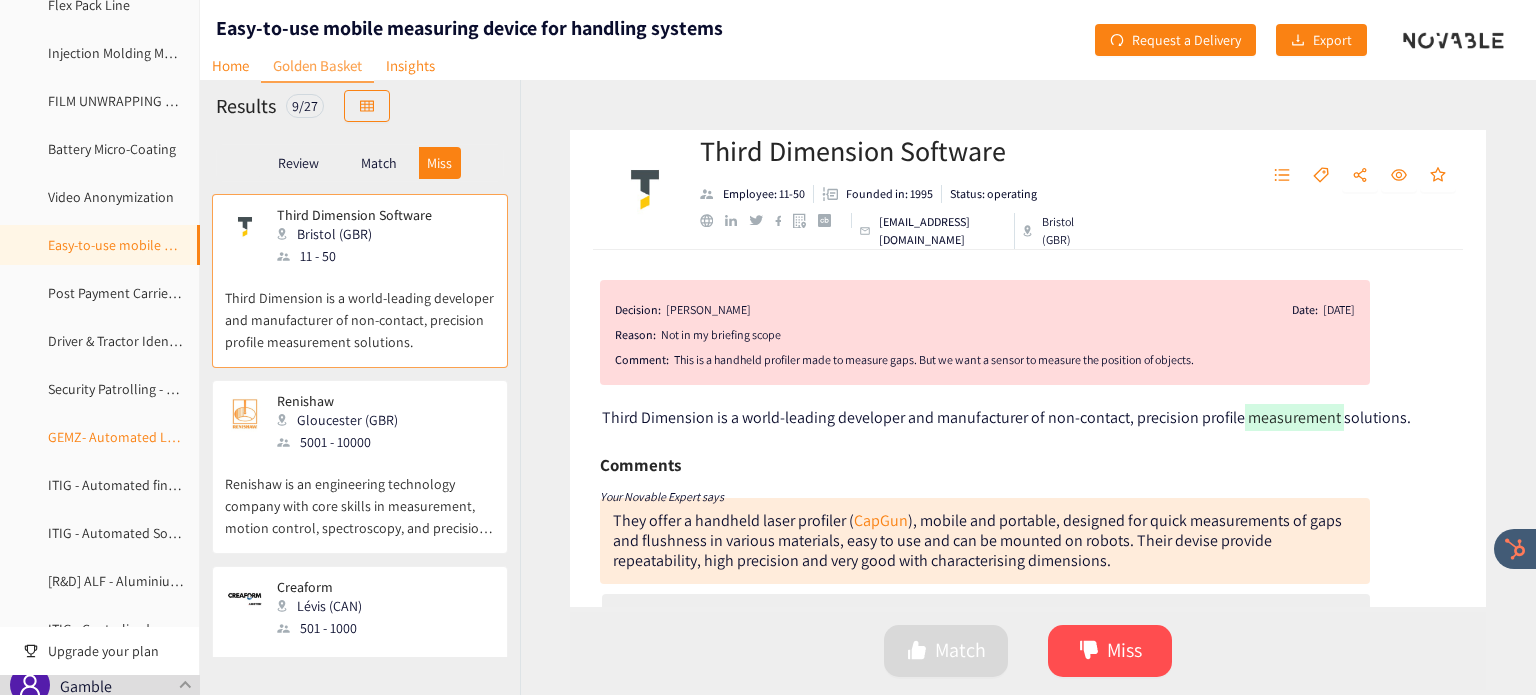 click on "GEMZ- Automated Loading" at bounding box center (128, 437) 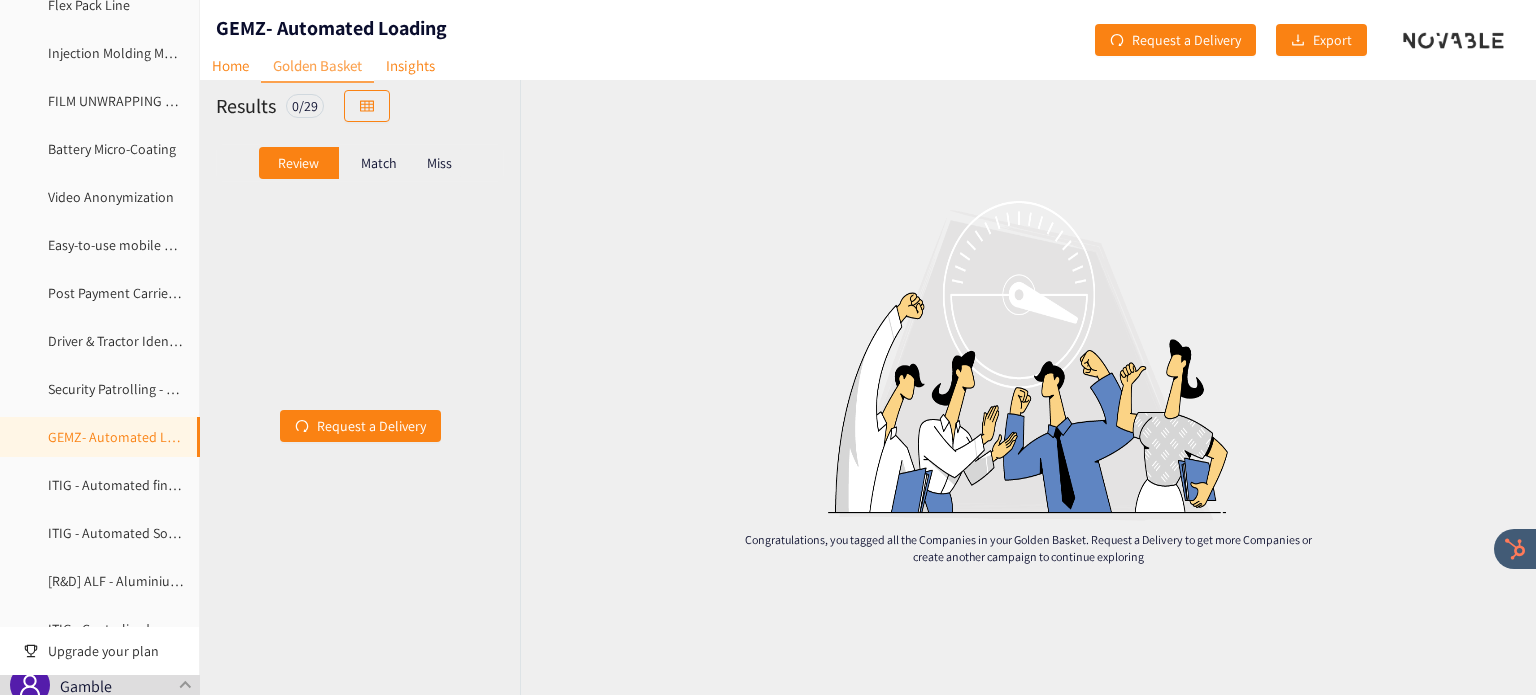 click on "Match" at bounding box center [379, 163] 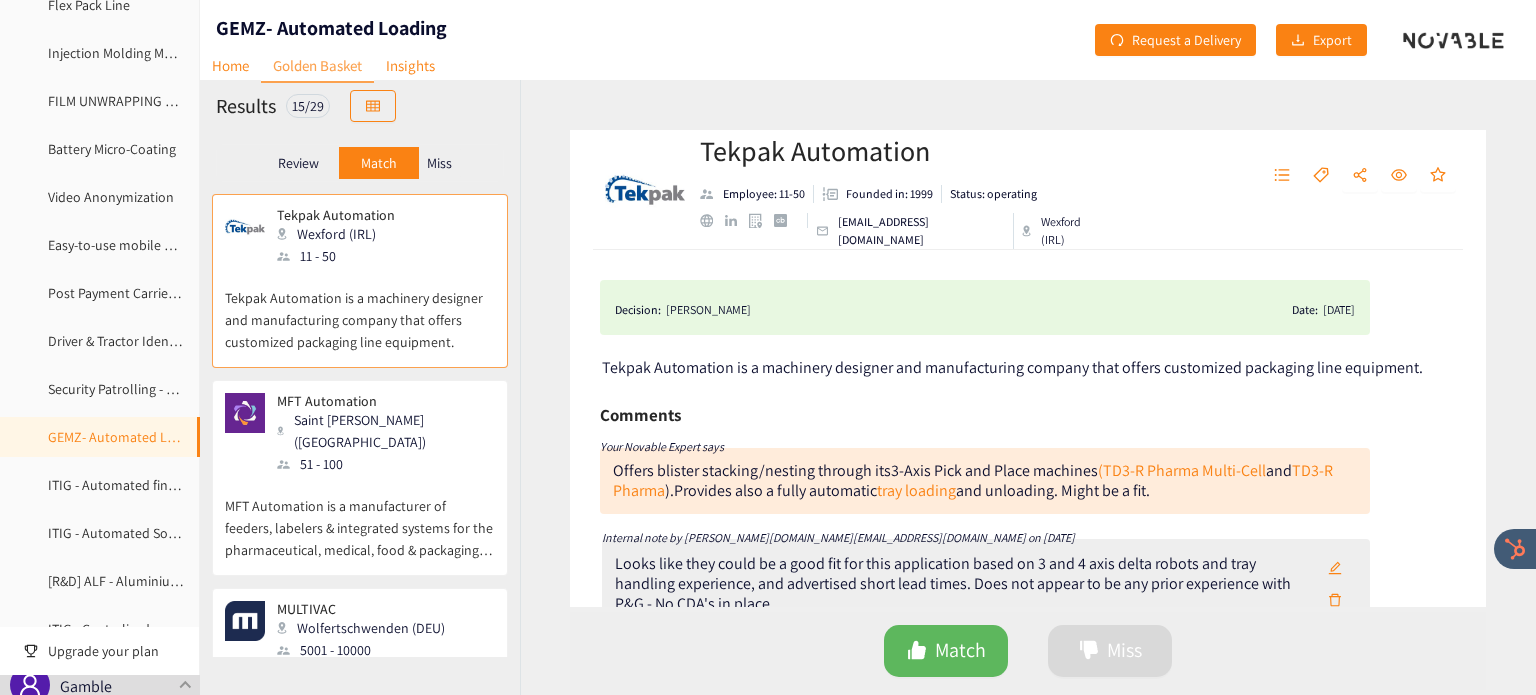 scroll, scrollTop: 32, scrollLeft: 0, axis: vertical 